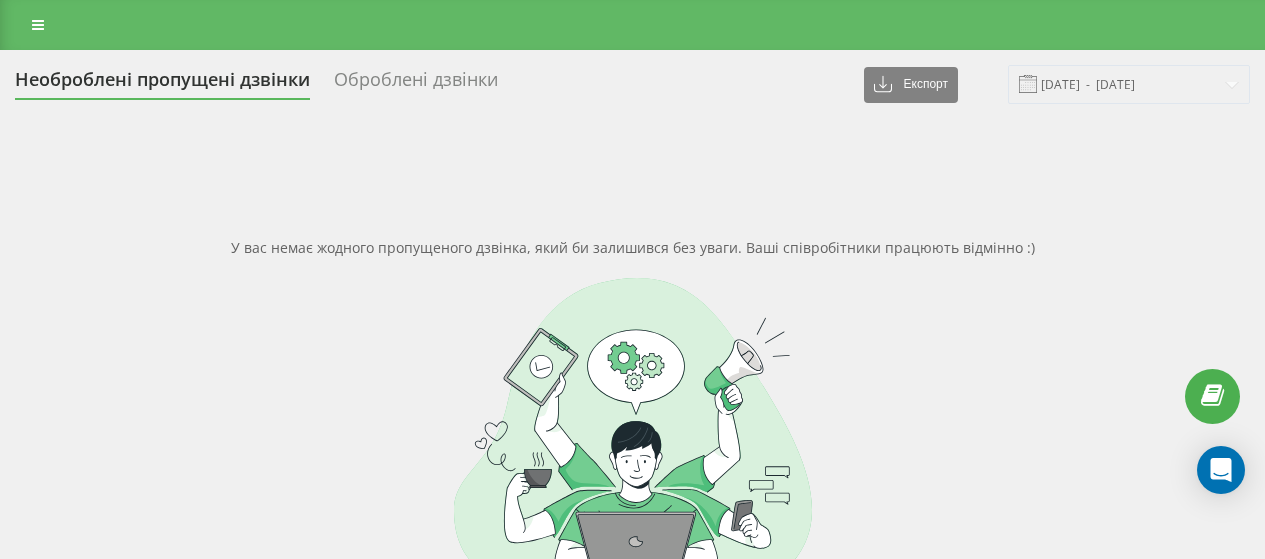 scroll, scrollTop: 0, scrollLeft: 0, axis: both 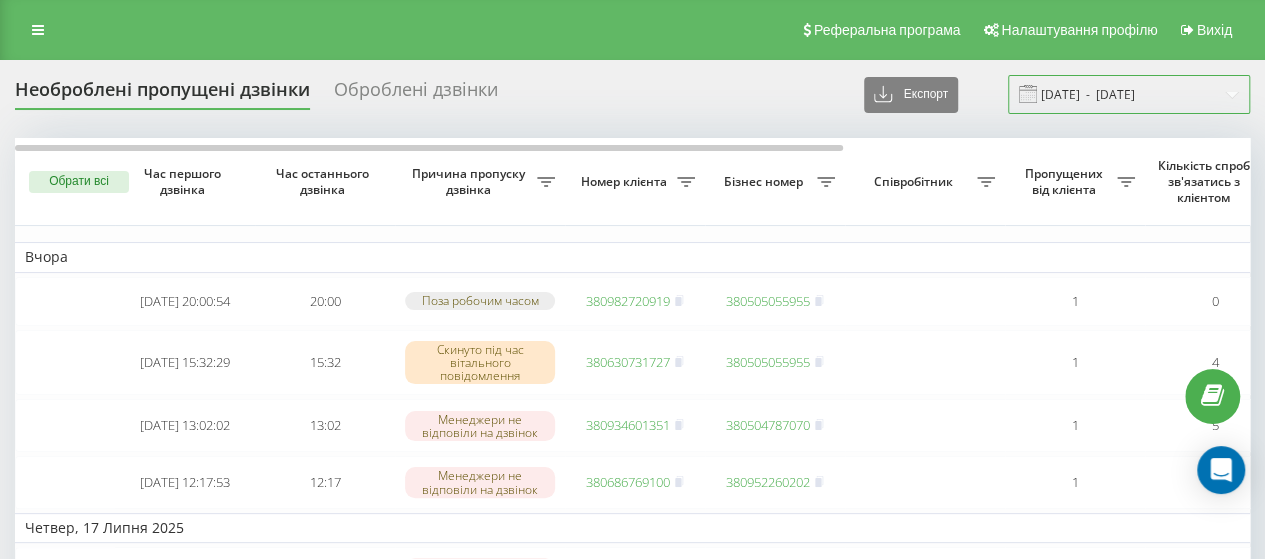 click on "18.06.2025  -  18.07.2025" at bounding box center [1129, 94] 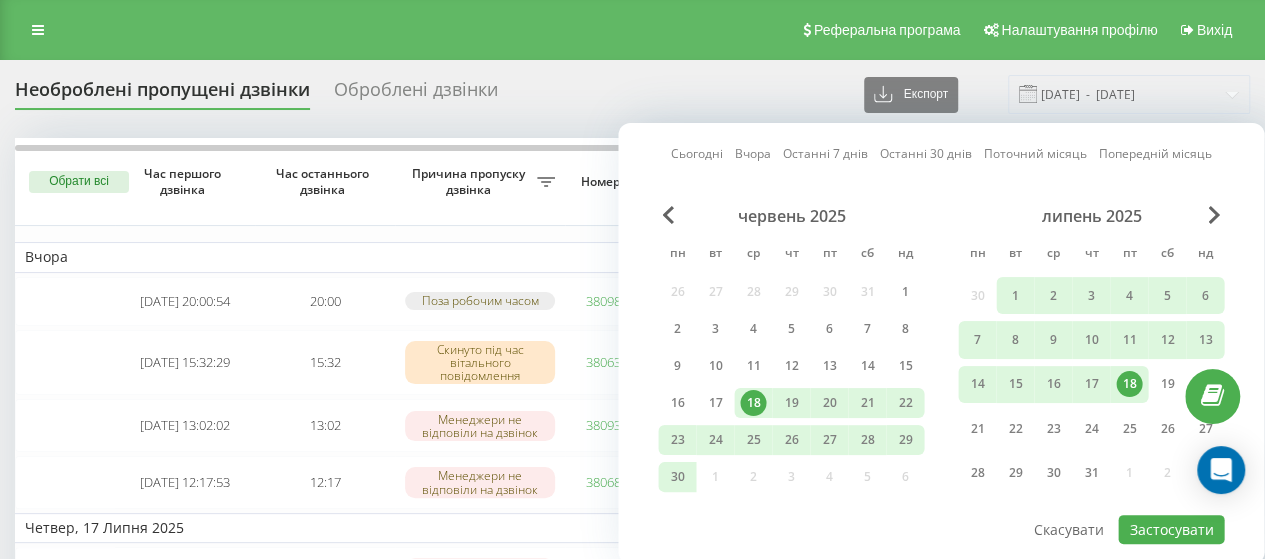 click on "Необроблені пропущені дзвінки Оброблені дзвінки Експорт .csv .xlsx 18.06.2025  -  18.07.2025 Обрати всі Час першого дзвінка Час останнього дзвінка Причина пропуску дзвінка Номер клієнта Бізнес номер Співробітник Пропущених від клієнта Кількість спроб зв'язатись з клієнтом Як довго дзвінок втрачено Назва схеми переадресації Коментар до дзвінка Вчора 2025-07-18 20:00:54 20:00 Поза робочим часом 380982720919 380505055955 1 0 13 годин тому Загальний Обробити Не вдалося зв'язатися Зв'язався з клієнтом за допомогою іншого каналу Клієнт передзвонив сам з іншого номера Інший варіант 2025-07-18 15:32:29 15:32" at bounding box center (632, 1154) 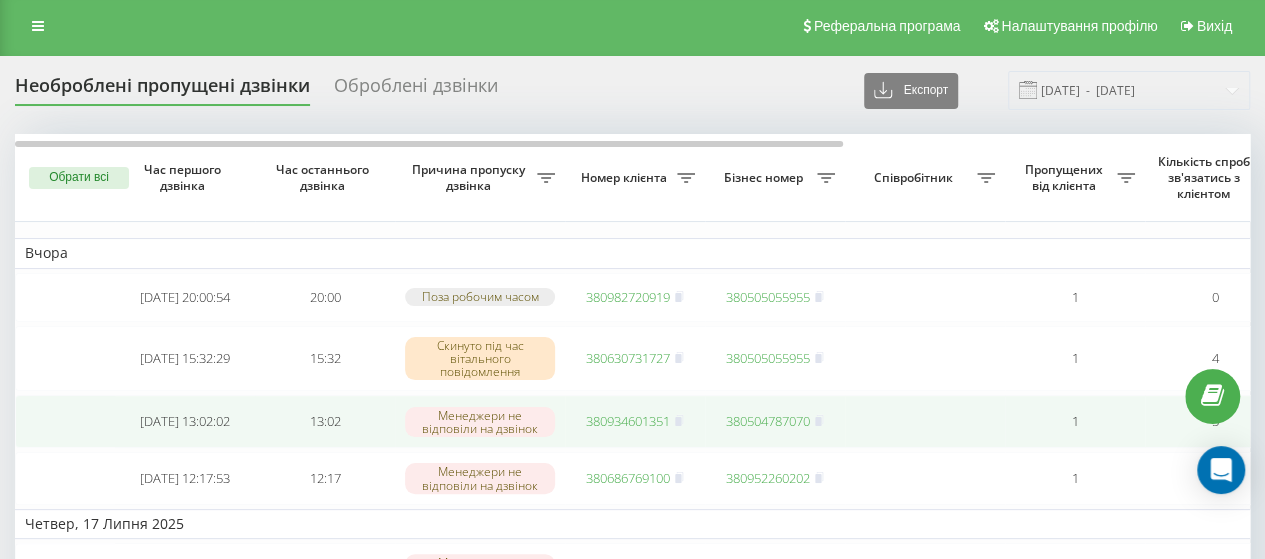 scroll, scrollTop: 9, scrollLeft: 0, axis: vertical 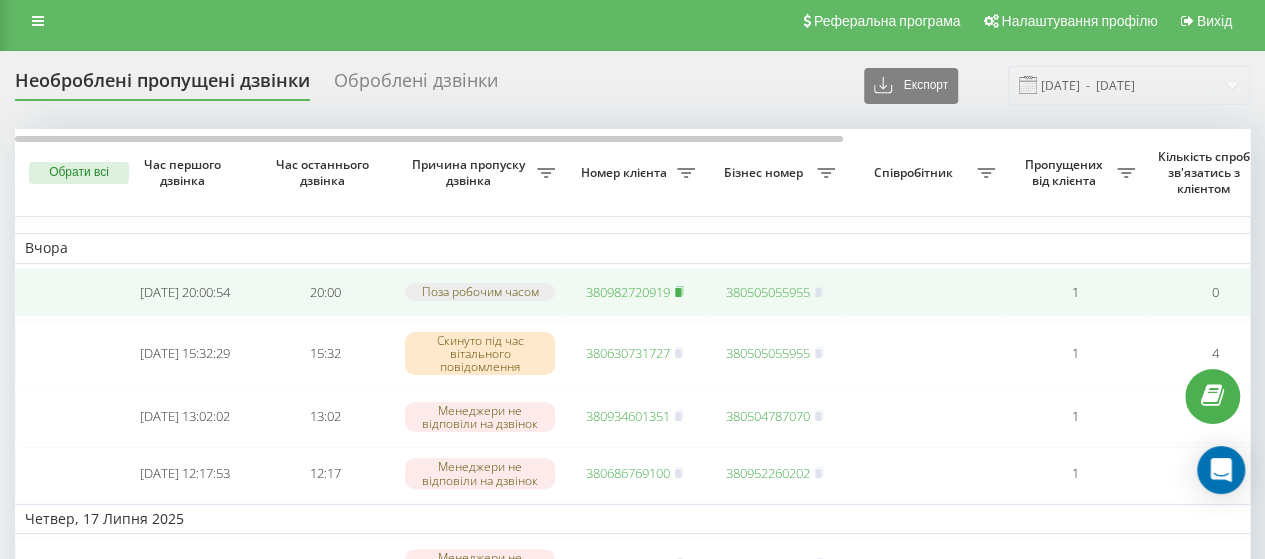 click 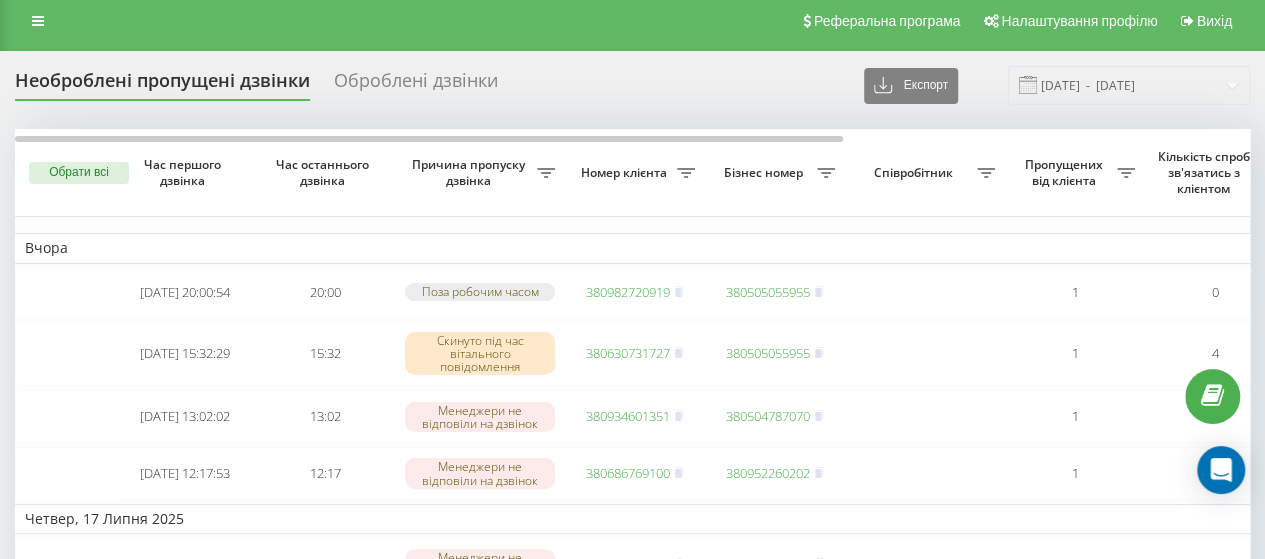 click at bounding box center (38, 21) 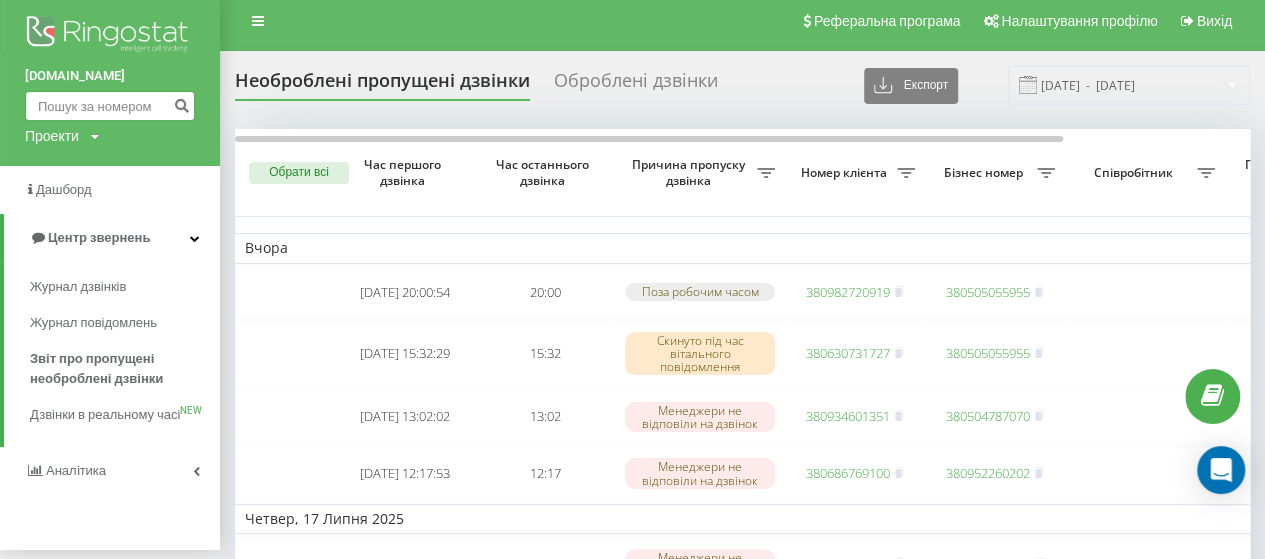 click at bounding box center (110, 106) 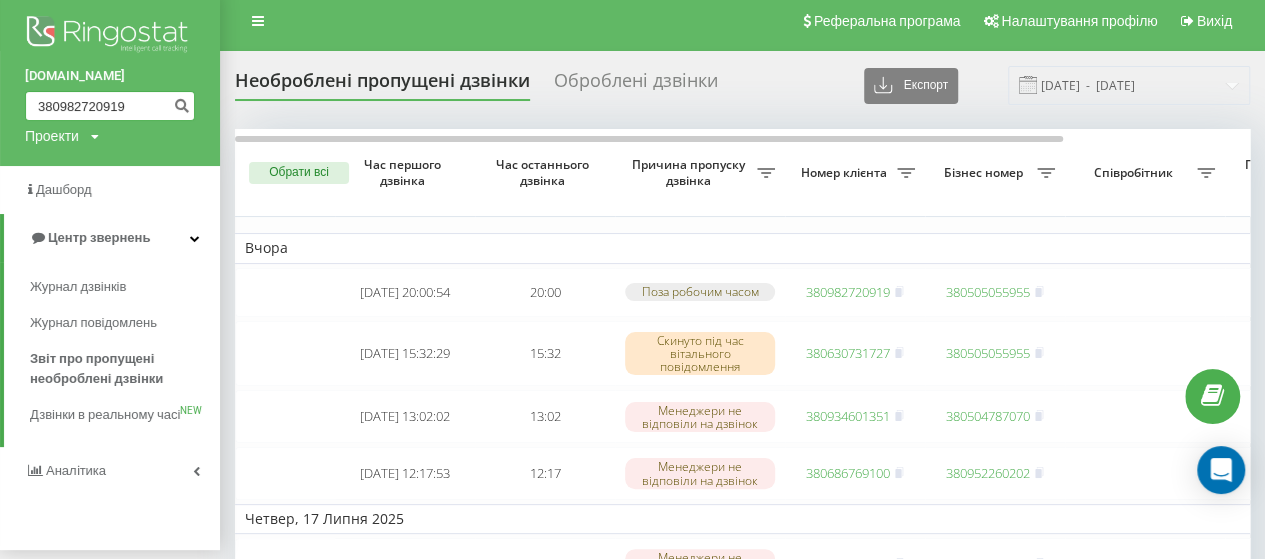 type on "380982720919" 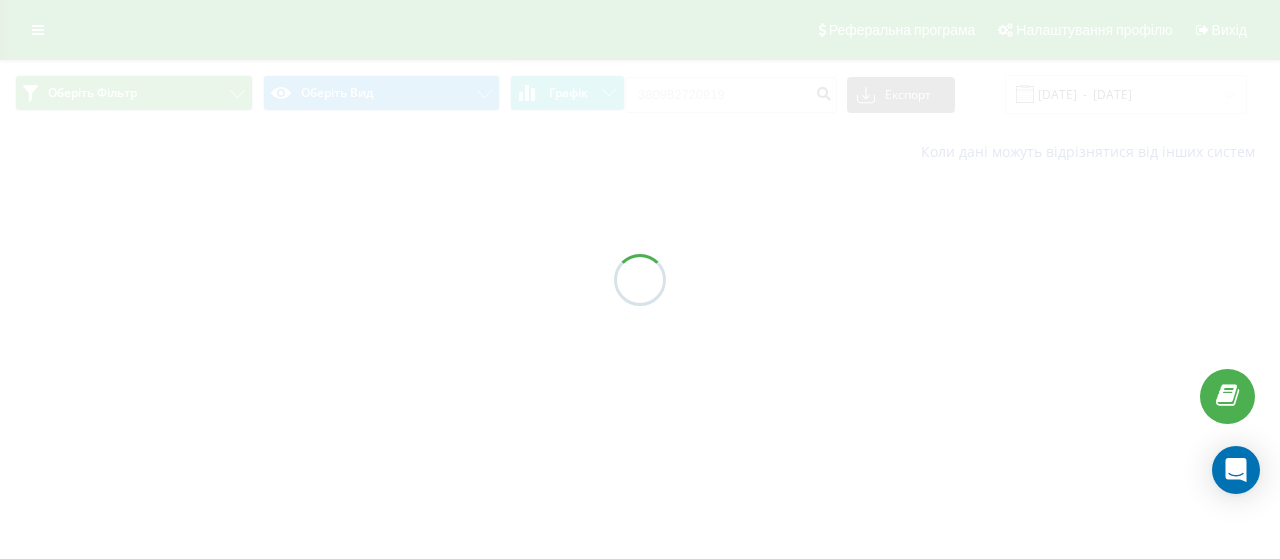 scroll, scrollTop: 0, scrollLeft: 0, axis: both 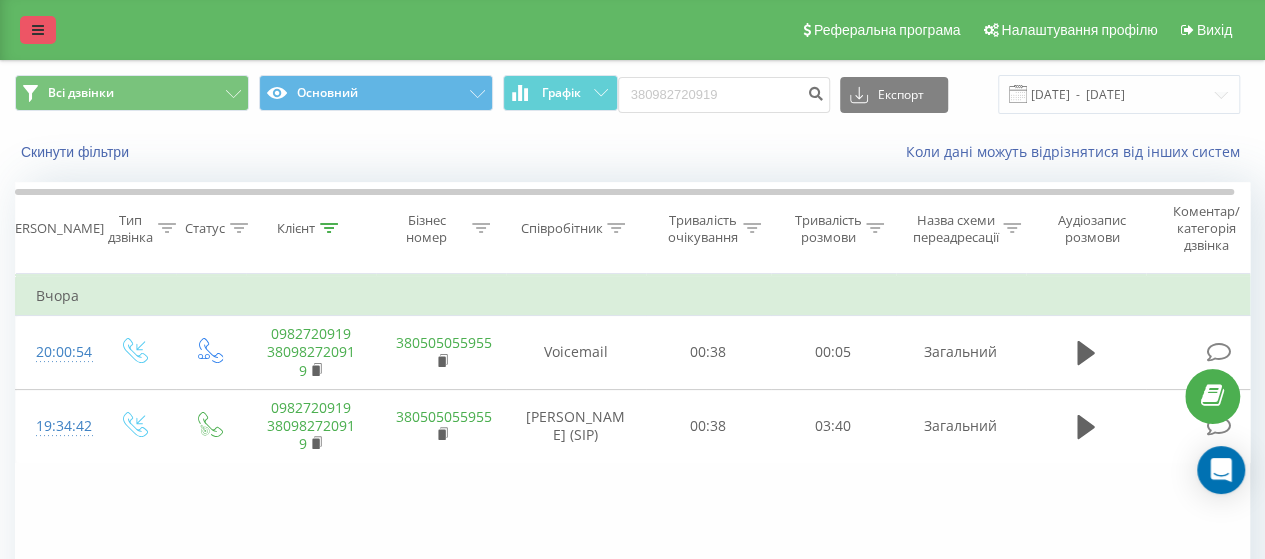 click at bounding box center (38, 30) 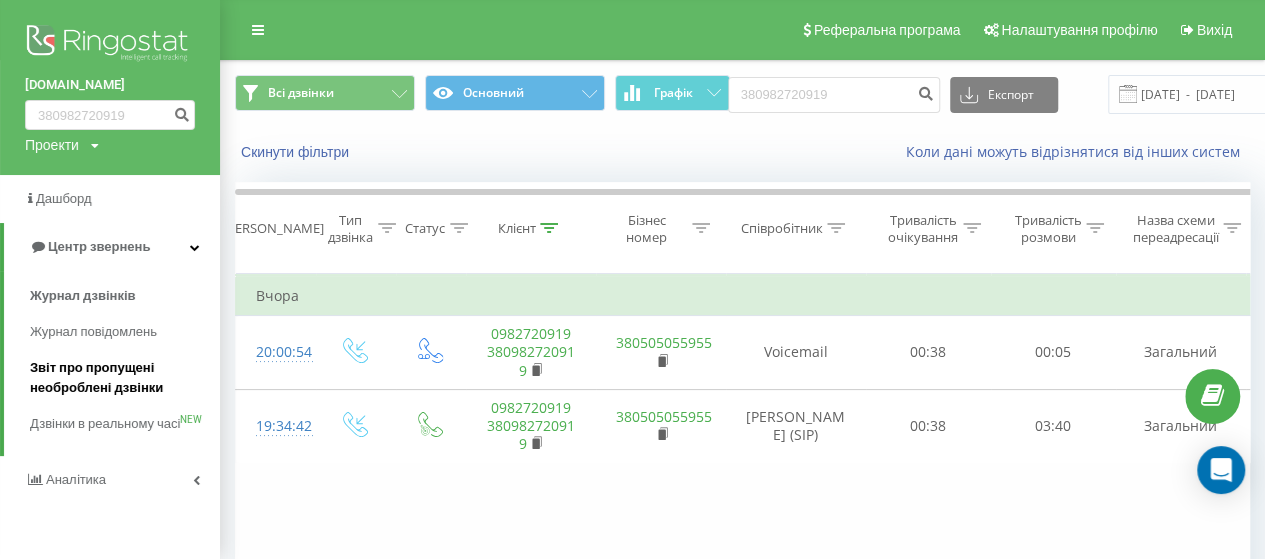click on "Звіт про пропущені необроблені дзвінки" at bounding box center [120, 378] 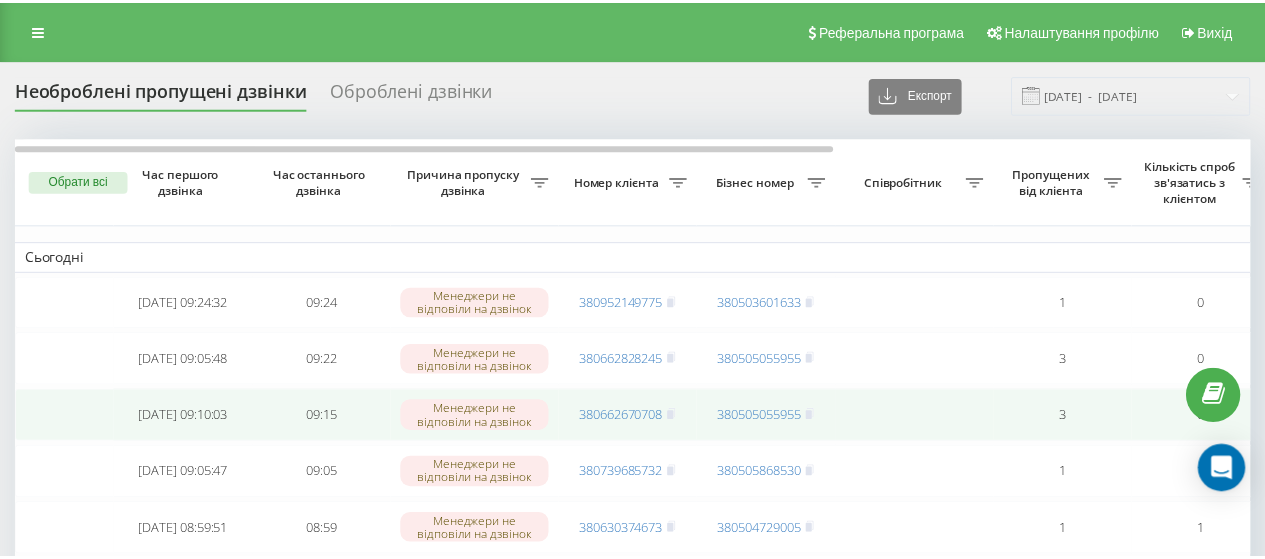 scroll, scrollTop: 0, scrollLeft: 0, axis: both 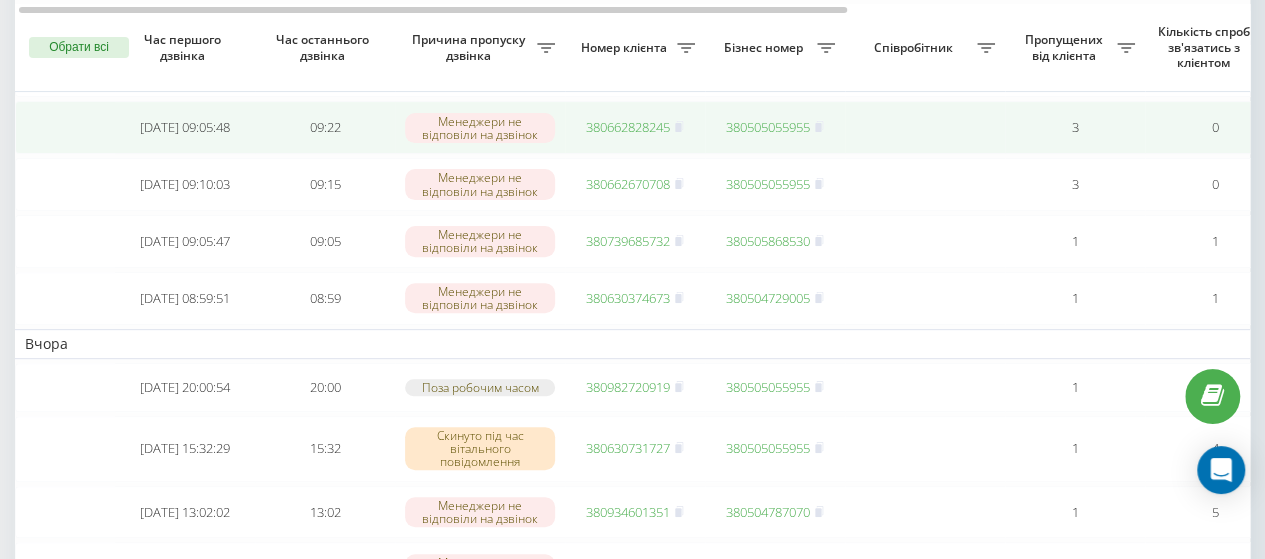 click on "380662828245" at bounding box center (628, 127) 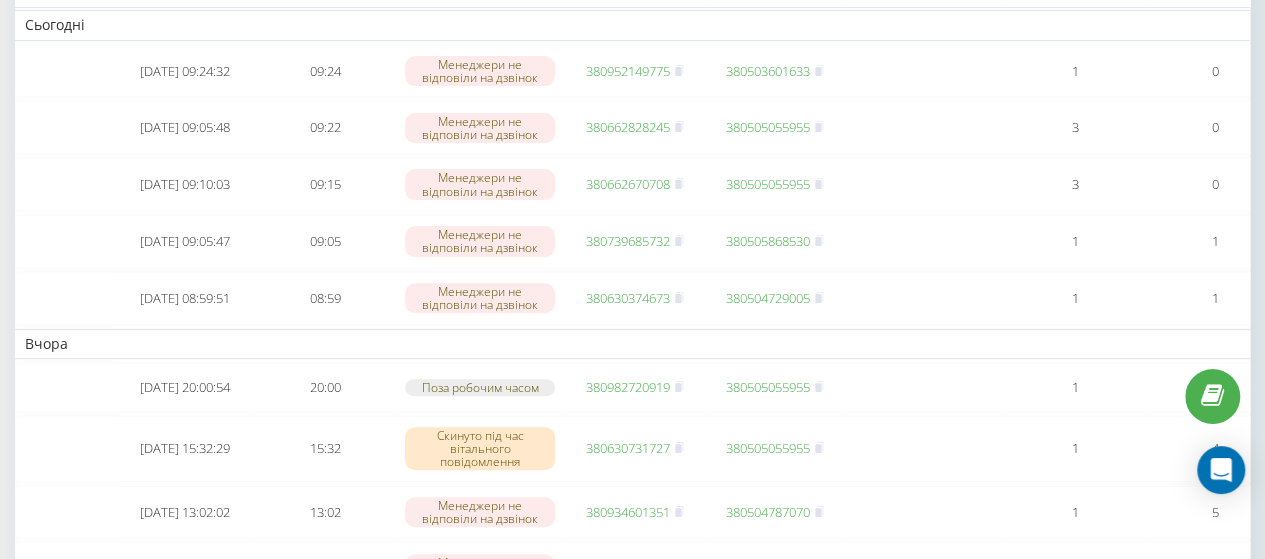 scroll, scrollTop: 0, scrollLeft: 0, axis: both 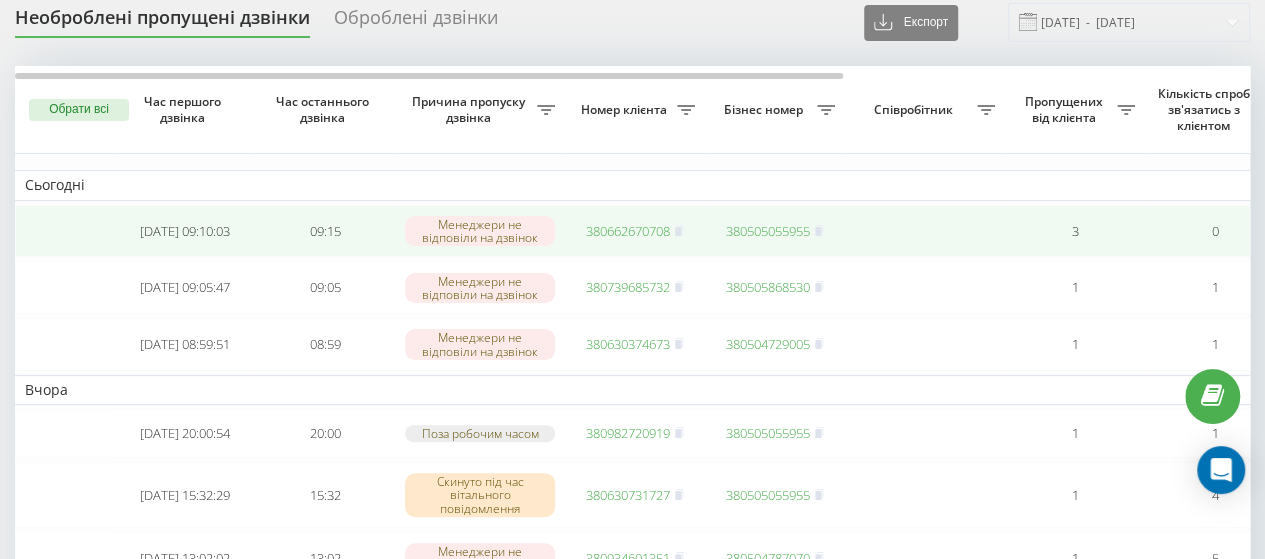 click on "380662670708" at bounding box center (628, 231) 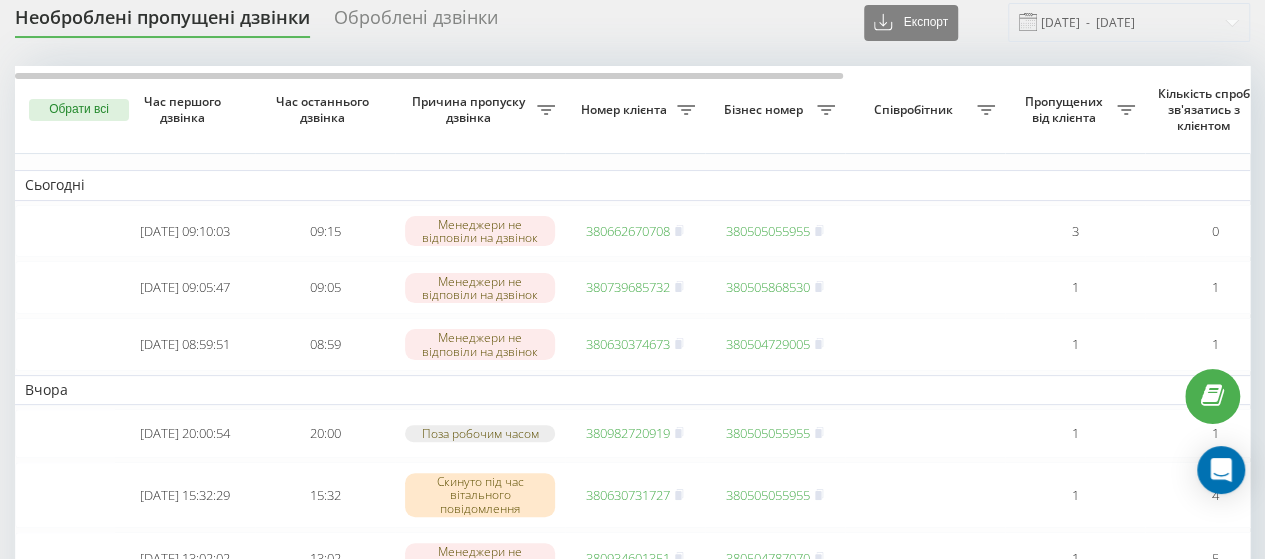 scroll, scrollTop: 0, scrollLeft: 0, axis: both 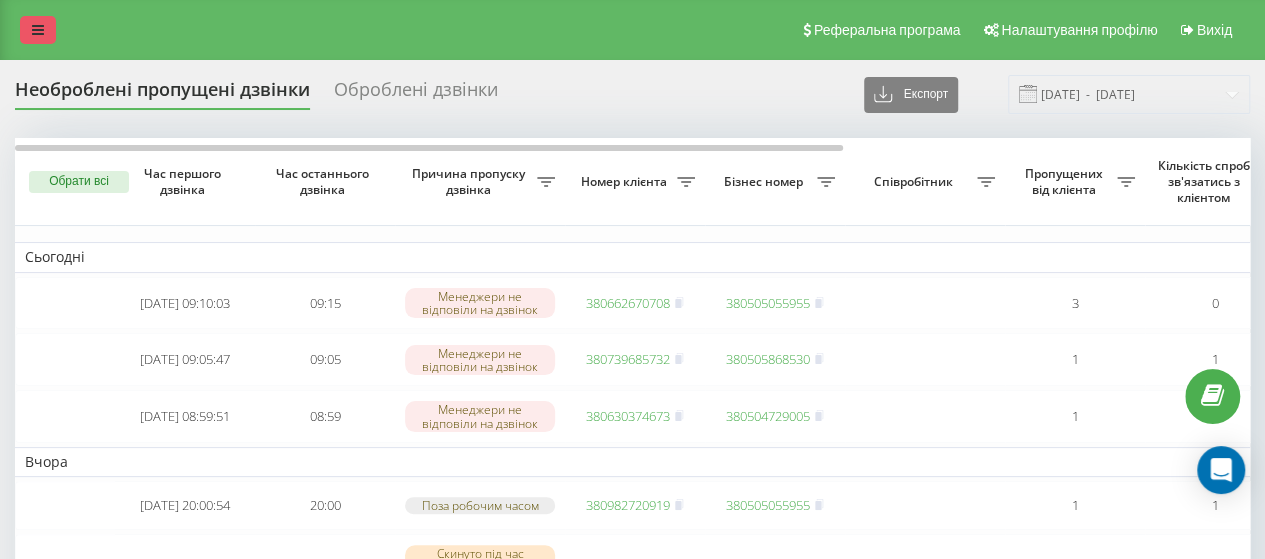 click at bounding box center [38, 30] 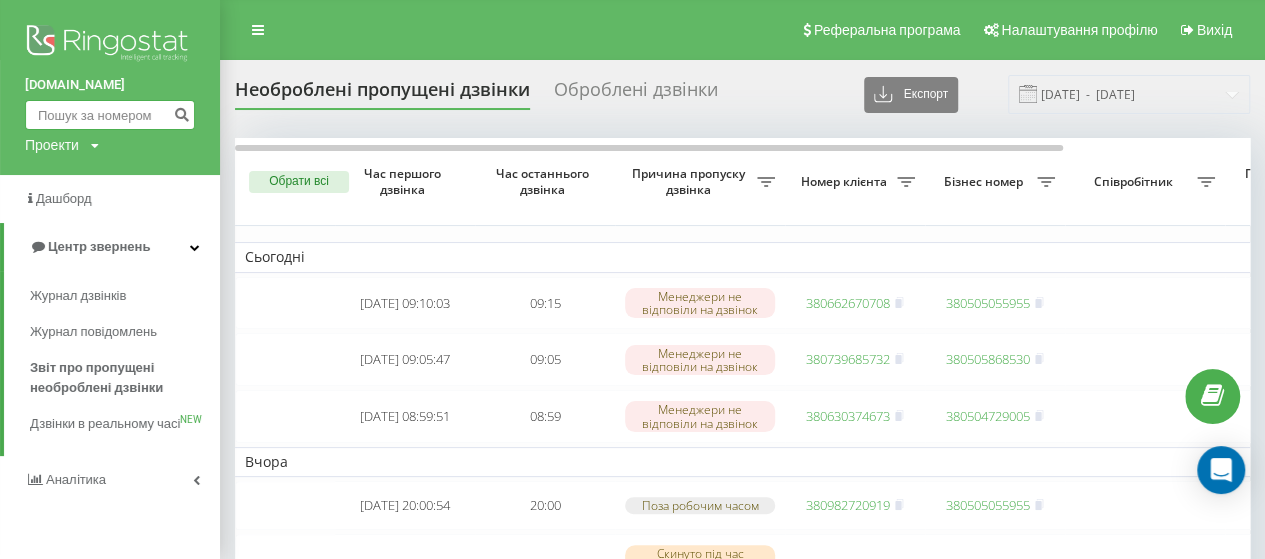 click at bounding box center (110, 115) 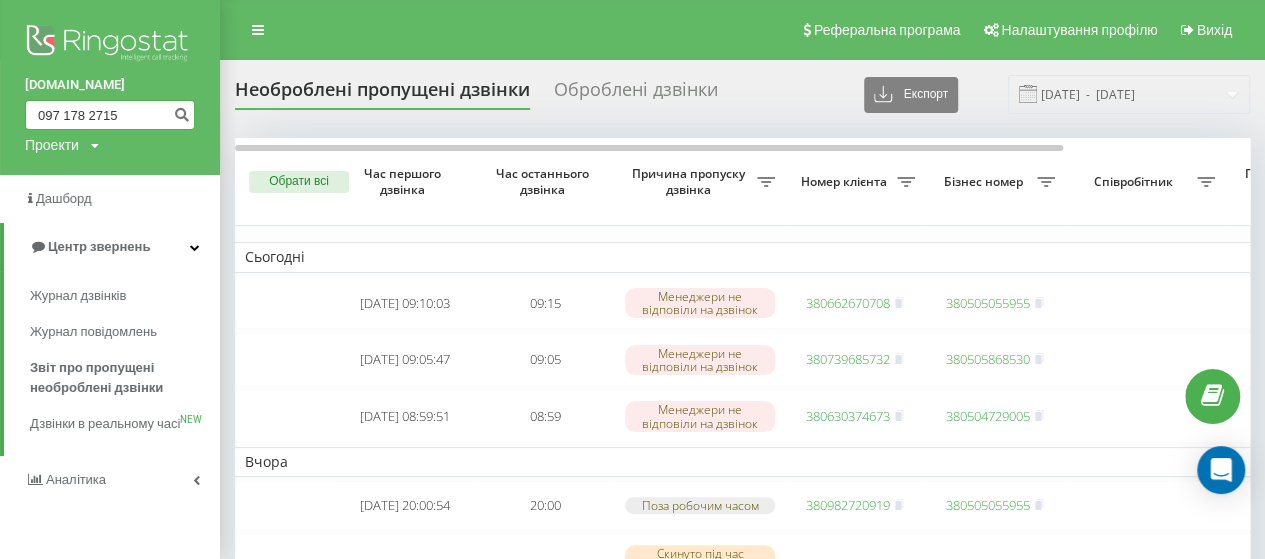 type on "097 178 2715" 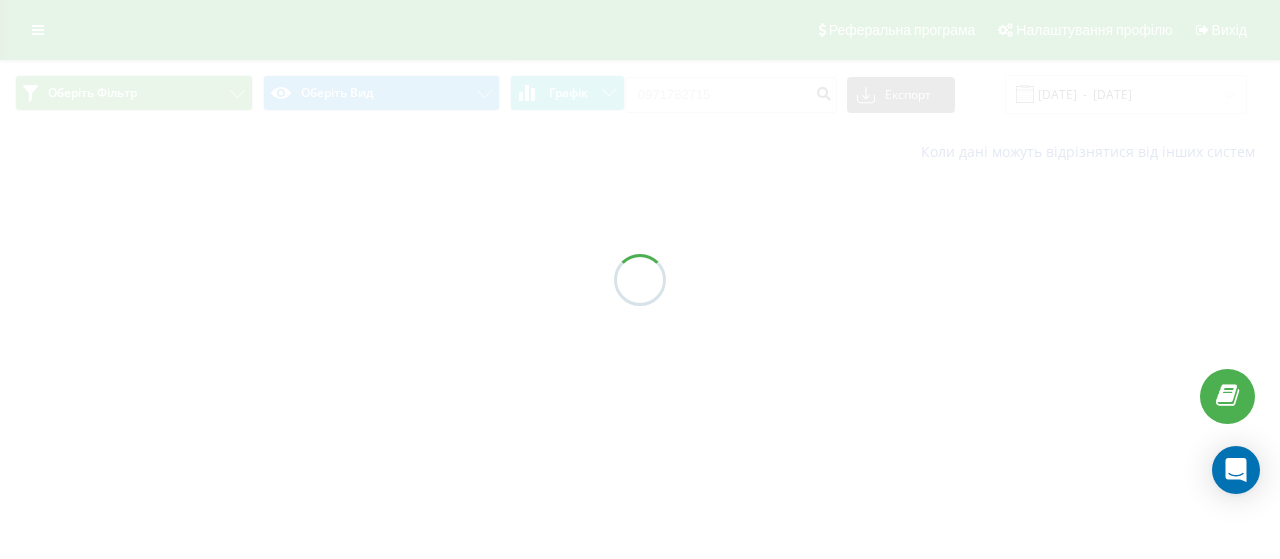 scroll, scrollTop: 0, scrollLeft: 0, axis: both 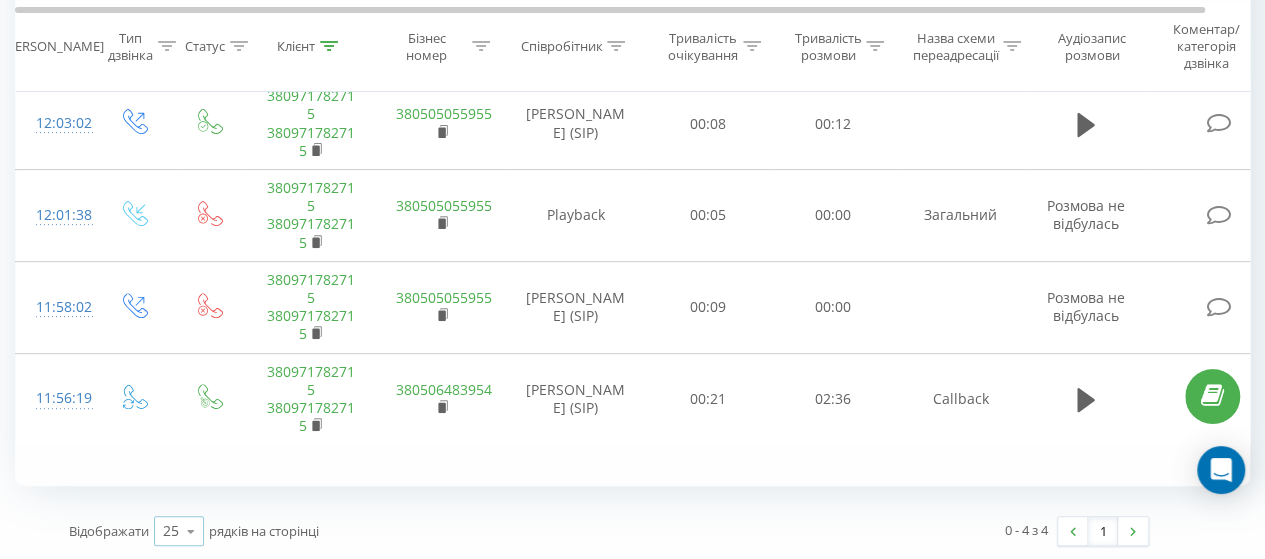 click at bounding box center [191, 531] 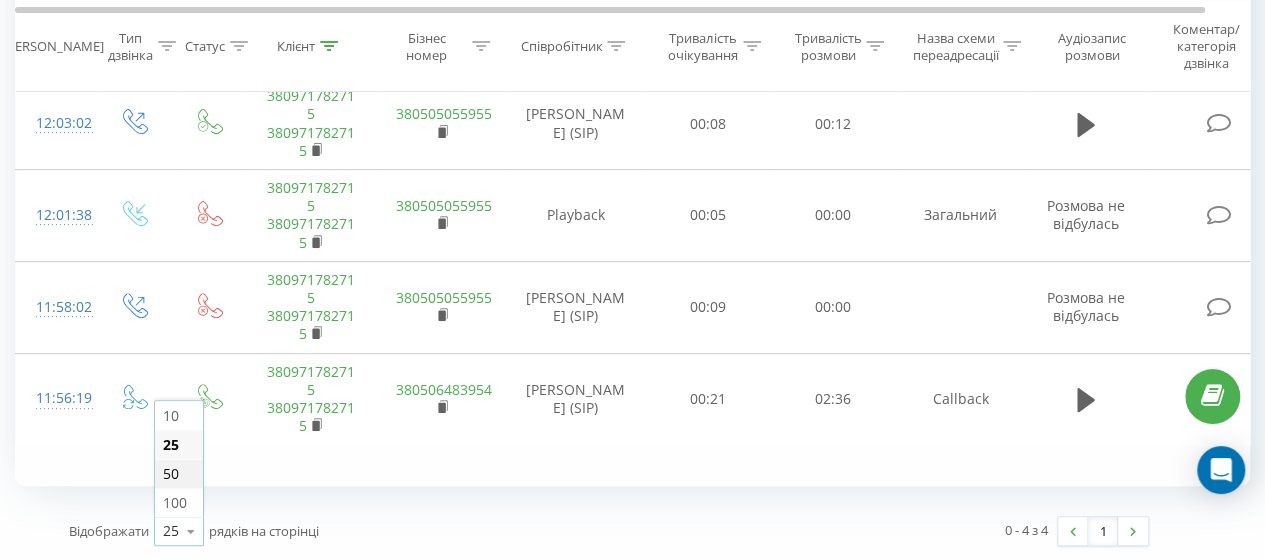 click on "50" at bounding box center [179, 473] 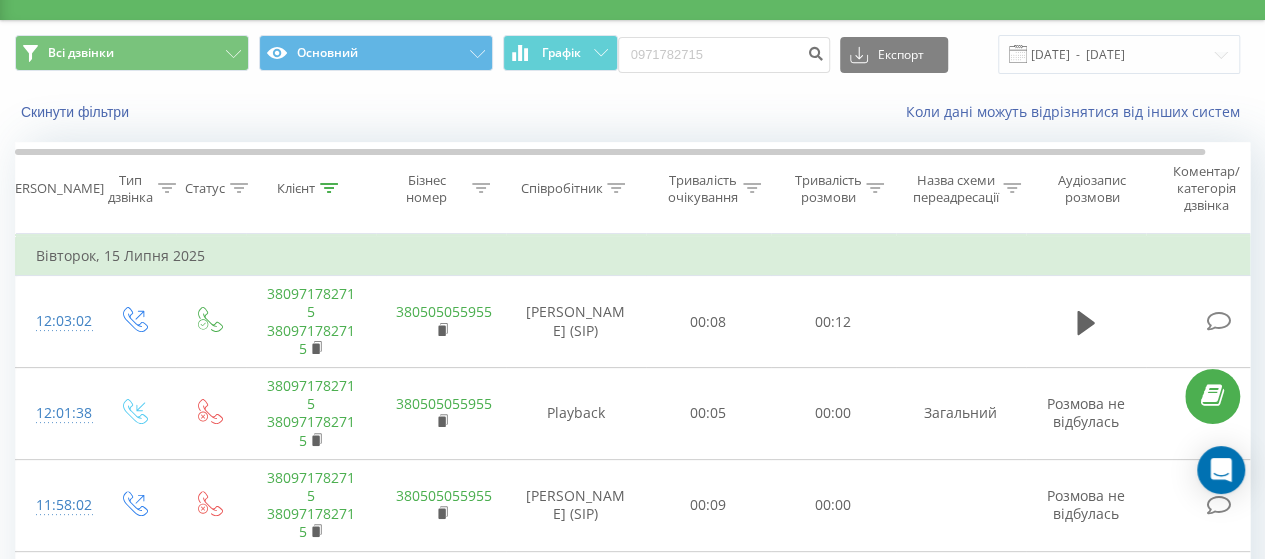 scroll, scrollTop: 0, scrollLeft: 0, axis: both 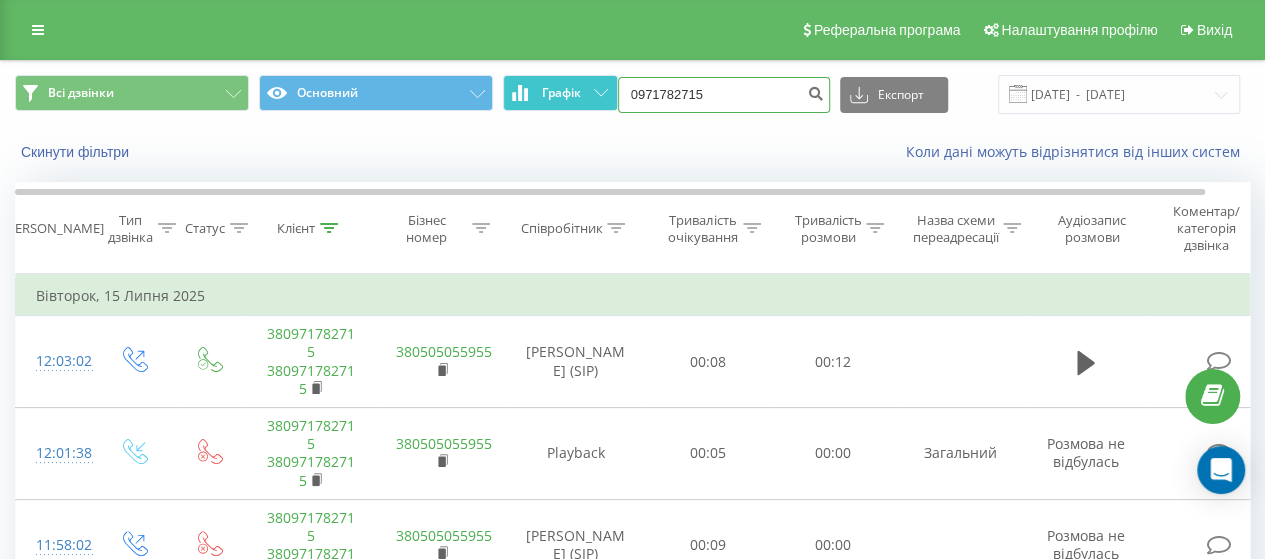 drag, startPoint x: 739, startPoint y: 93, endPoint x: 597, endPoint y: 103, distance: 142.35168 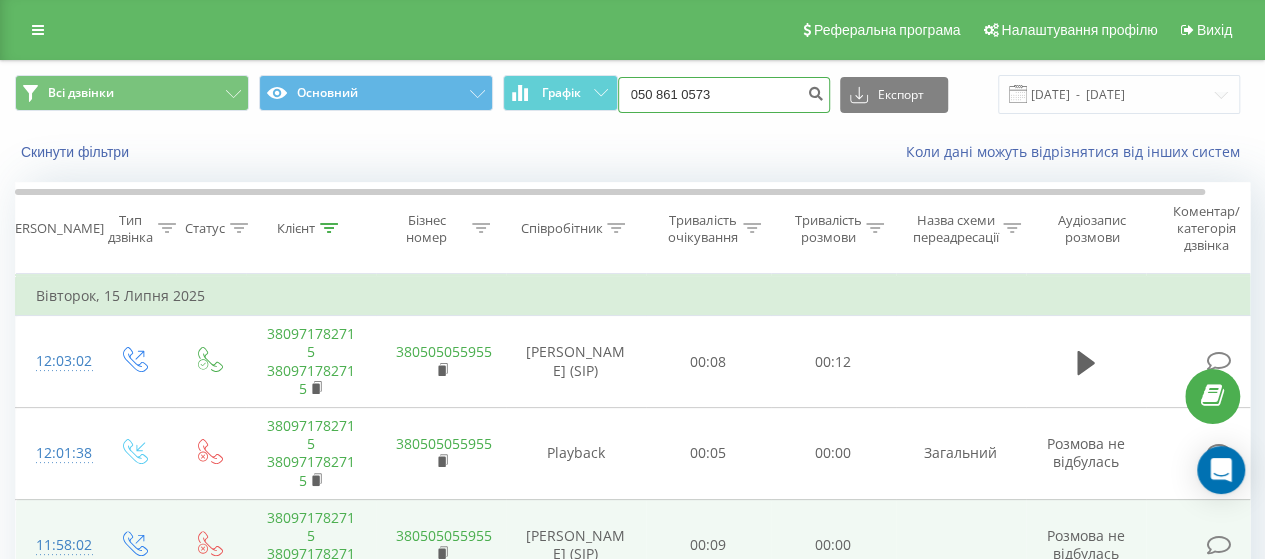 type on "050 861 0573" 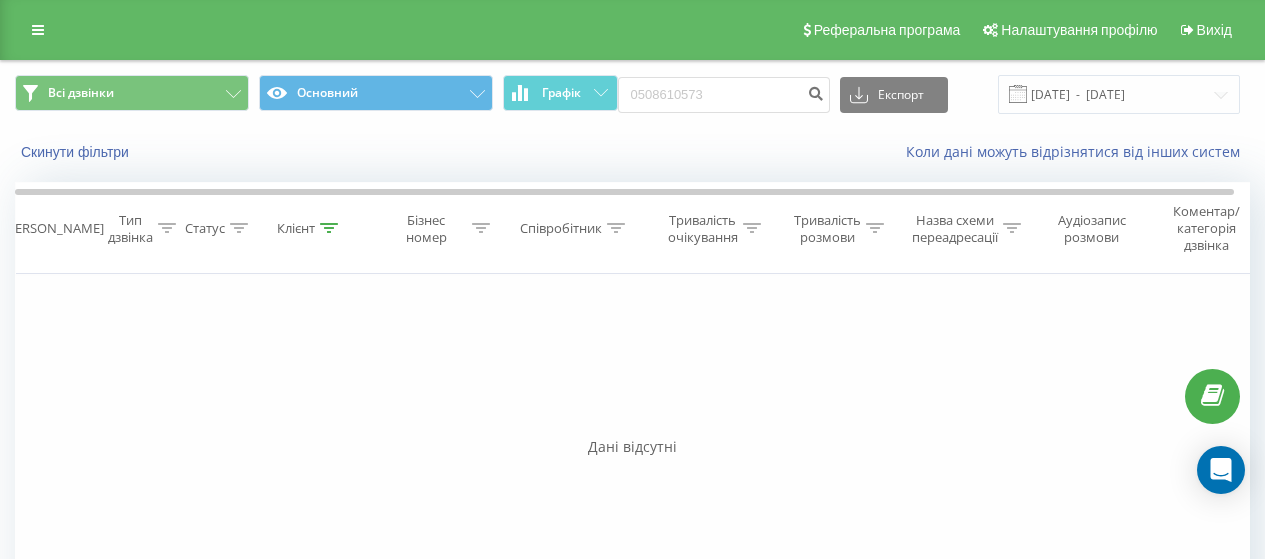 scroll, scrollTop: 0, scrollLeft: 0, axis: both 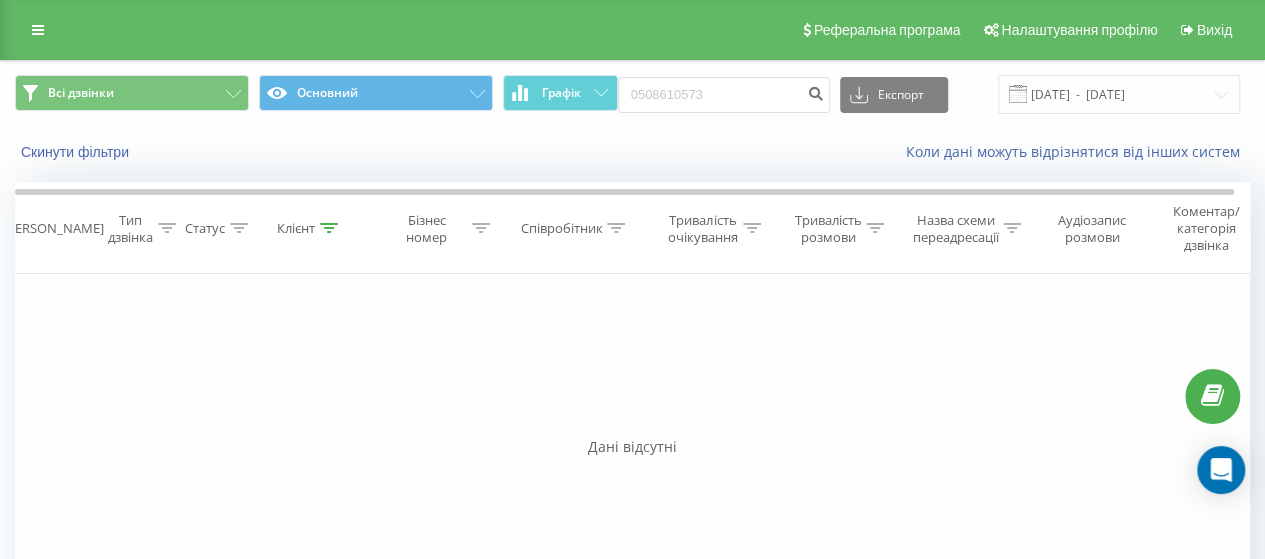 click on "Реферальна програма Налаштування профілю Вихід" at bounding box center (632, 30) 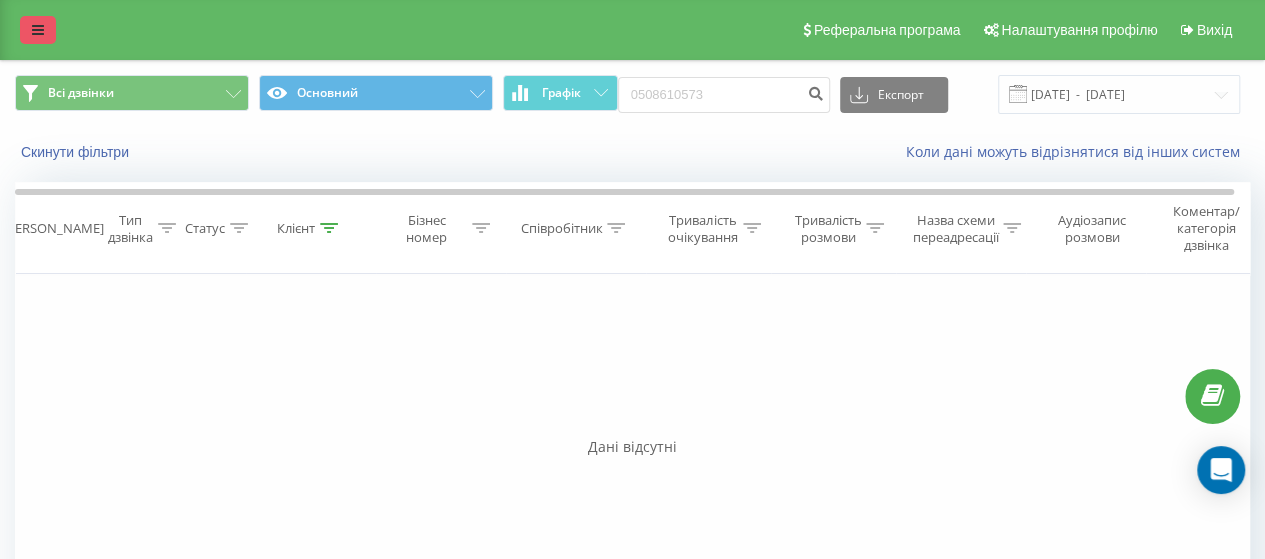 click at bounding box center (38, 30) 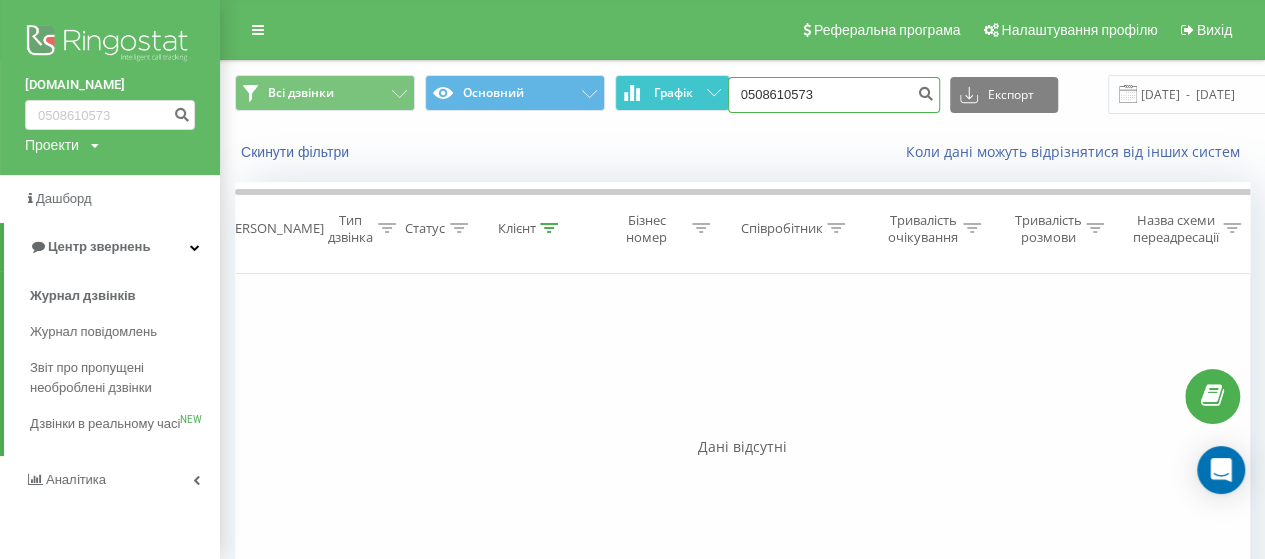 drag, startPoint x: 817, startPoint y: 100, endPoint x: 678, endPoint y: 102, distance: 139.01439 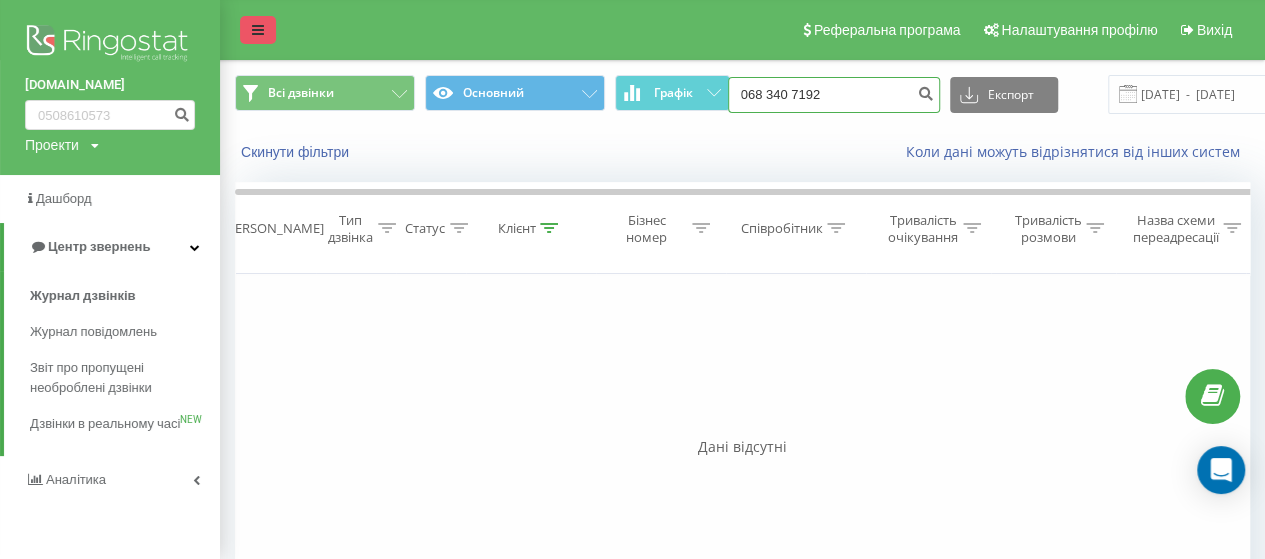 type on "068 340 7192" 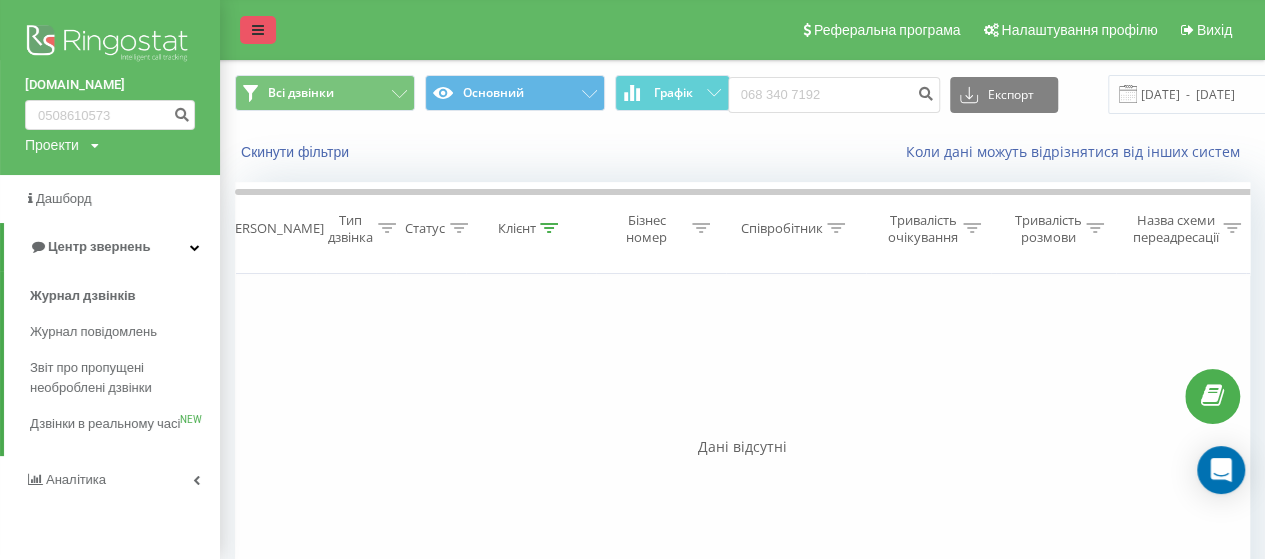 click at bounding box center [258, 30] 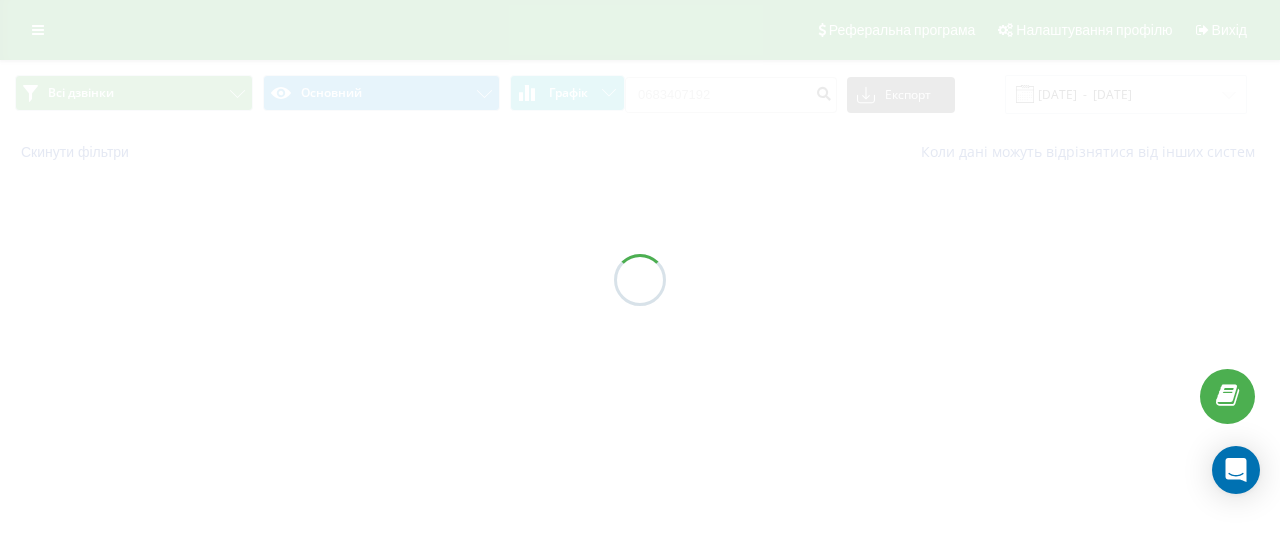 scroll, scrollTop: 0, scrollLeft: 0, axis: both 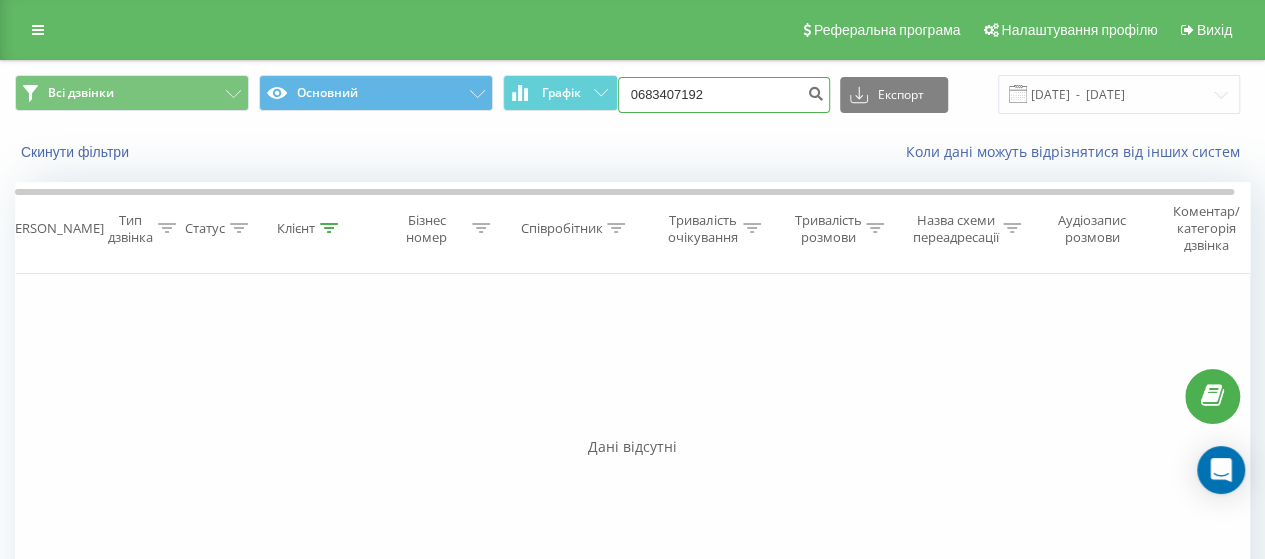 drag, startPoint x: 749, startPoint y: 99, endPoint x: 592, endPoint y: 111, distance: 157.45793 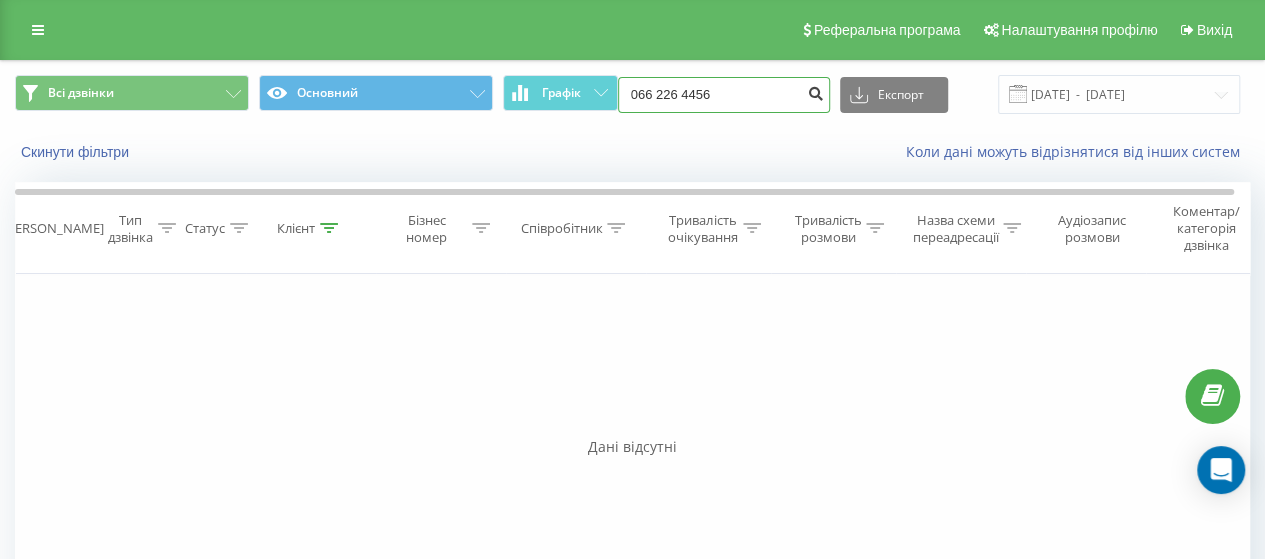 type on "066 226 4456" 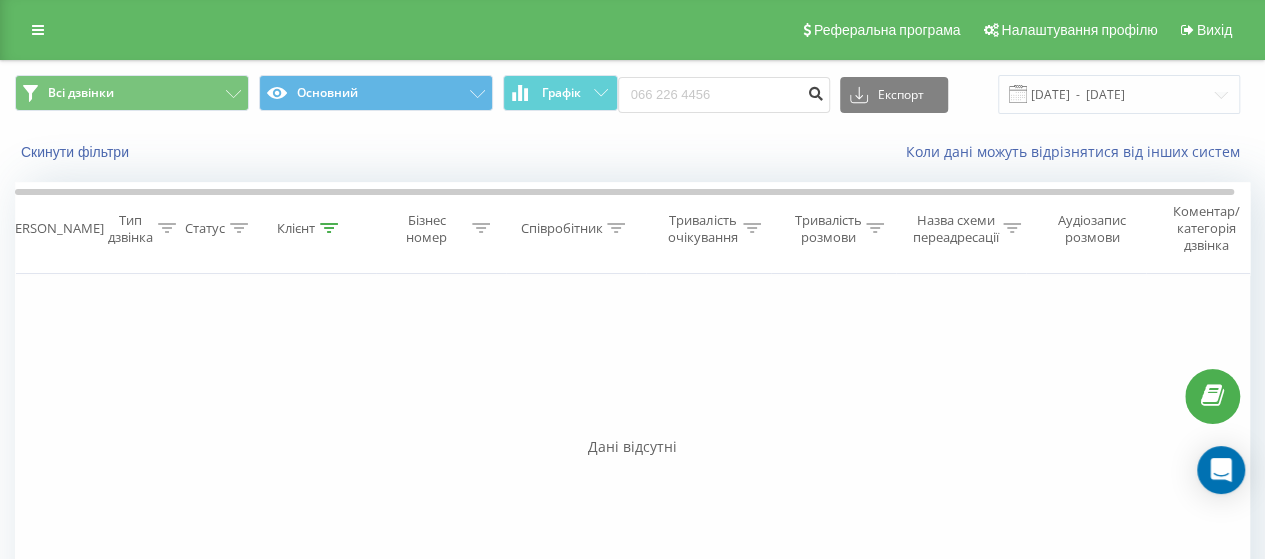 click at bounding box center [816, 91] 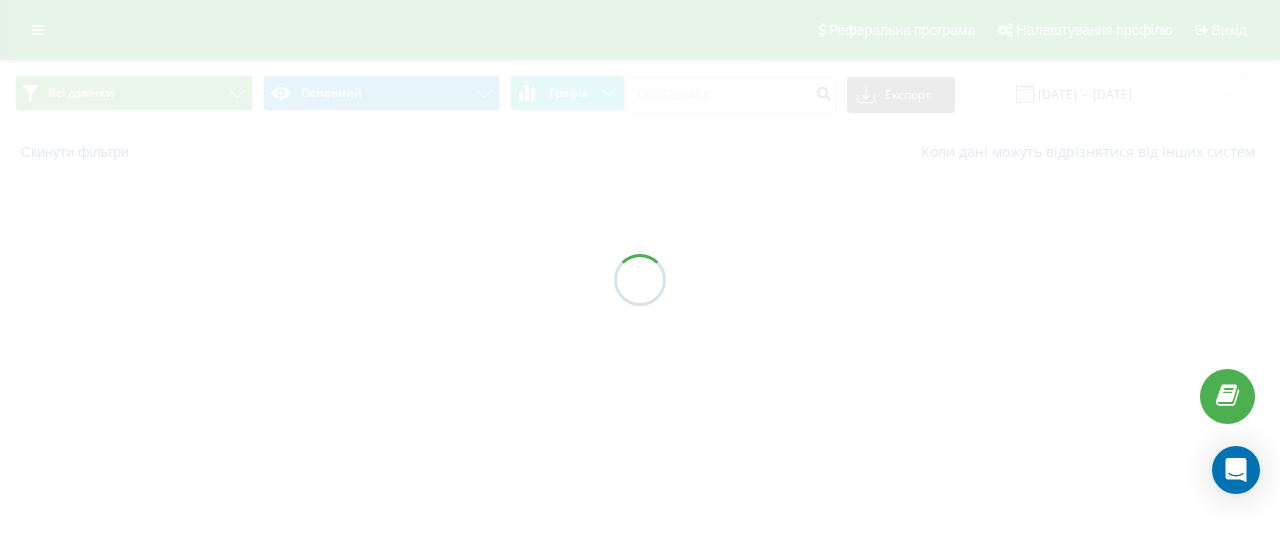 scroll, scrollTop: 0, scrollLeft: 0, axis: both 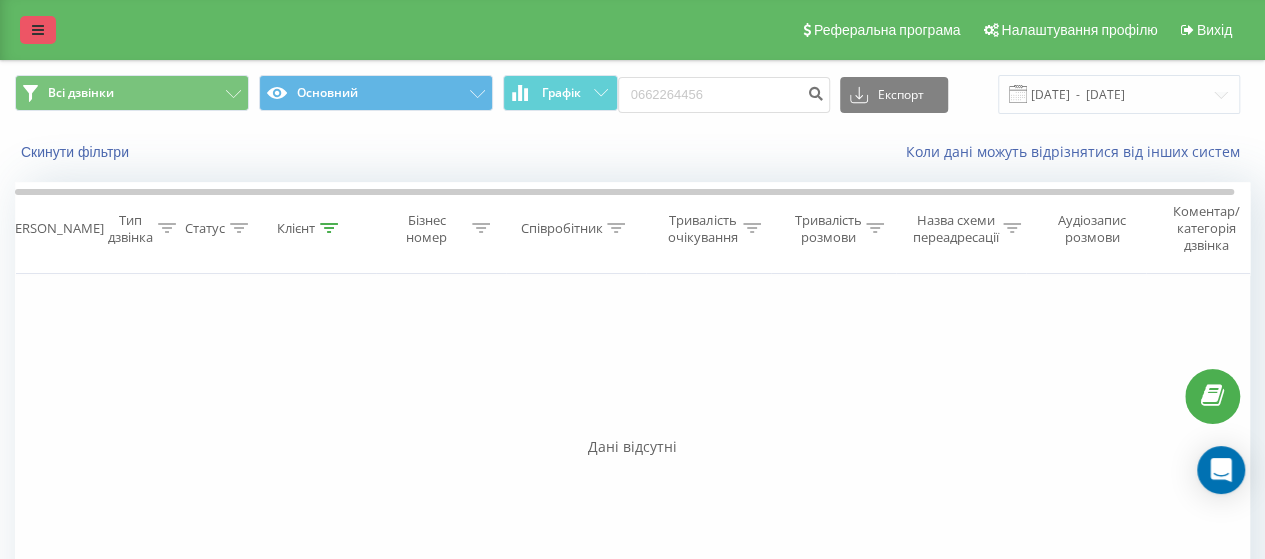 click at bounding box center [38, 30] 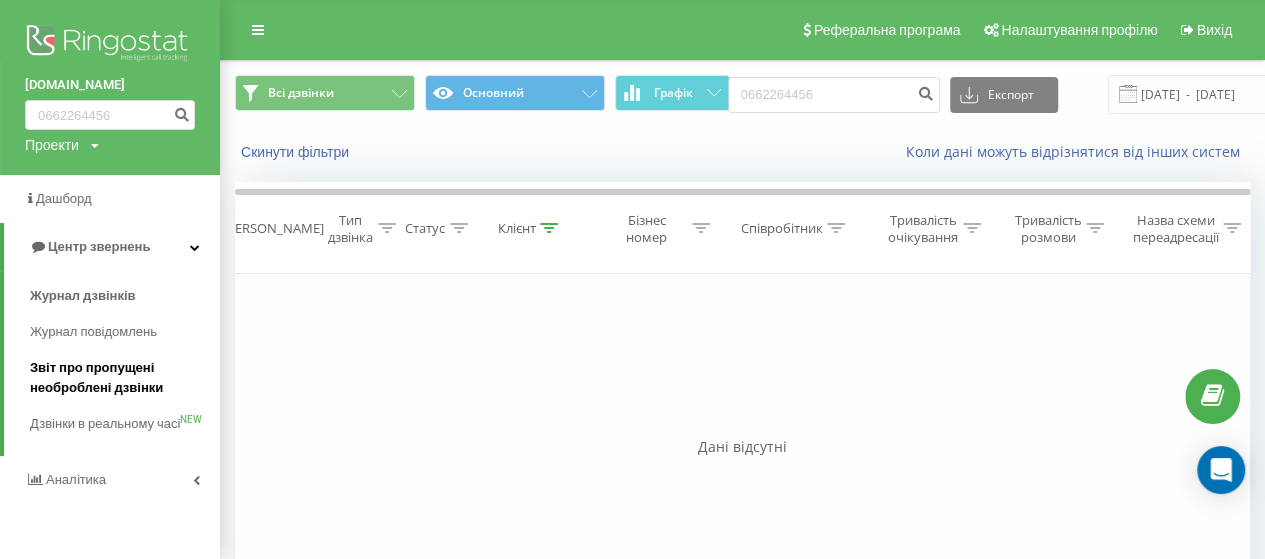 click on "Звіт про пропущені необроблені дзвінки" at bounding box center (120, 378) 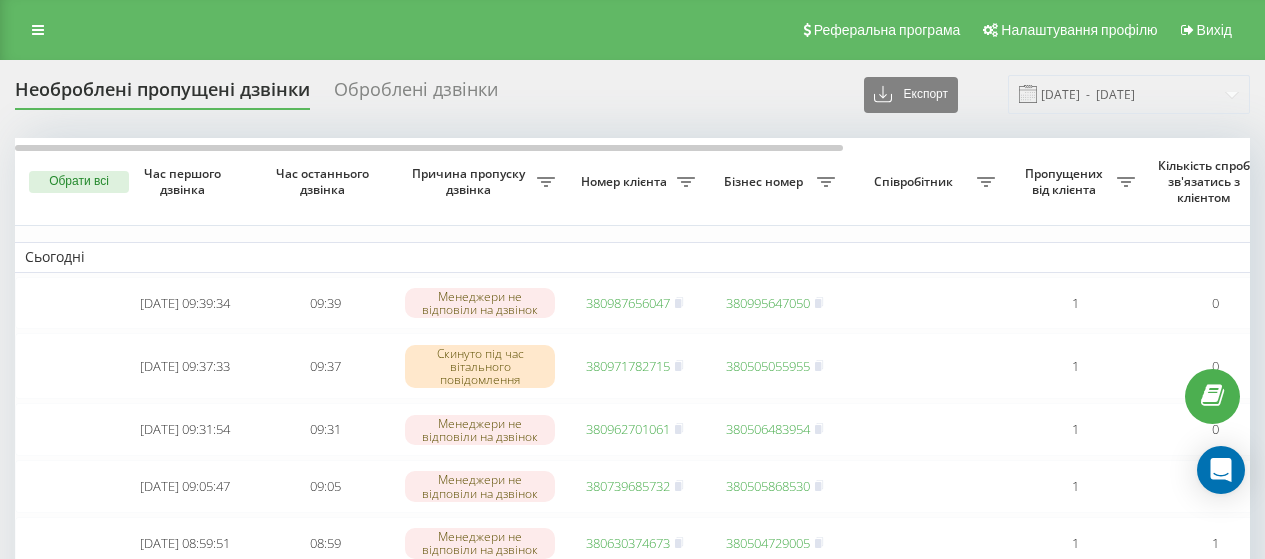 scroll, scrollTop: 0, scrollLeft: 0, axis: both 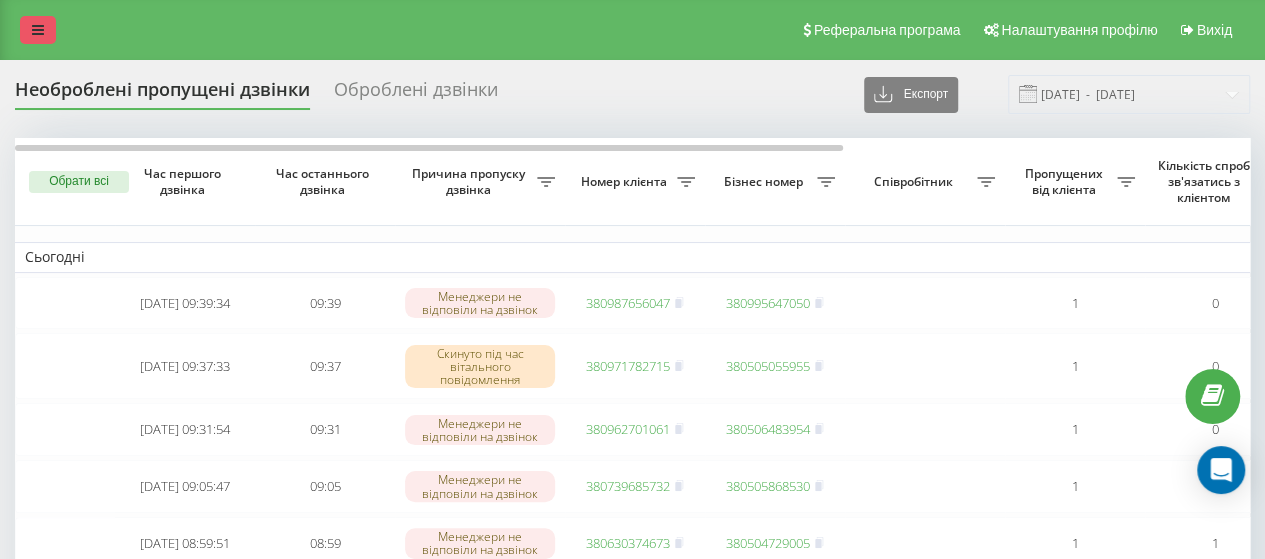 click at bounding box center [38, 30] 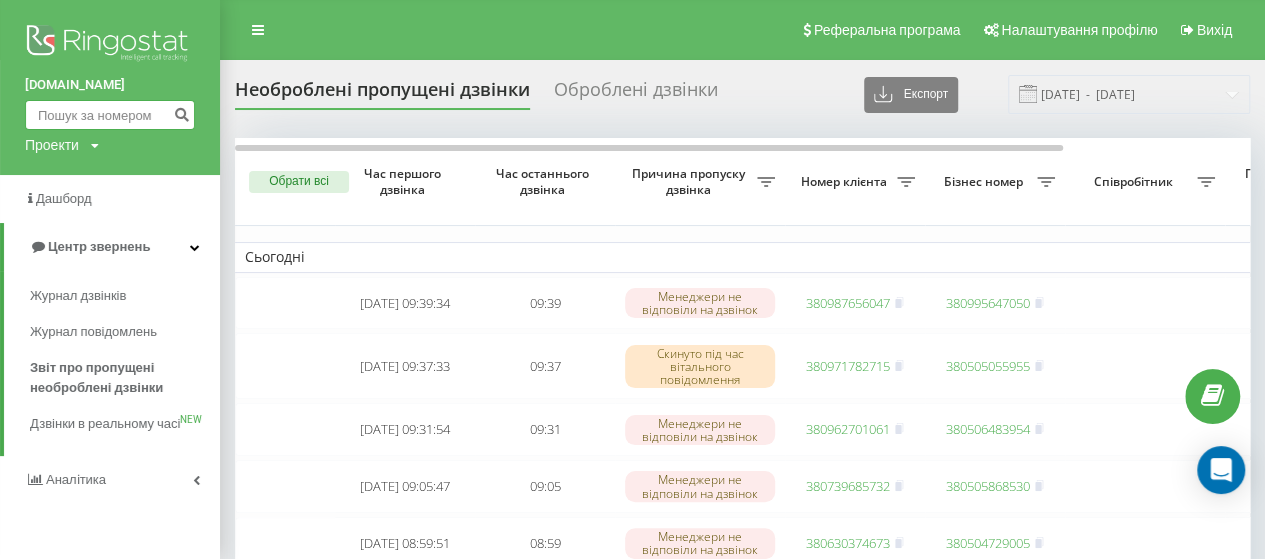 click at bounding box center [110, 115] 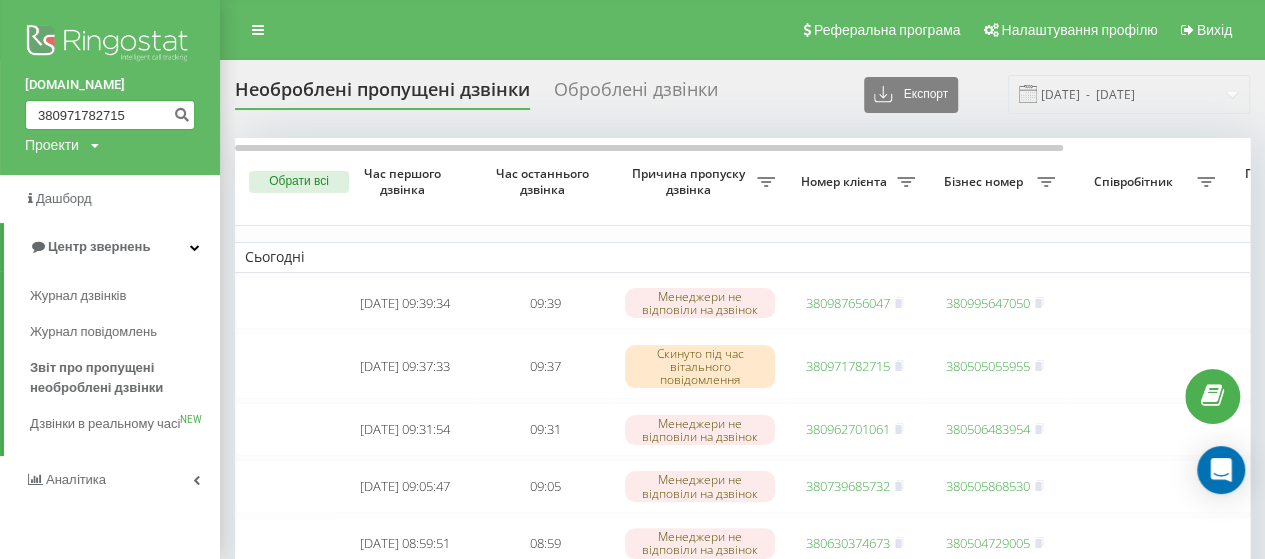 type on "380971782715" 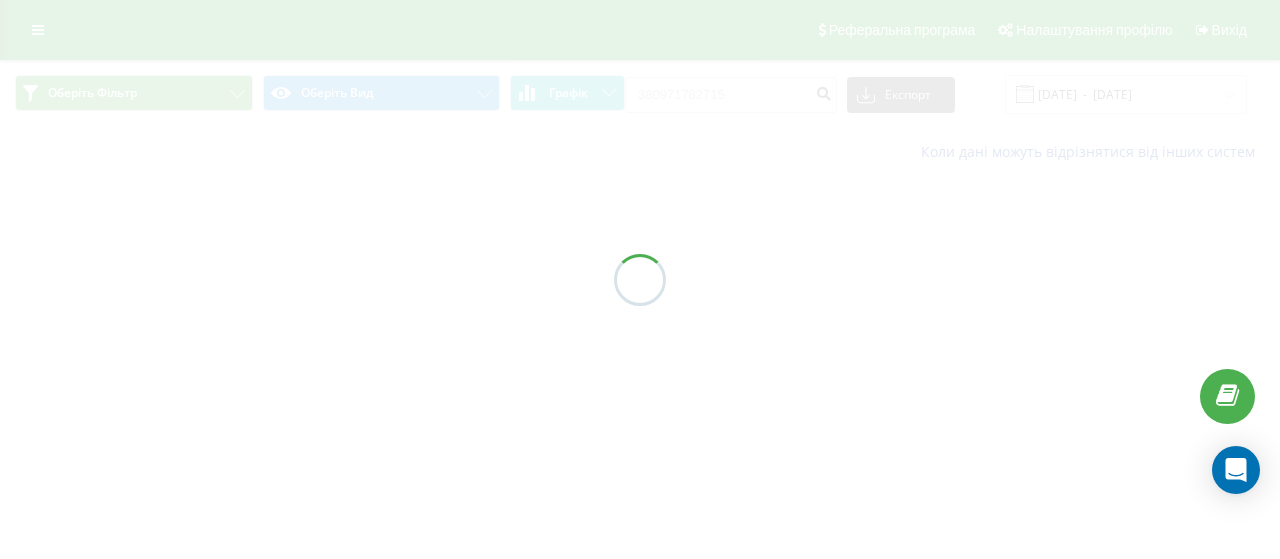scroll, scrollTop: 0, scrollLeft: 0, axis: both 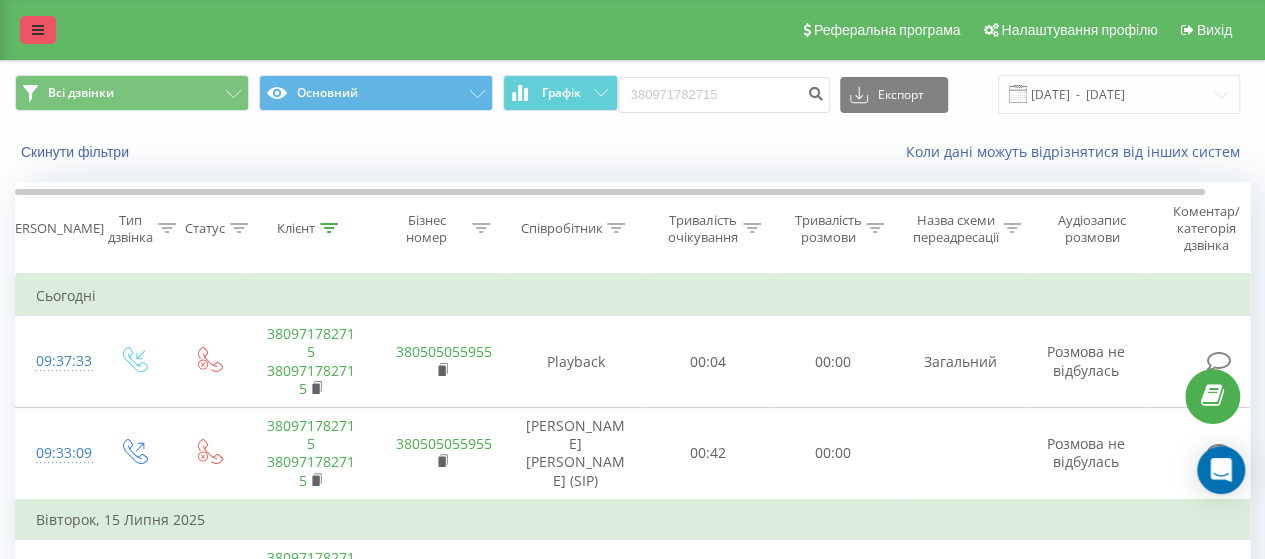 click at bounding box center (38, 30) 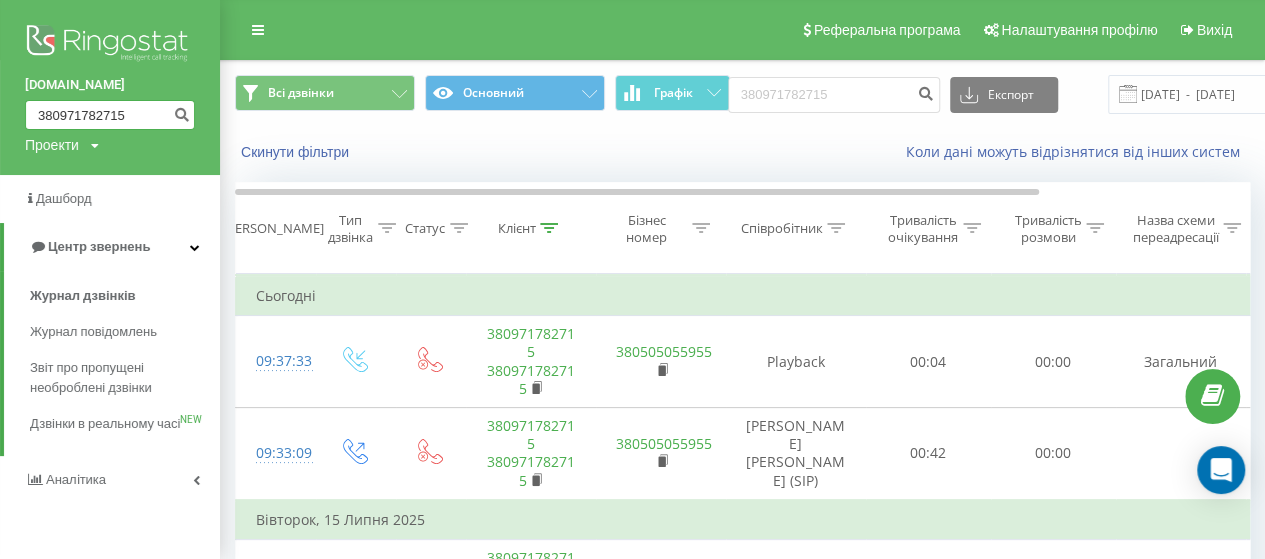 drag, startPoint x: 130, startPoint y: 125, endPoint x: 10, endPoint y: 125, distance: 120 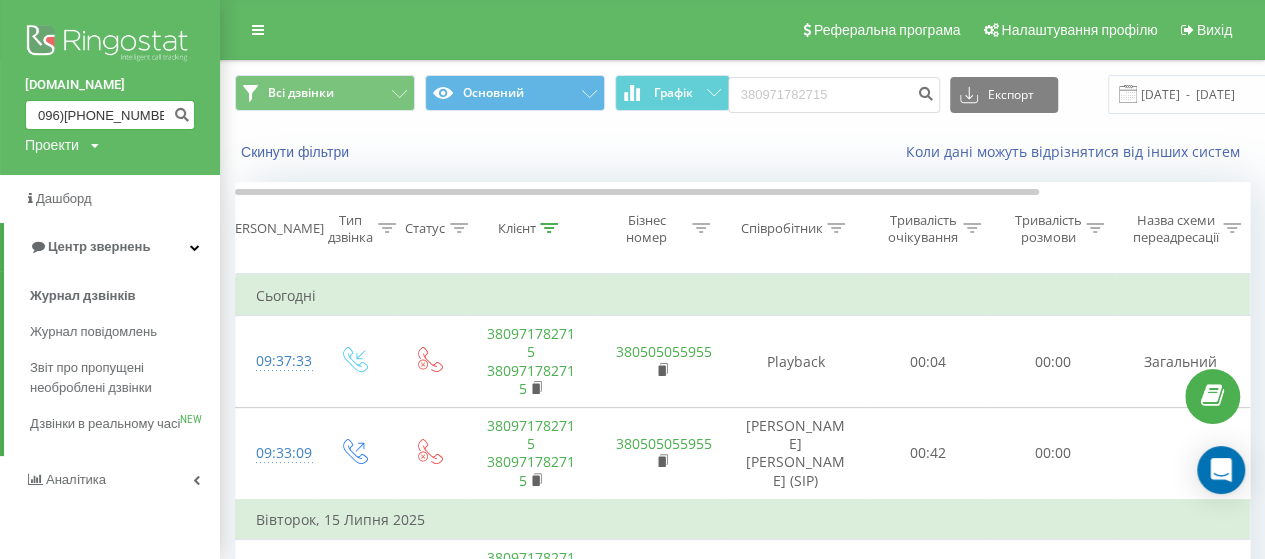 type on "096)720-93-69" 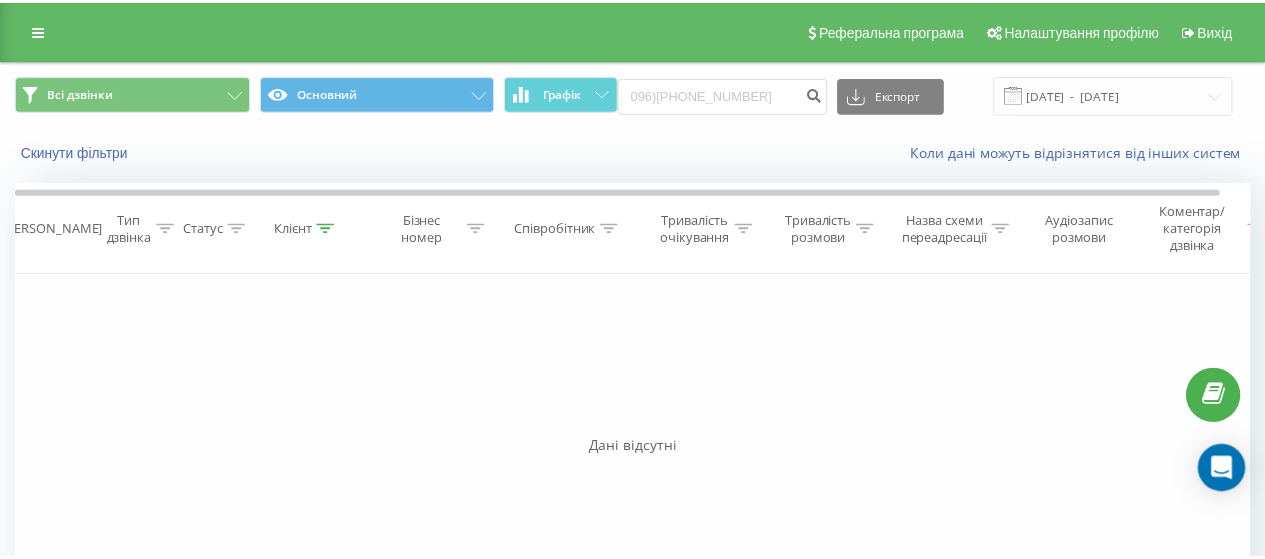 scroll, scrollTop: 0, scrollLeft: 0, axis: both 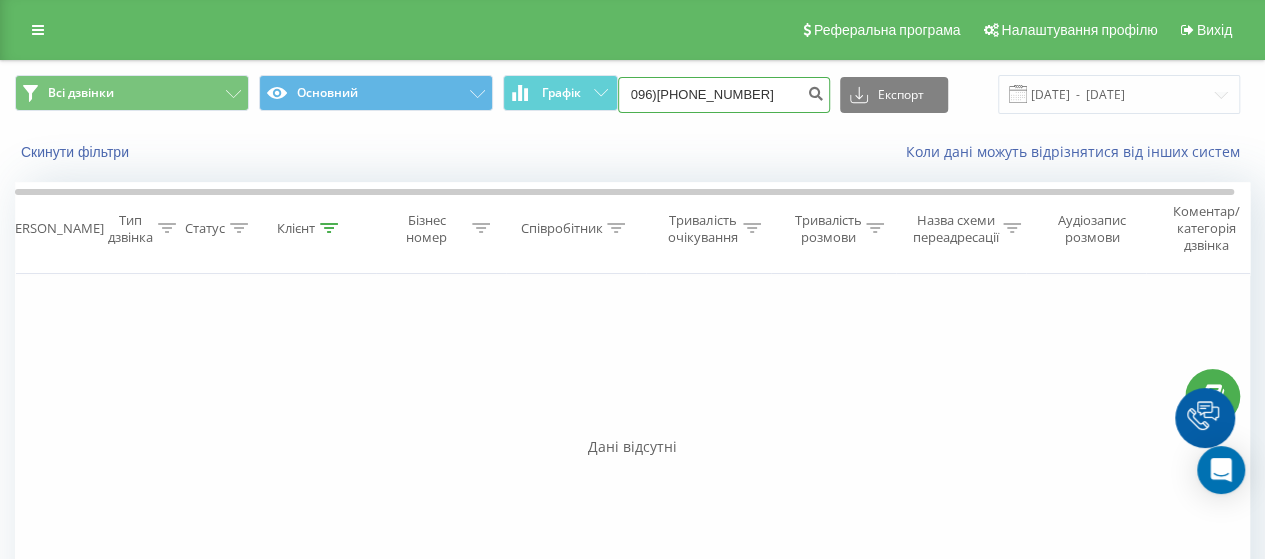 click on "096)[PHONE_NUMBER]" at bounding box center [724, 95] 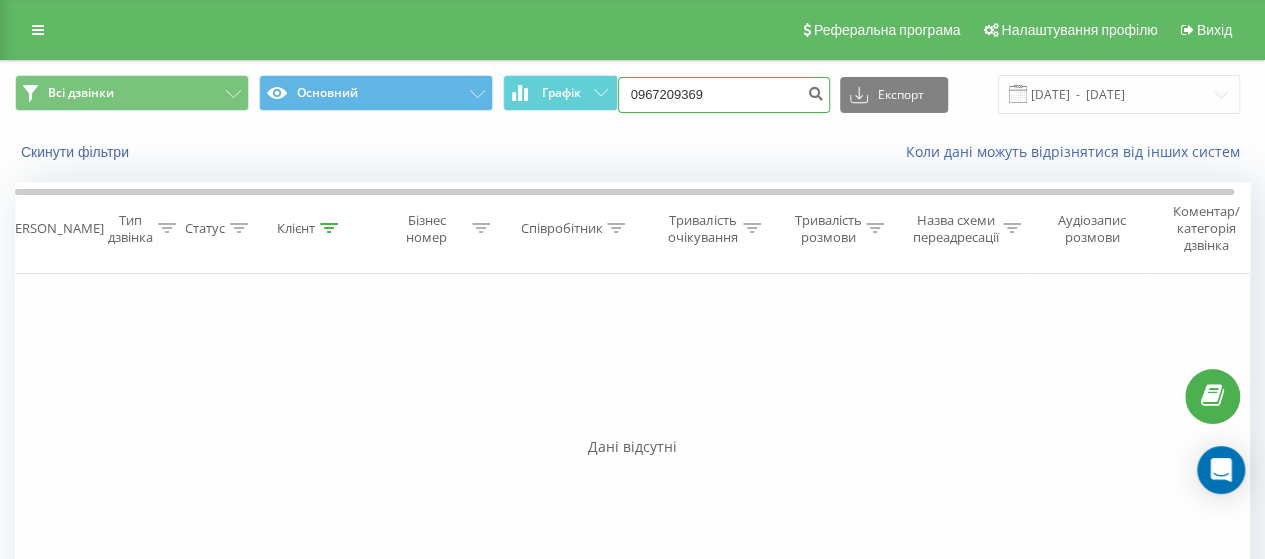 type on "0967209369" 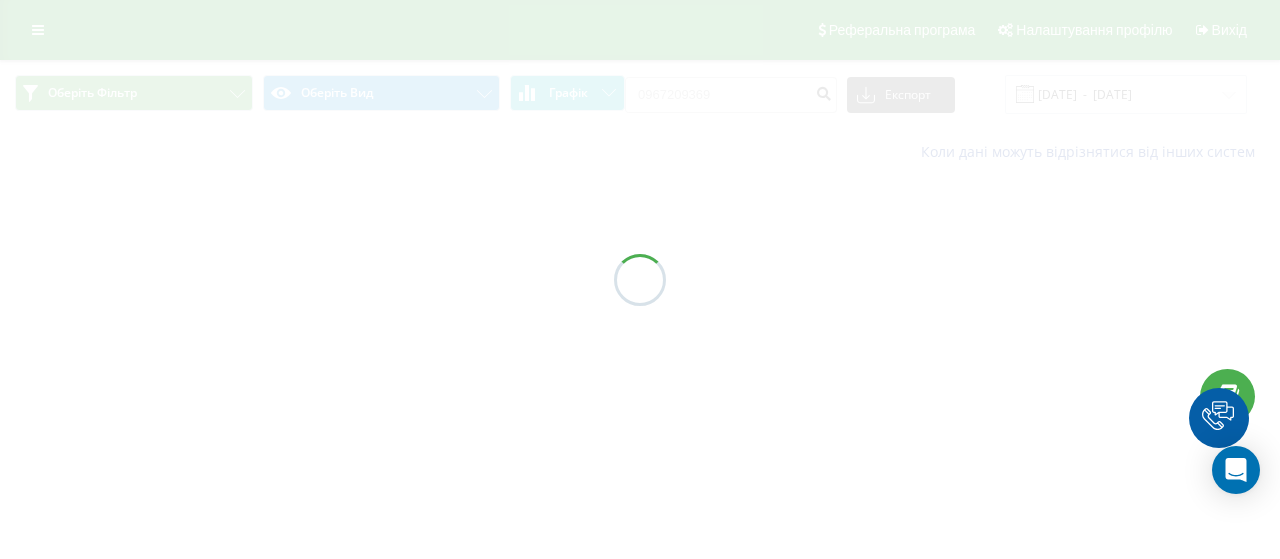 scroll, scrollTop: 0, scrollLeft: 0, axis: both 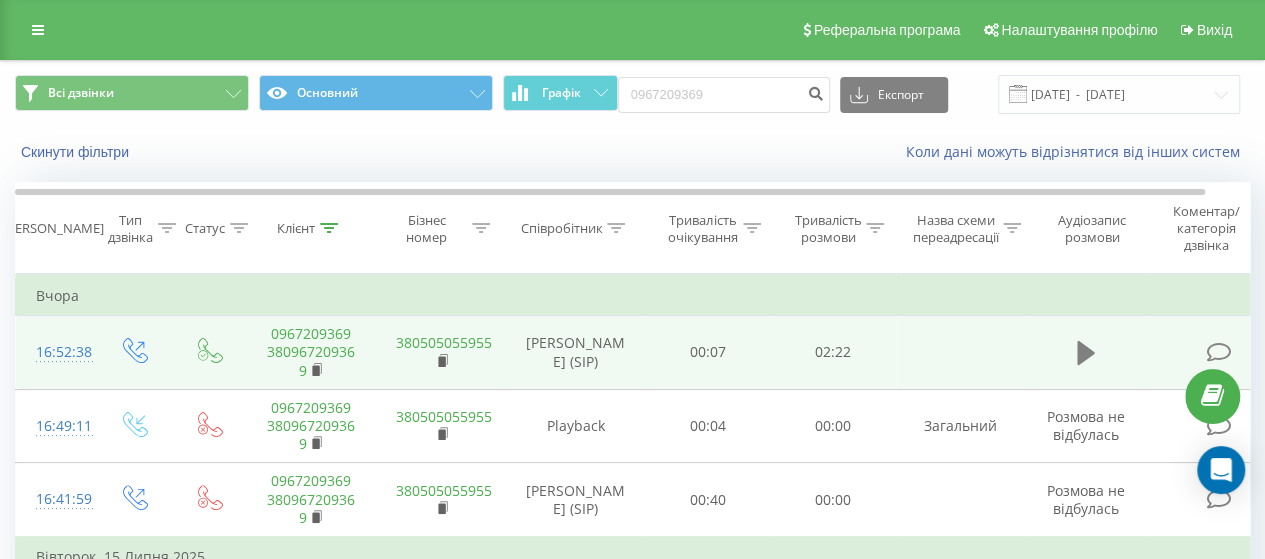 click 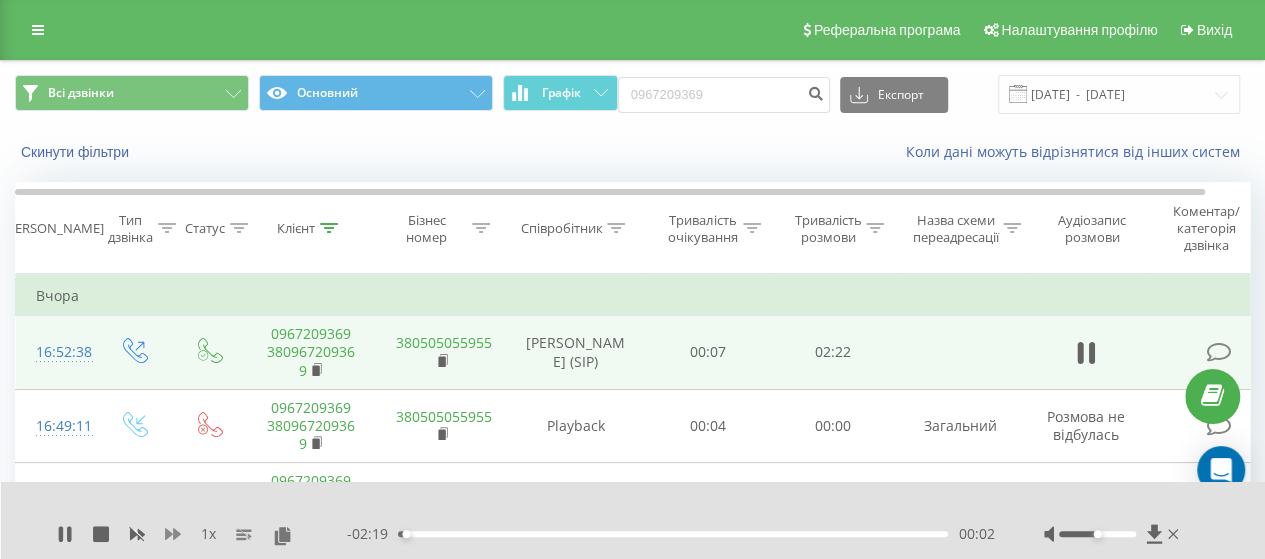 click 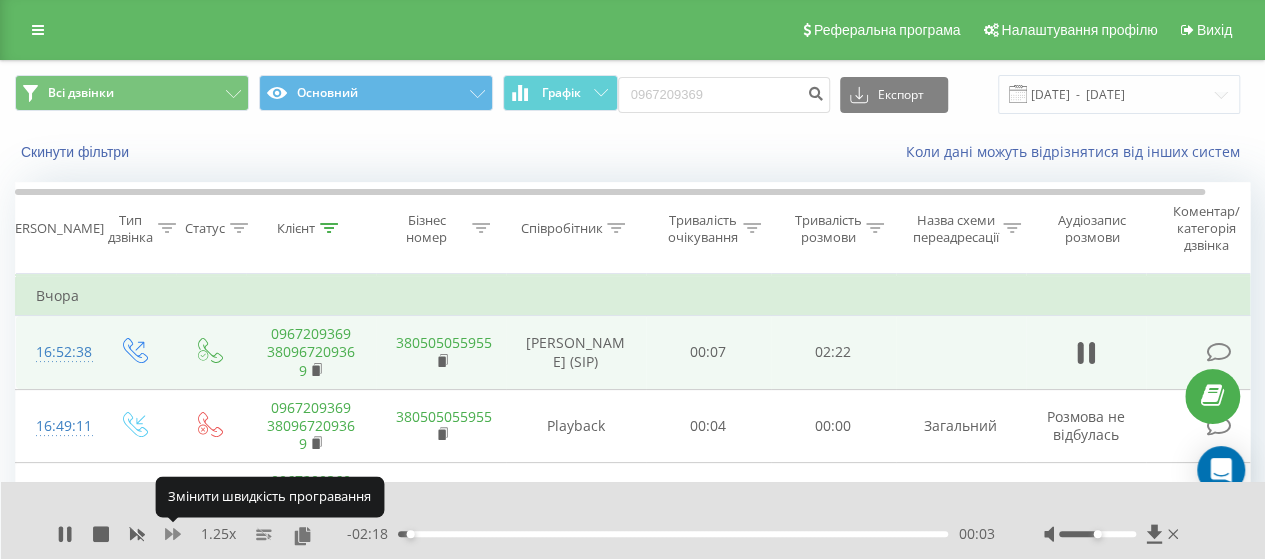click 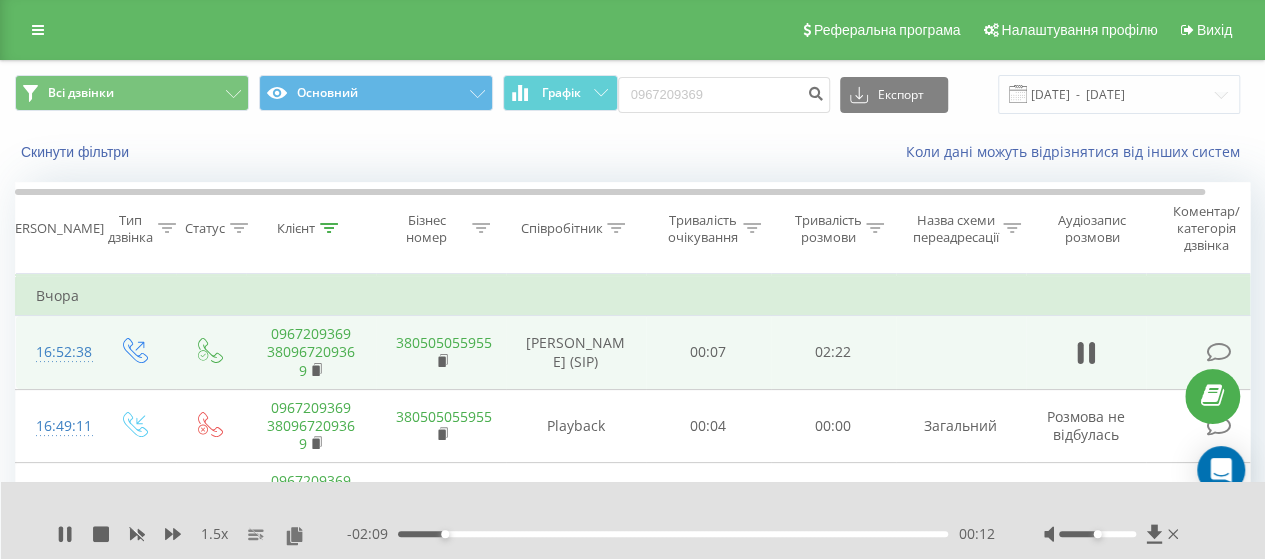 click on "00:12" at bounding box center [673, 534] 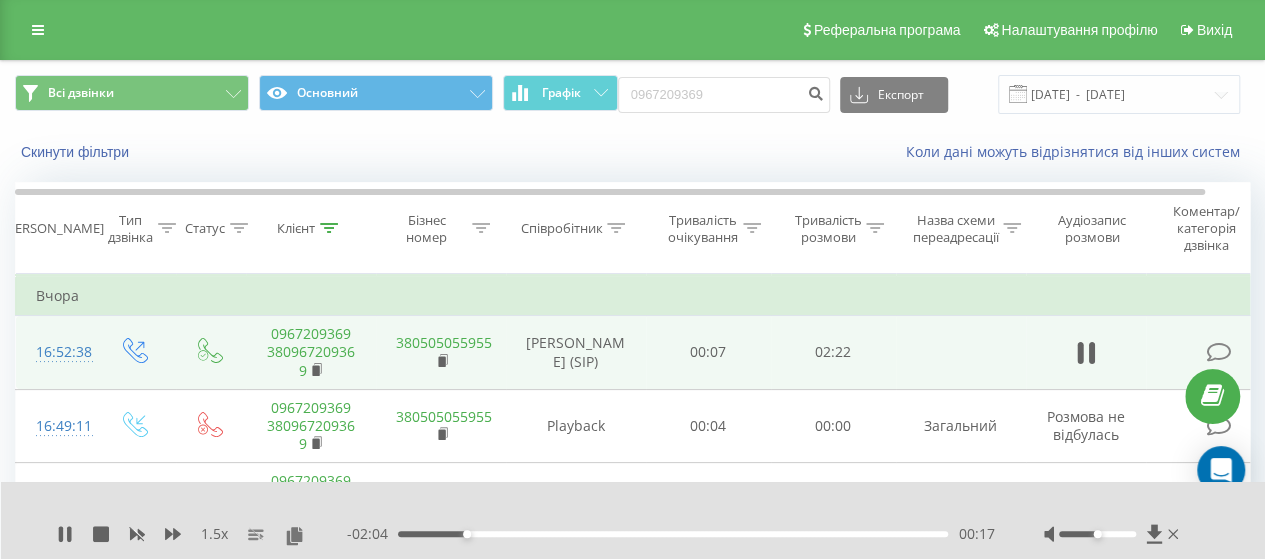 click on "00:17" at bounding box center [673, 534] 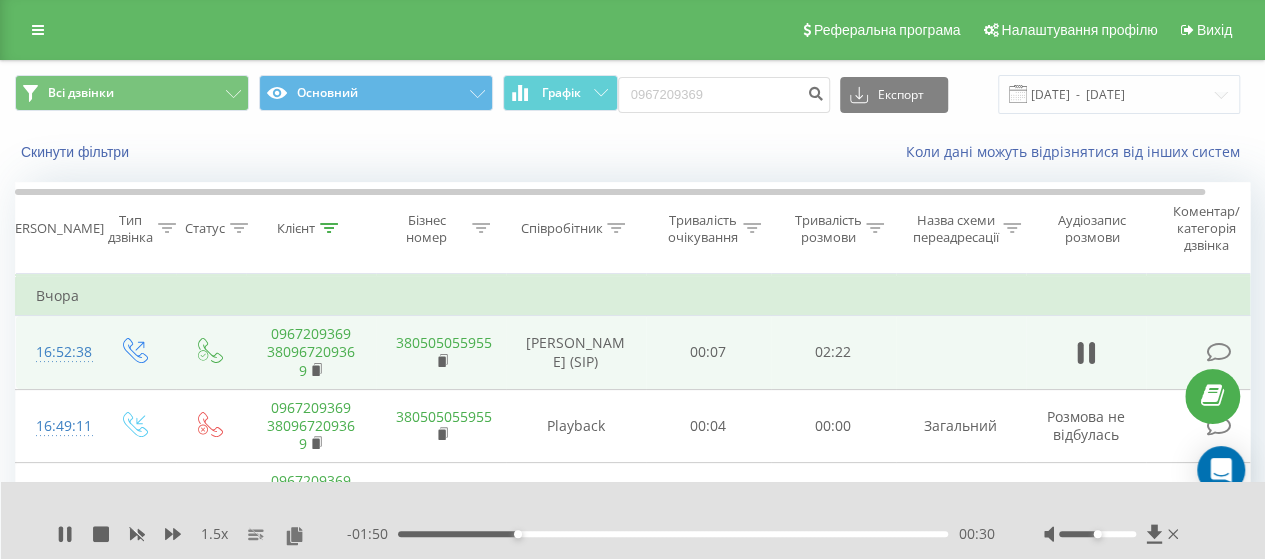 click on "00:30" at bounding box center (673, 534) 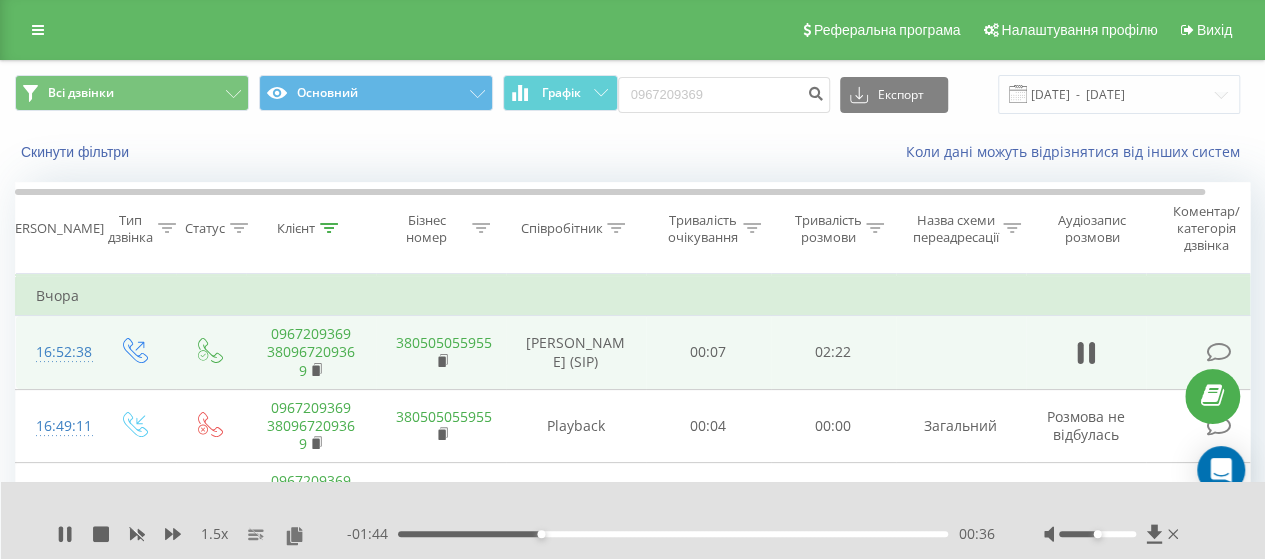 click on "00:36" at bounding box center [673, 534] 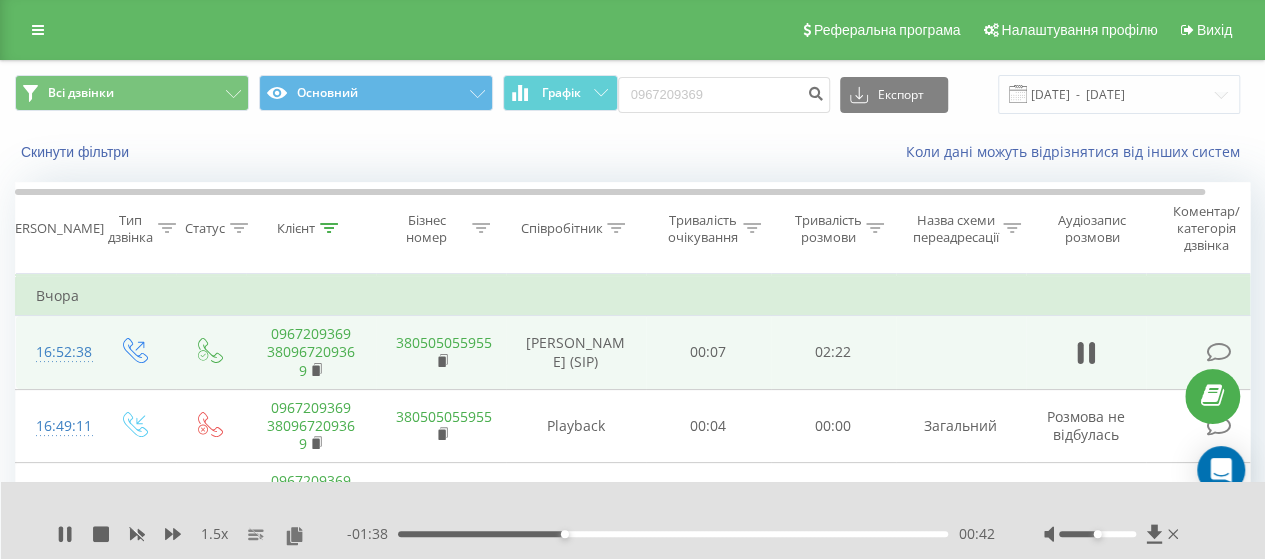 click on "00:42" at bounding box center (673, 534) 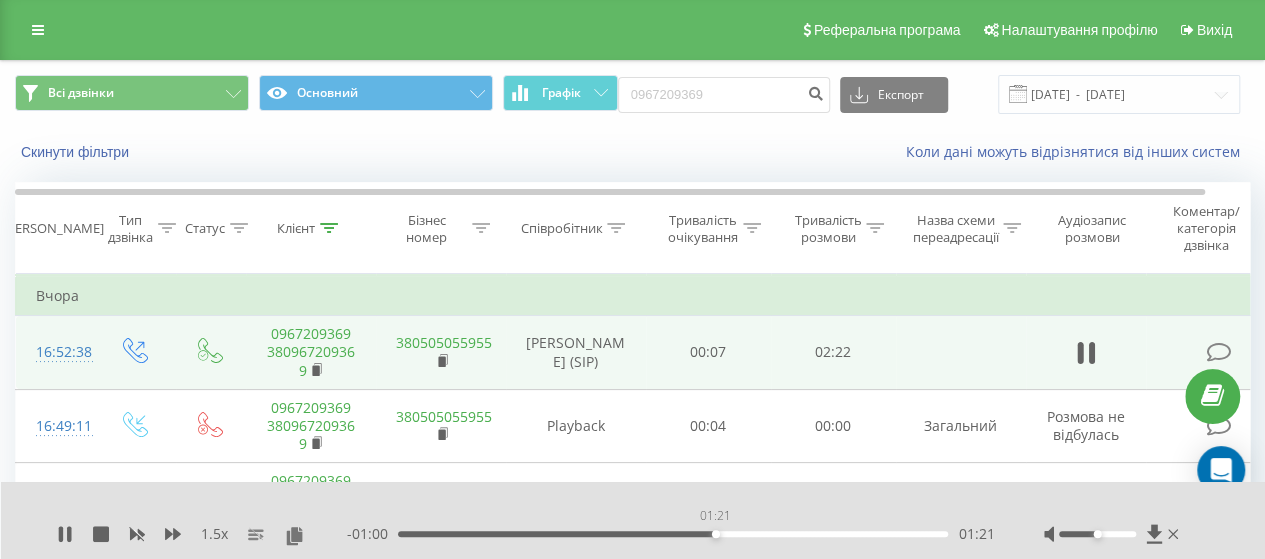 click on "01:21" at bounding box center [673, 534] 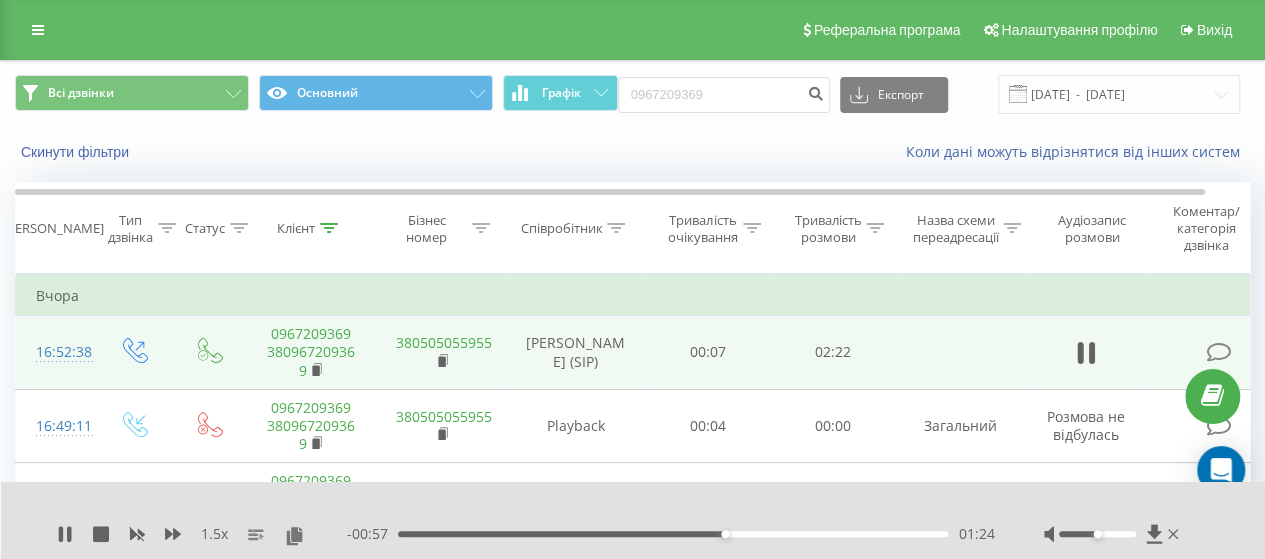 click on "- 00:57 01:24   01:24" at bounding box center (670, 534) 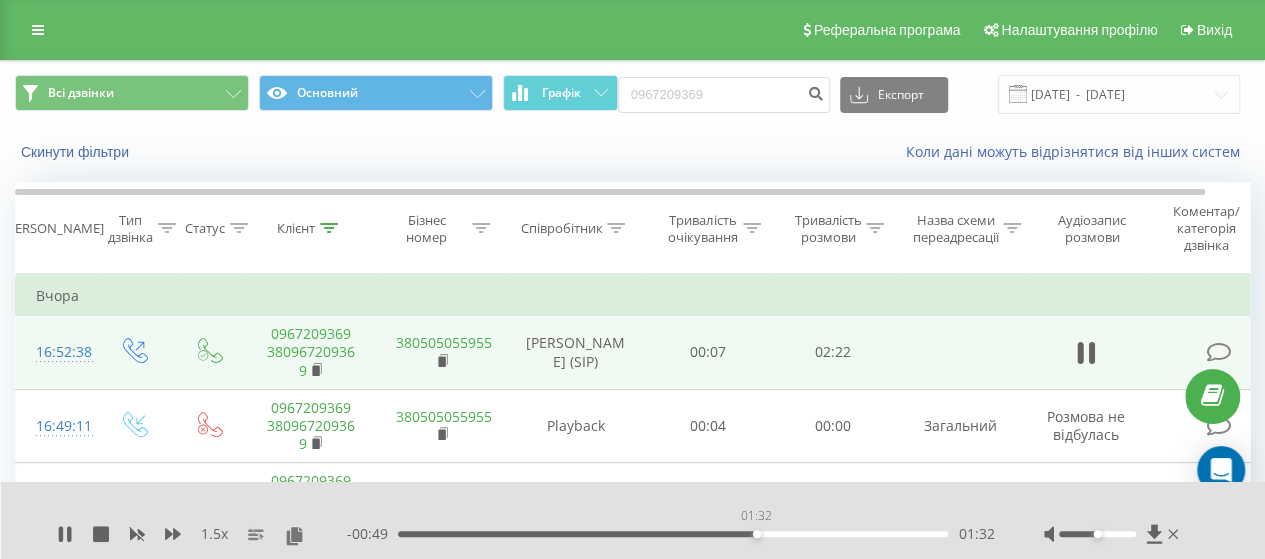 click on "01:32" at bounding box center (673, 534) 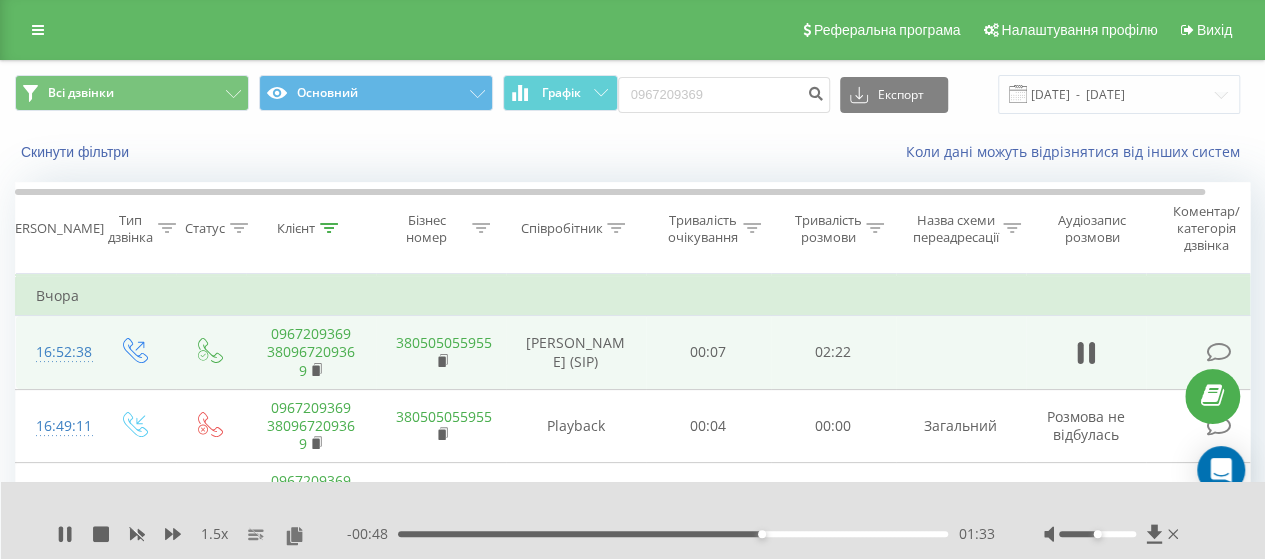 click on "01:33" at bounding box center (673, 534) 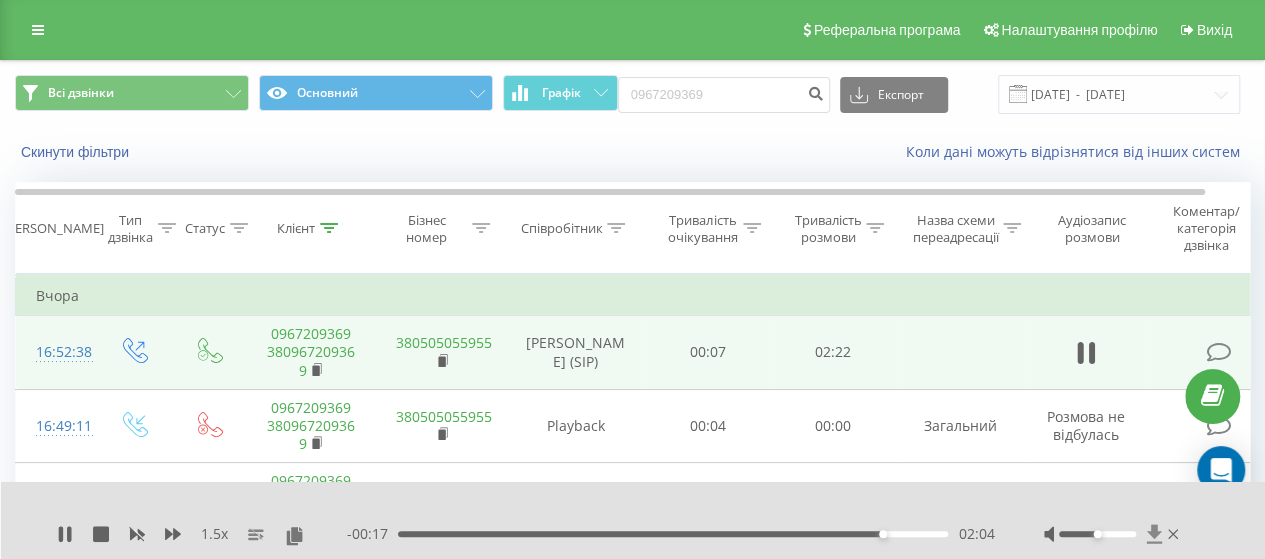 click 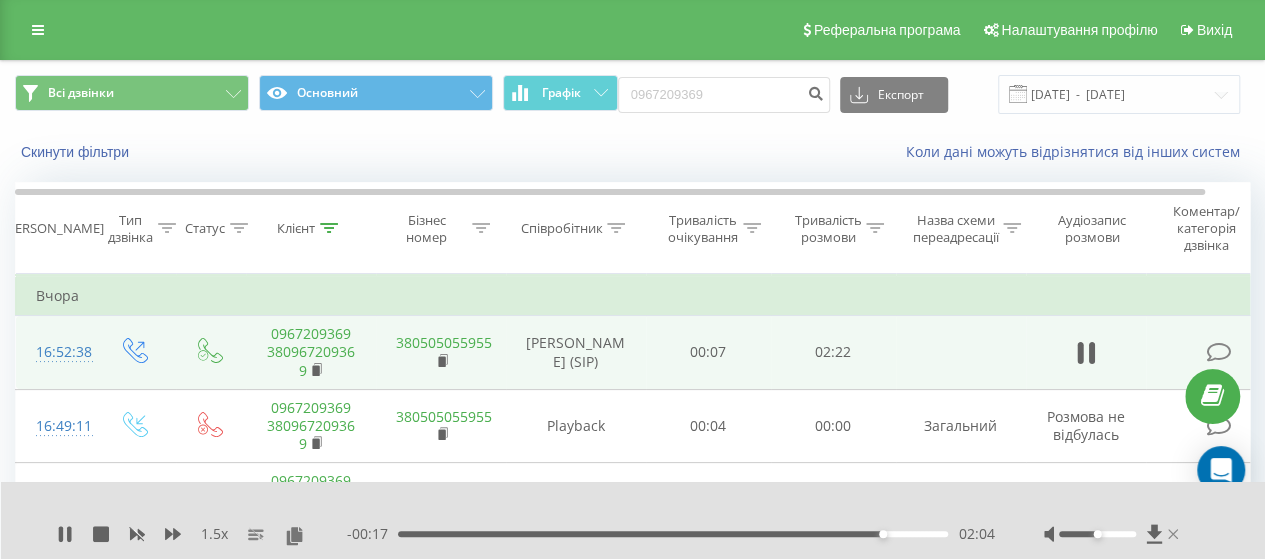 click 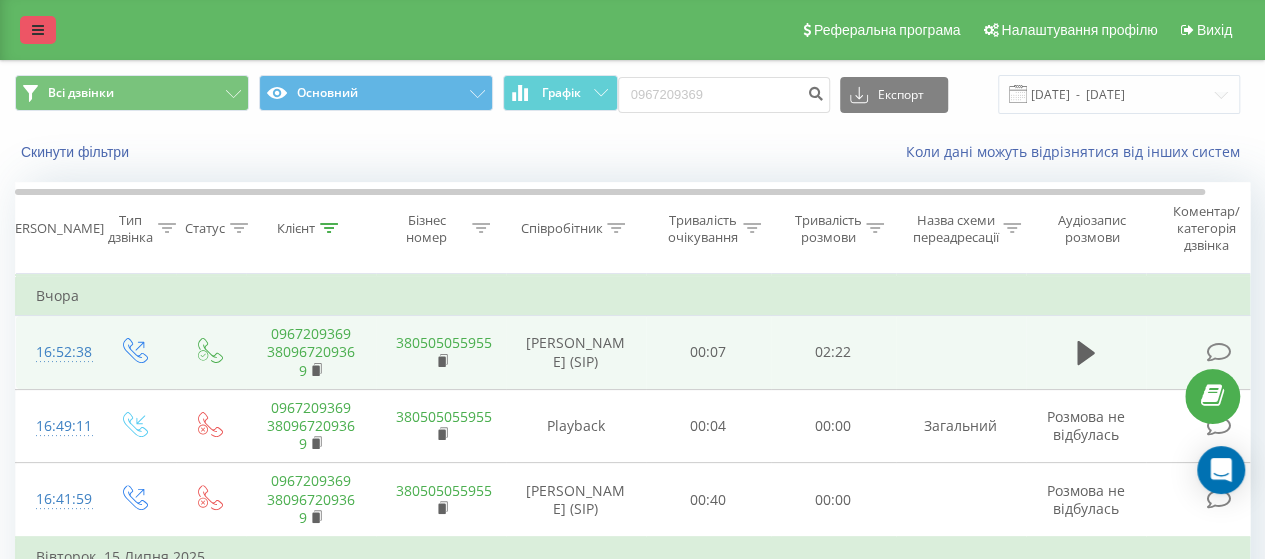 click at bounding box center (38, 30) 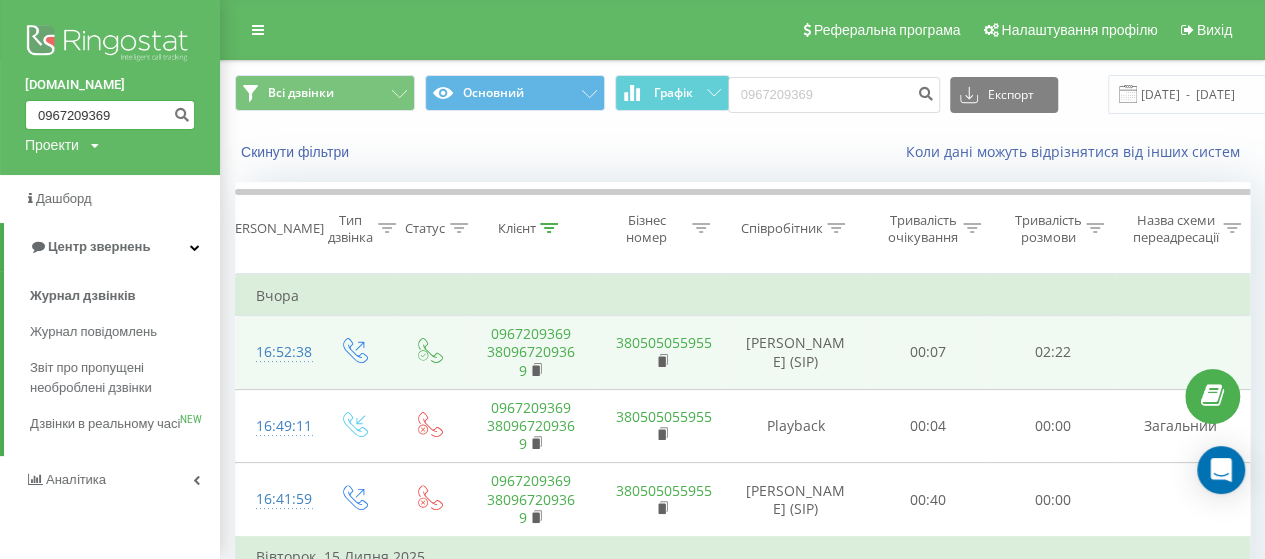 drag, startPoint x: 95, startPoint y: 110, endPoint x: 0, endPoint y: 121, distance: 95.63472 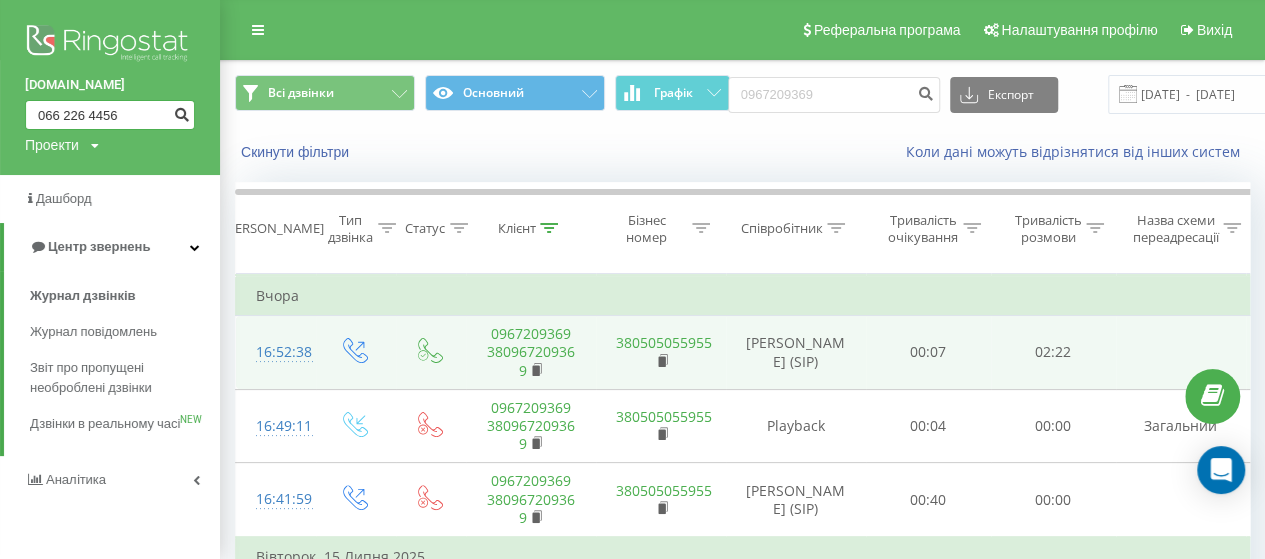 type on "066 226 4456" 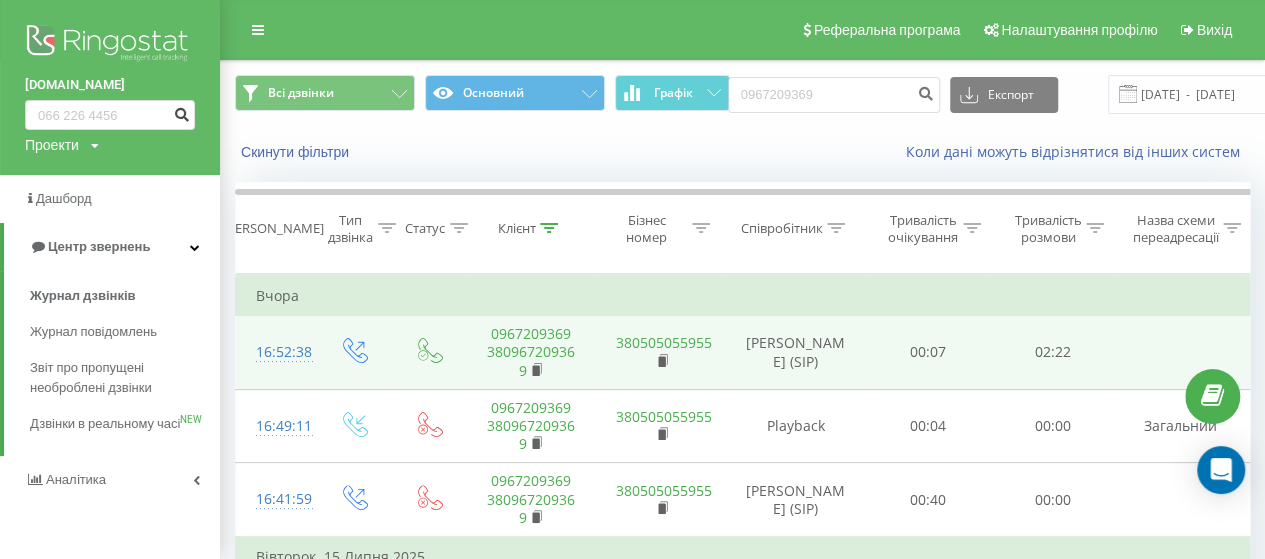 click at bounding box center (181, 112) 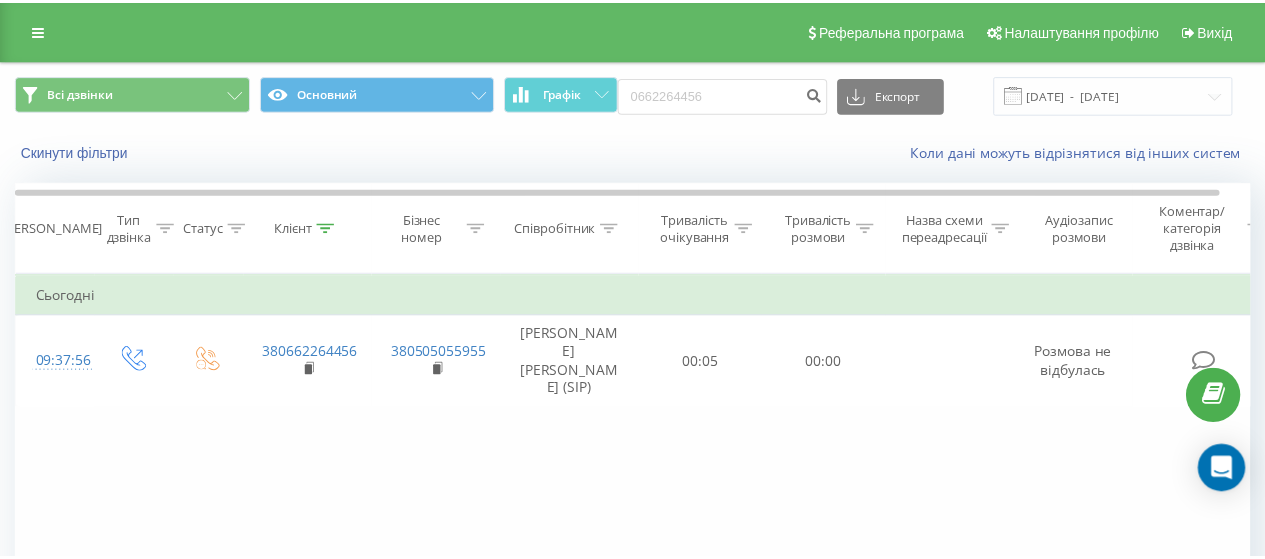 scroll, scrollTop: 0, scrollLeft: 0, axis: both 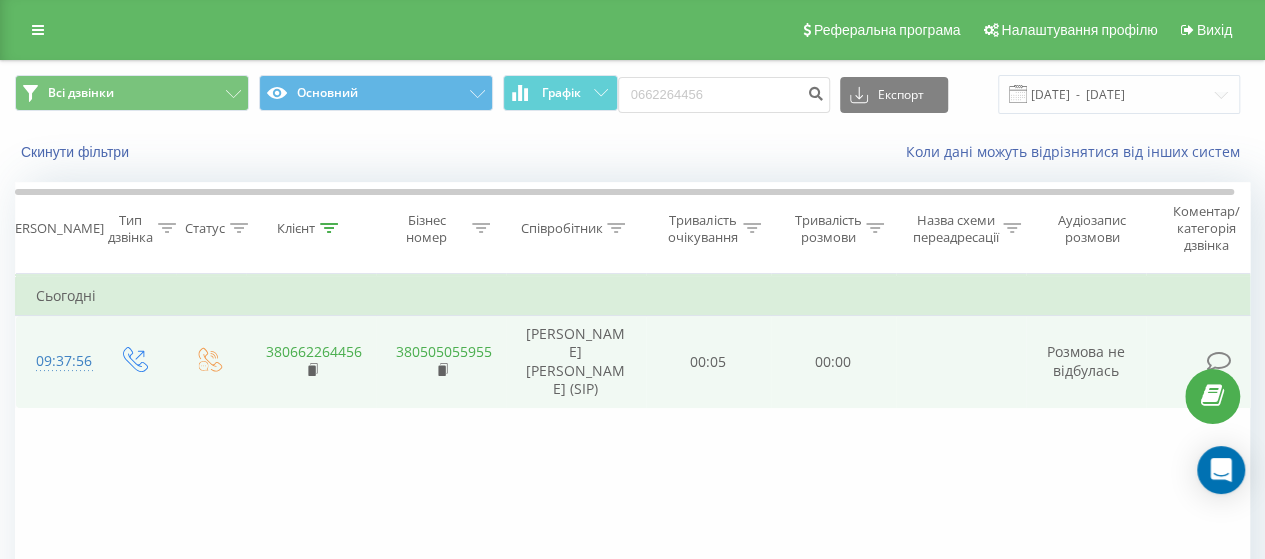 click on "380662264456" at bounding box center [314, 351] 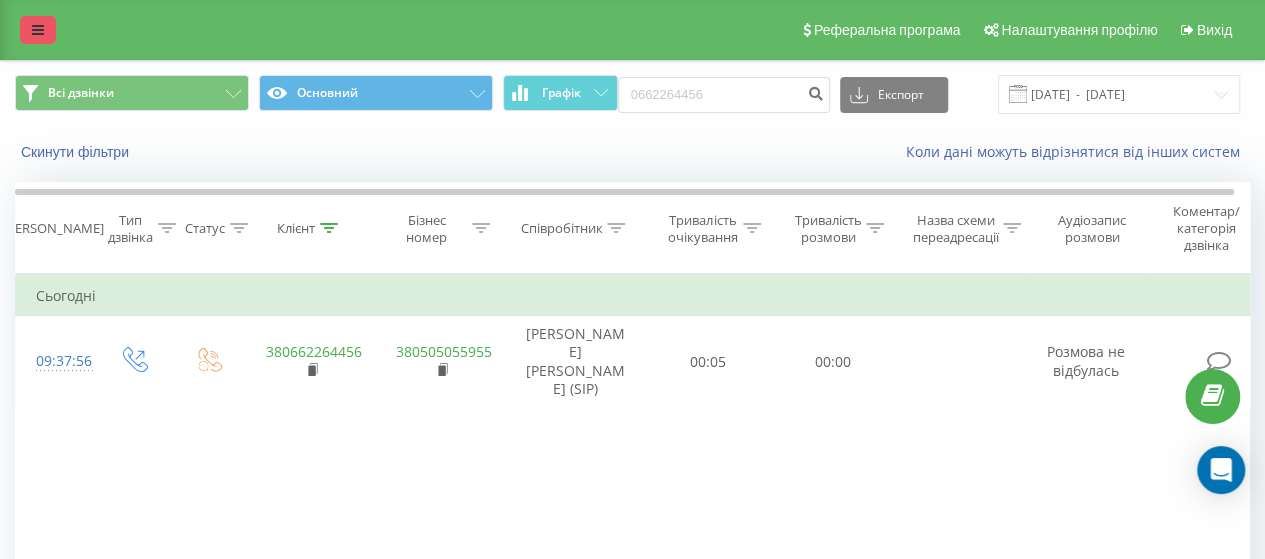 click at bounding box center [38, 30] 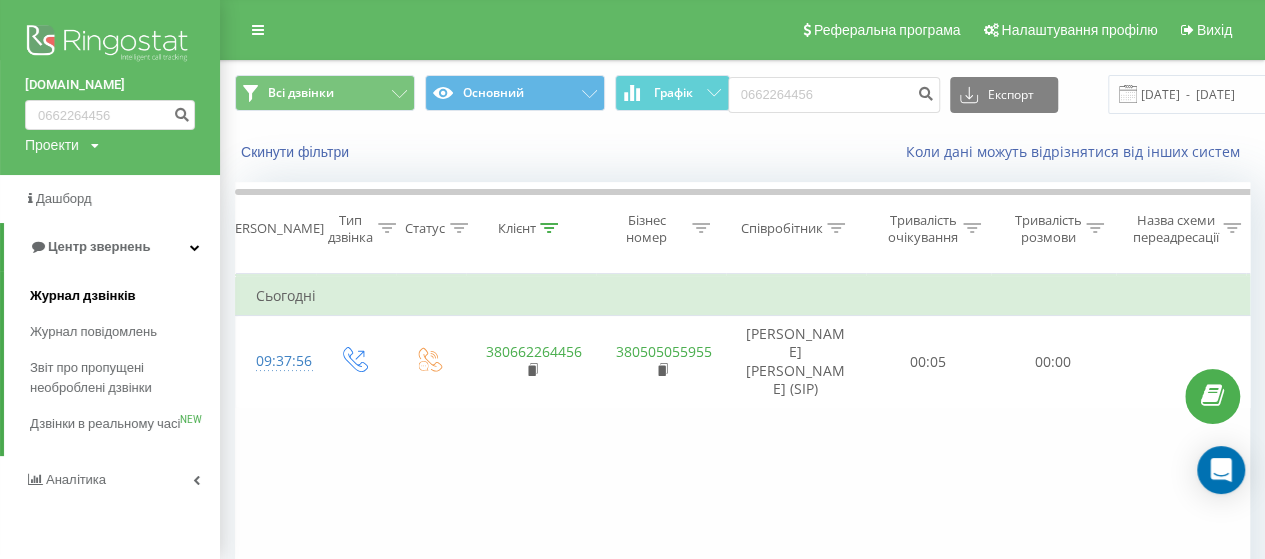 click on "Журнал дзвінків" at bounding box center [83, 296] 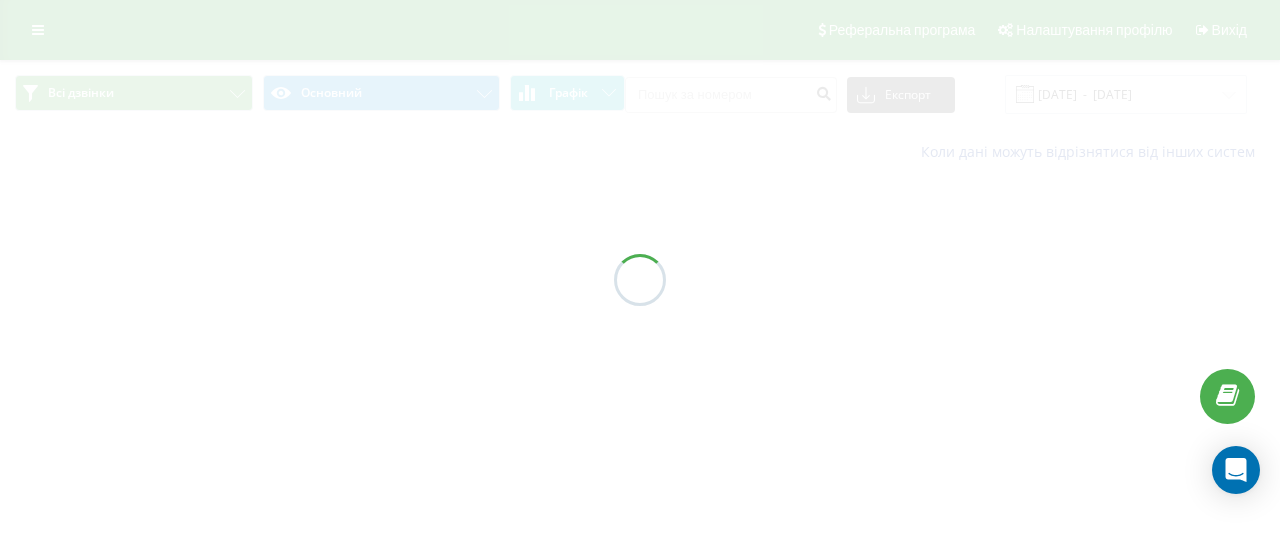 scroll, scrollTop: 0, scrollLeft: 0, axis: both 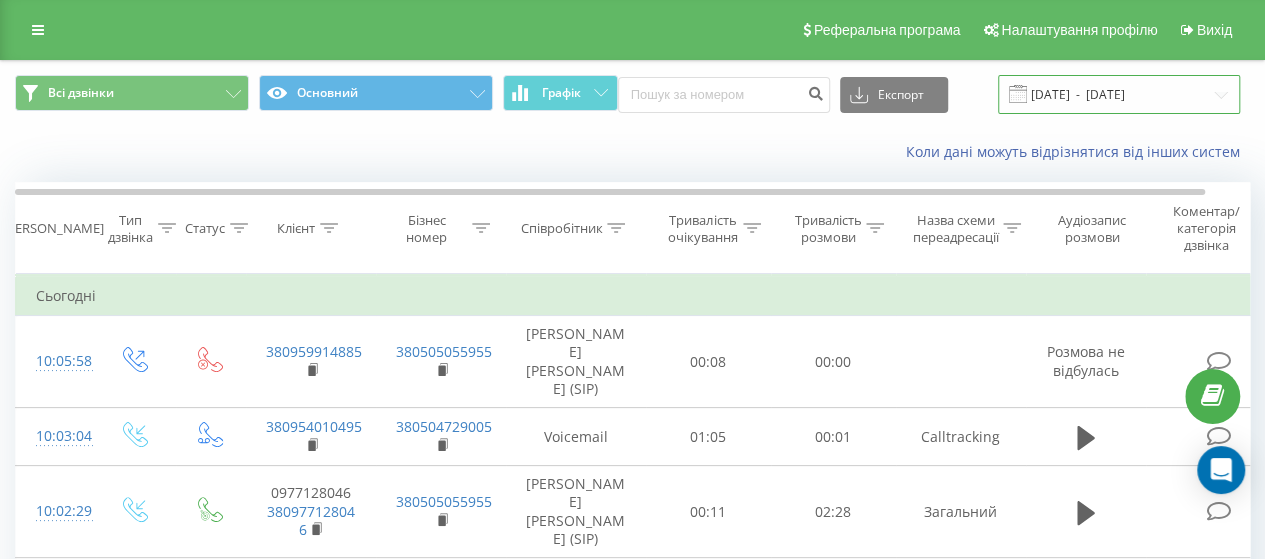 click on "[DATE]  -  [DATE]" at bounding box center (1119, 94) 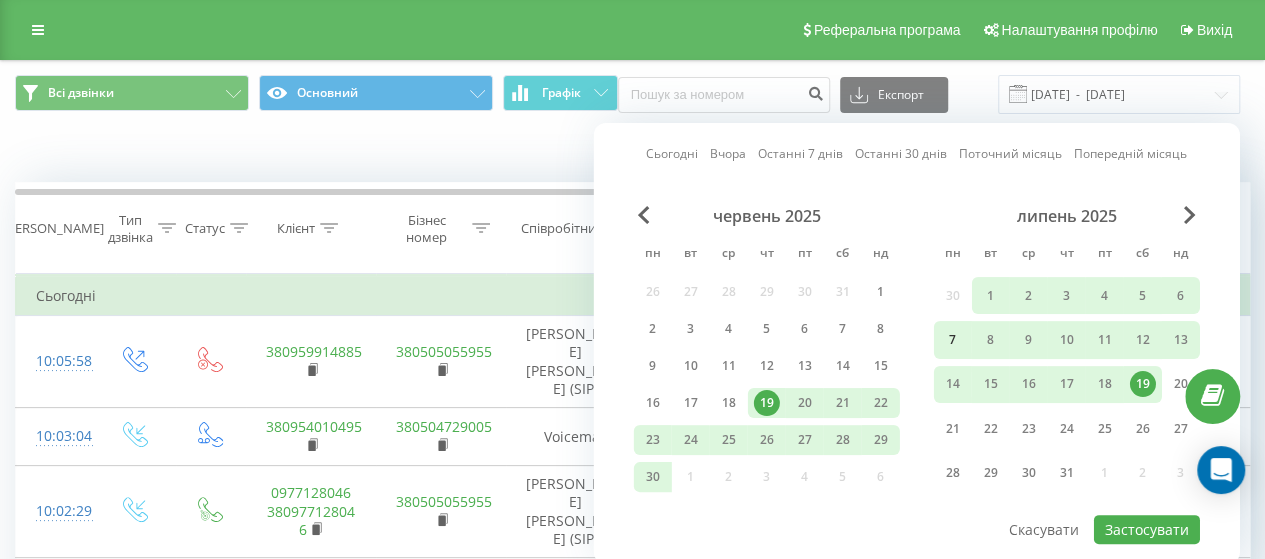click on "7" at bounding box center (953, 340) 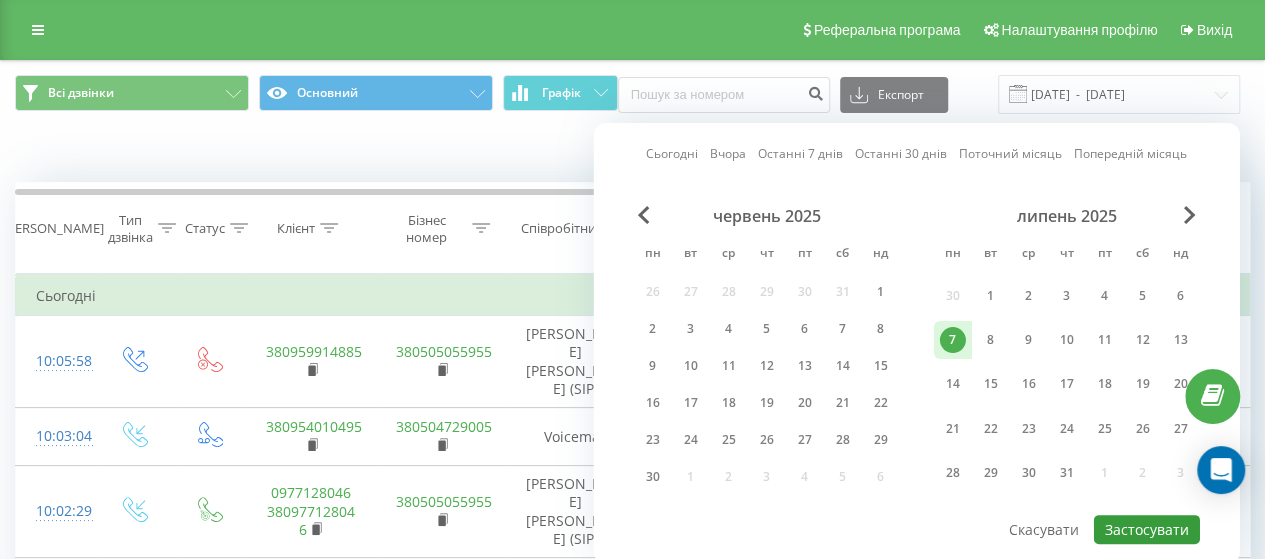 click on "Застосувати" at bounding box center [1147, 529] 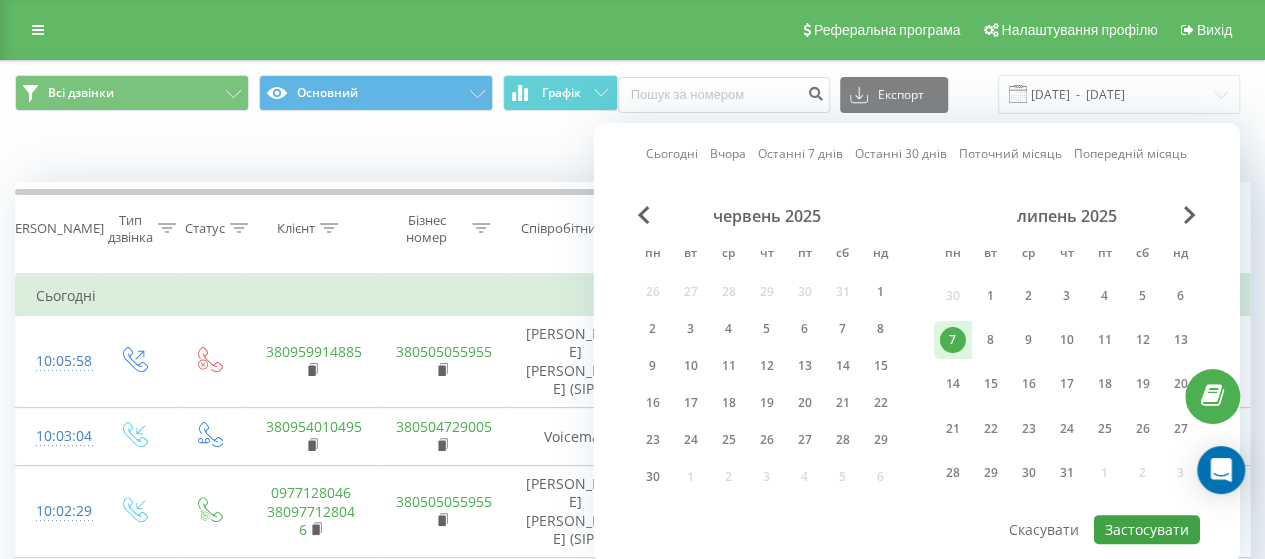 type on "07.07.2025  -  07.07.2025" 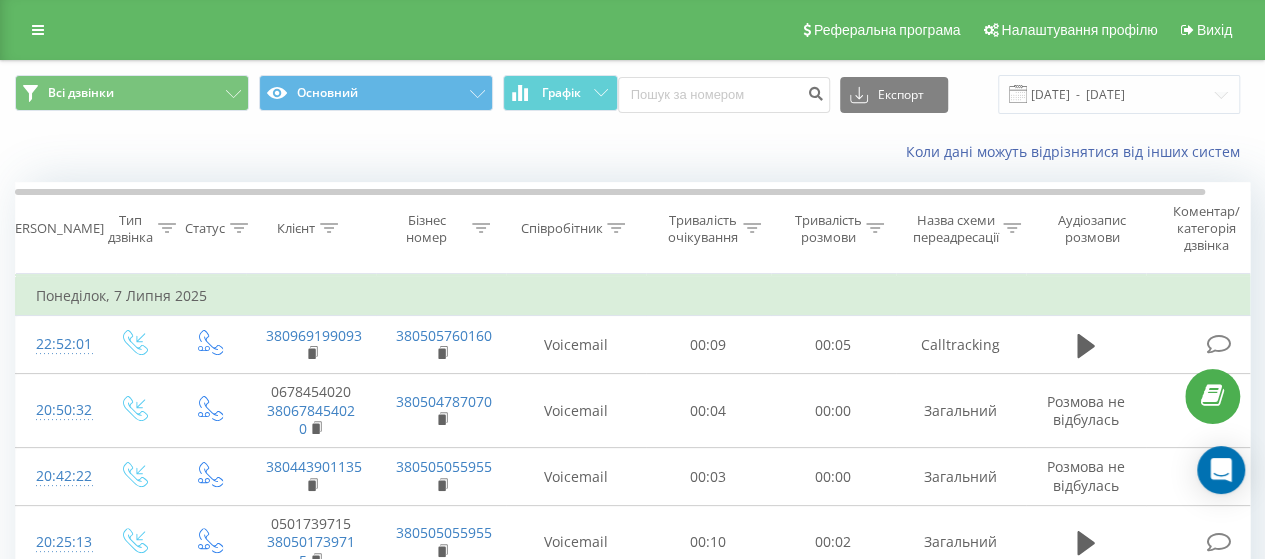 click on "Співробітник" at bounding box center [576, 228] 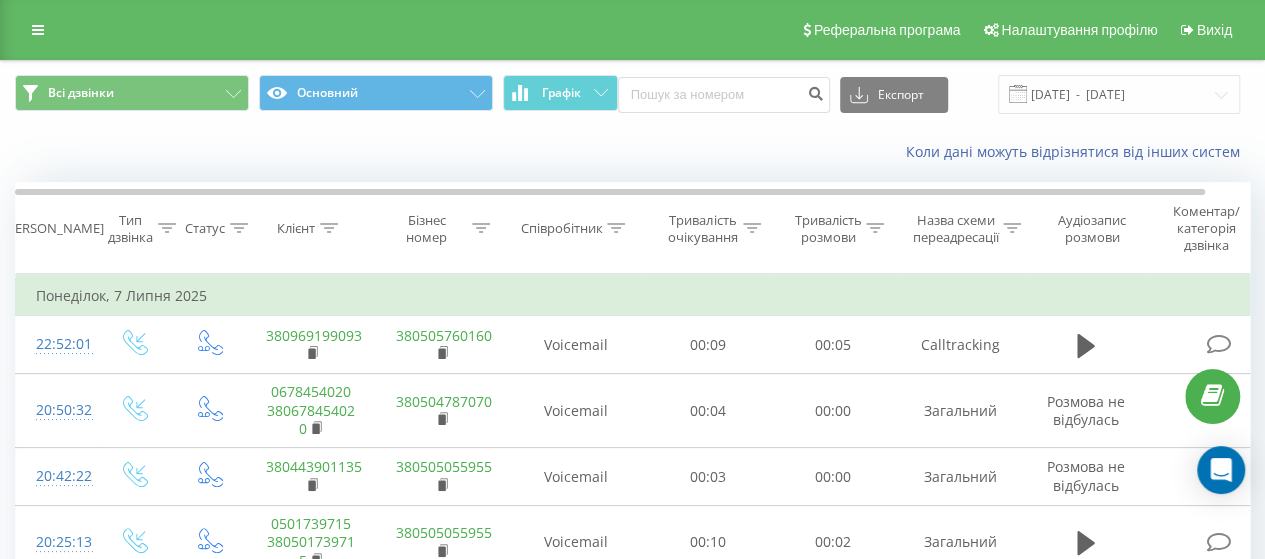 click on "Співробітник" at bounding box center [561, 228] 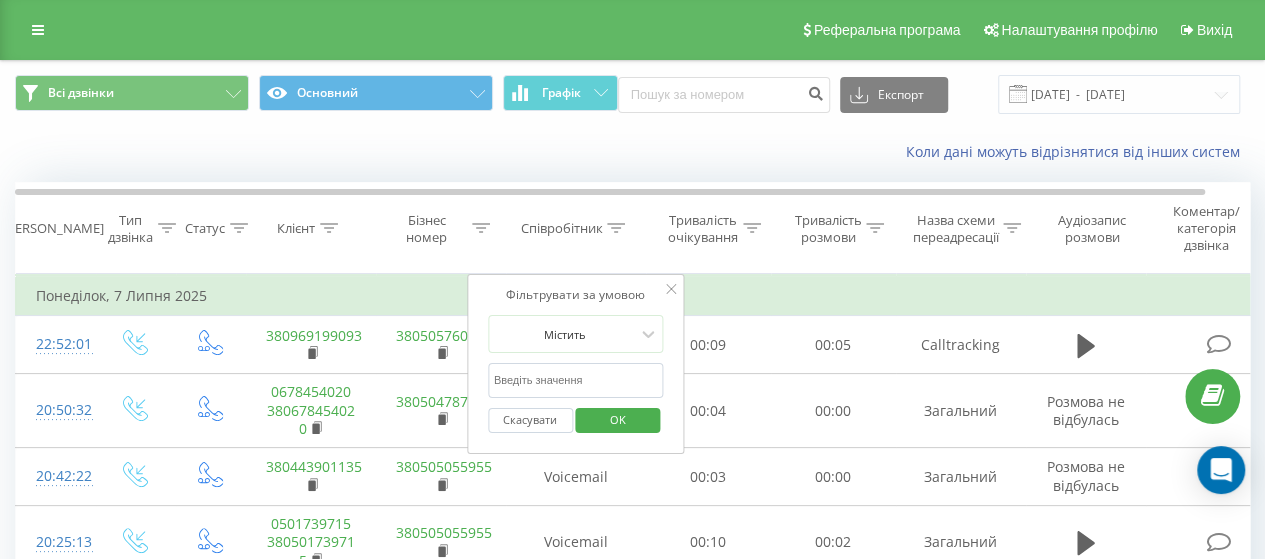 click on "Коли дані можуть відрізнятися вiд інших систем" at bounding box center (869, 152) 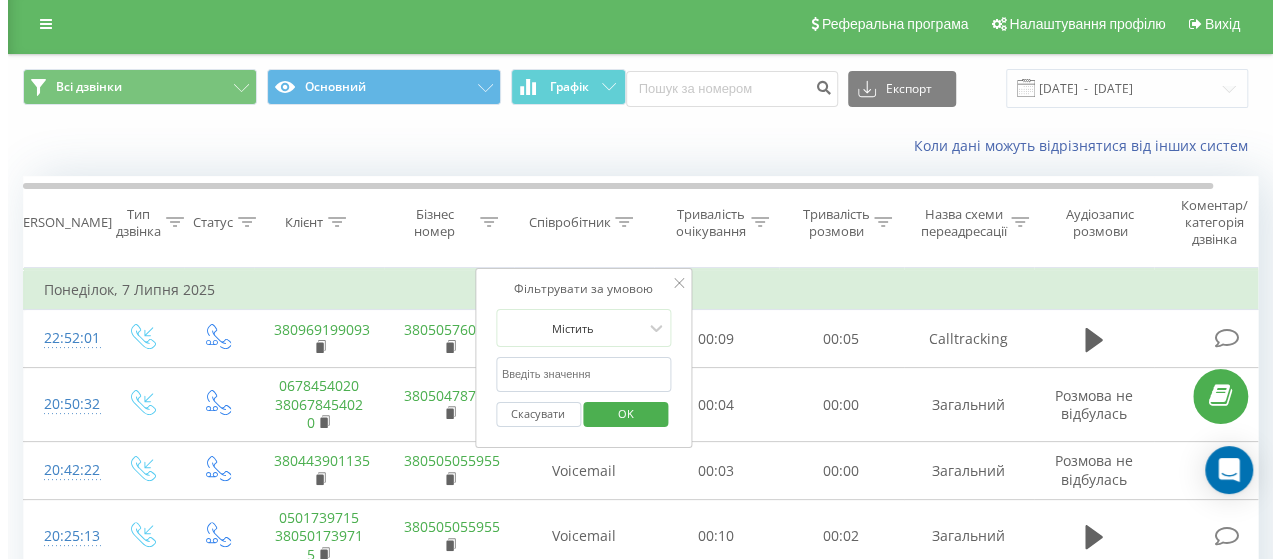 scroll, scrollTop: 0, scrollLeft: 0, axis: both 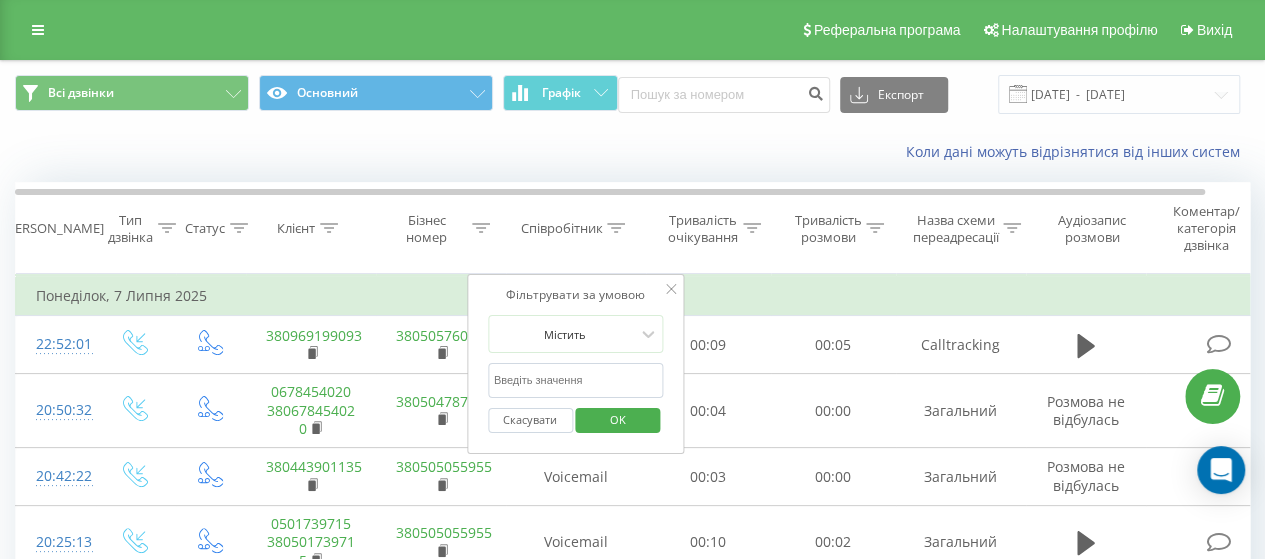 click at bounding box center [576, 380] 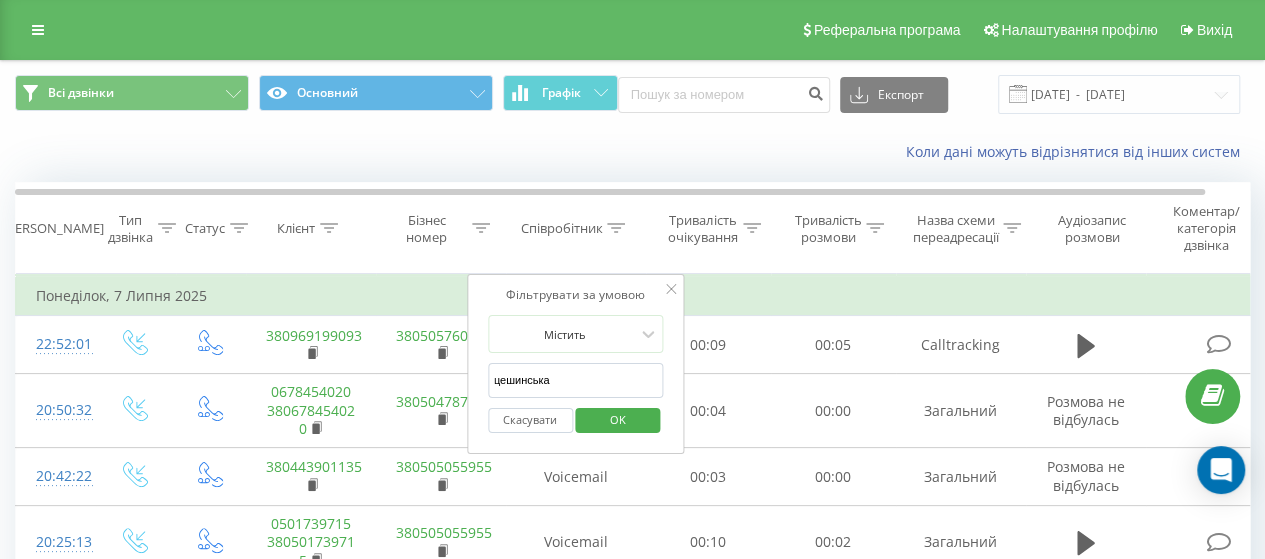 click on "OK" at bounding box center (618, 419) 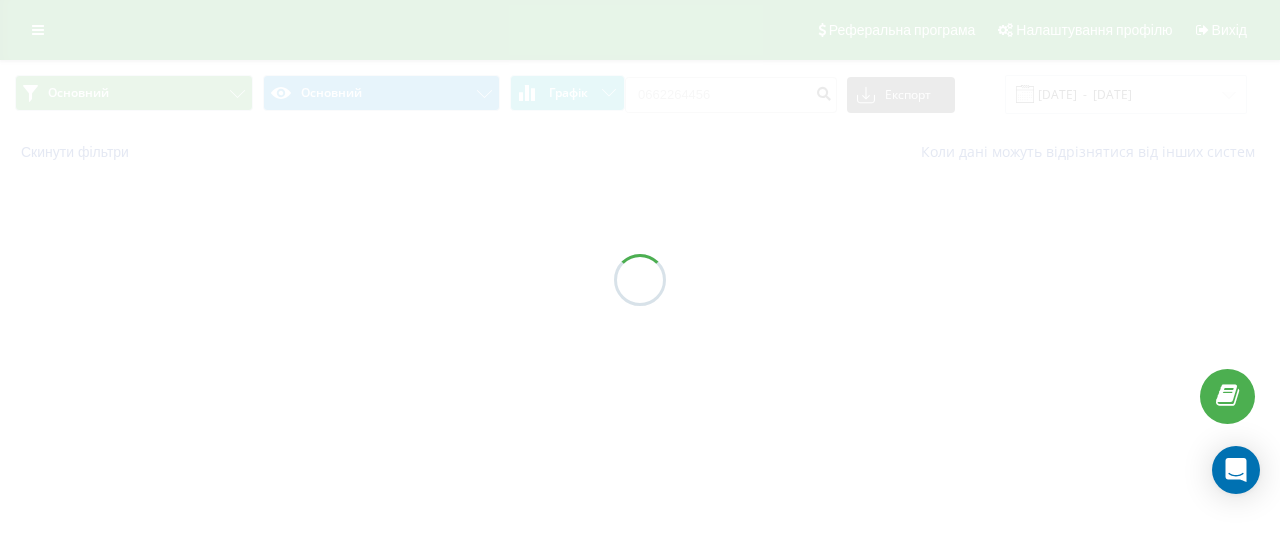 scroll, scrollTop: 0, scrollLeft: 0, axis: both 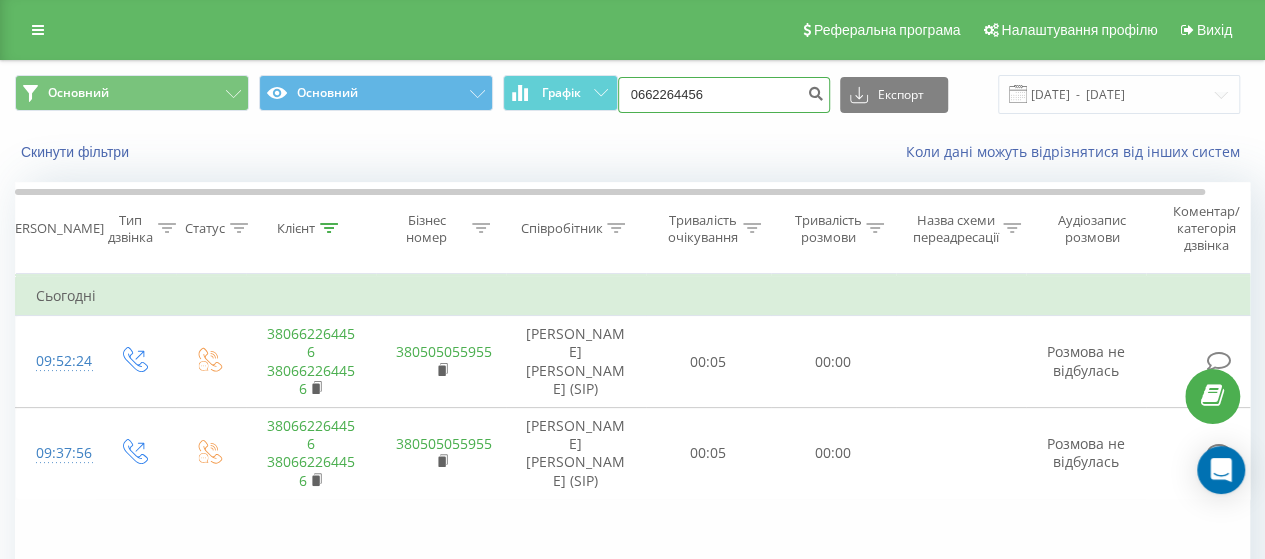 click on "0662264456" at bounding box center [724, 95] 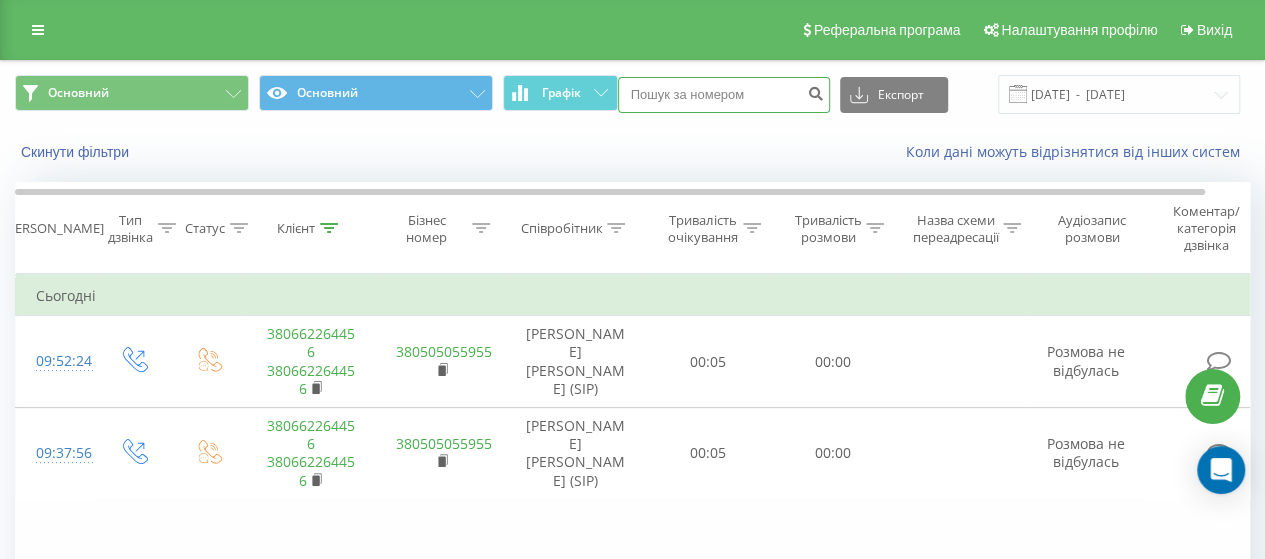 paste on "095)991-48-85" 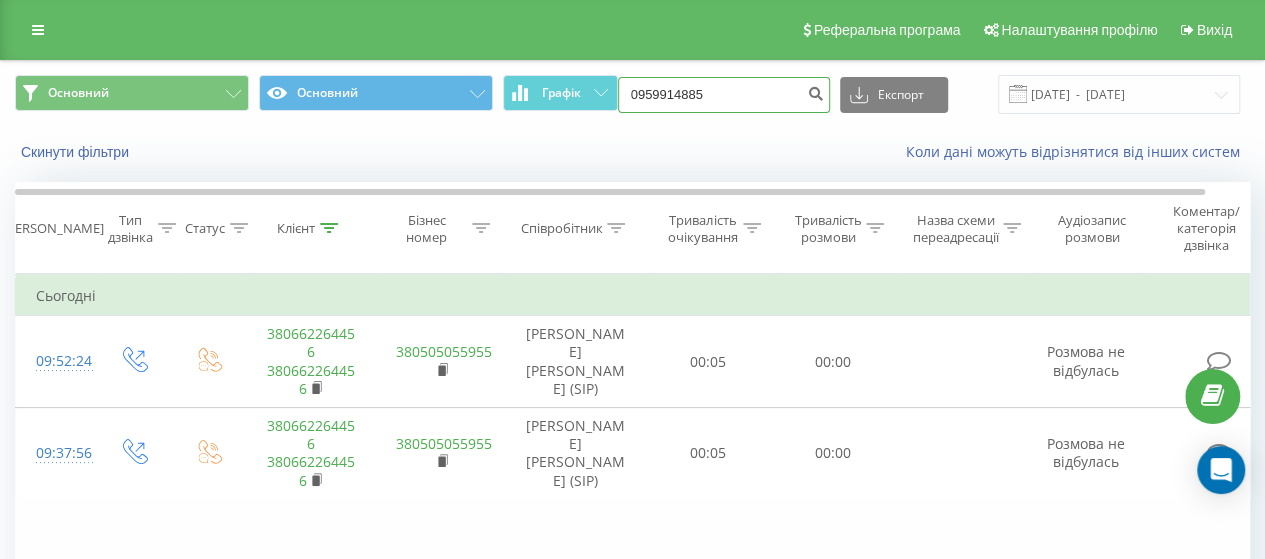 type on "0959914885" 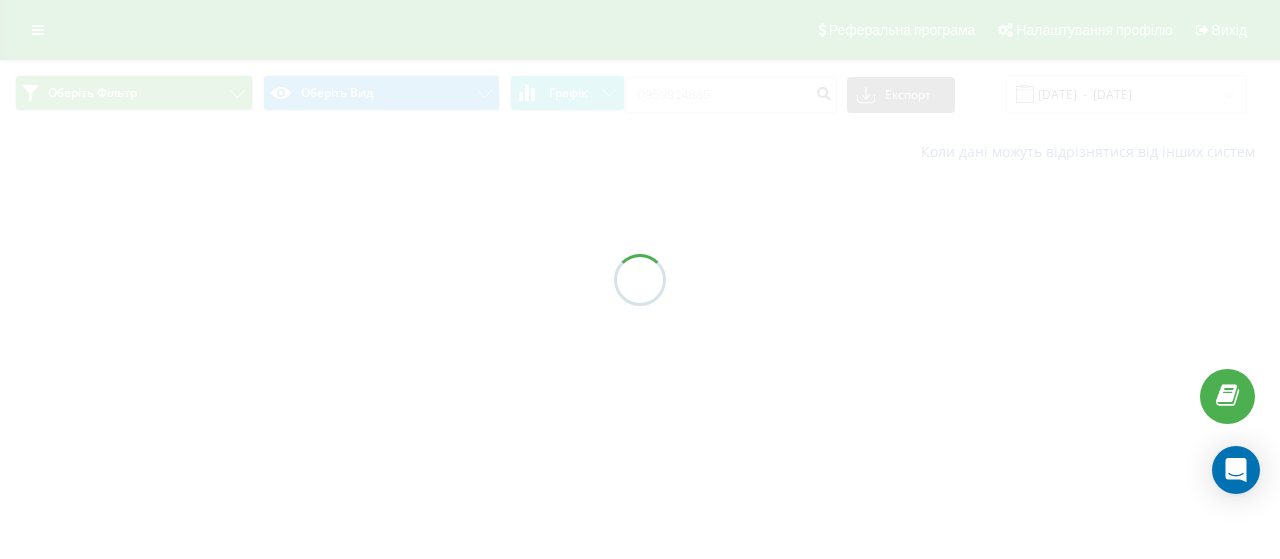 scroll, scrollTop: 0, scrollLeft: 0, axis: both 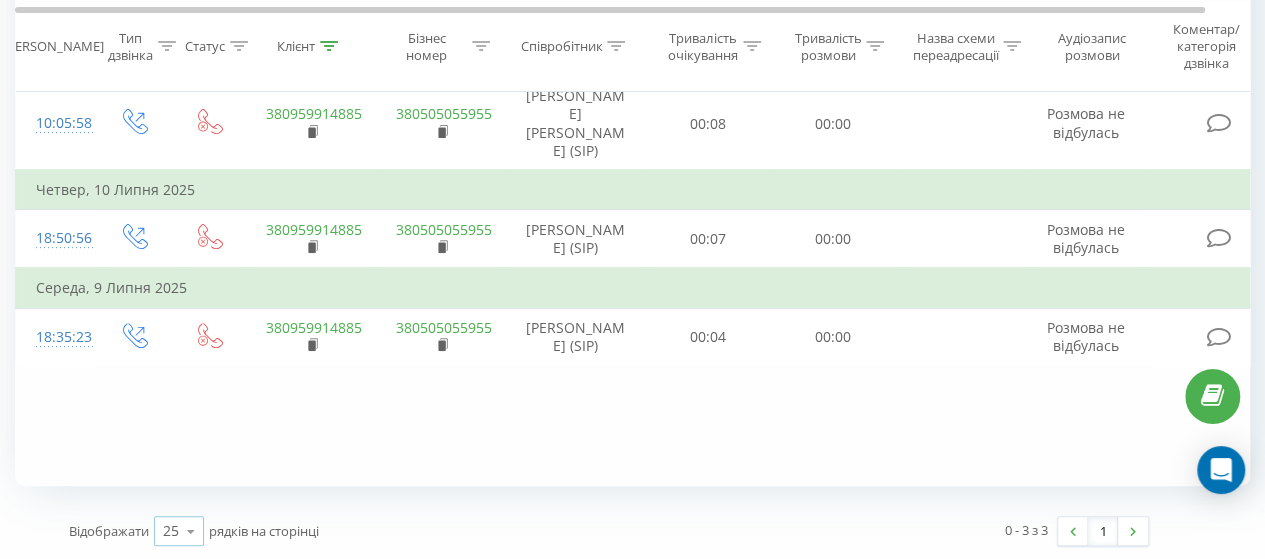 click at bounding box center (191, 531) 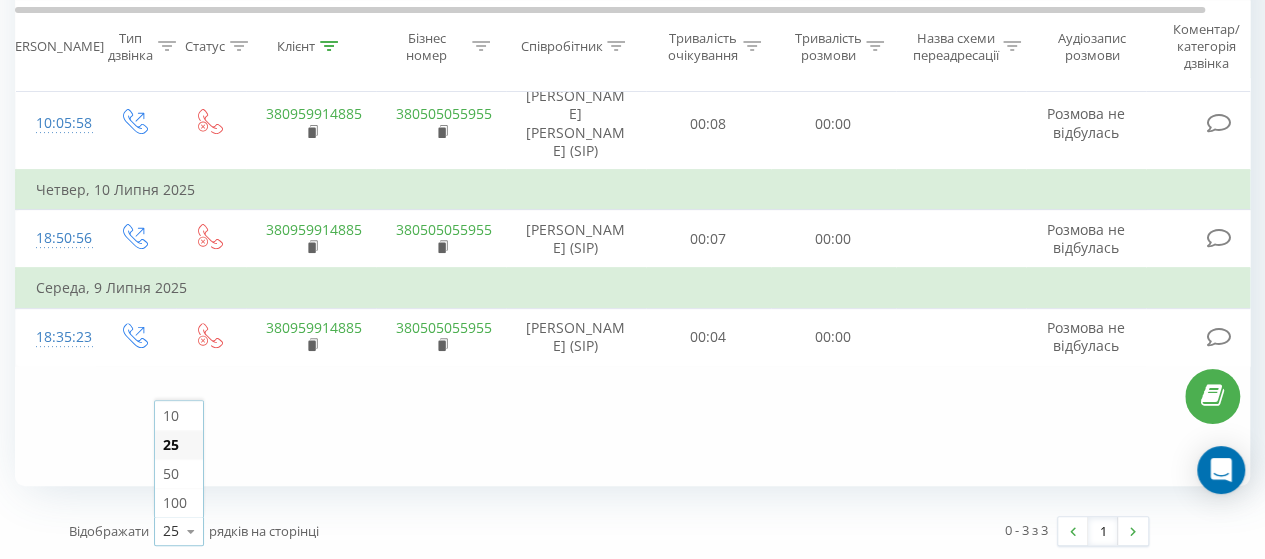 click on "50" at bounding box center (171, 473) 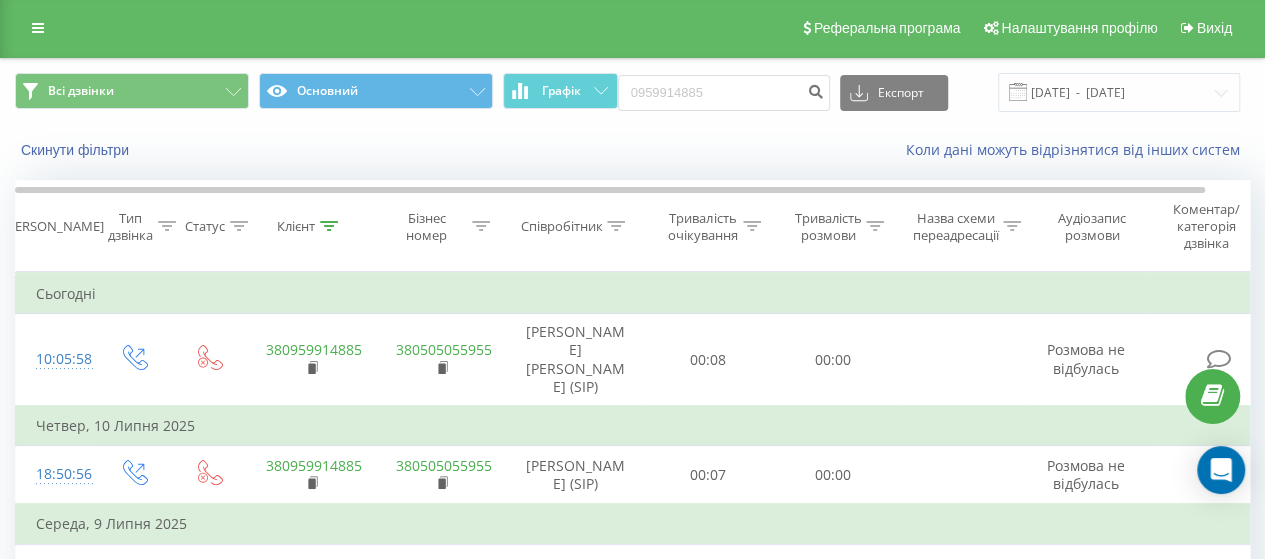 scroll, scrollTop: 0, scrollLeft: 0, axis: both 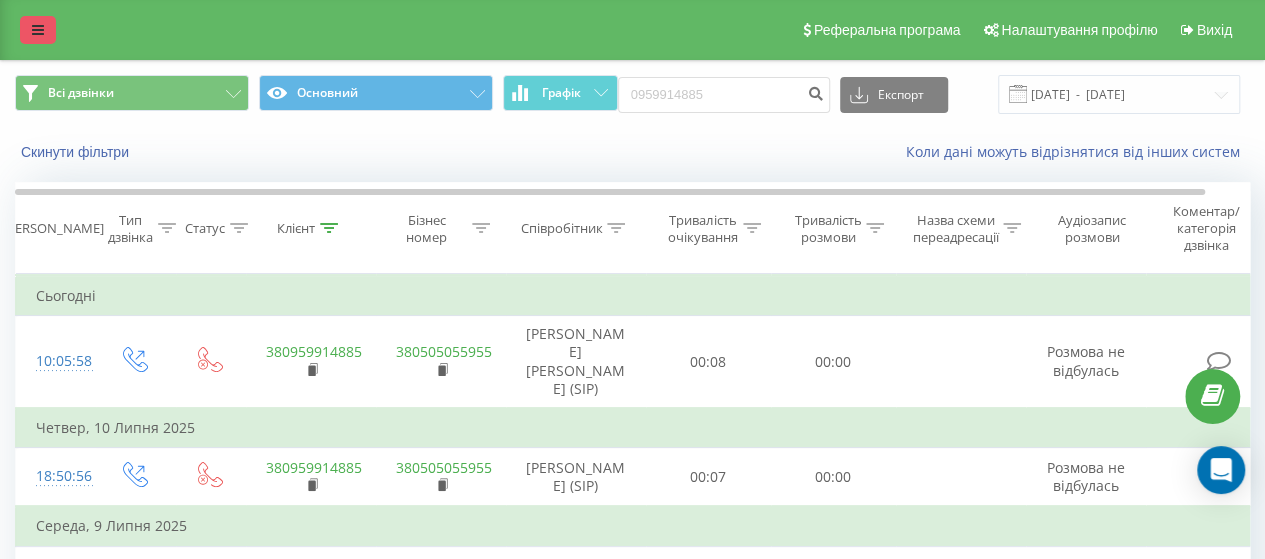 click at bounding box center [38, 30] 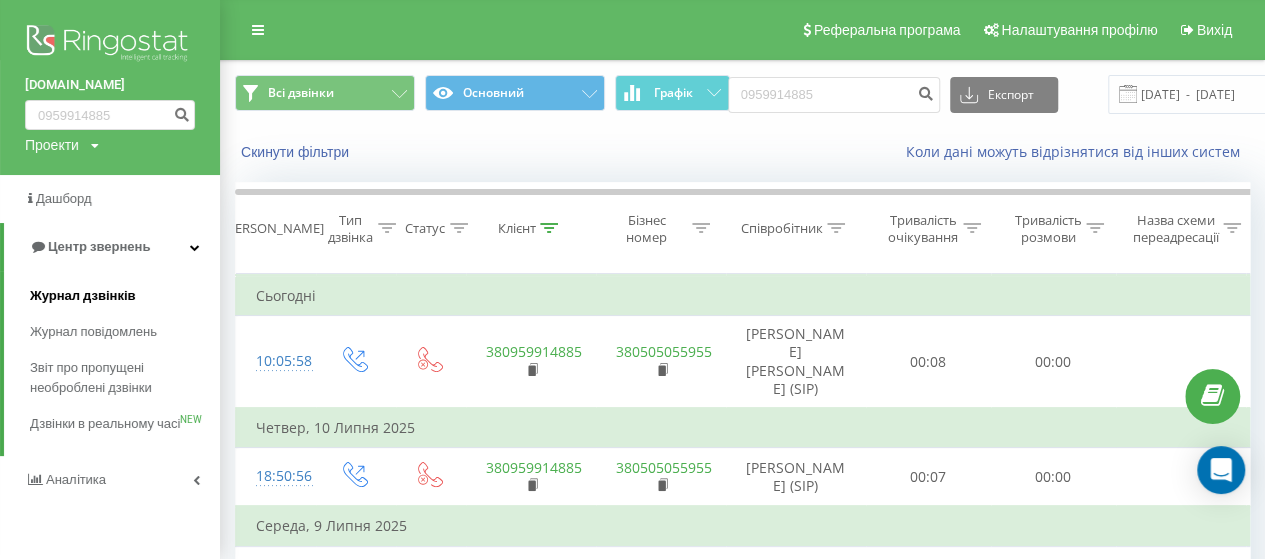 click on "Журнал дзвінків" at bounding box center (83, 296) 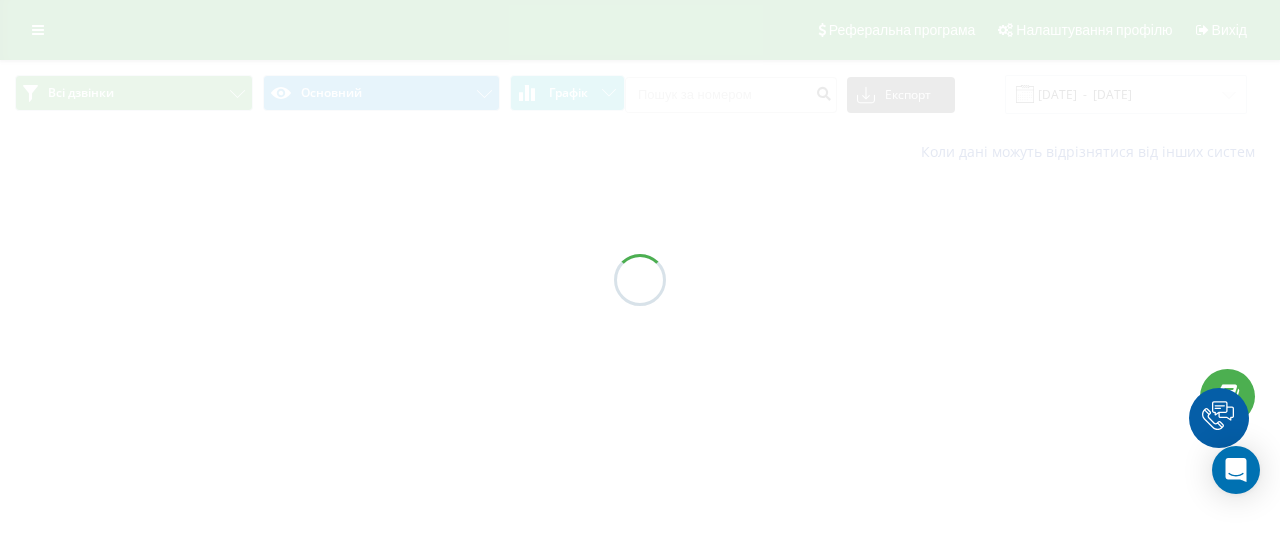 scroll, scrollTop: 0, scrollLeft: 0, axis: both 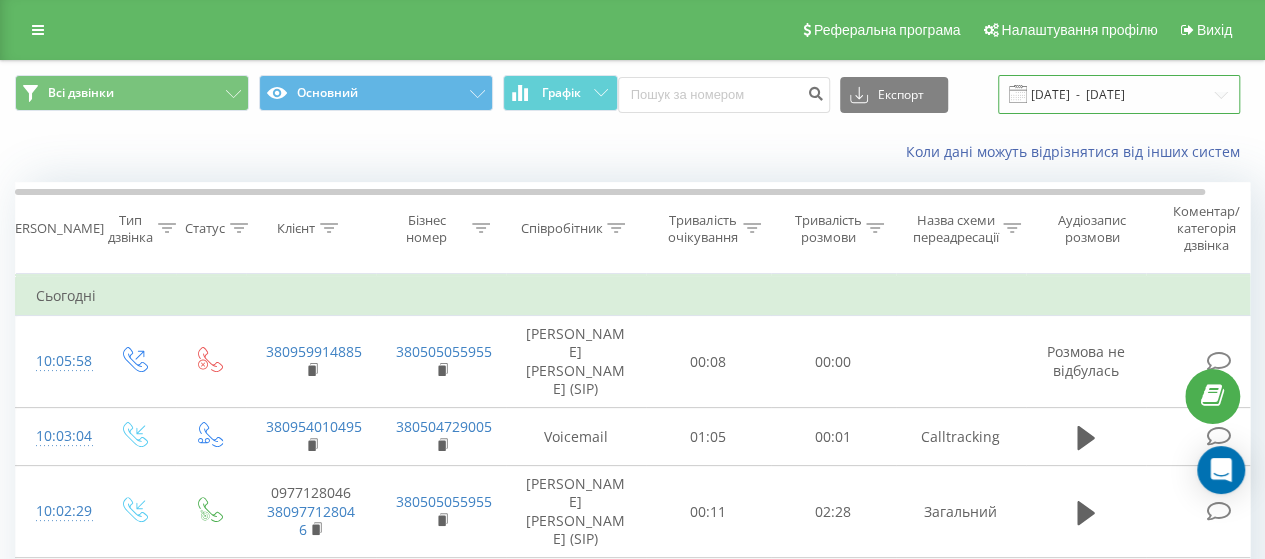 click on "[DATE]  -  [DATE]" at bounding box center [1119, 94] 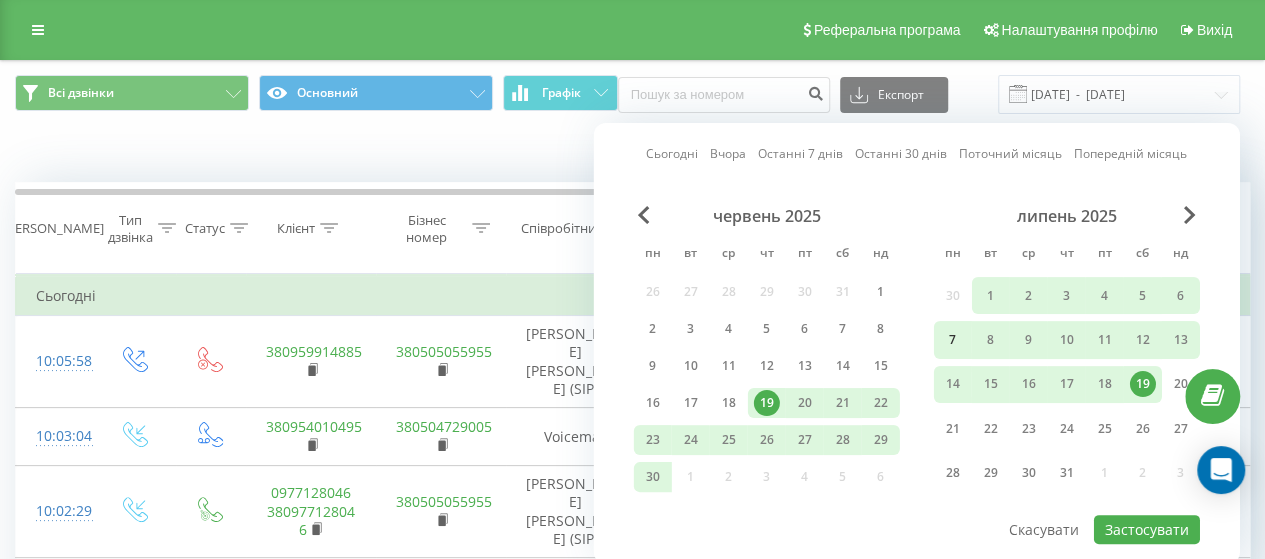 click on "7" at bounding box center (953, 340) 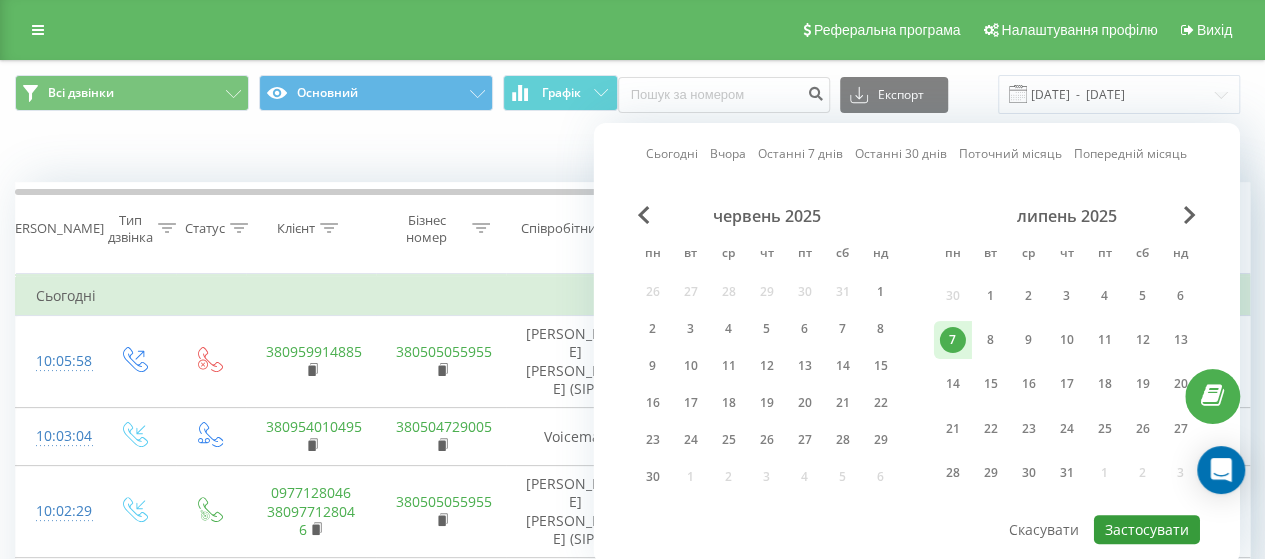click on "Застосувати" at bounding box center [1147, 529] 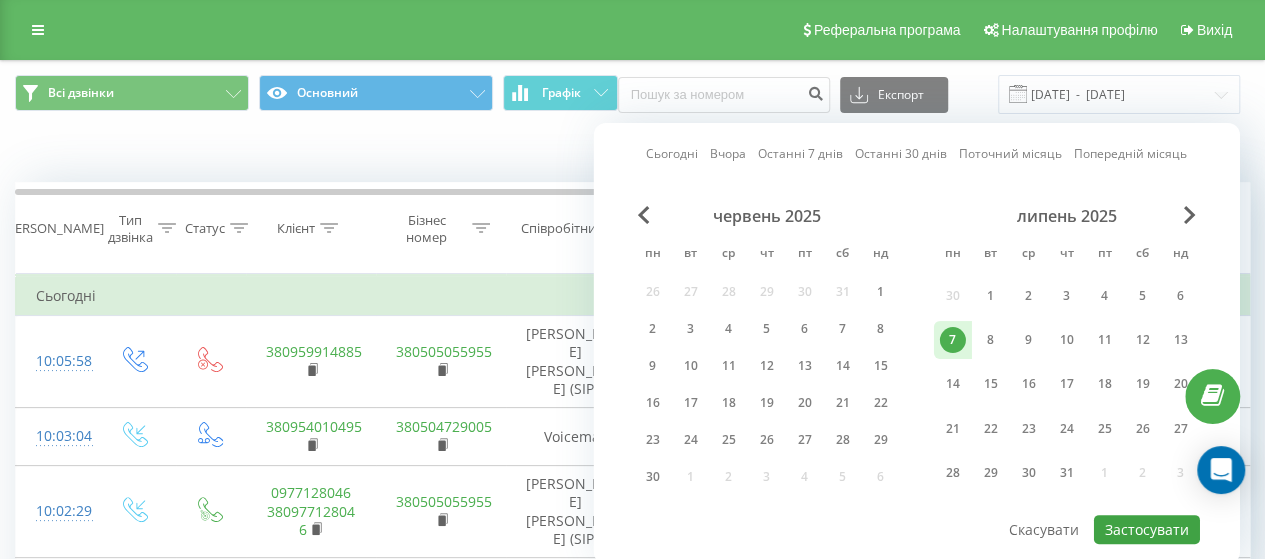 type on "07.07.2025  -  07.07.2025" 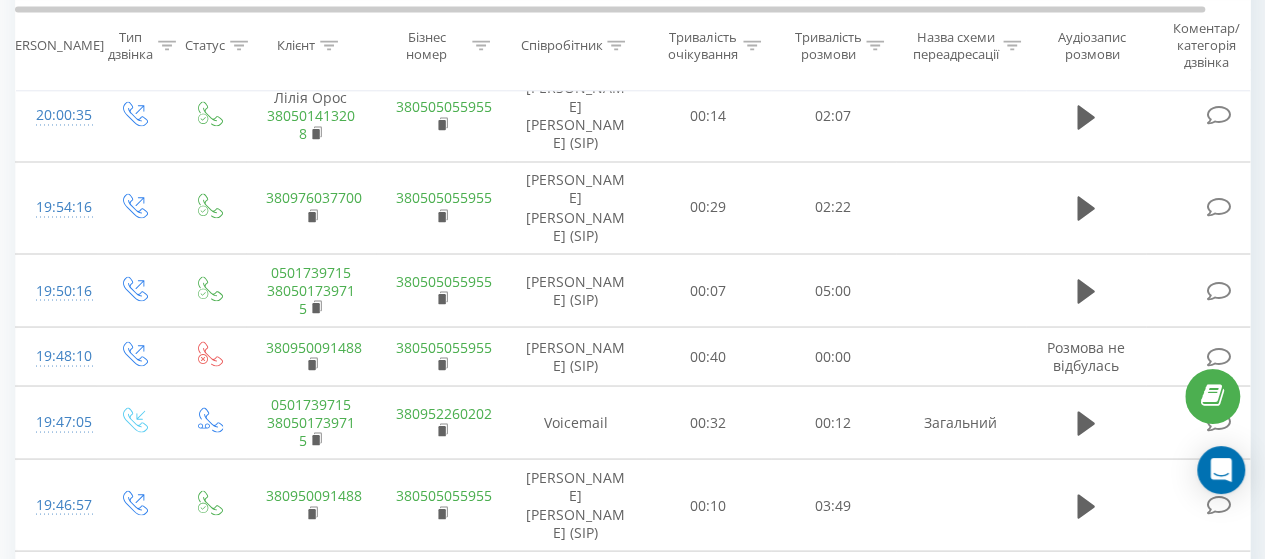 scroll, scrollTop: 1790, scrollLeft: 0, axis: vertical 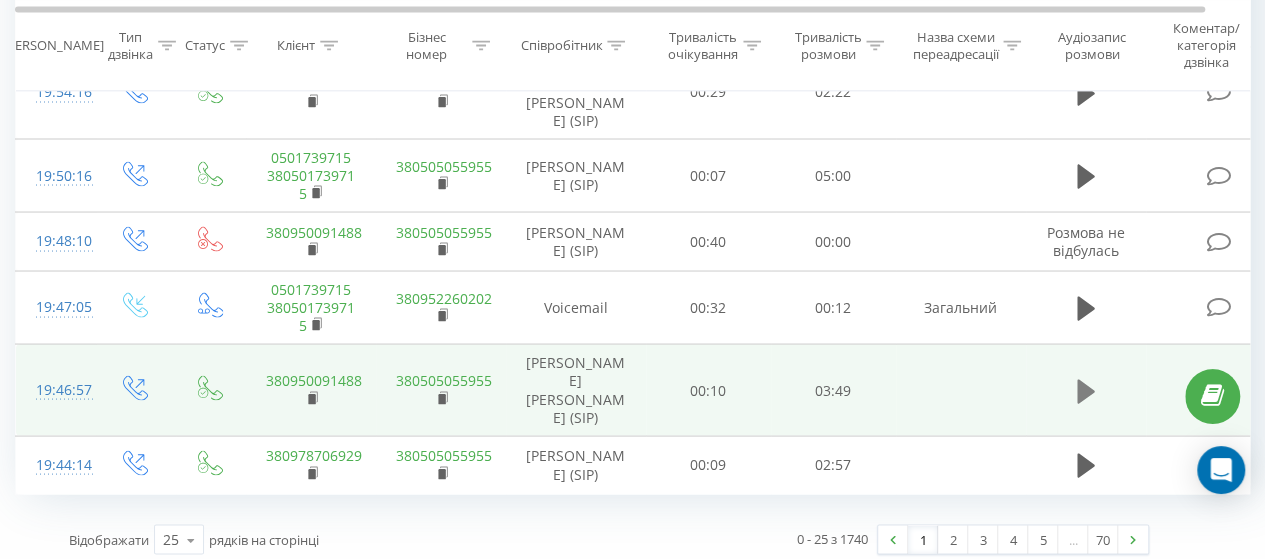 click 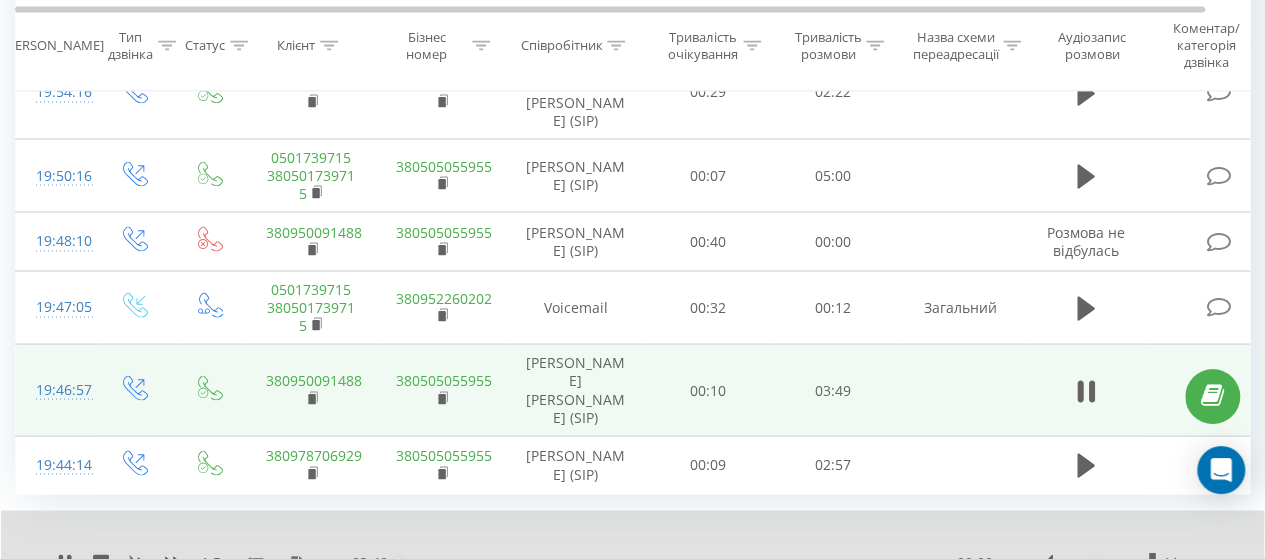 click on "00:00" at bounding box center [672, 562] 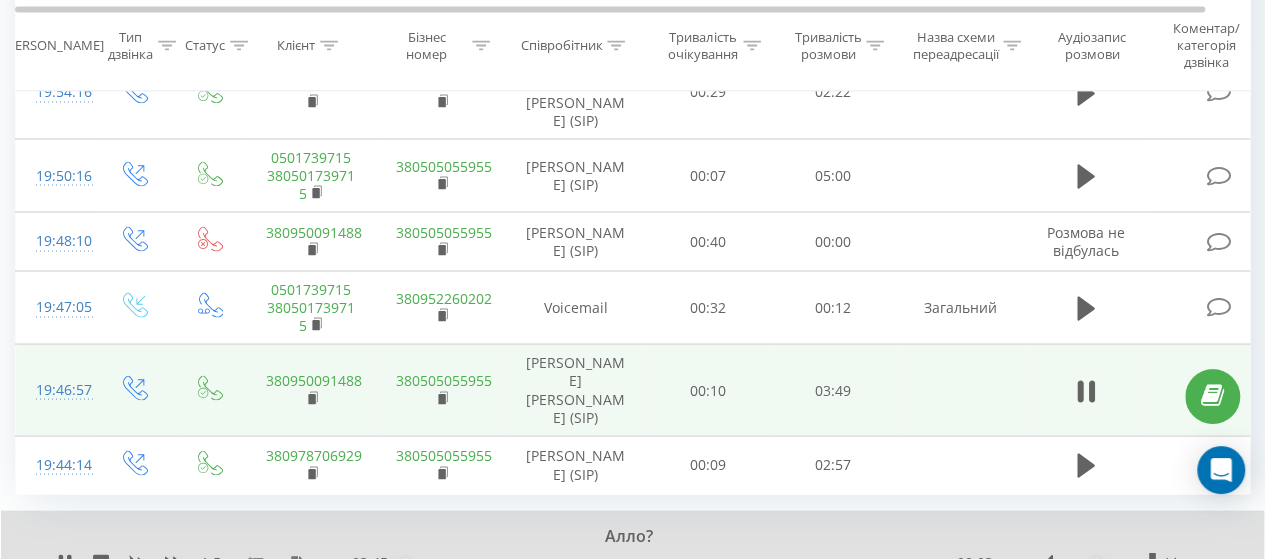 click on "00:03" at bounding box center (672, 562) 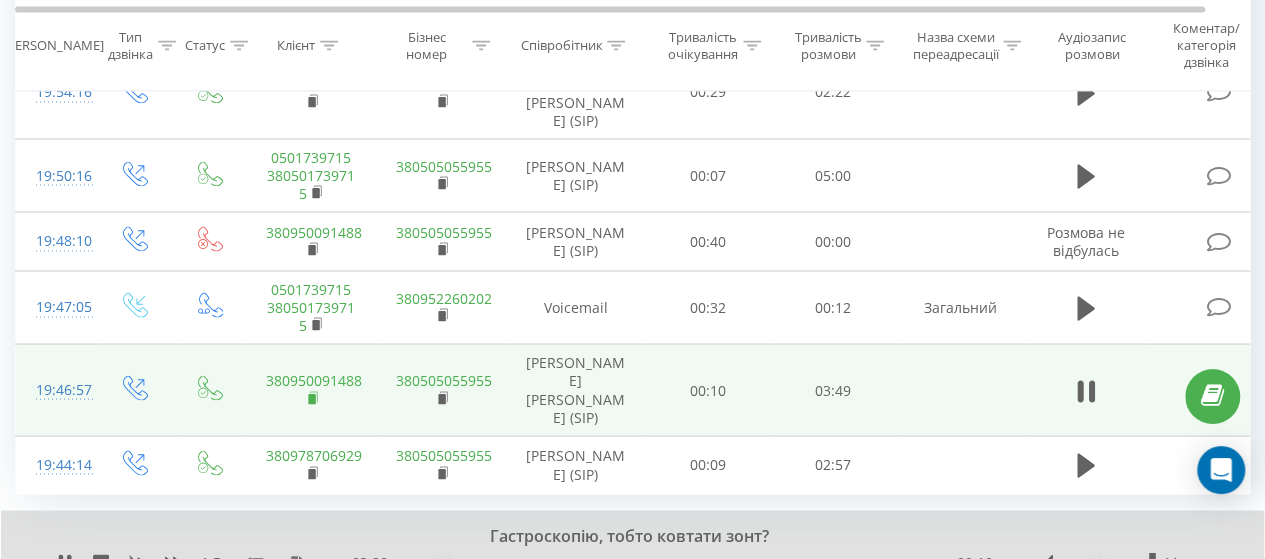 click 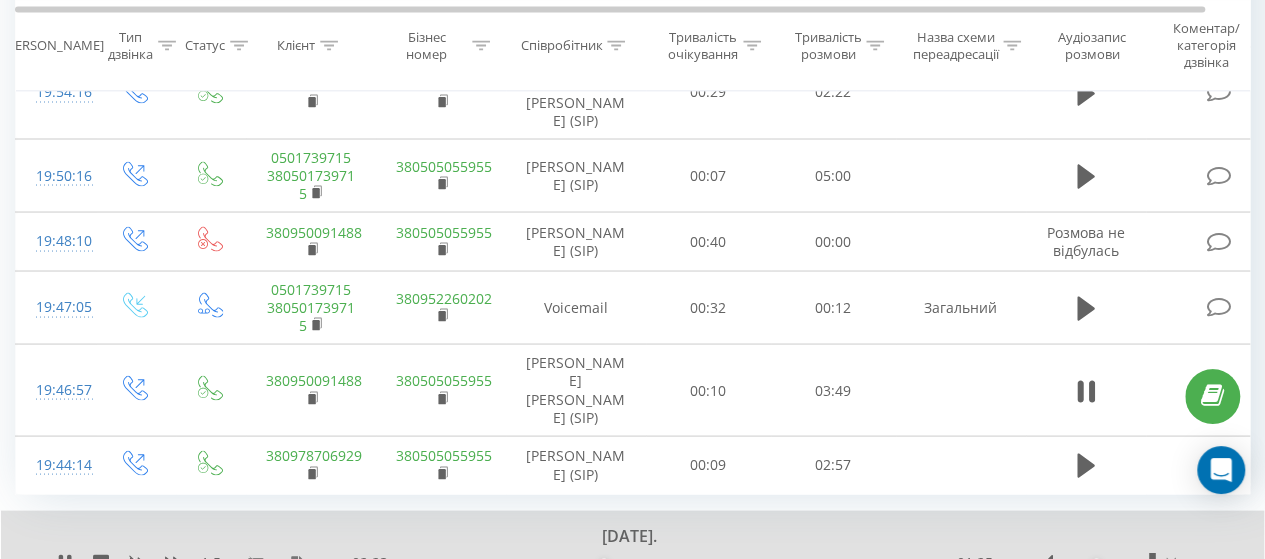 click 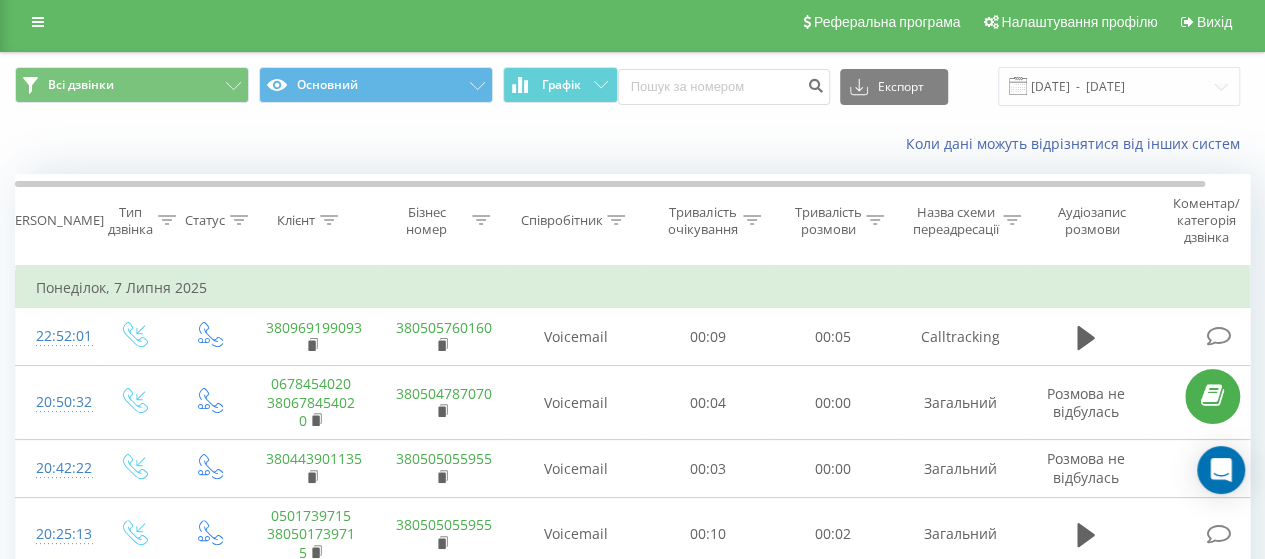 scroll, scrollTop: 0, scrollLeft: 0, axis: both 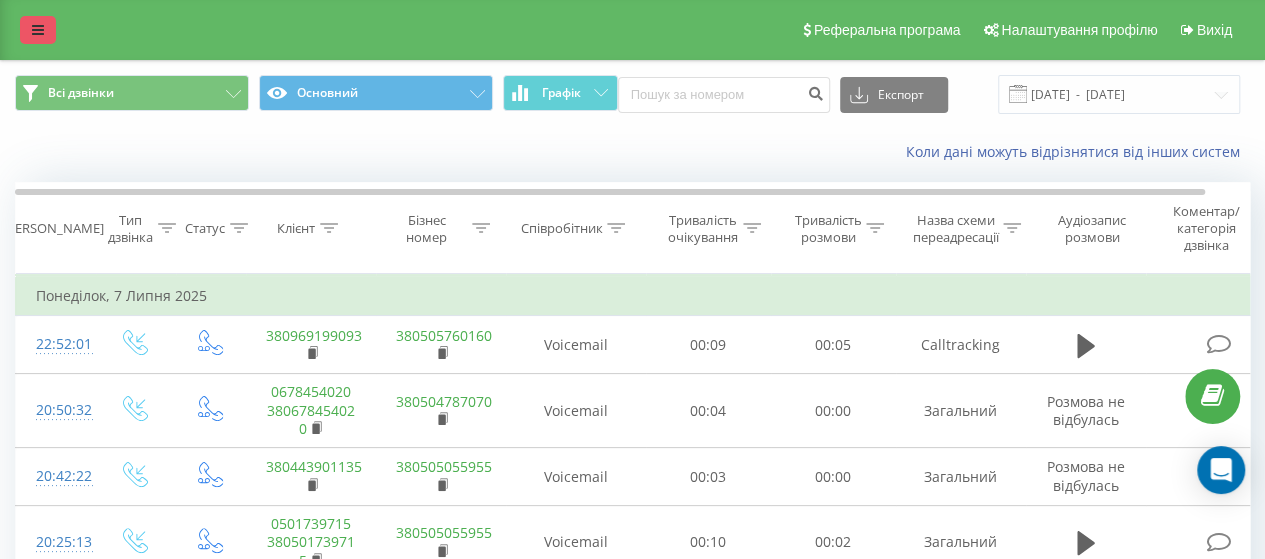 click at bounding box center (38, 30) 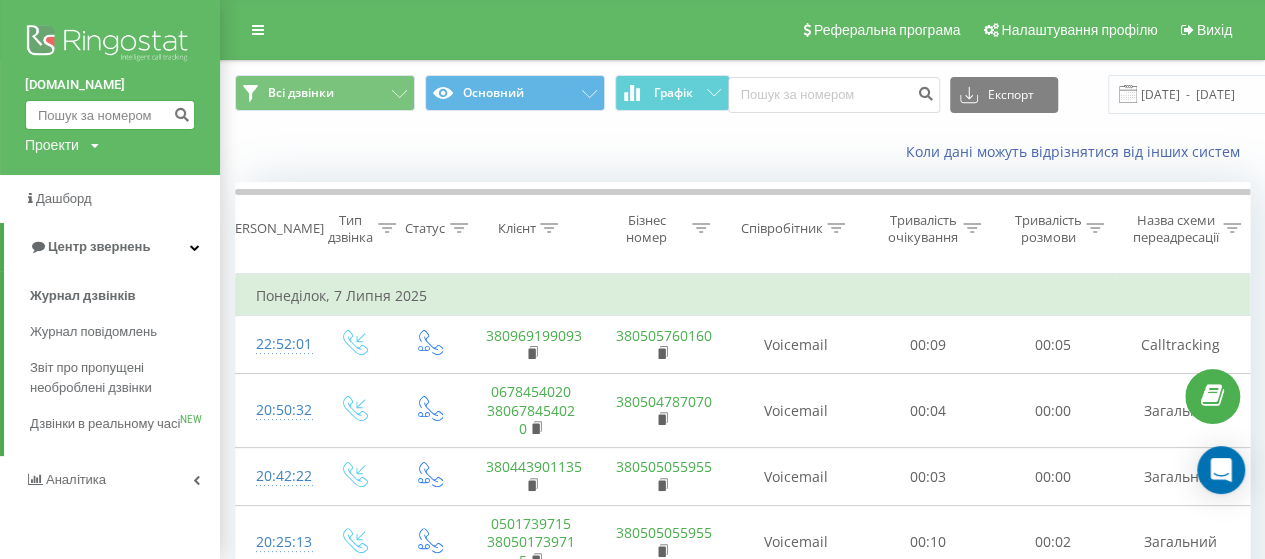 click at bounding box center [110, 115] 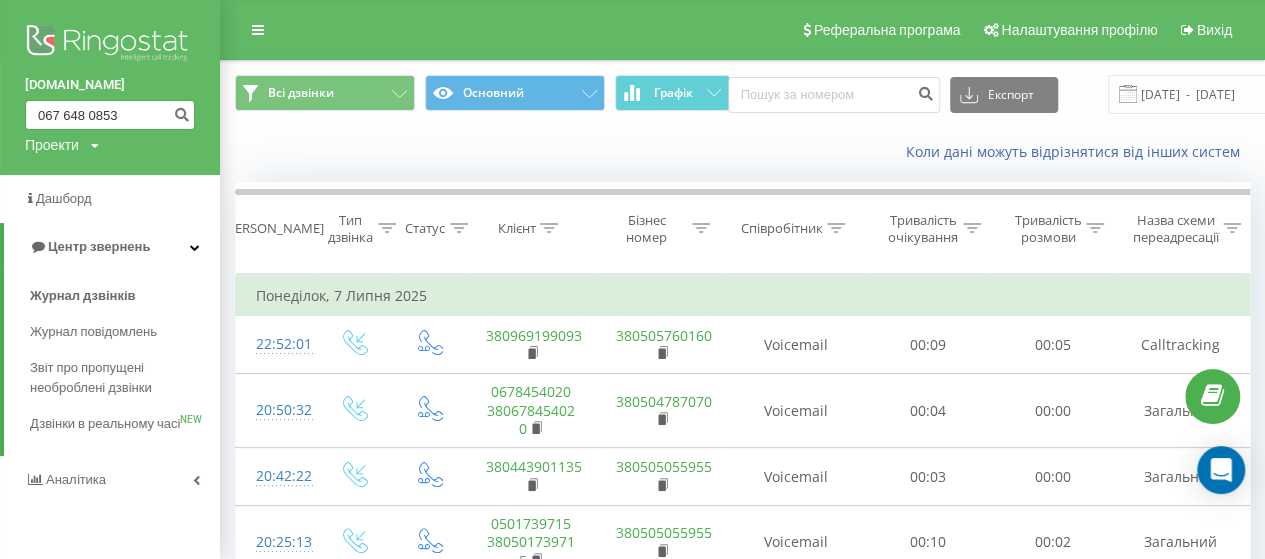 type on "067 648 0853" 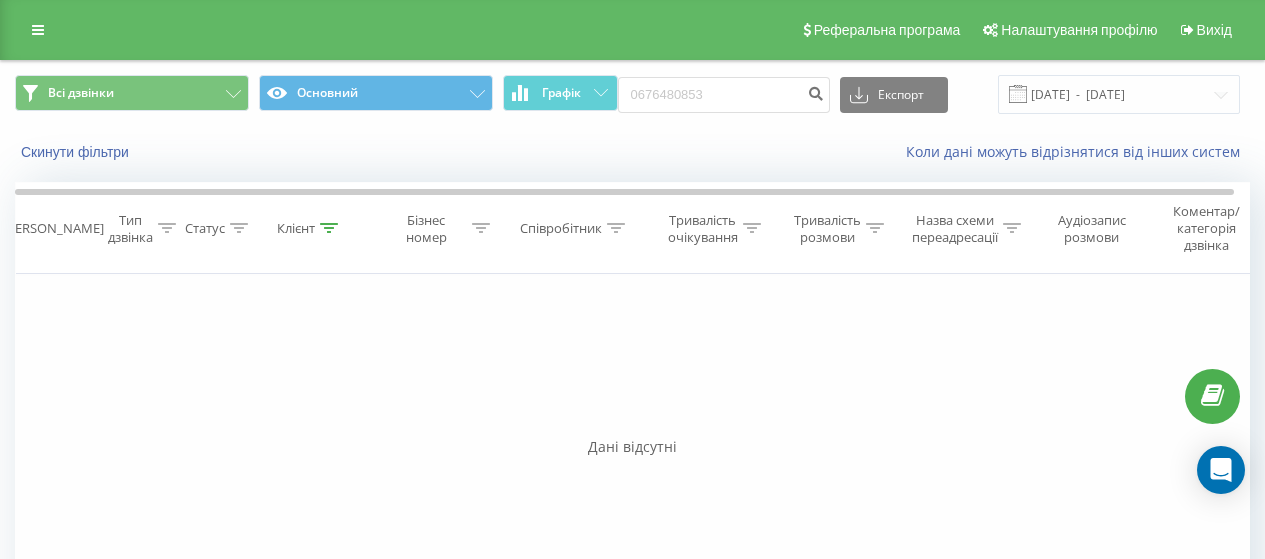 scroll, scrollTop: 0, scrollLeft: 0, axis: both 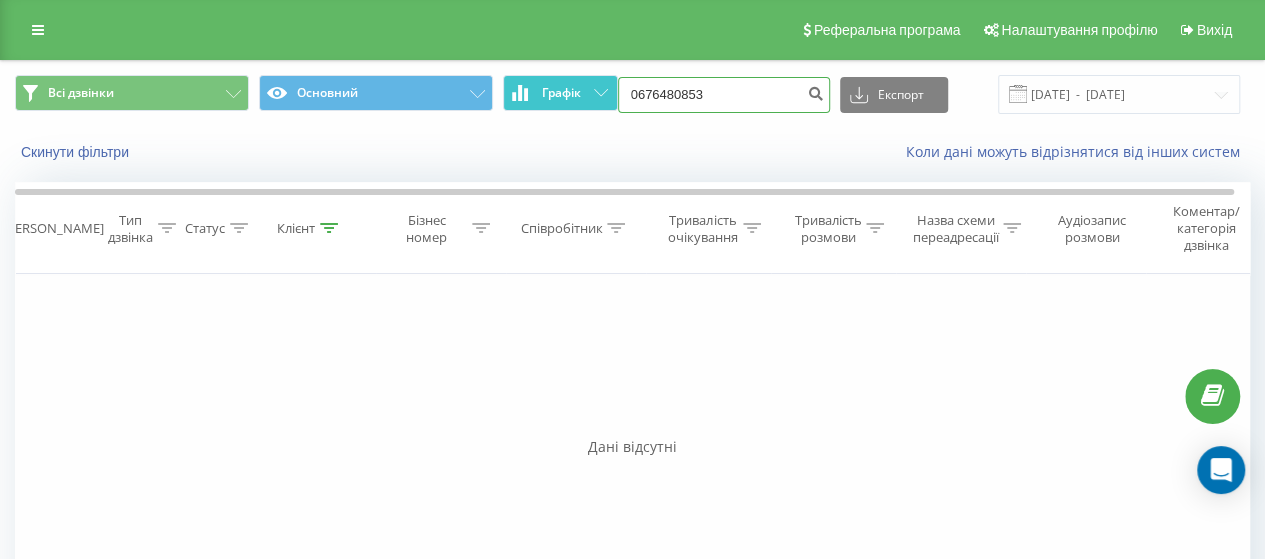 drag, startPoint x: 725, startPoint y: 86, endPoint x: 592, endPoint y: 86, distance: 133 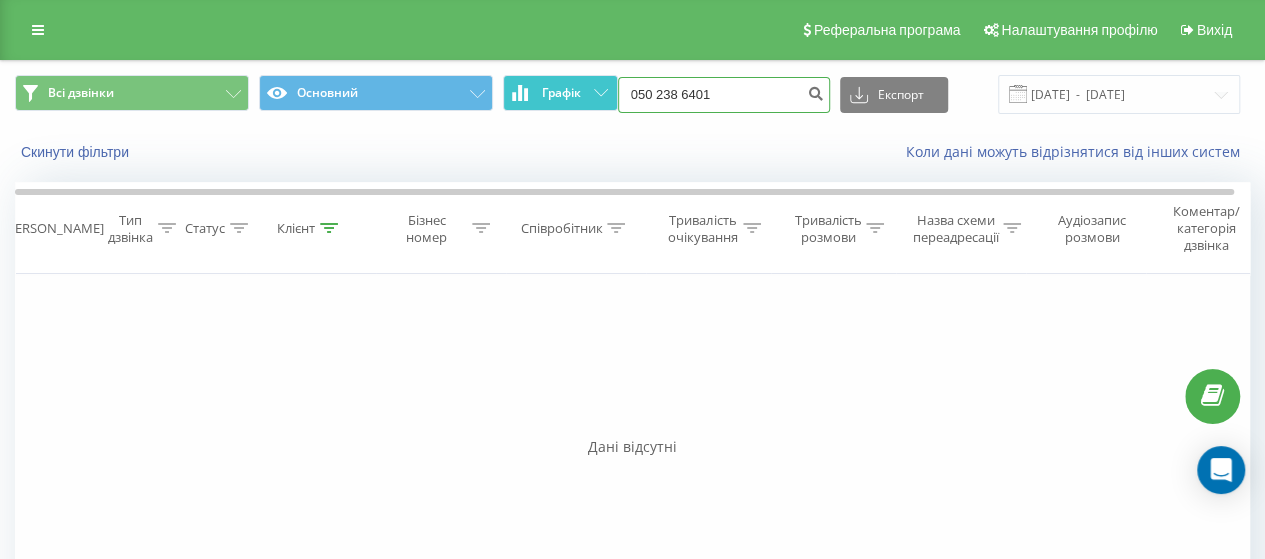 type on "050 238 6401" 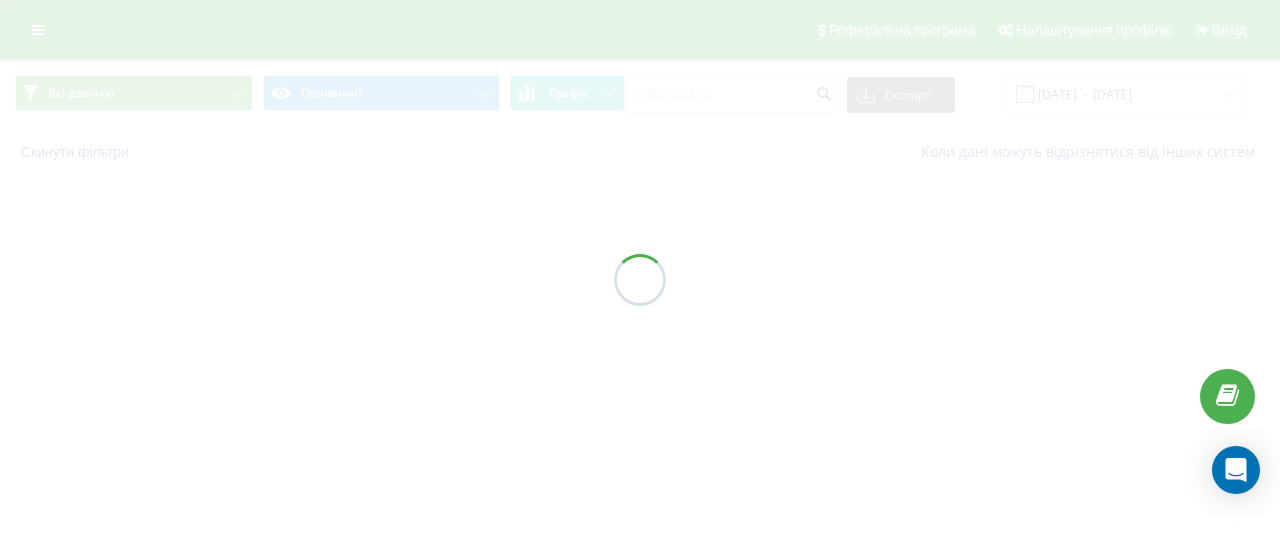 scroll, scrollTop: 0, scrollLeft: 0, axis: both 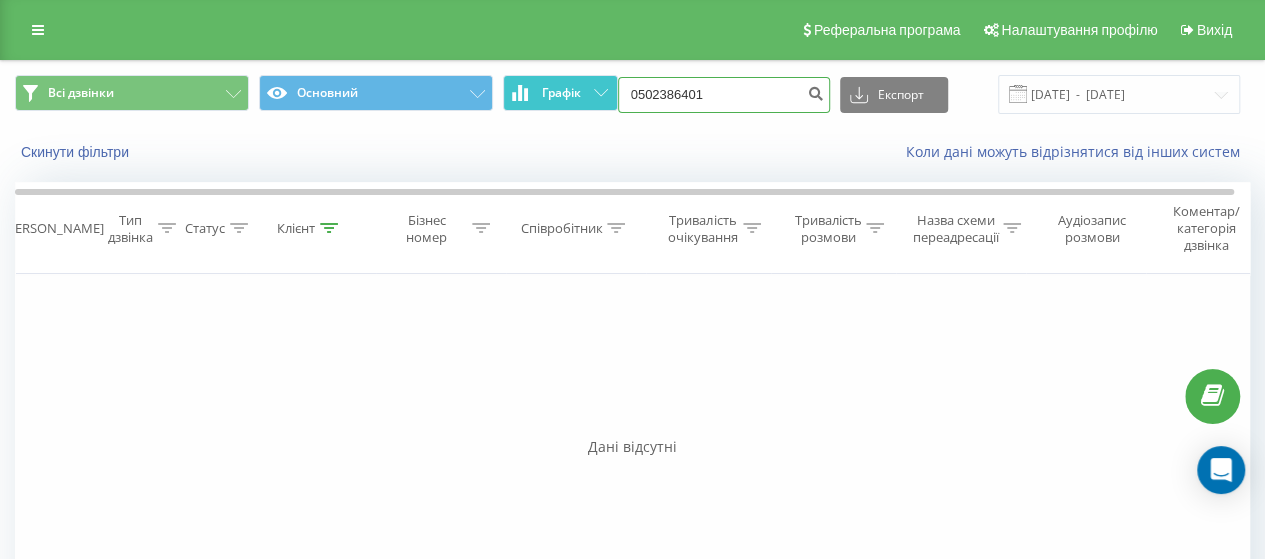 paste on "95 609 8493" 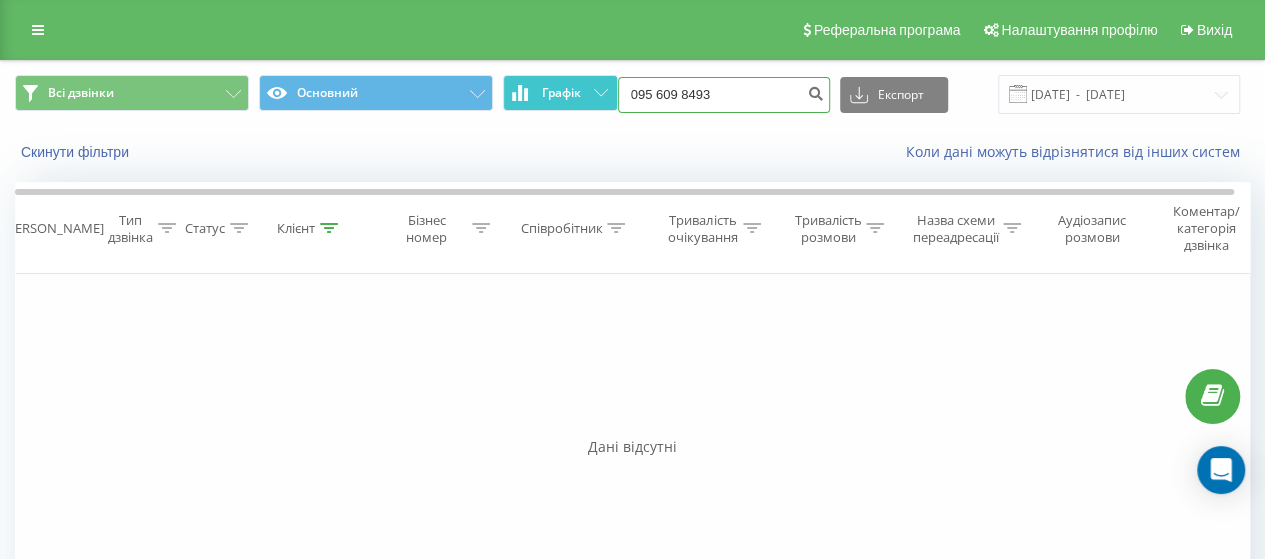 drag, startPoint x: 672, startPoint y: 98, endPoint x: 595, endPoint y: 101, distance: 77.05842 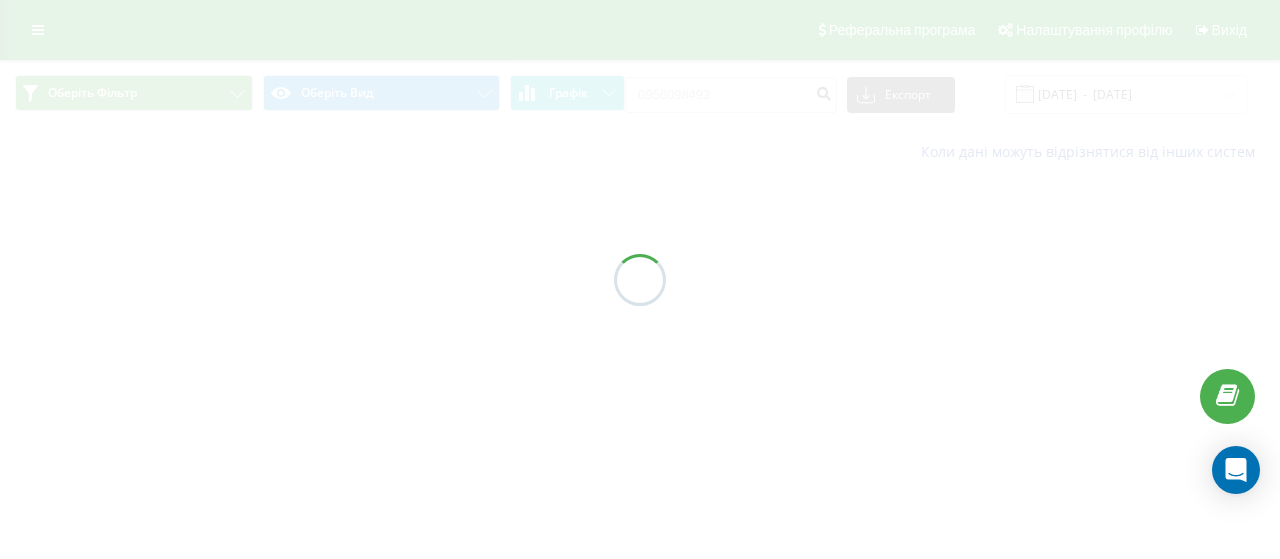 scroll, scrollTop: 0, scrollLeft: 0, axis: both 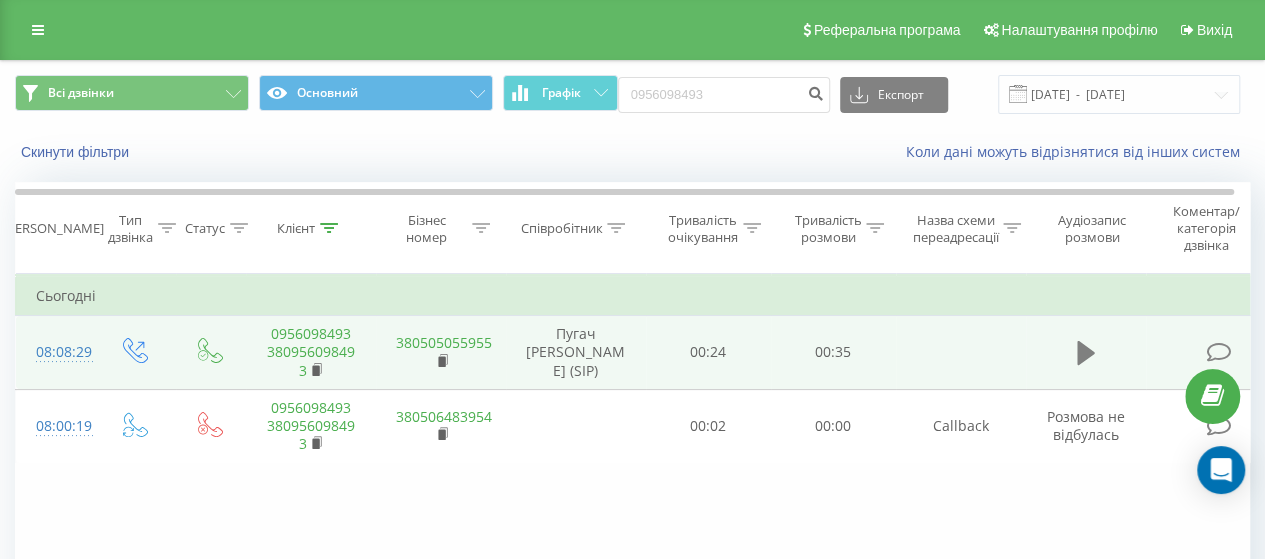 click 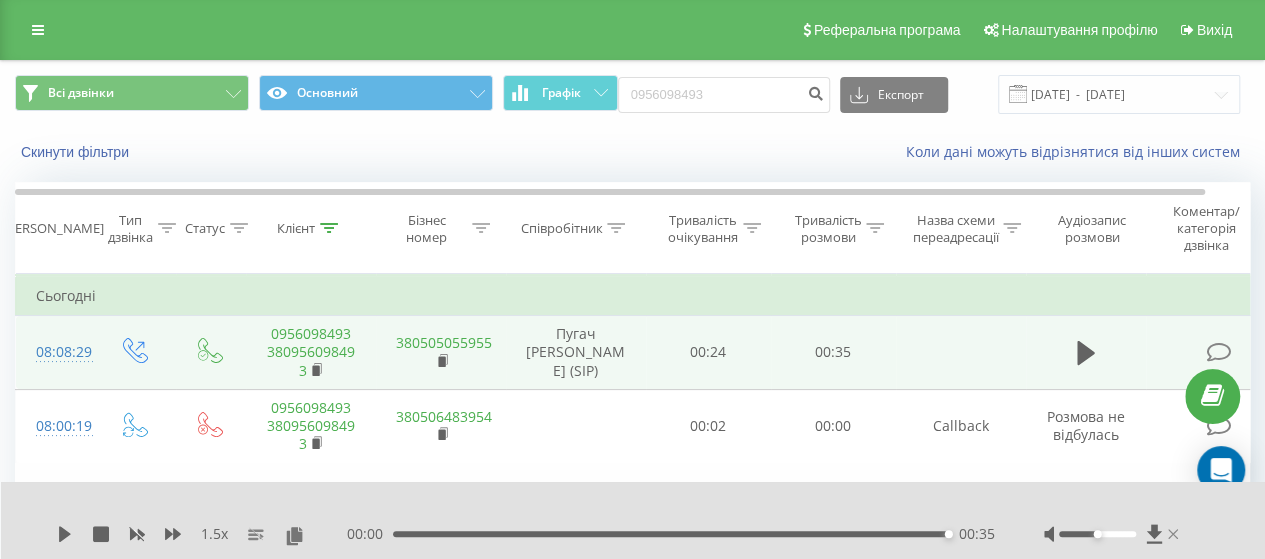 click at bounding box center [1173, 534] 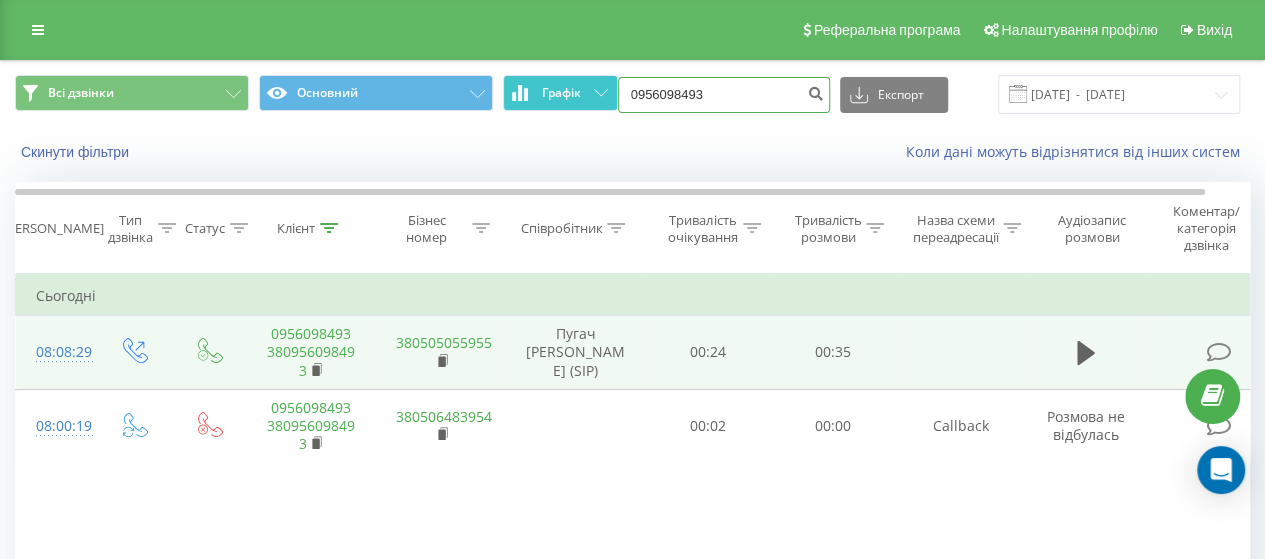 drag, startPoint x: 707, startPoint y: 83, endPoint x: 587, endPoint y: 85, distance: 120.01666 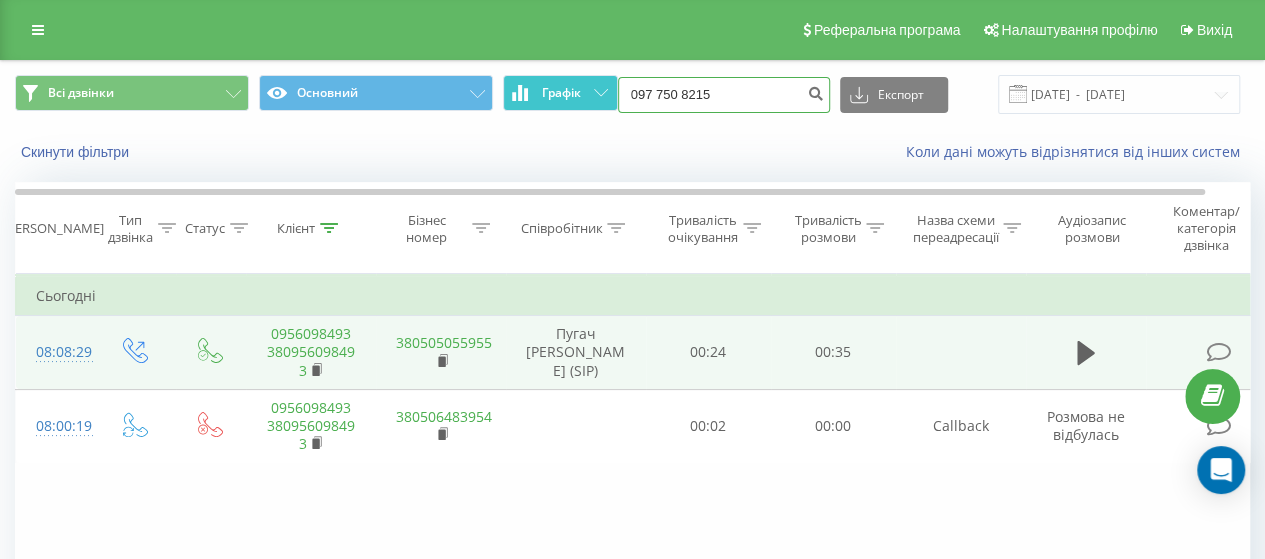 type on "097 750 8215" 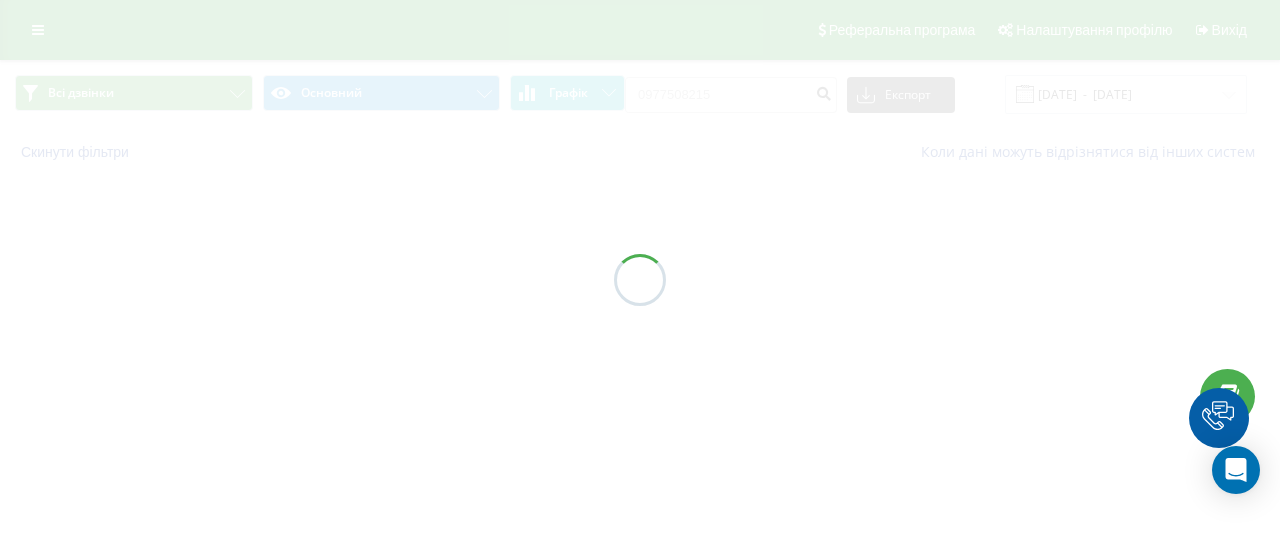 scroll, scrollTop: 0, scrollLeft: 0, axis: both 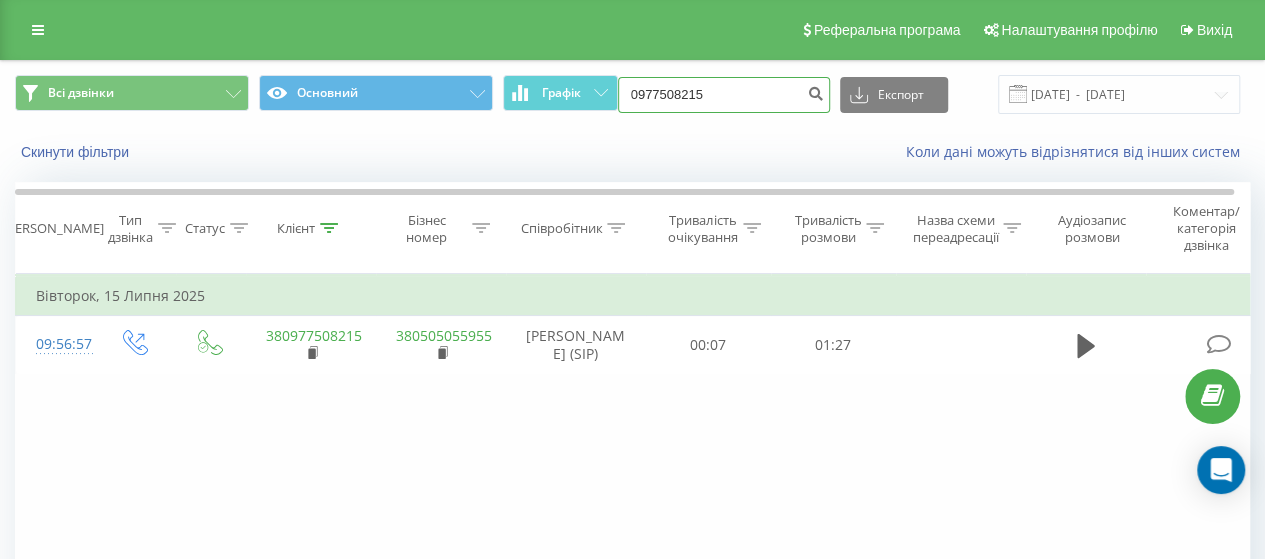 drag, startPoint x: 665, startPoint y: 101, endPoint x: 637, endPoint y: 102, distance: 28.01785 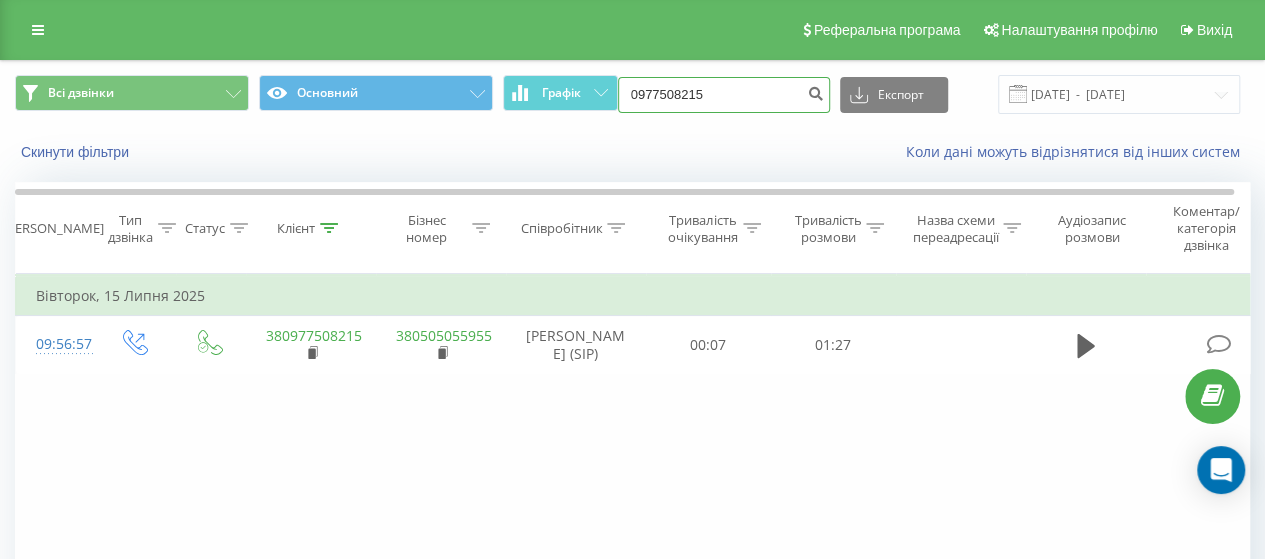 click on "0977508215" at bounding box center (724, 95) 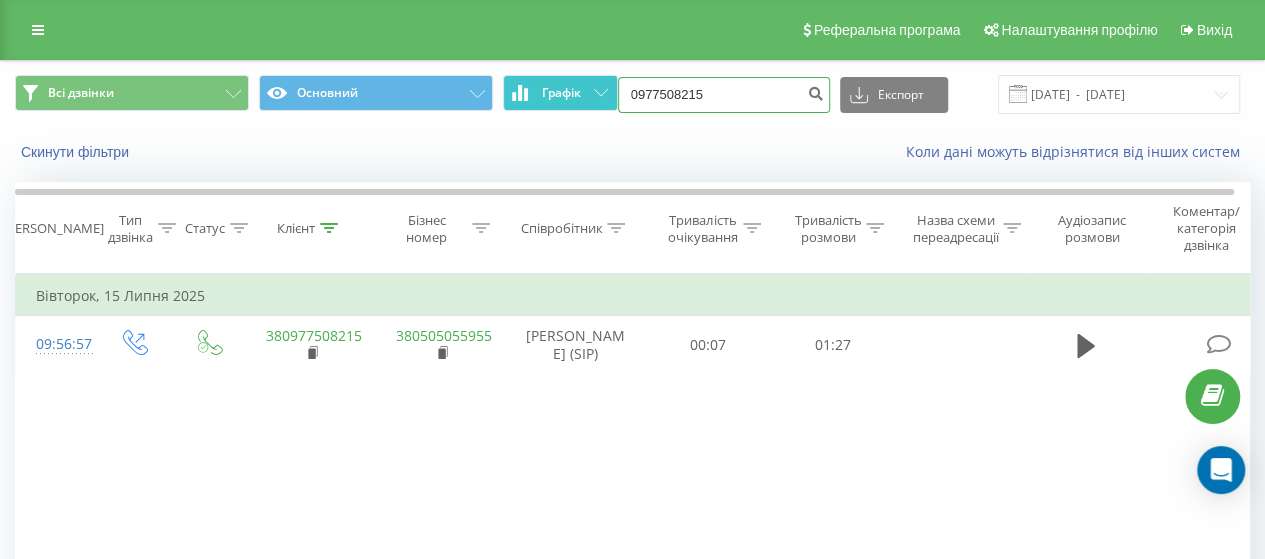 drag, startPoint x: 746, startPoint y: 96, endPoint x: 608, endPoint y: 91, distance: 138.09055 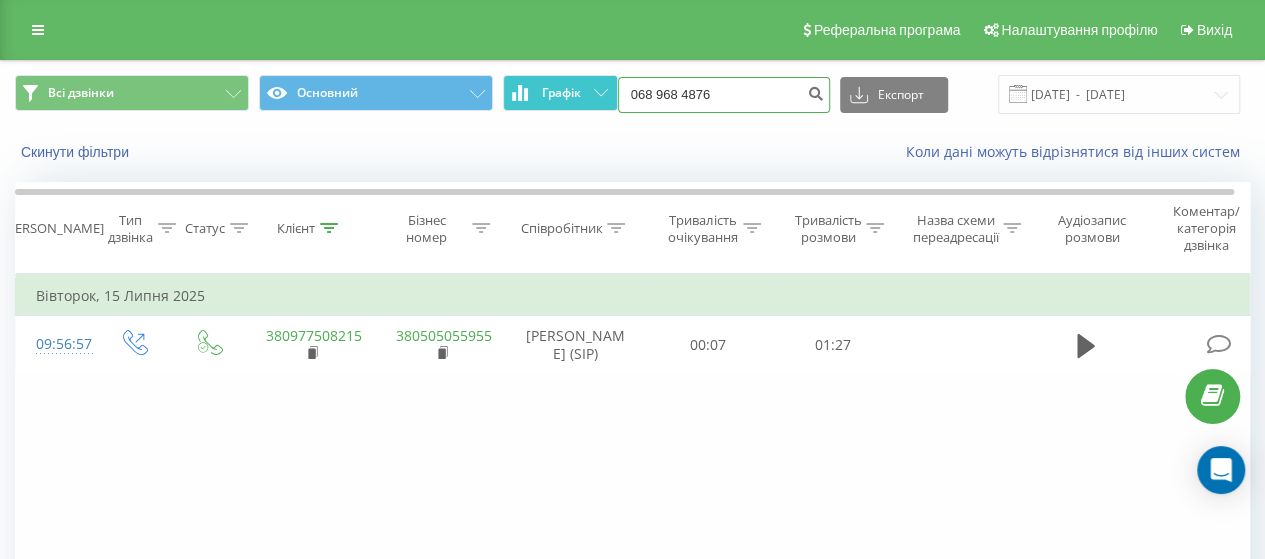 type on "068 968 4876" 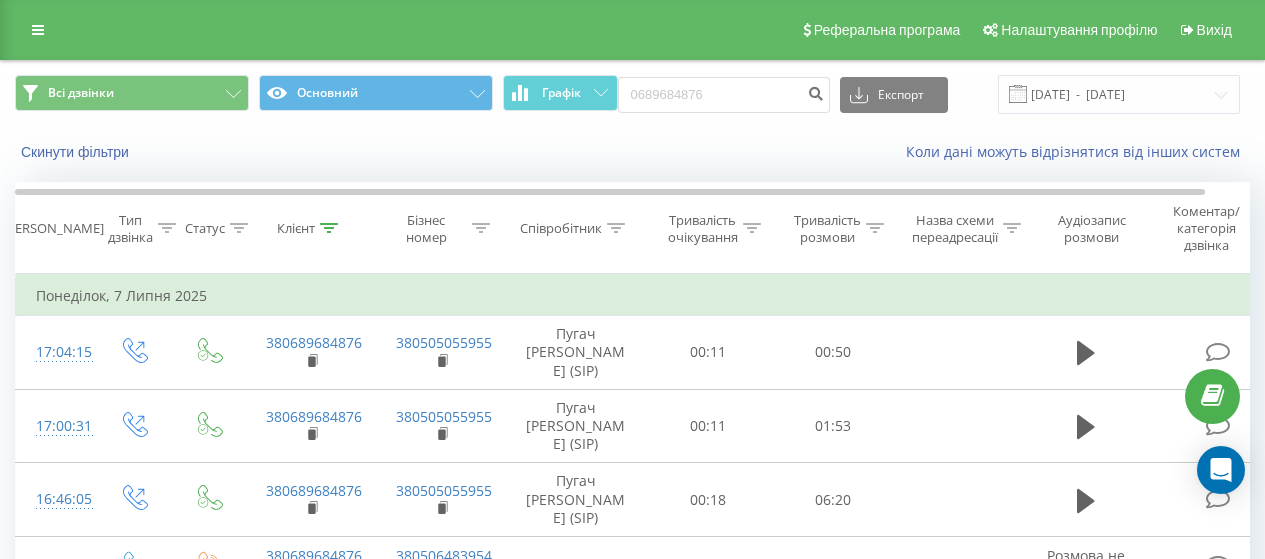 scroll, scrollTop: 0, scrollLeft: 0, axis: both 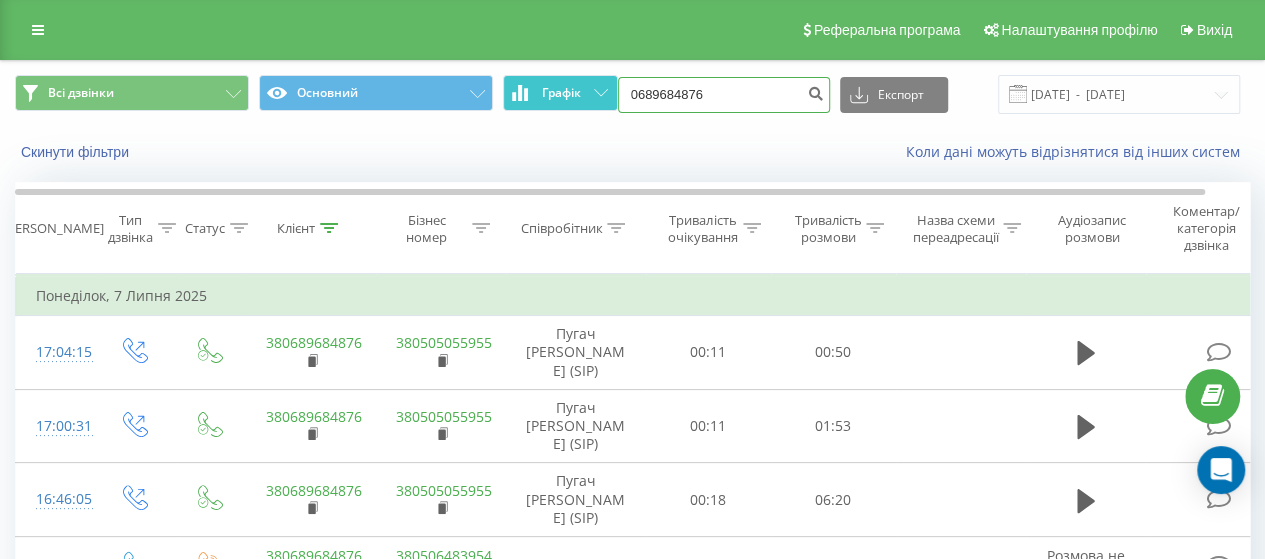 drag, startPoint x: 685, startPoint y: 106, endPoint x: 612, endPoint y: 99, distance: 73.33485 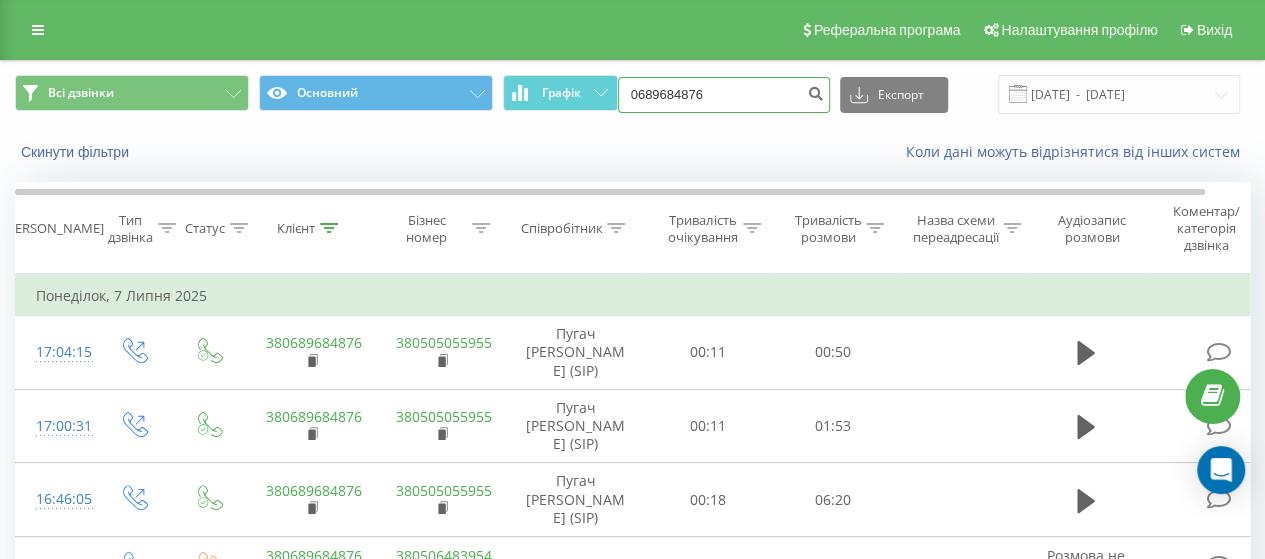 click on "0689684876" at bounding box center [724, 95] 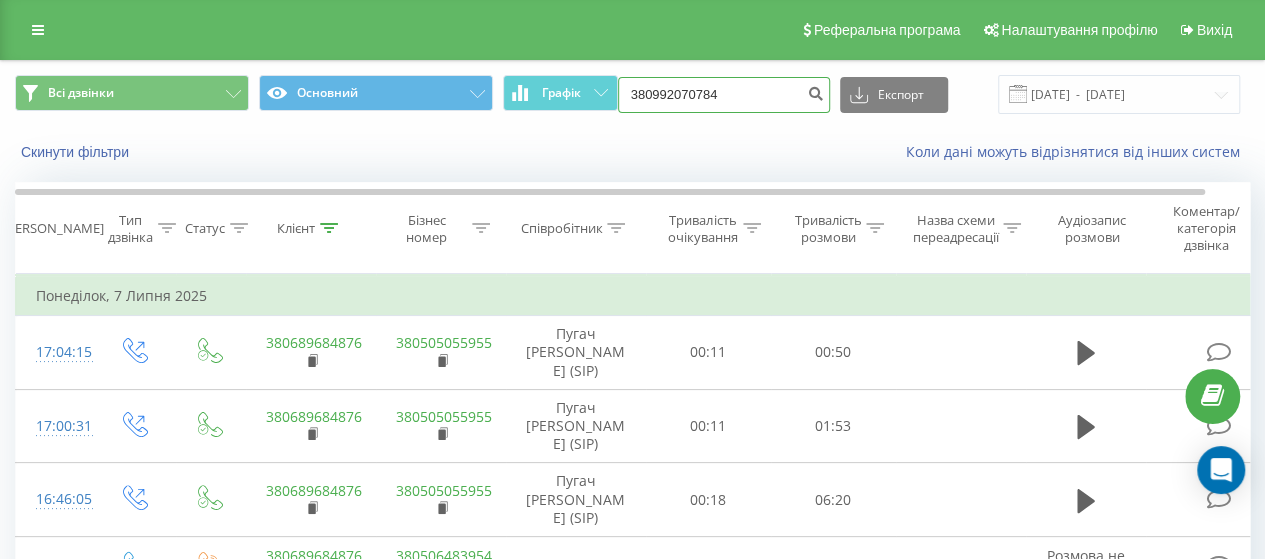 type on "380992070784" 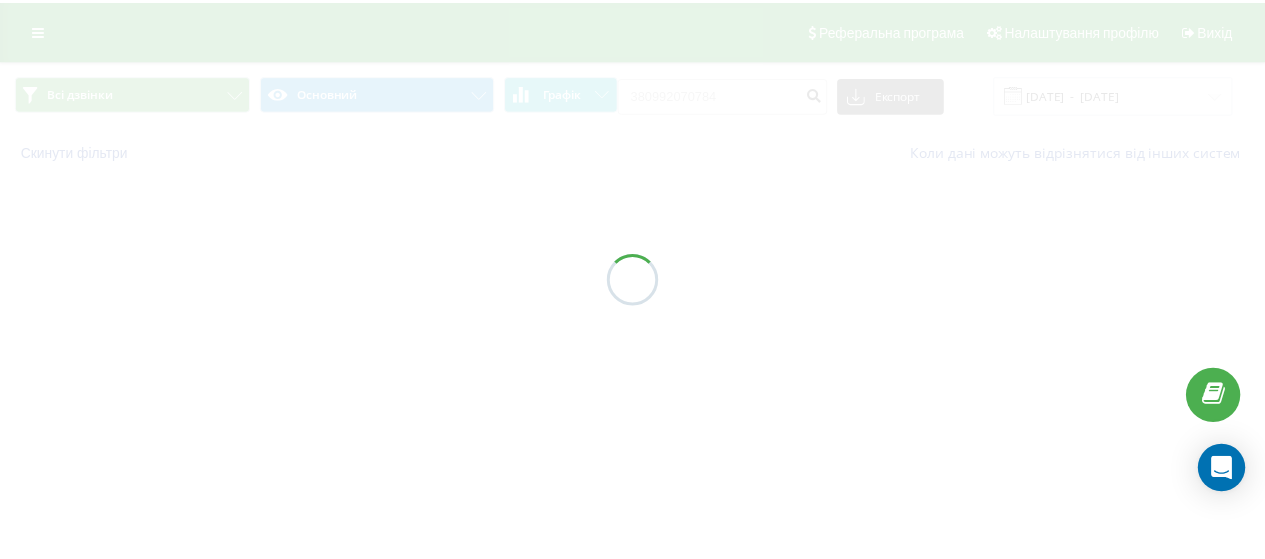 scroll, scrollTop: 0, scrollLeft: 0, axis: both 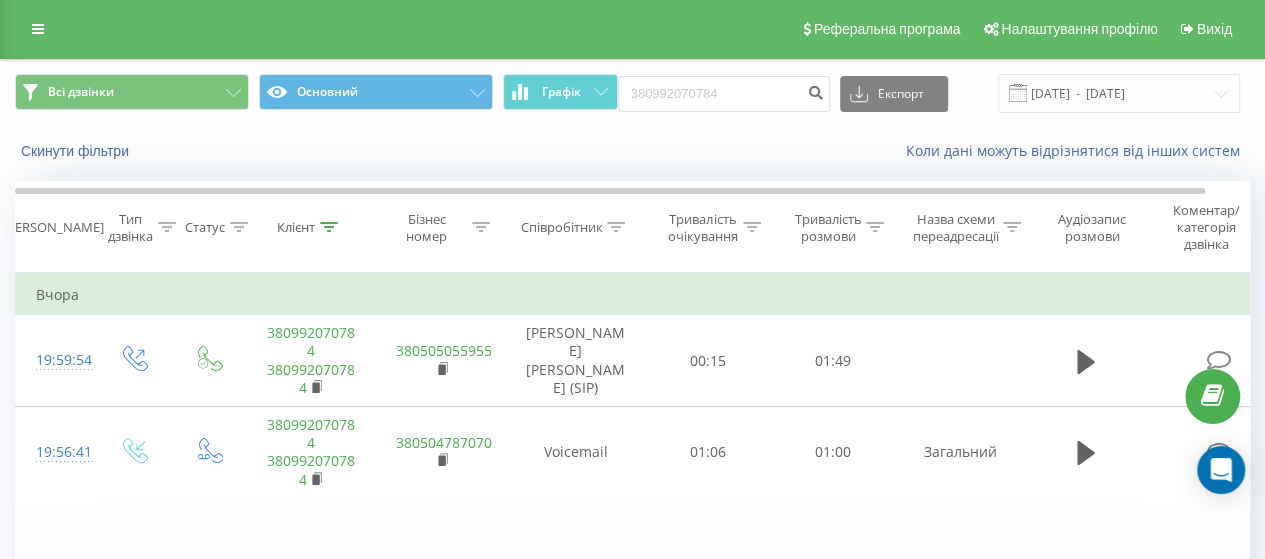 drag, startPoint x: 46, startPoint y: 40, endPoint x: 102, endPoint y: 206, distance: 175.19133 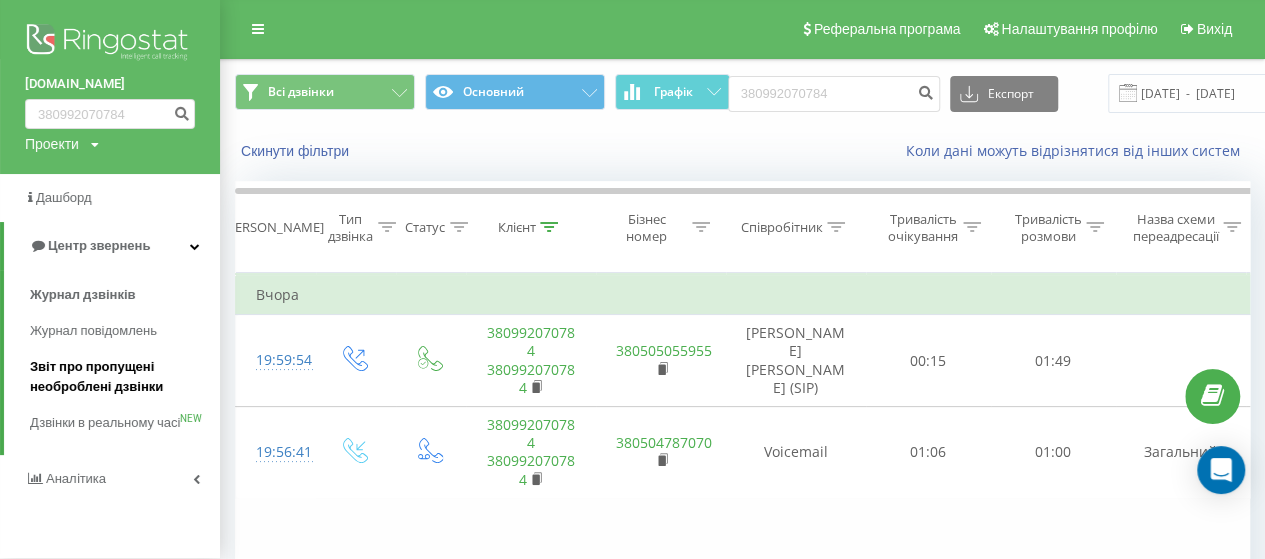 click on "Звіт про пропущені необроблені дзвінки" at bounding box center (120, 377) 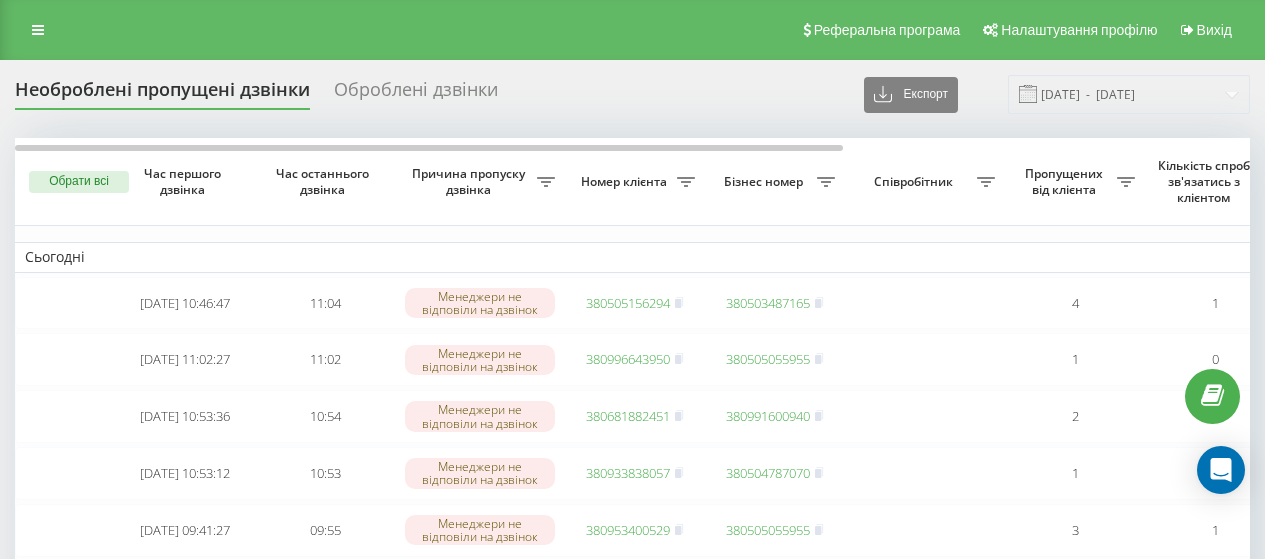 scroll, scrollTop: 0, scrollLeft: 0, axis: both 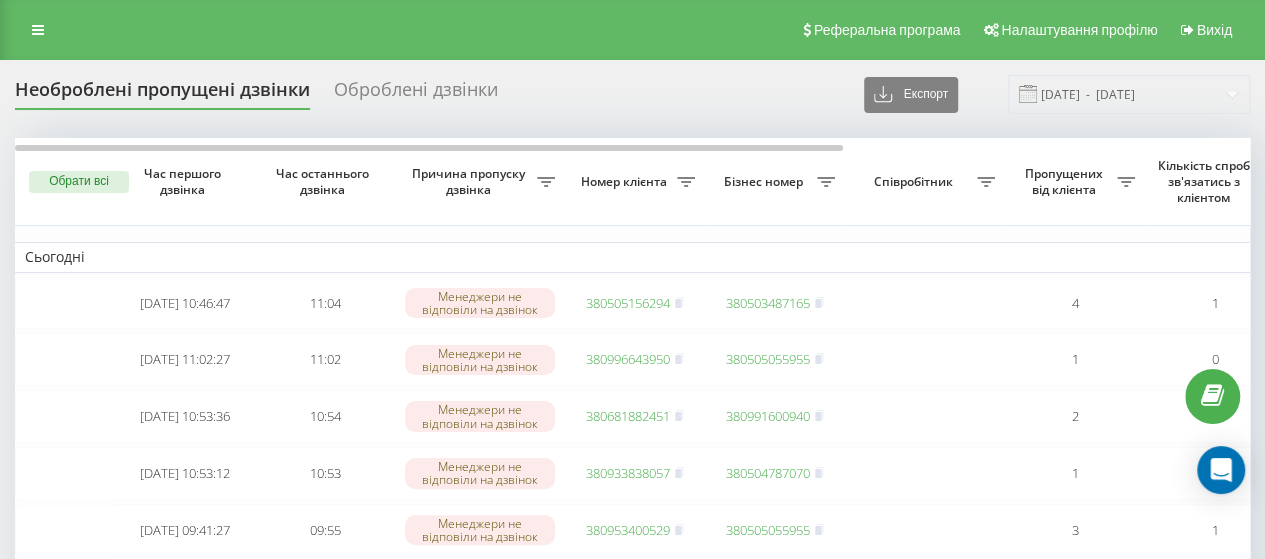 click at bounding box center (38, 30) 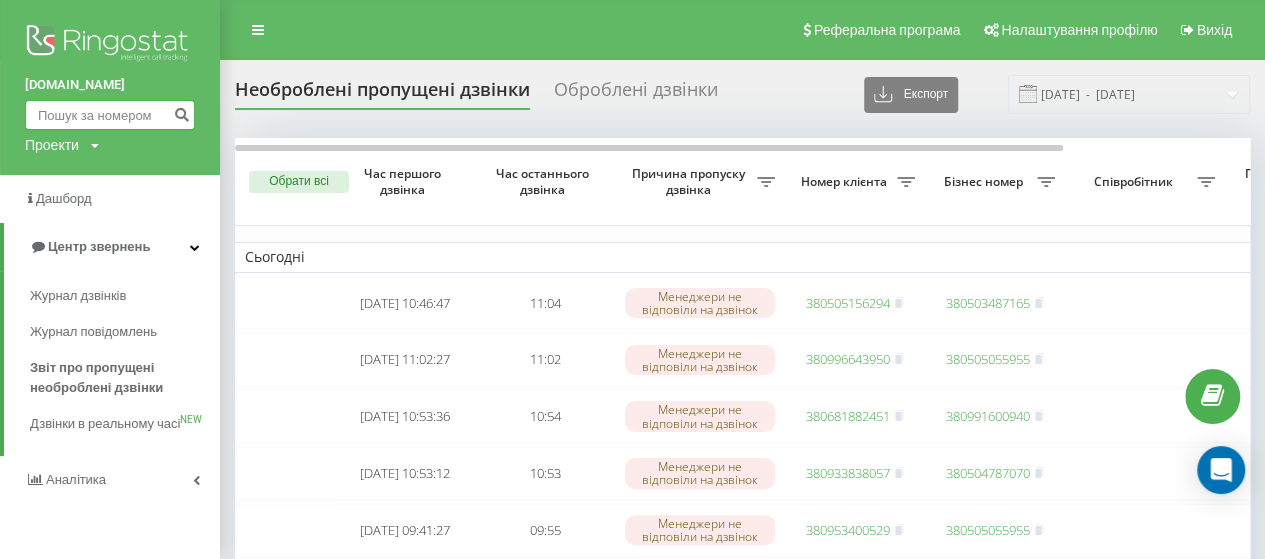 click at bounding box center [110, 115] 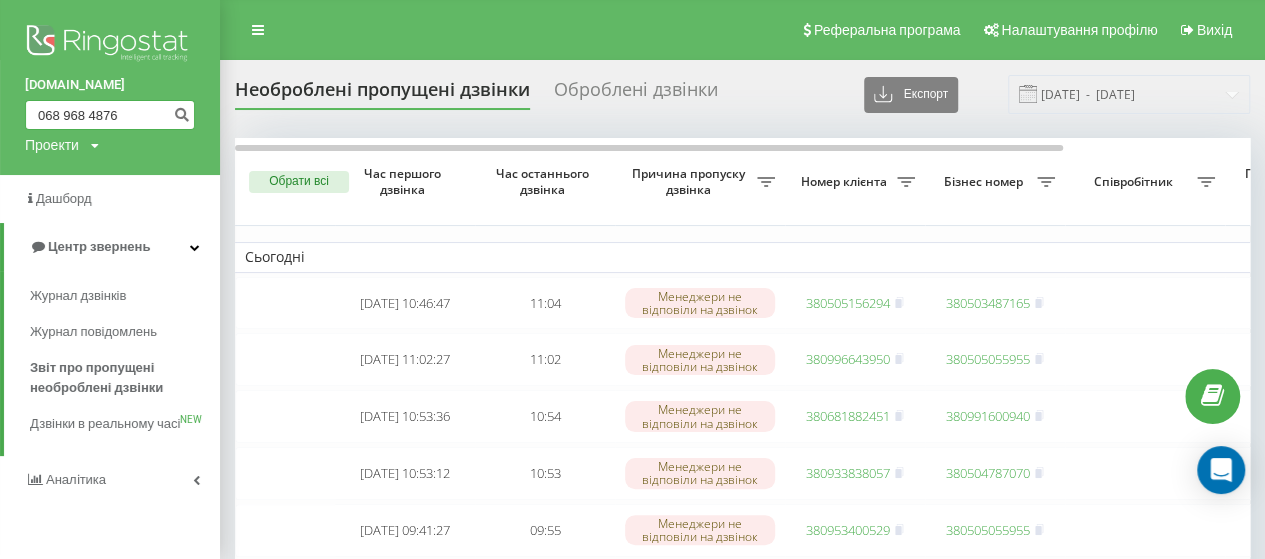 type on "068 968 4876" 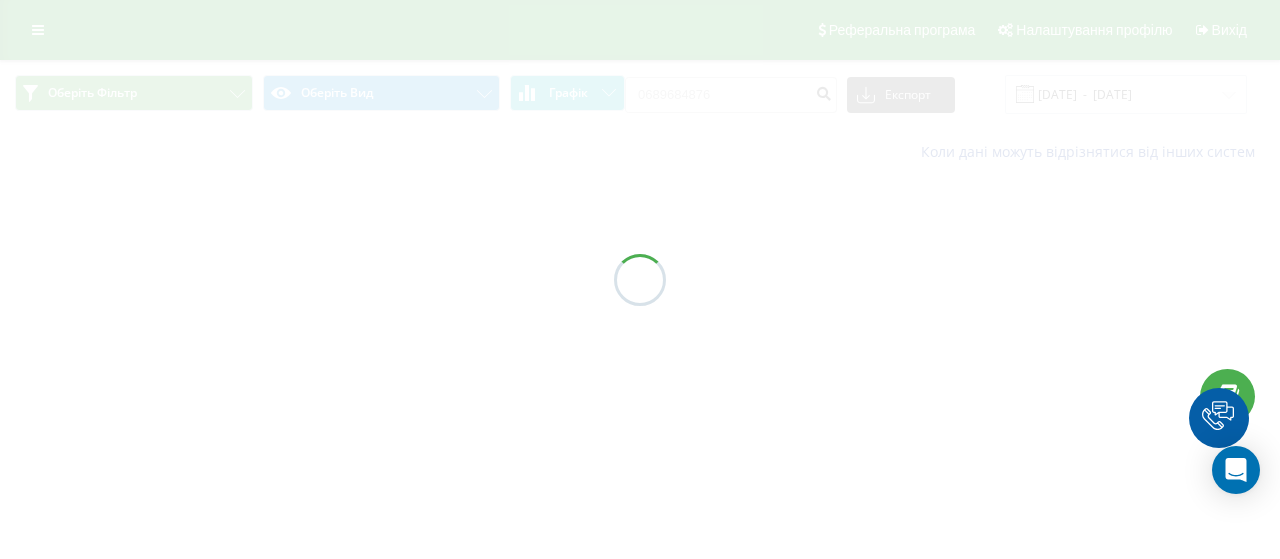 scroll, scrollTop: 0, scrollLeft: 0, axis: both 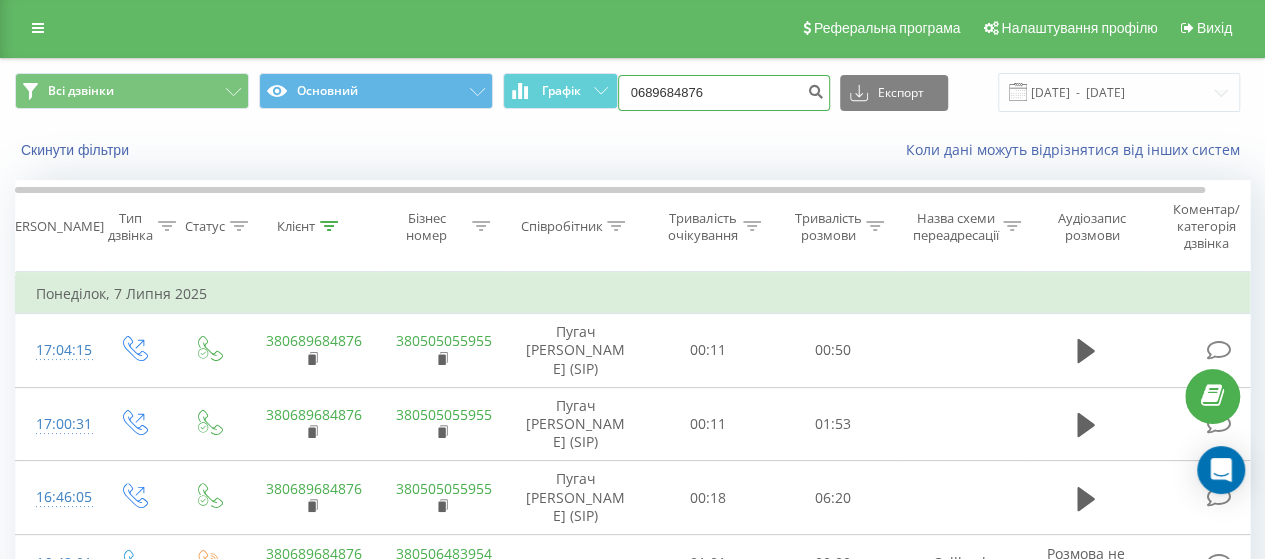 drag, startPoint x: 739, startPoint y: 83, endPoint x: 636, endPoint y: 87, distance: 103.077644 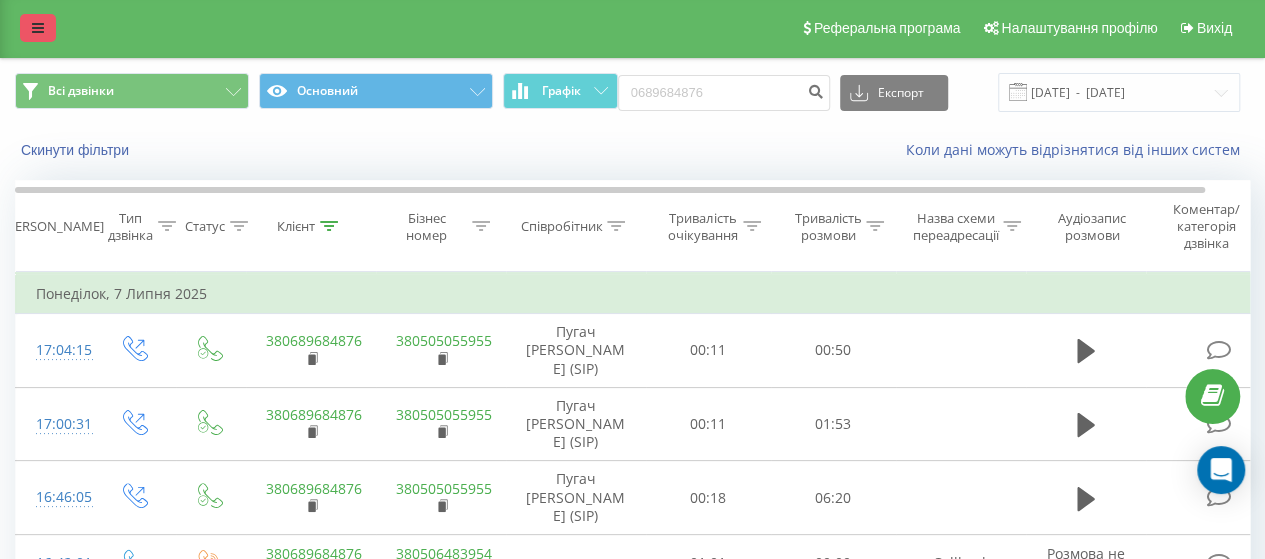 click at bounding box center (38, 28) 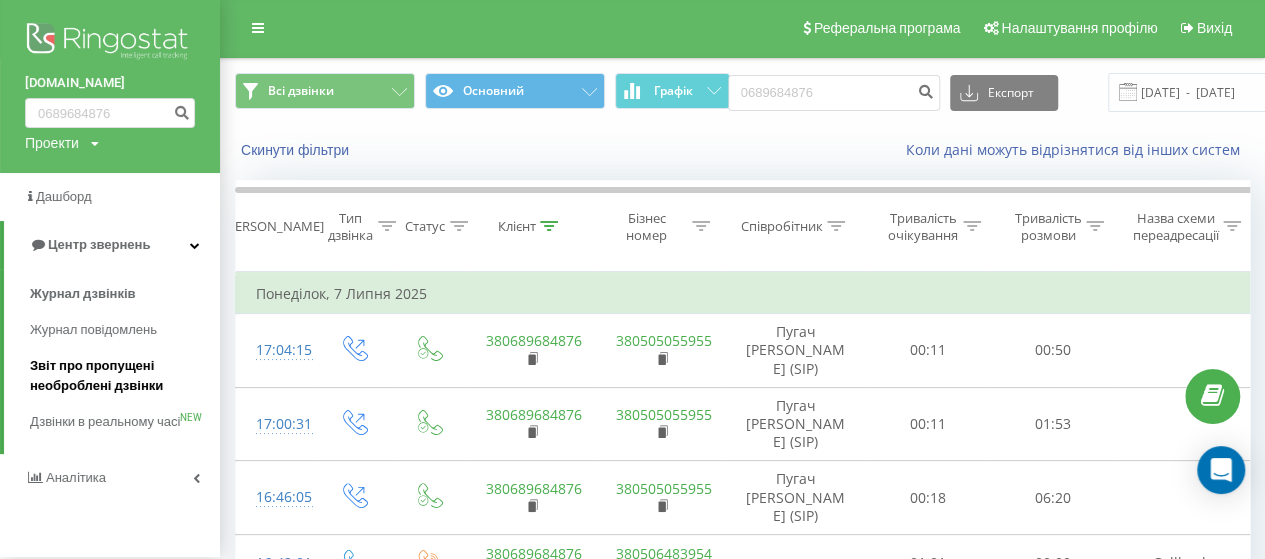 click on "Звіт про пропущені необроблені дзвінки" at bounding box center (120, 376) 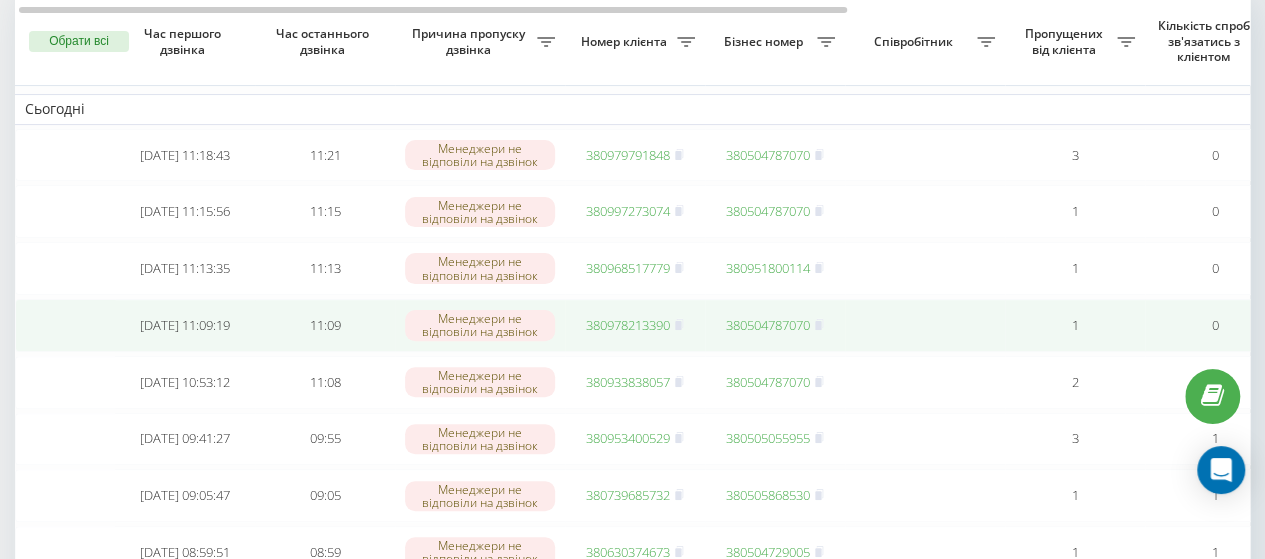 scroll, scrollTop: 148, scrollLeft: 0, axis: vertical 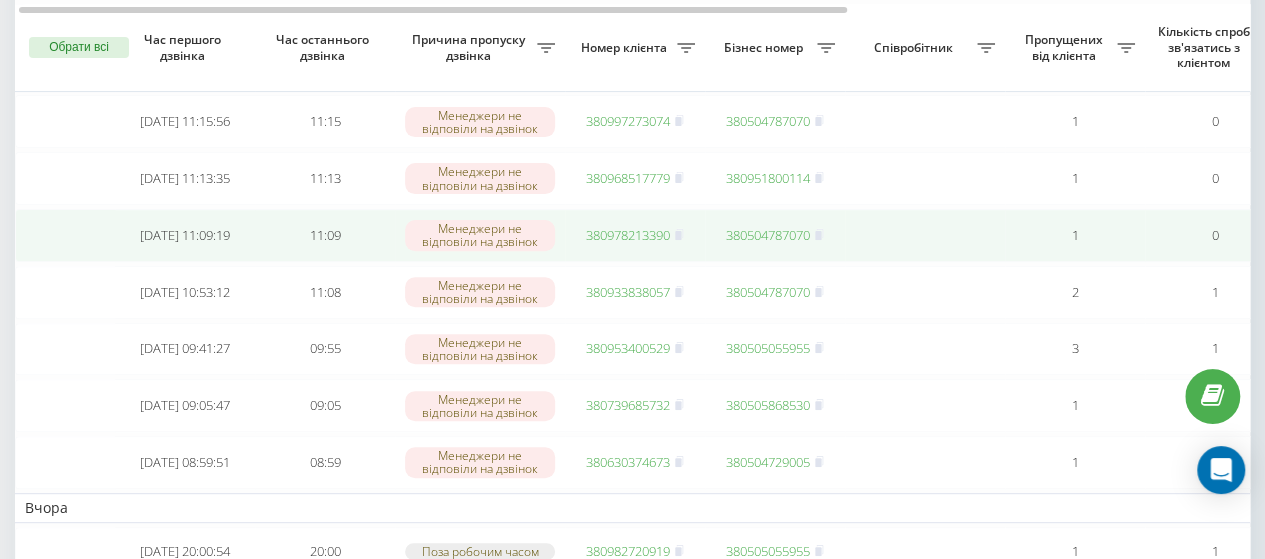 click on "380978213390" at bounding box center (628, 235) 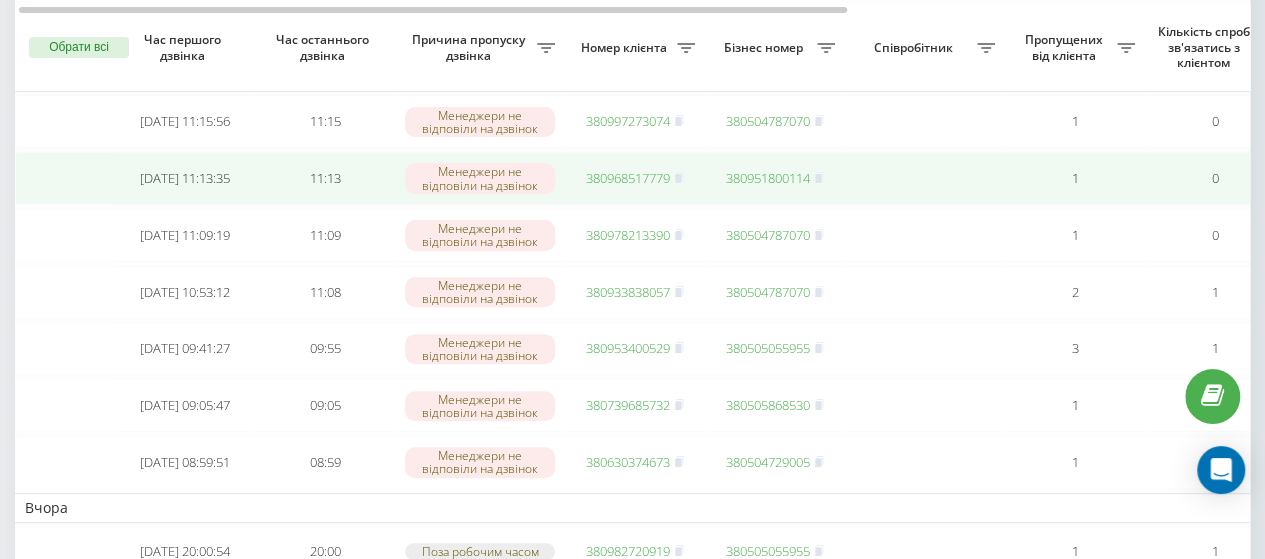 click on "380968517779" at bounding box center [628, 178] 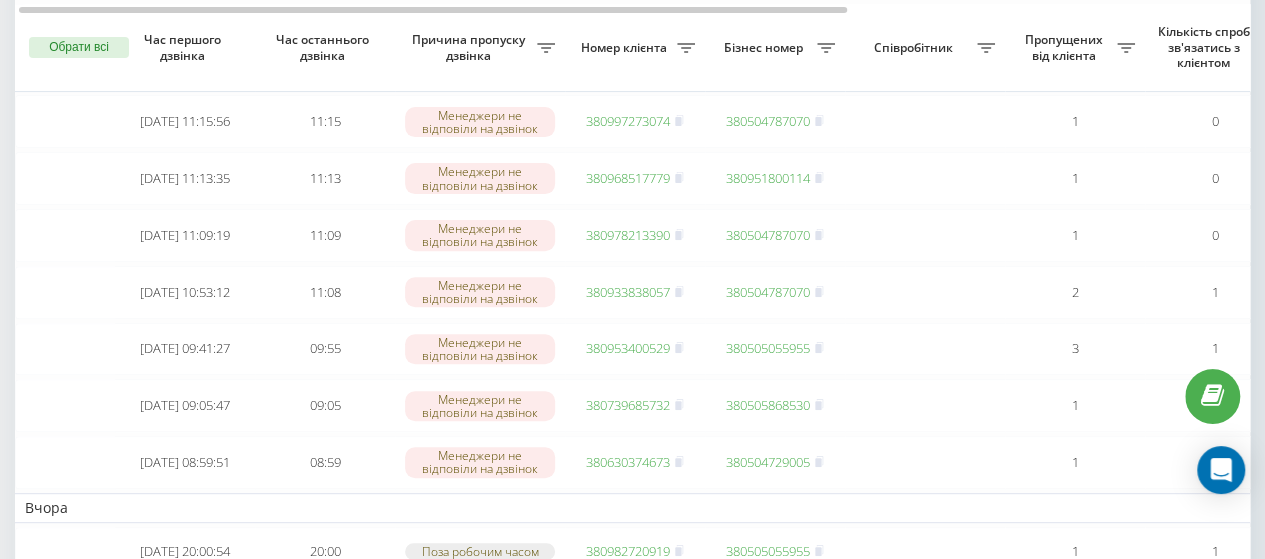 scroll, scrollTop: 0, scrollLeft: 0, axis: both 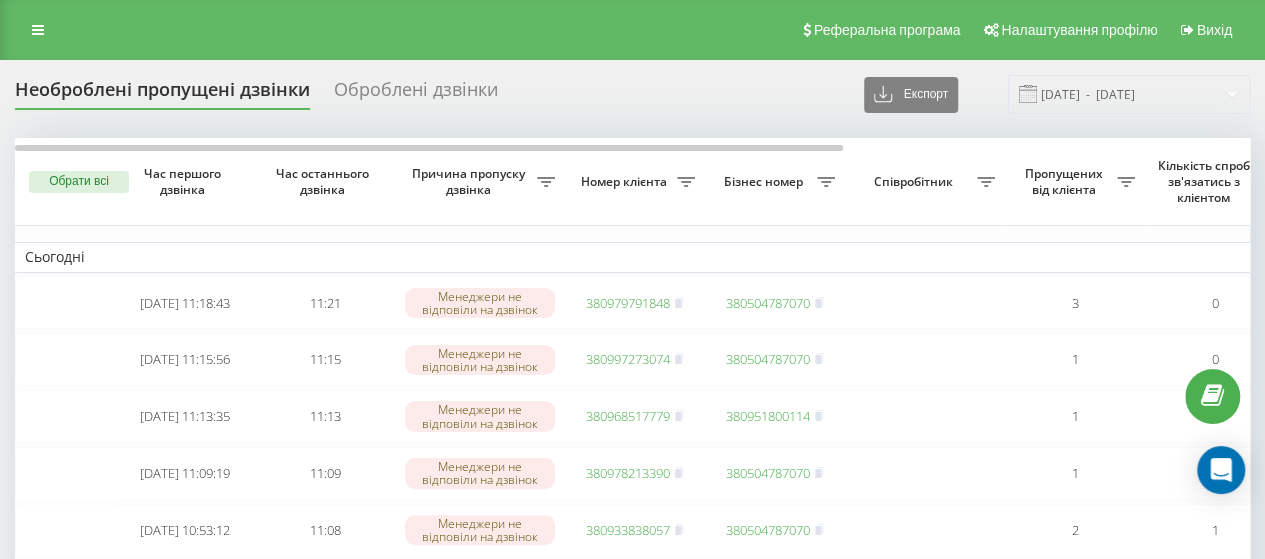 drag, startPoint x: 30, startPoint y: 29, endPoint x: 44, endPoint y: 122, distance: 94.04786 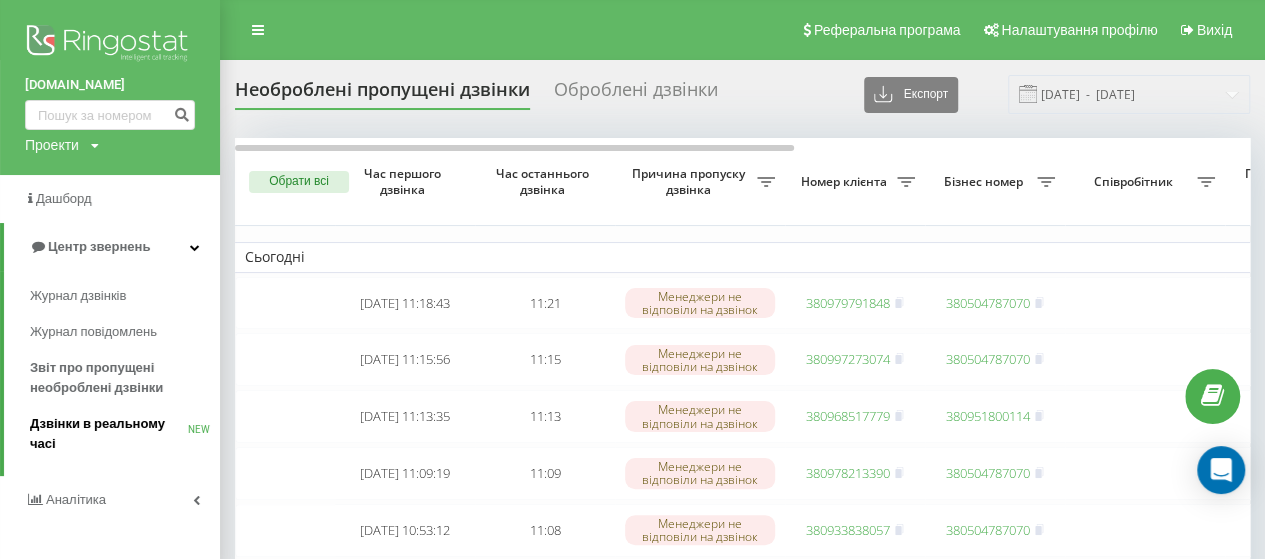 click on "Дзвінки в реальному часі" at bounding box center (109, 434) 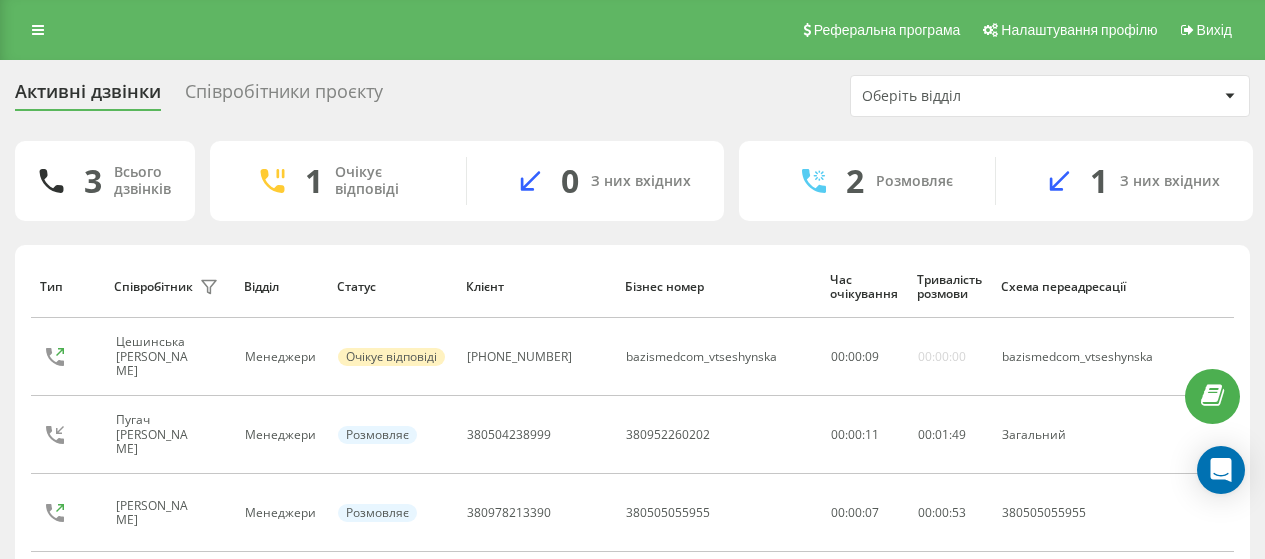 scroll, scrollTop: 0, scrollLeft: 0, axis: both 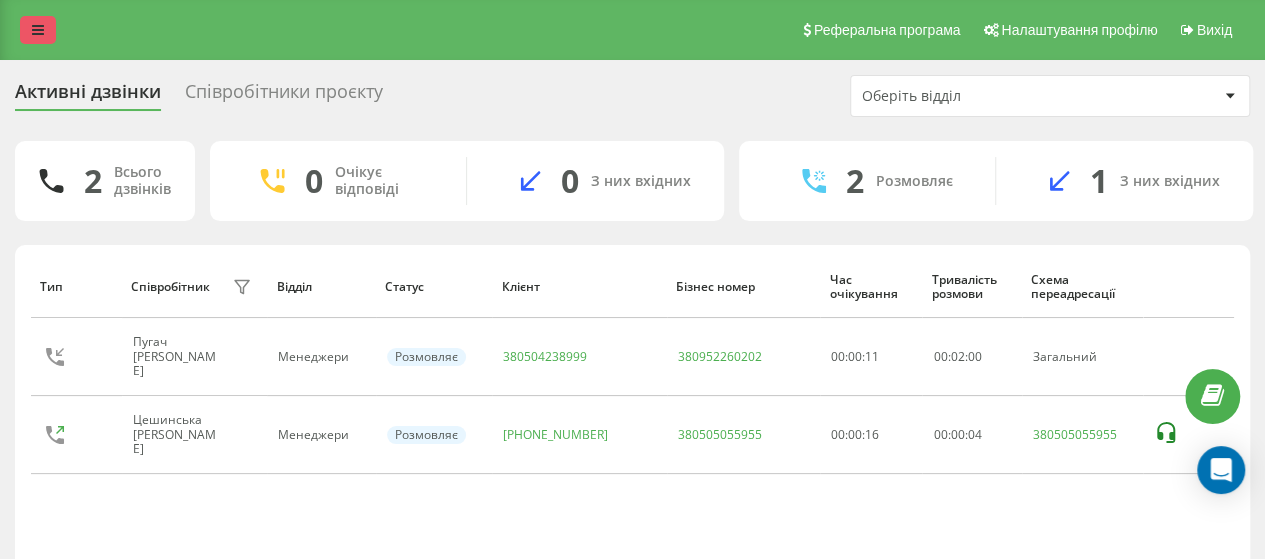 drag, startPoint x: 55, startPoint y: 47, endPoint x: 40, endPoint y: 32, distance: 21.213203 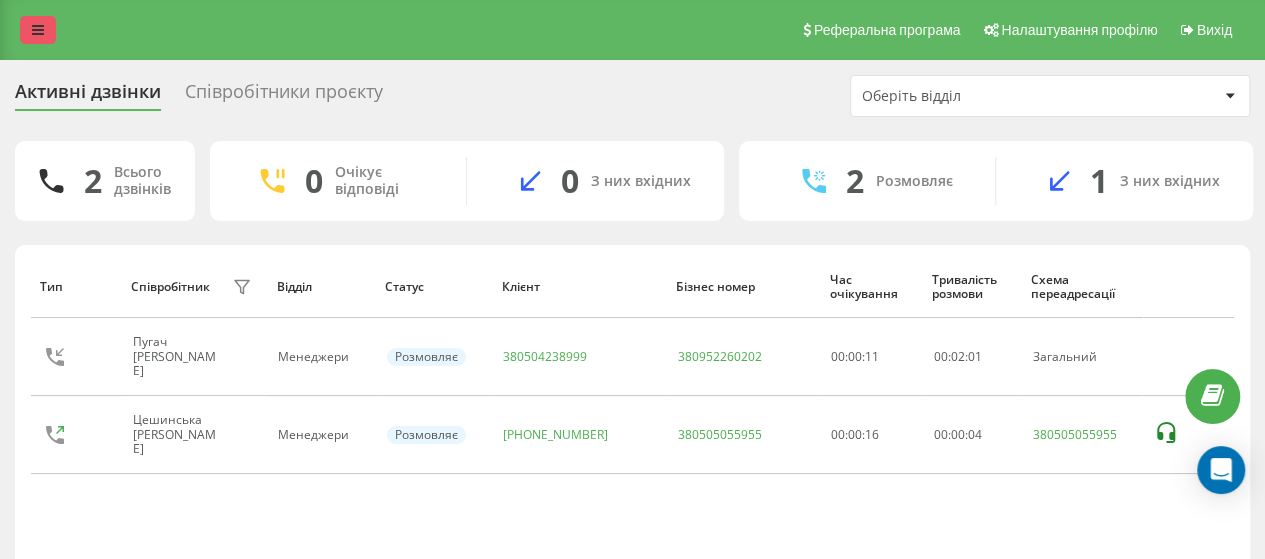 click at bounding box center (38, 30) 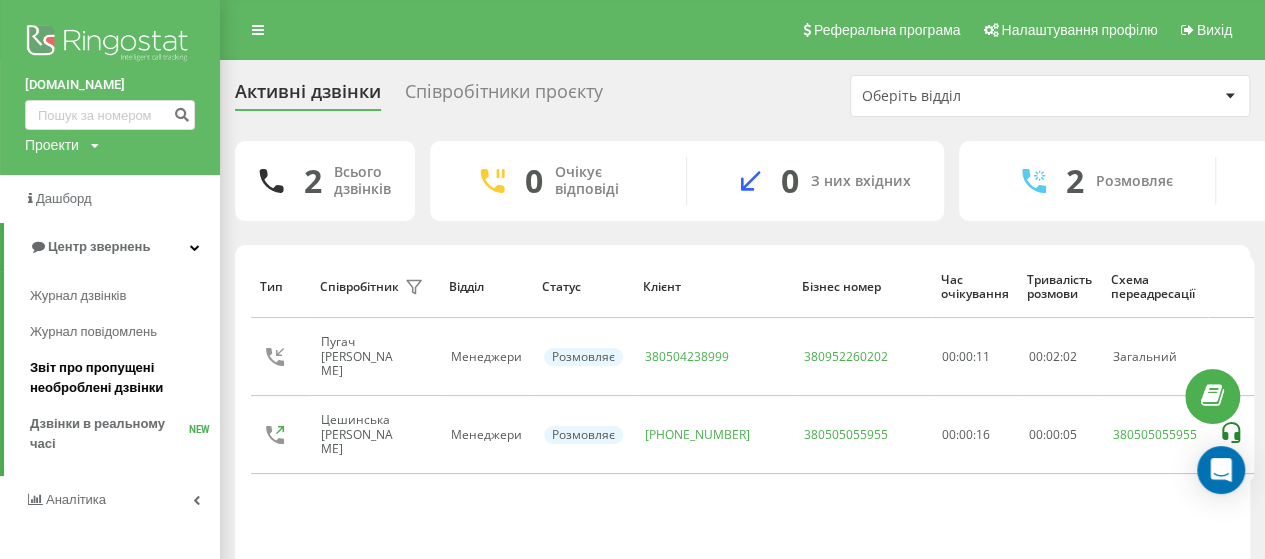 click on "Звіт про пропущені необроблені дзвінки" at bounding box center [120, 378] 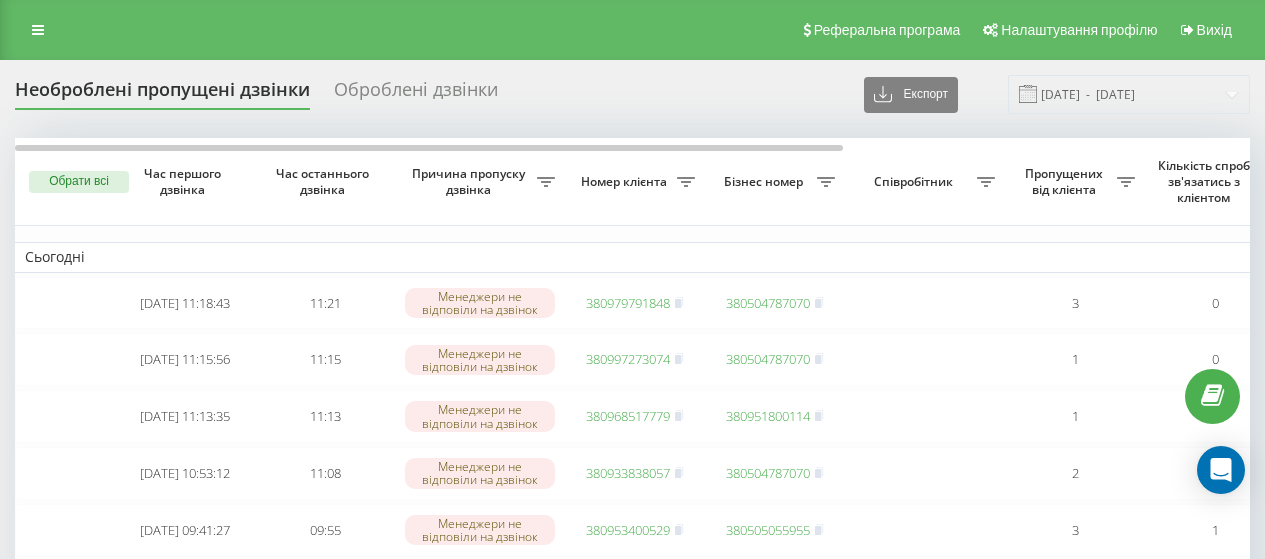 scroll, scrollTop: 0, scrollLeft: 0, axis: both 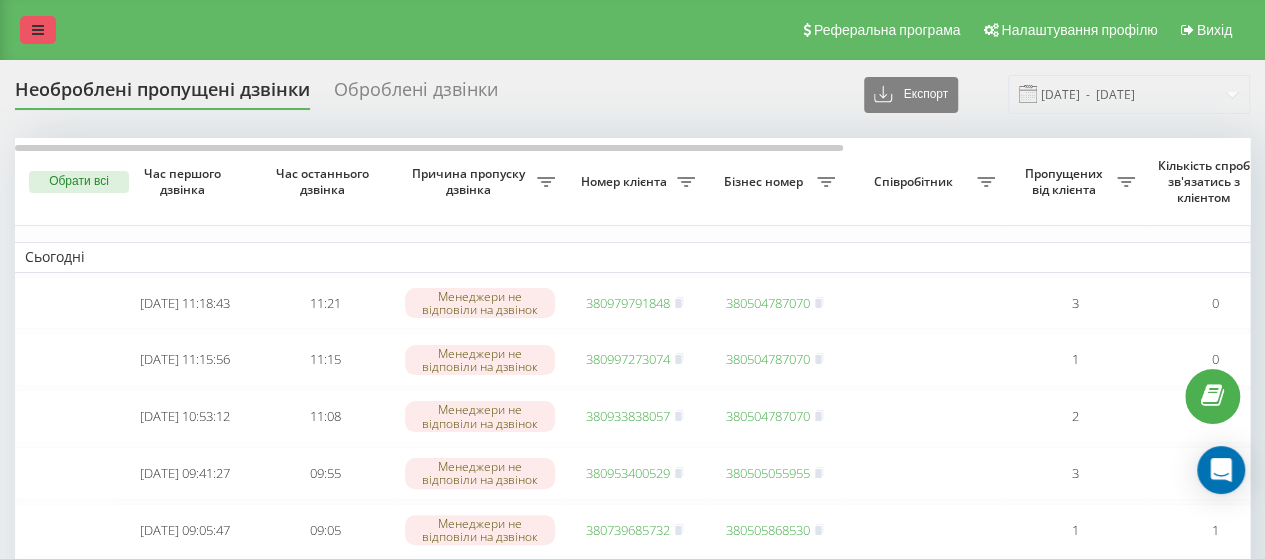 click at bounding box center (38, 30) 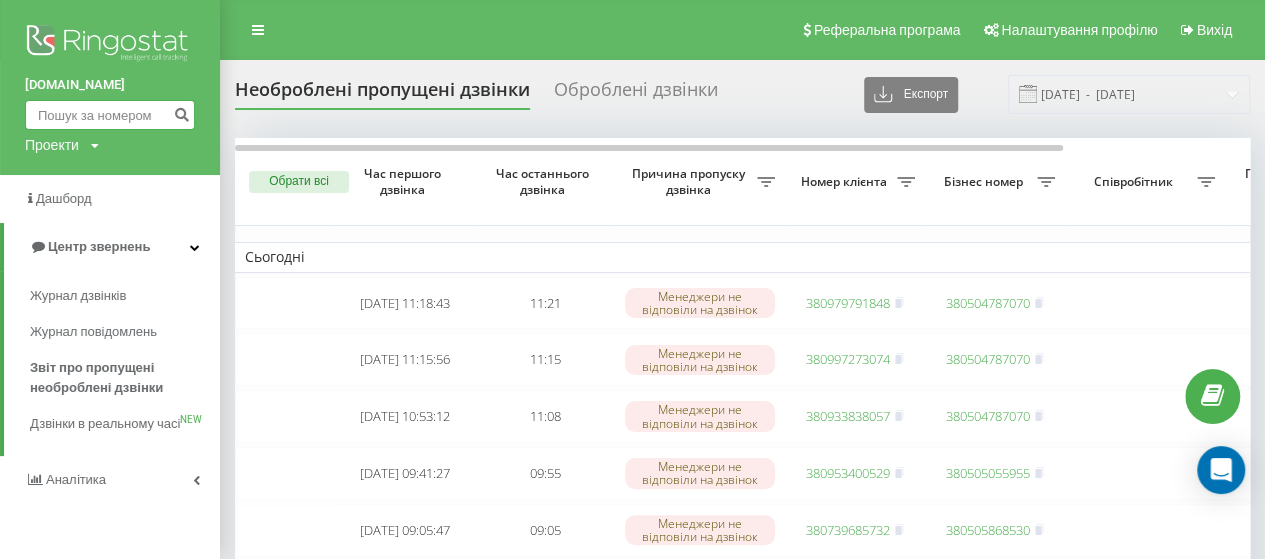 drag, startPoint x: 86, startPoint y: 113, endPoint x: 97, endPoint y: 117, distance: 11.7046995 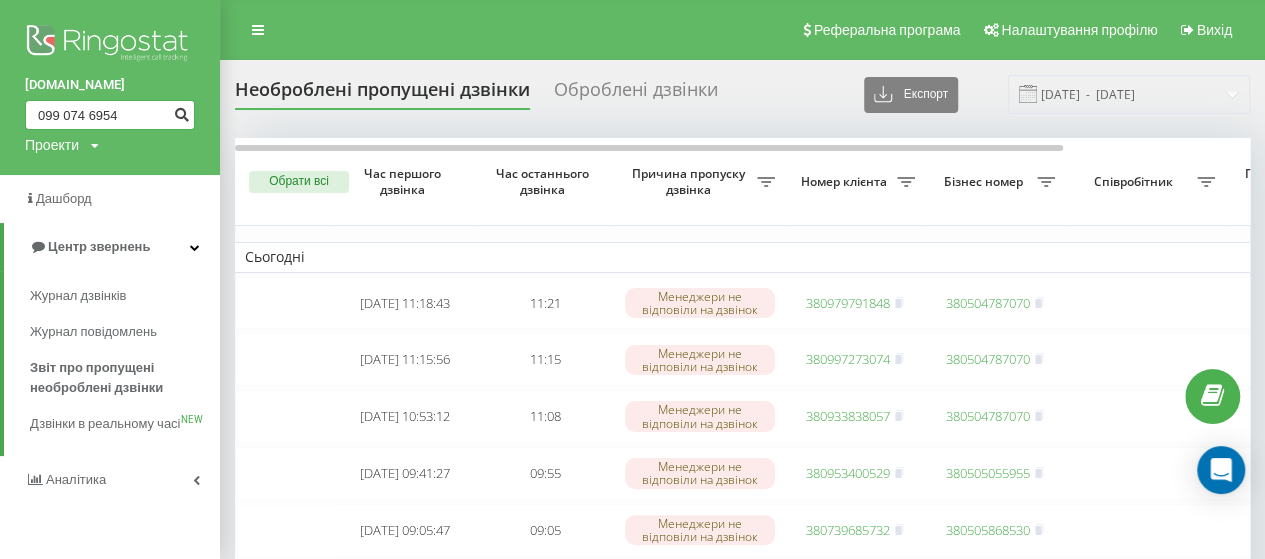 type on "099 074 6954" 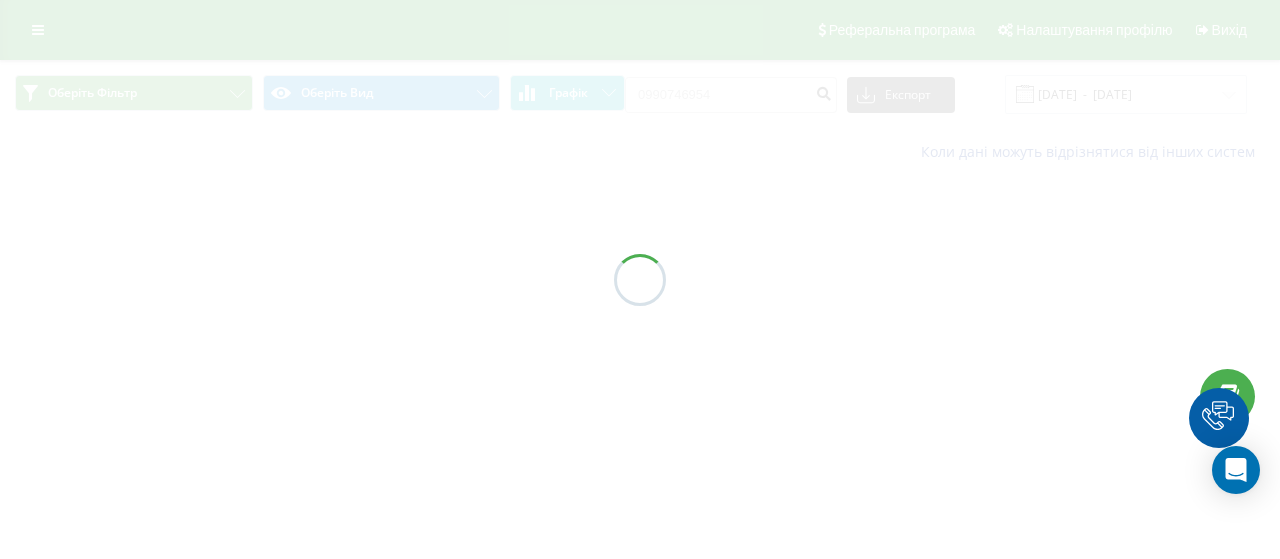 scroll, scrollTop: 0, scrollLeft: 0, axis: both 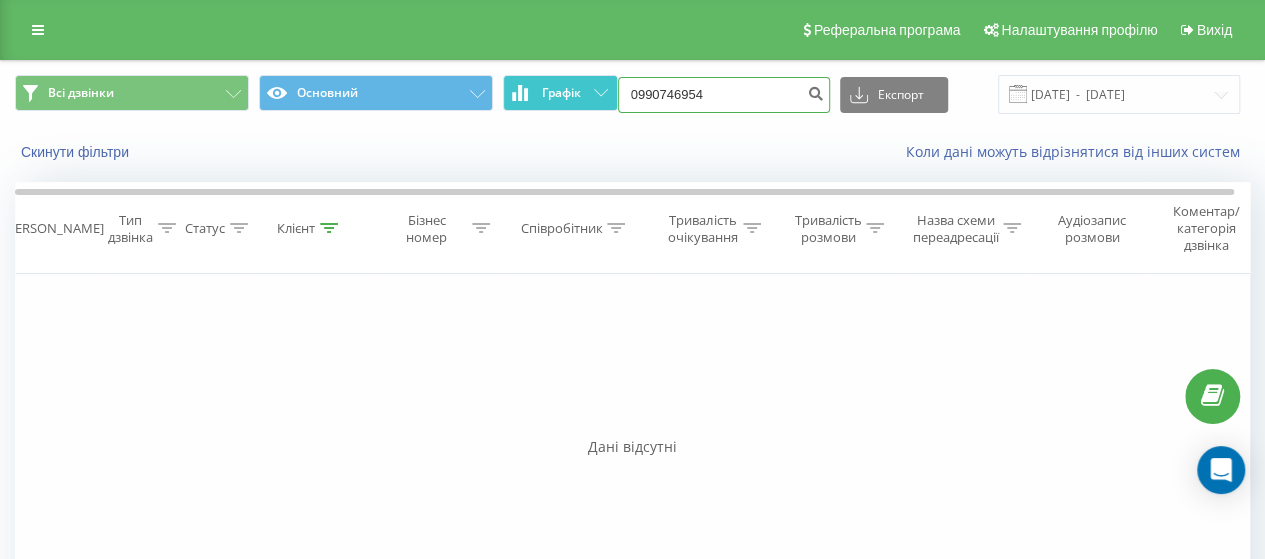 drag, startPoint x: 671, startPoint y: 99, endPoint x: 590, endPoint y: 106, distance: 81.3019 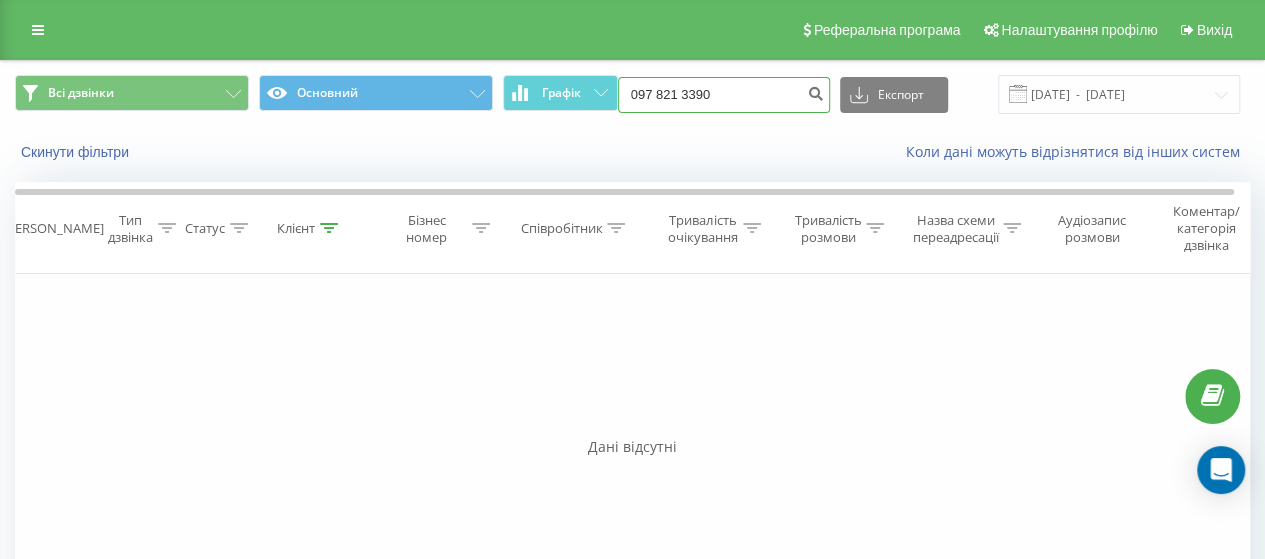 type on "097 821 3390" 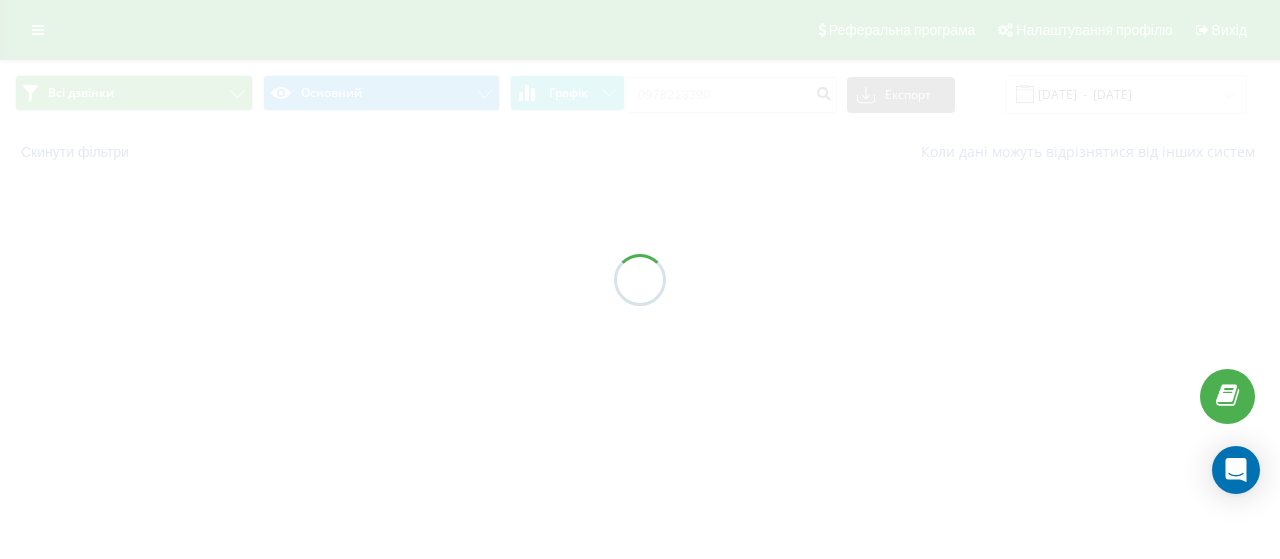 scroll, scrollTop: 0, scrollLeft: 0, axis: both 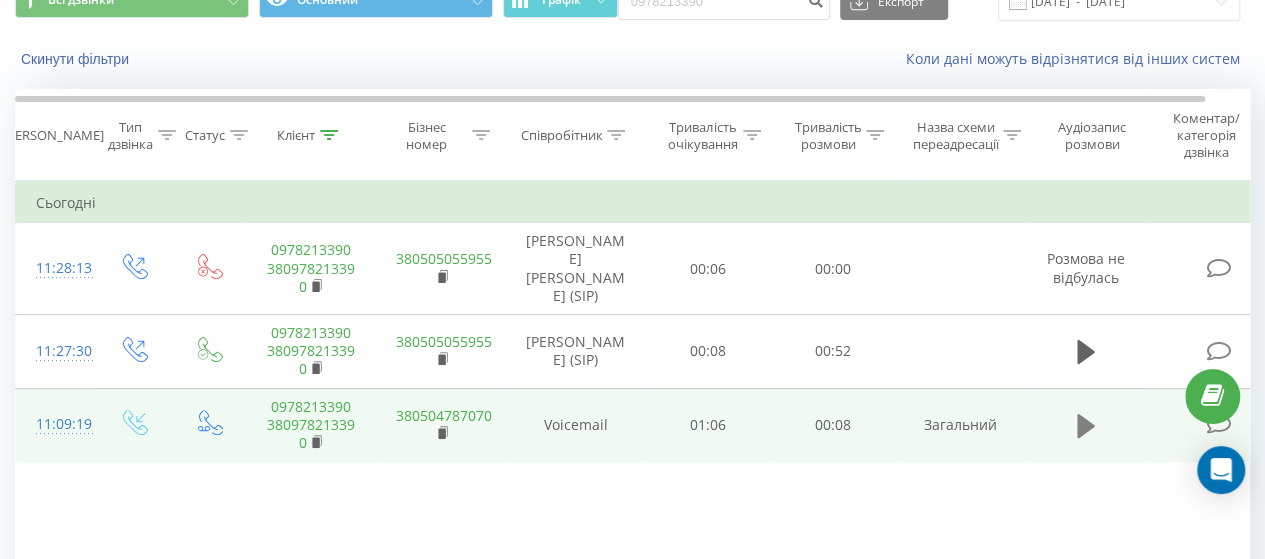 click 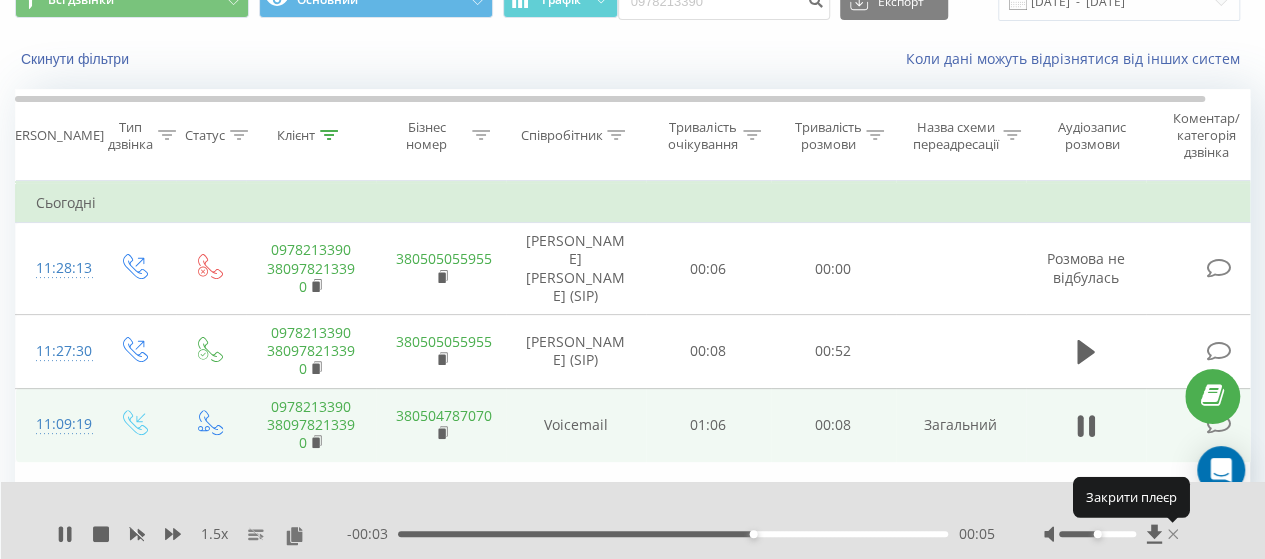click 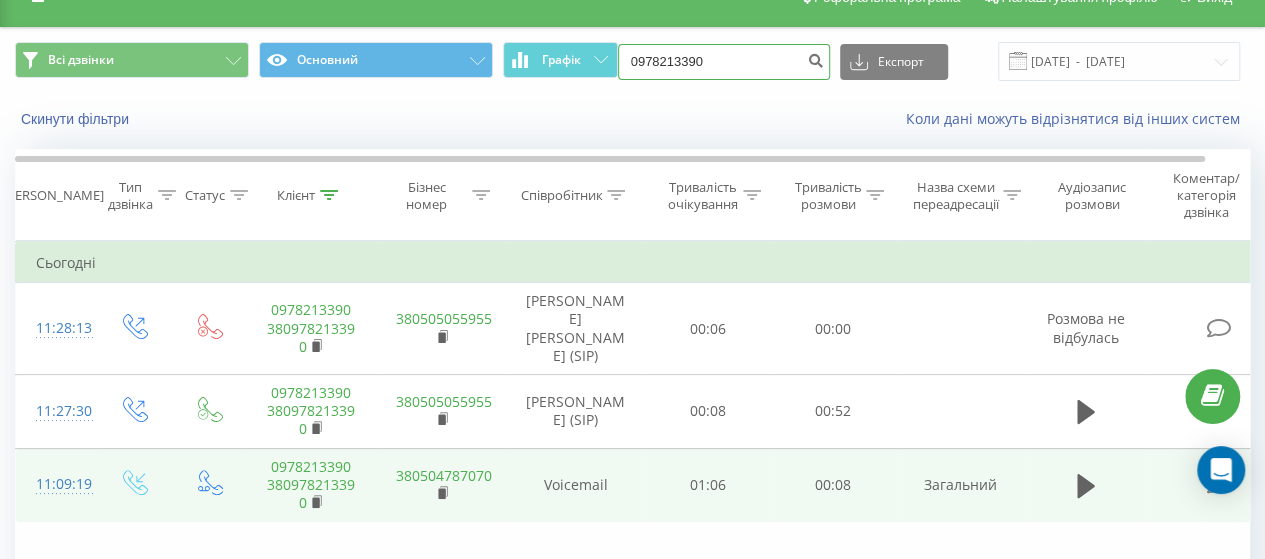 scroll, scrollTop: 12, scrollLeft: 0, axis: vertical 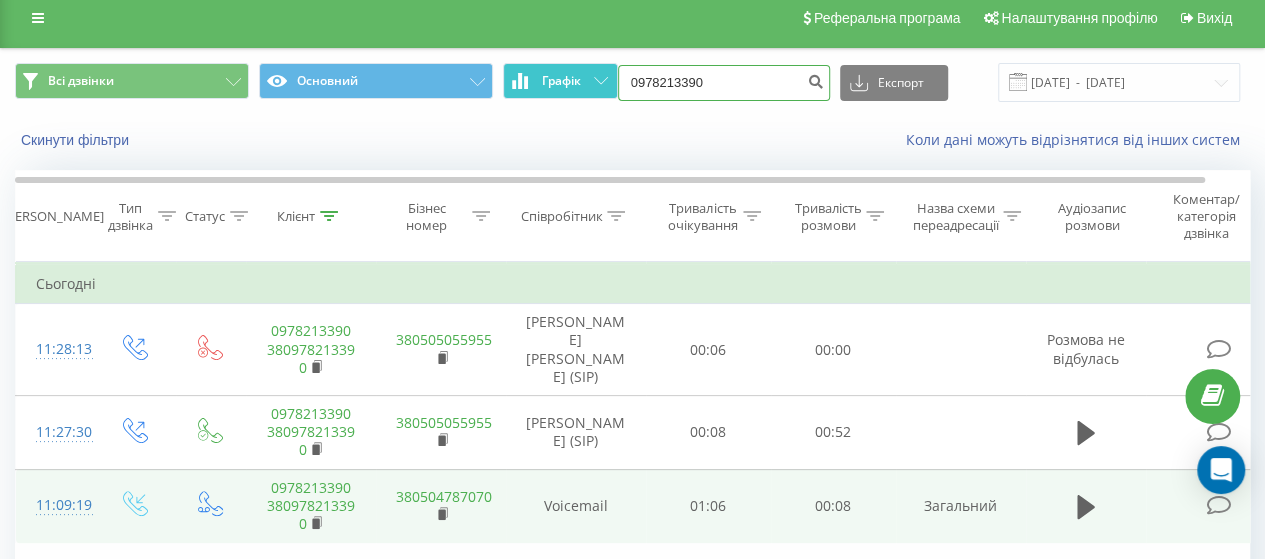 drag, startPoint x: 732, startPoint y: 1, endPoint x: 590, endPoint y: 65, distance: 155.75623 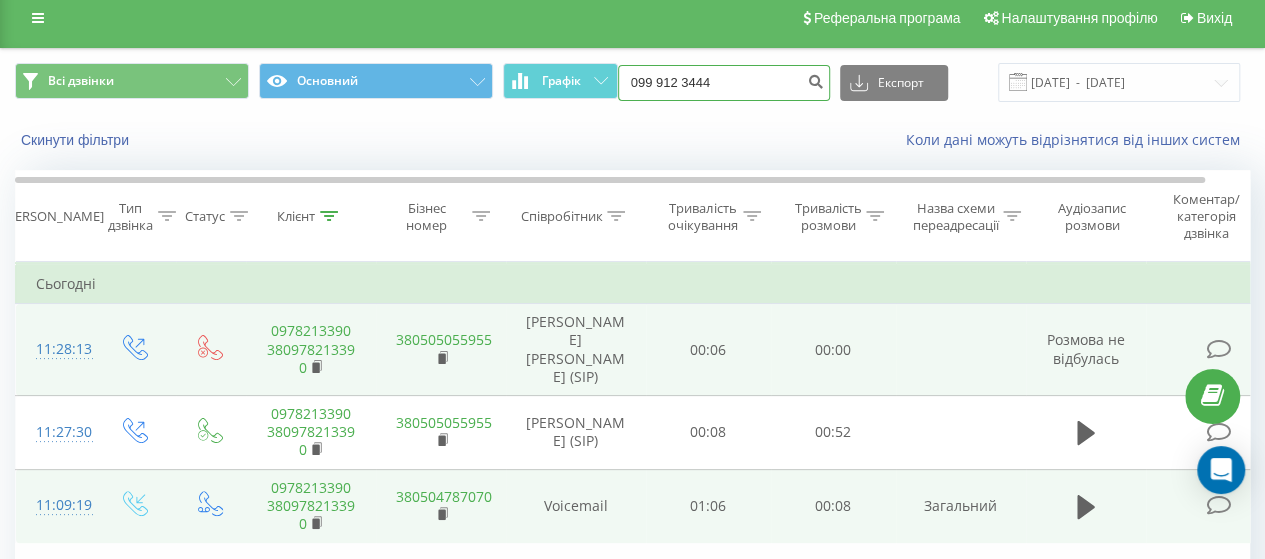 type on "099 912 3444" 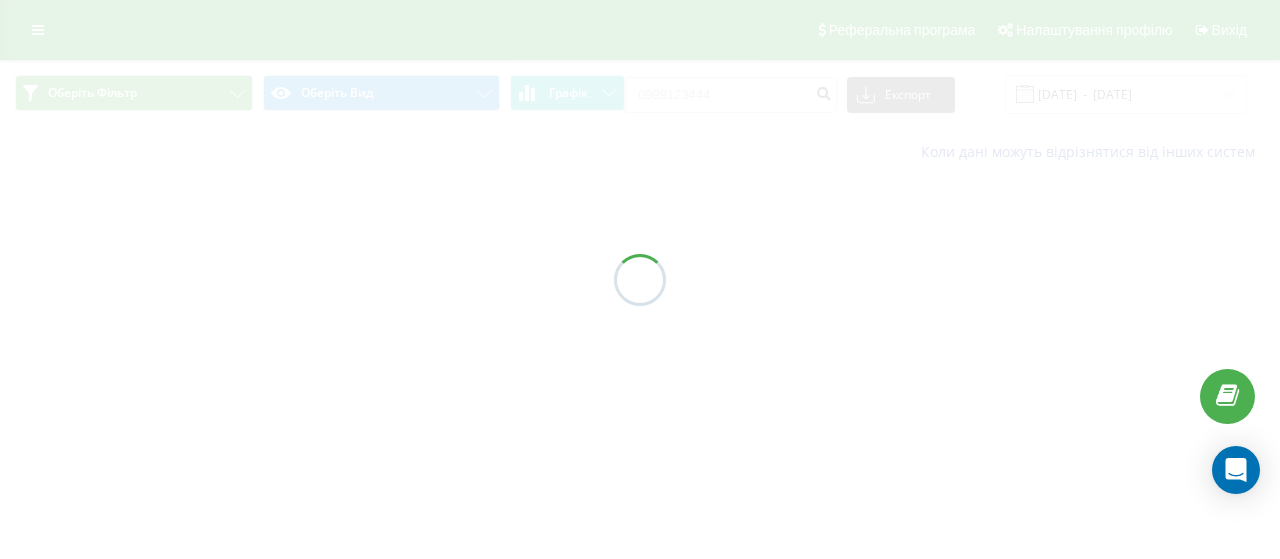 scroll, scrollTop: 0, scrollLeft: 0, axis: both 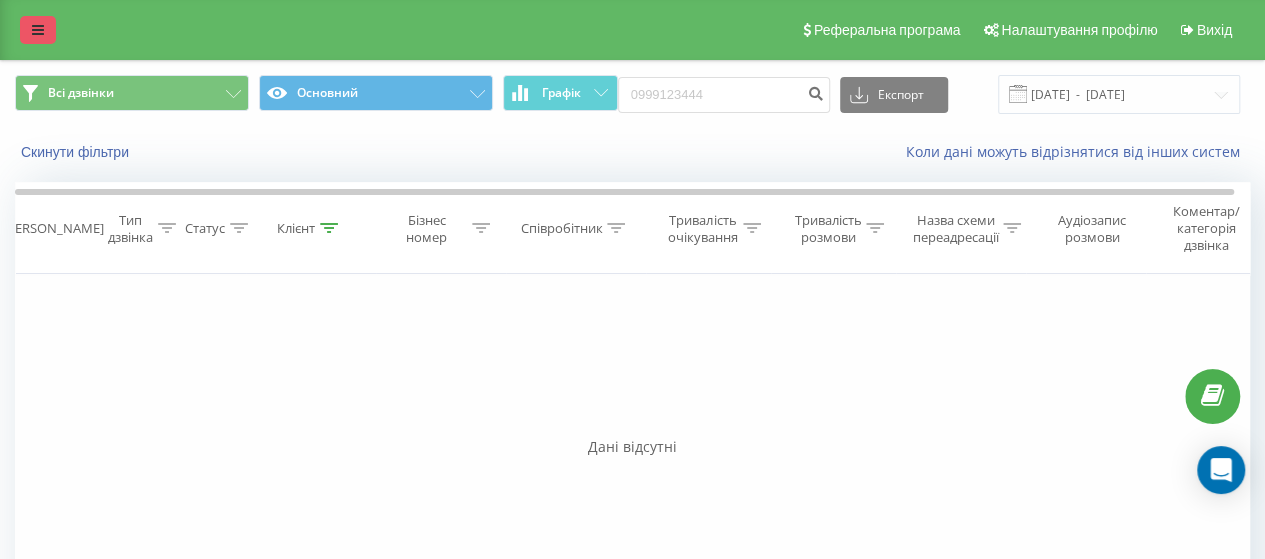 click at bounding box center (38, 30) 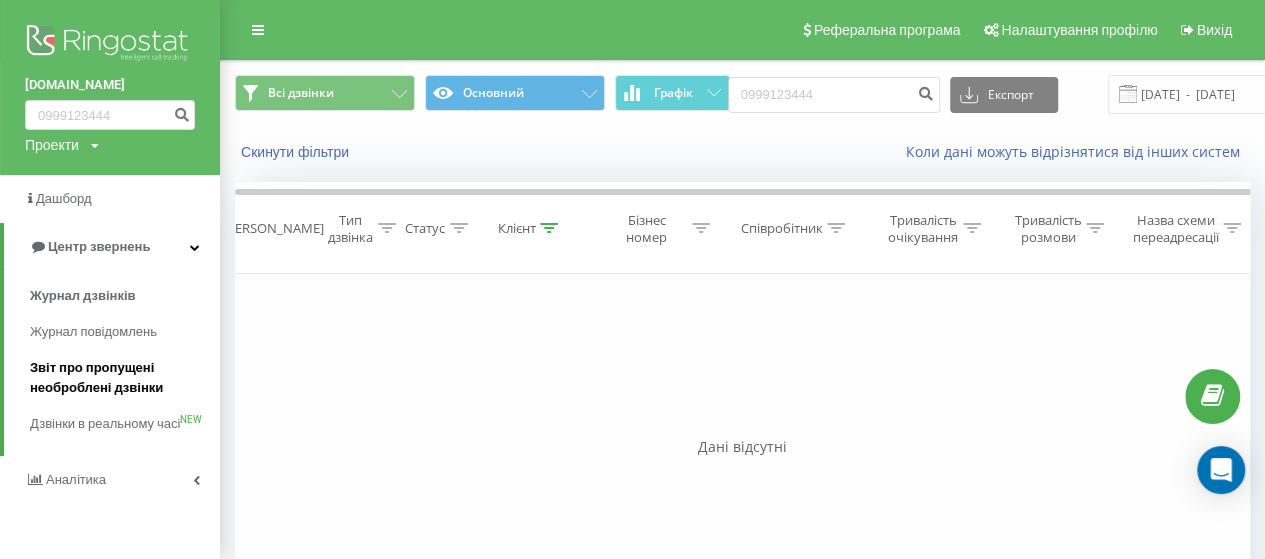 click on "Звіт про пропущені необроблені дзвінки" at bounding box center [120, 378] 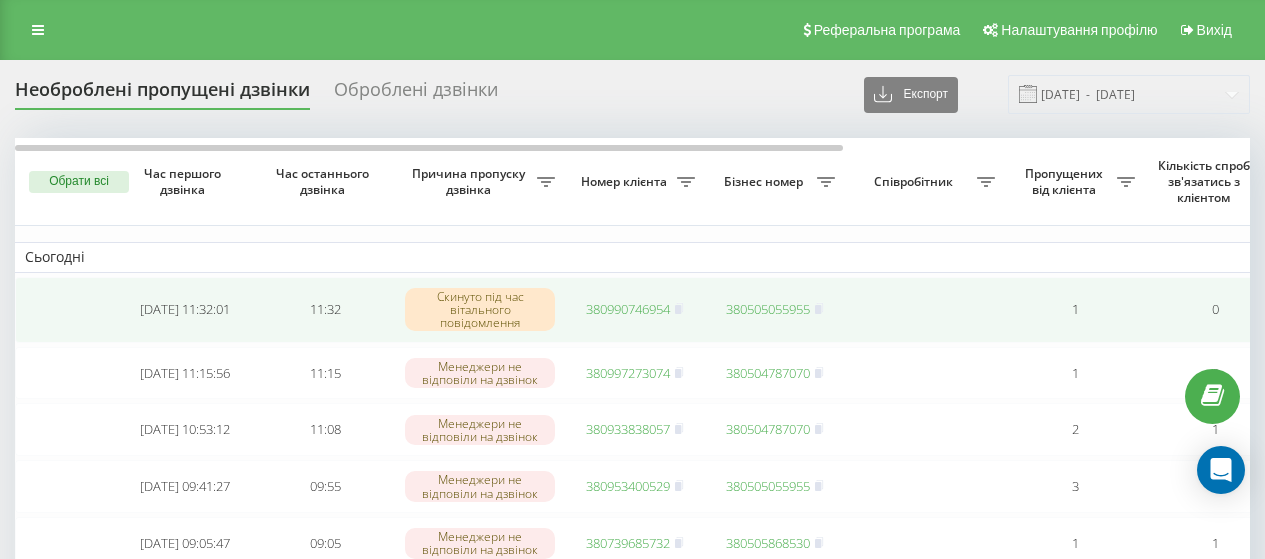 scroll, scrollTop: 0, scrollLeft: 0, axis: both 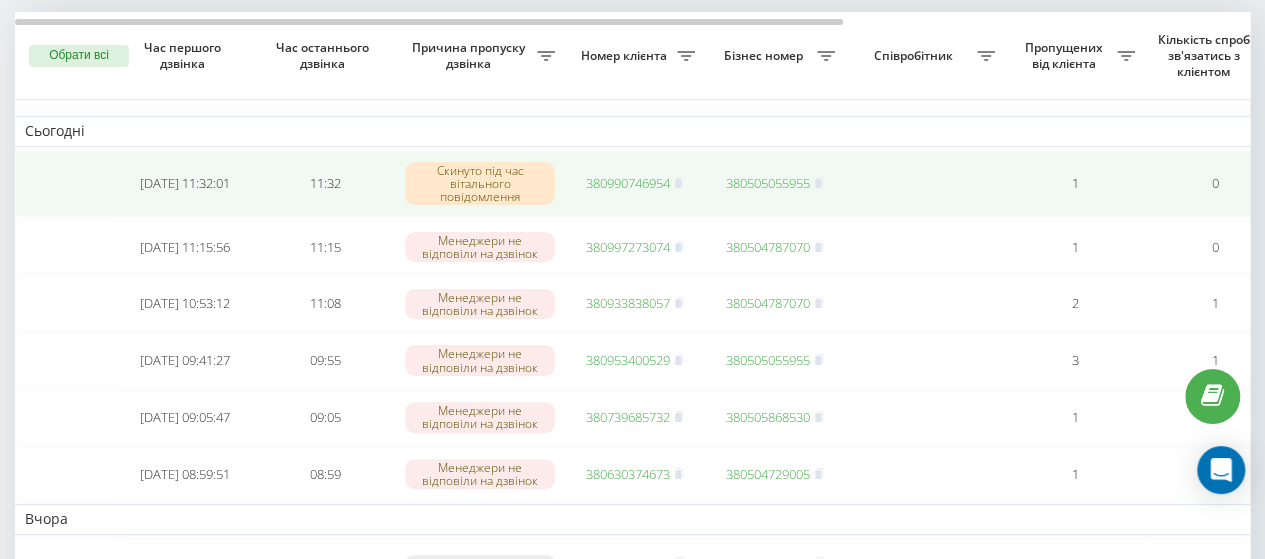 click on "380990746954" at bounding box center (628, 183) 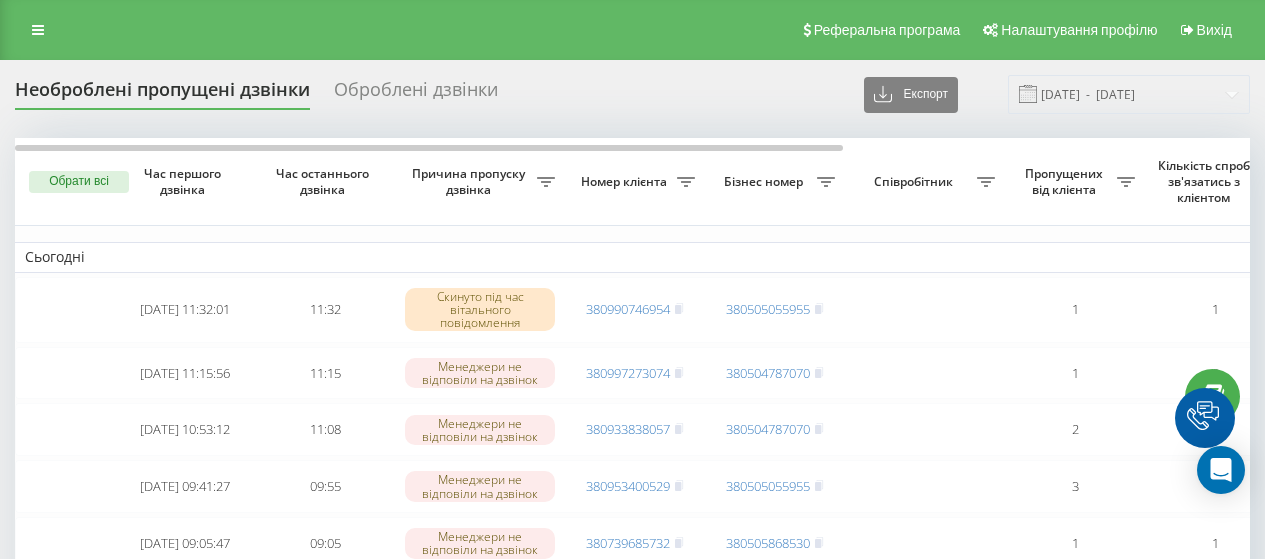 scroll, scrollTop: 126, scrollLeft: 0, axis: vertical 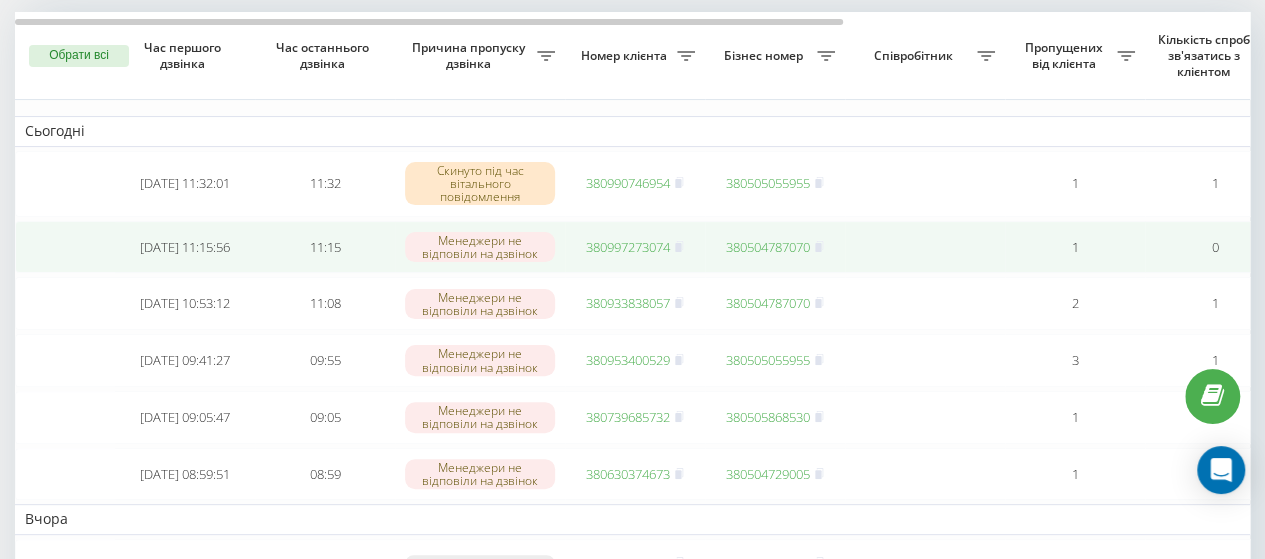 click on "380997273074" at bounding box center (628, 247) 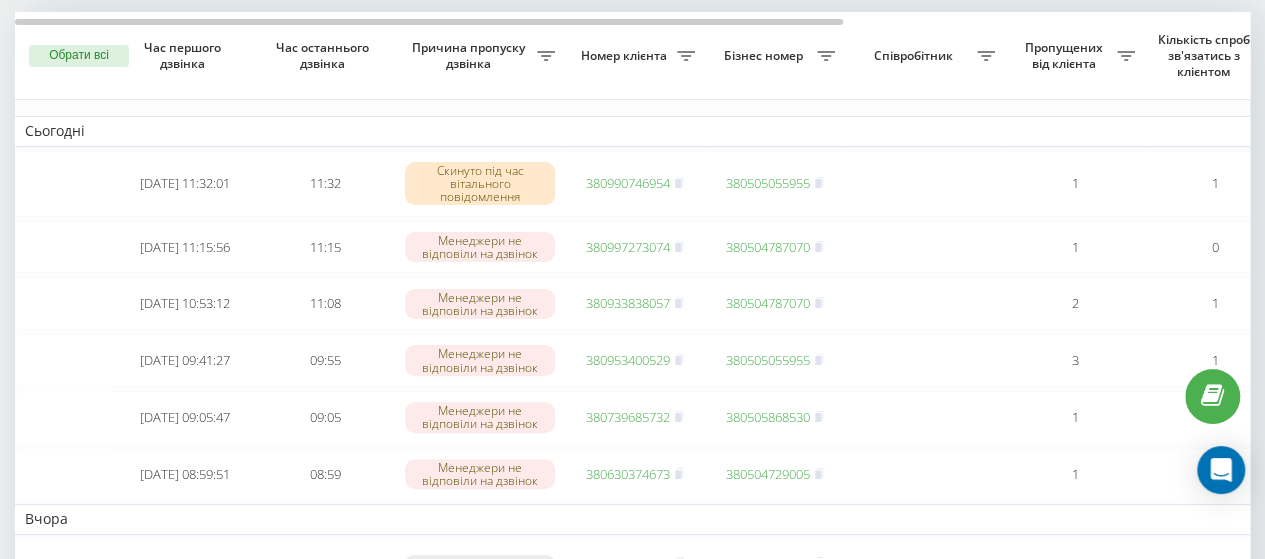 scroll, scrollTop: 0, scrollLeft: 0, axis: both 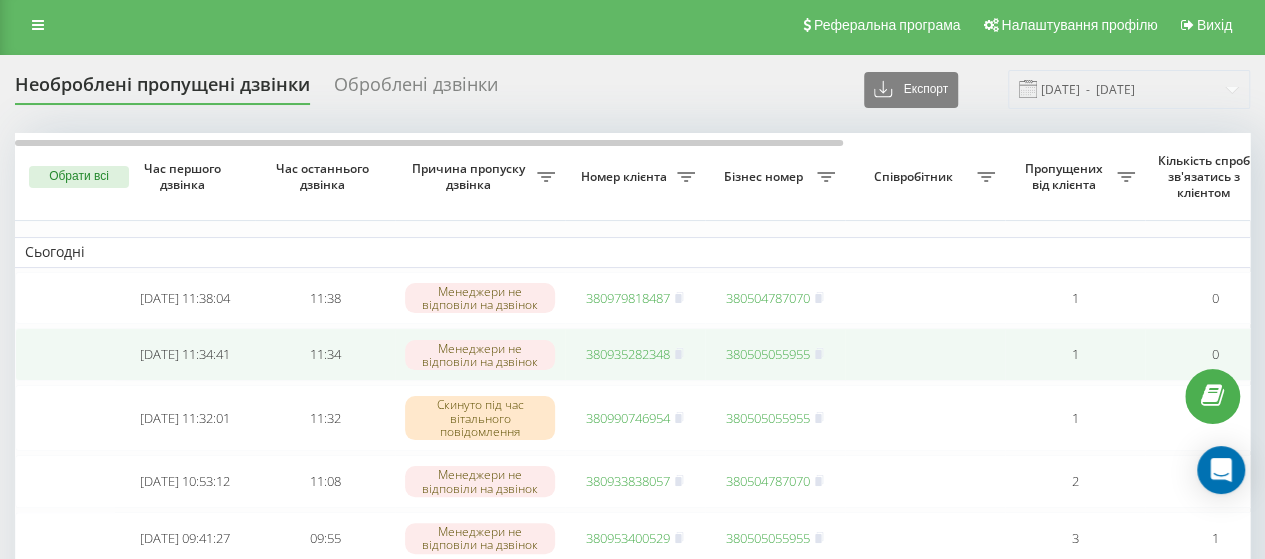 click on "380935282348" at bounding box center [628, 354] 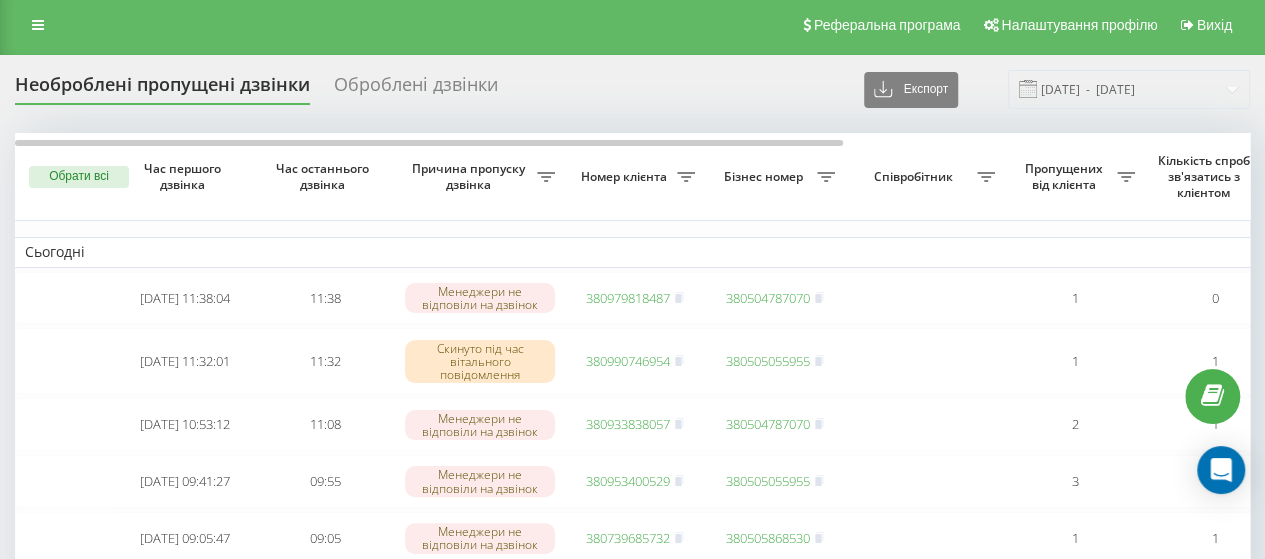 scroll, scrollTop: 5, scrollLeft: 0, axis: vertical 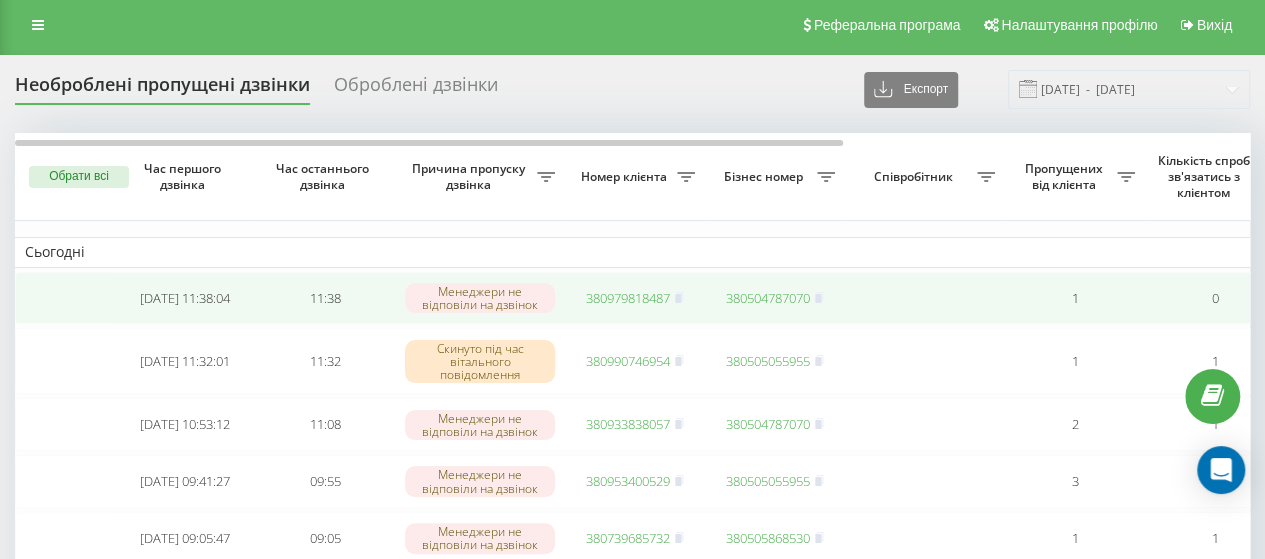 click on "380979818487" at bounding box center (628, 298) 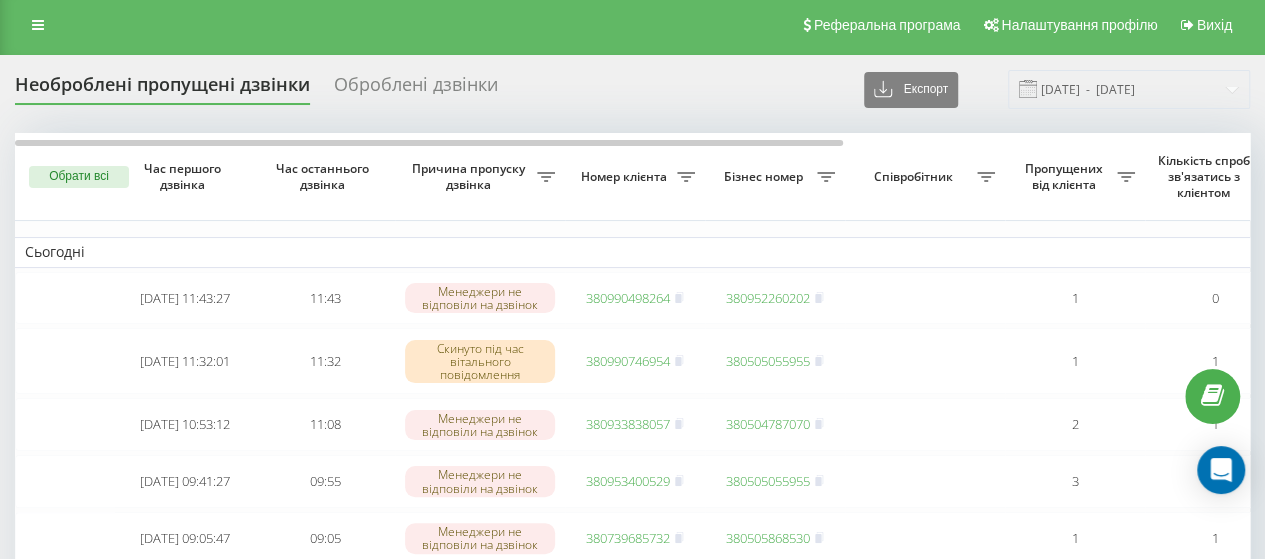 scroll, scrollTop: 5, scrollLeft: 0, axis: vertical 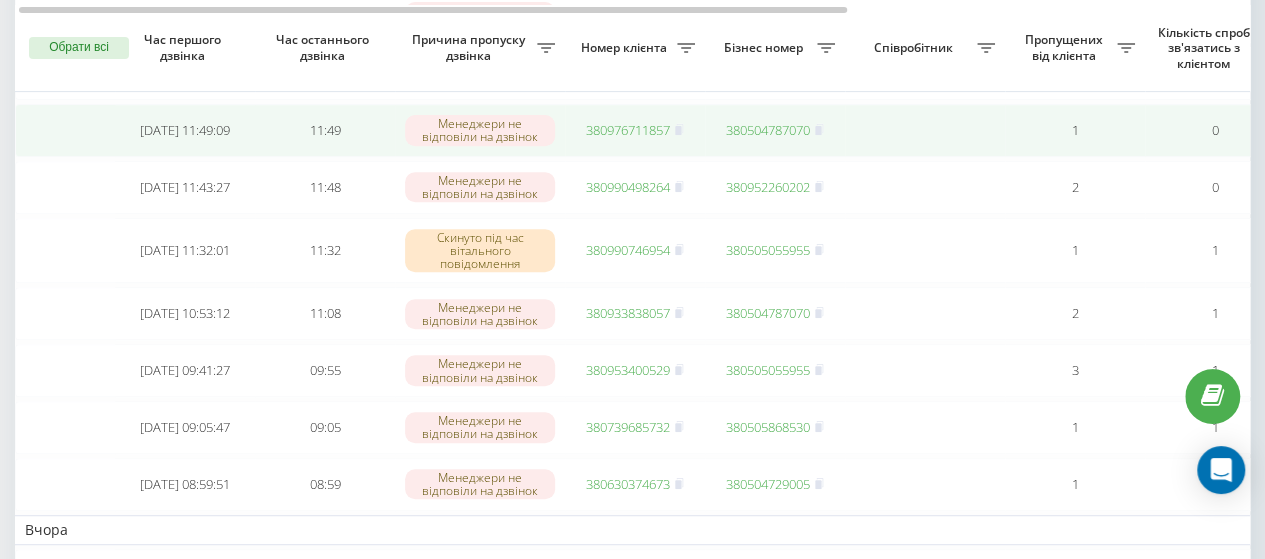 click on "380976711857" at bounding box center (628, 130) 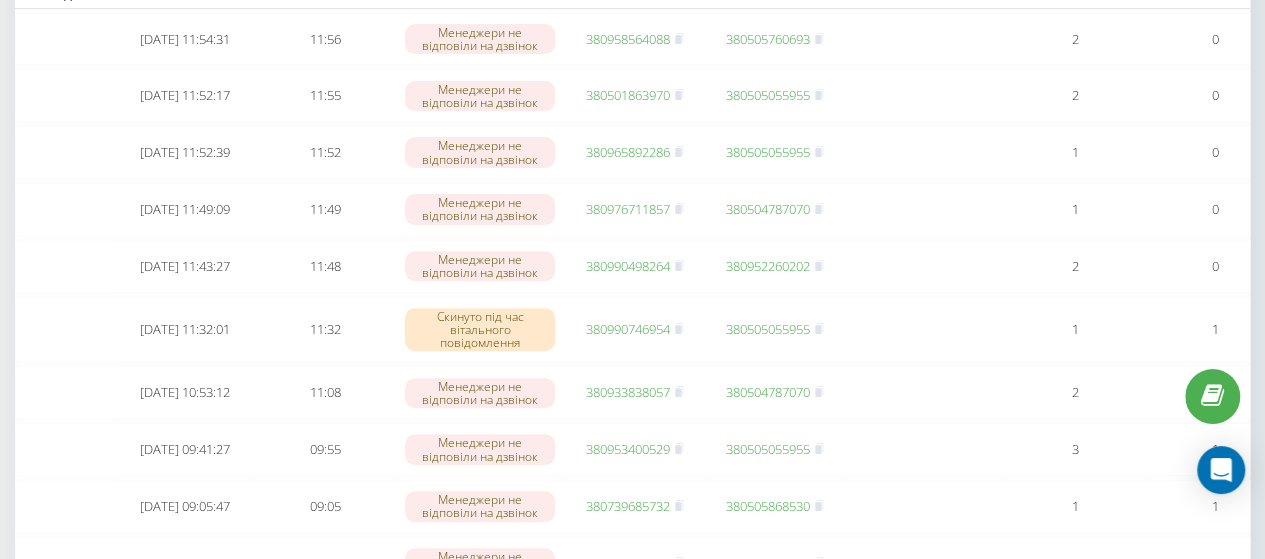 scroll, scrollTop: 0, scrollLeft: 0, axis: both 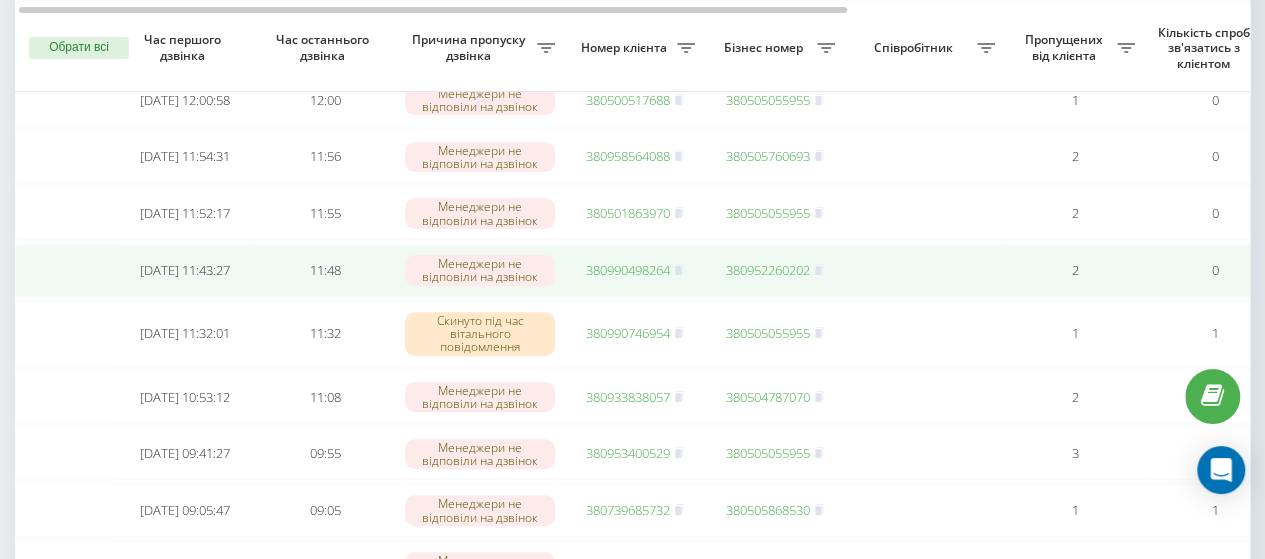 click on "380990498264" at bounding box center [628, 270] 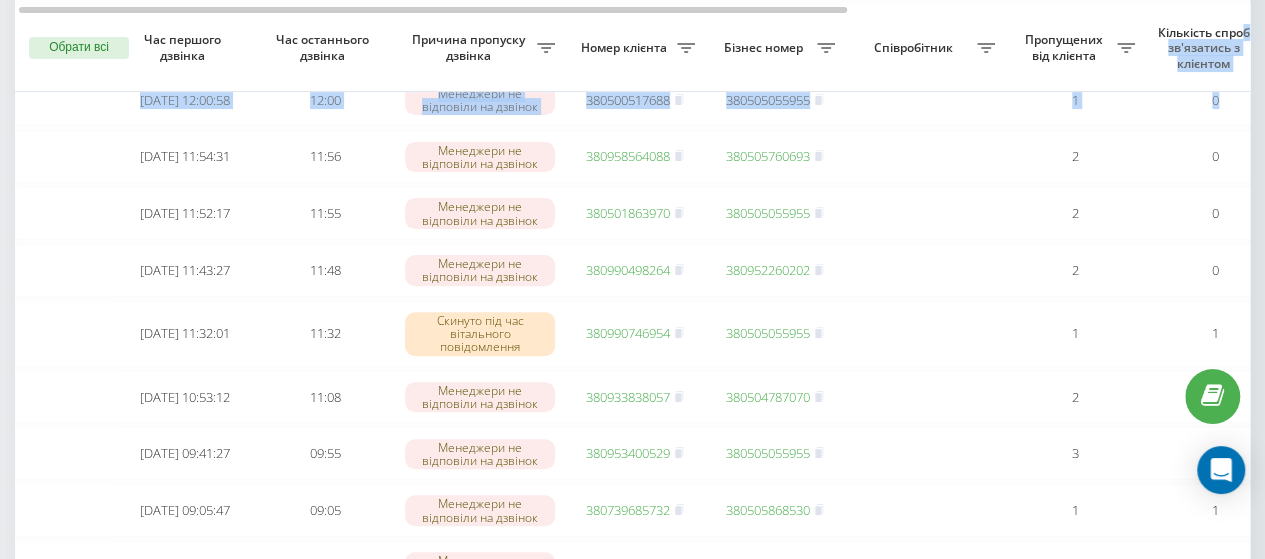 drag, startPoint x: 1242, startPoint y: 42, endPoint x: 1279, endPoint y: 48, distance: 37.48333 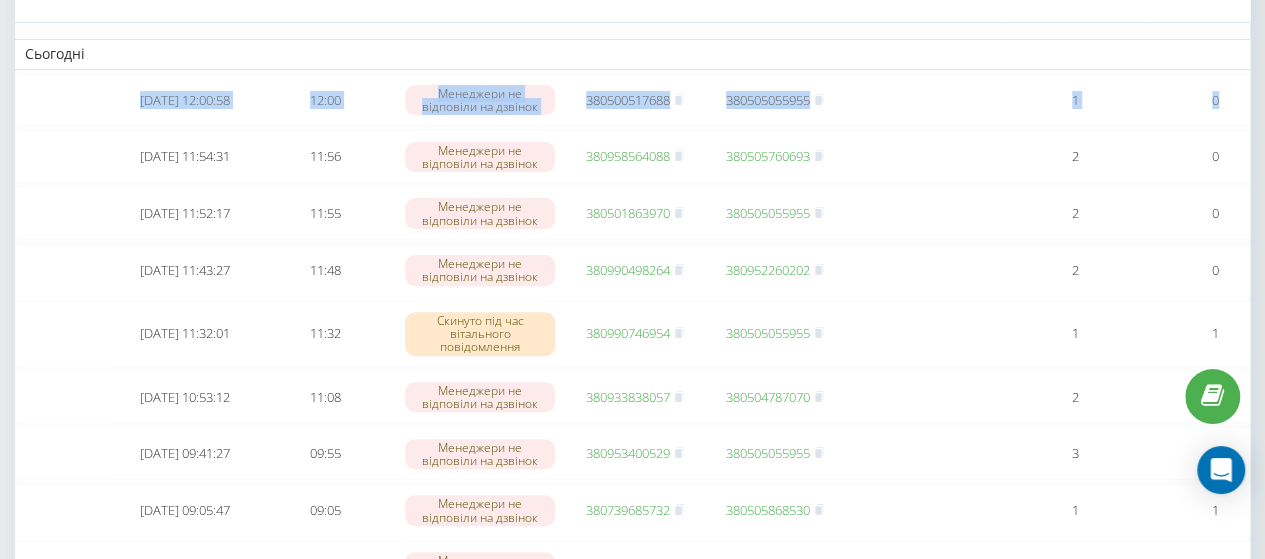 scroll, scrollTop: 0, scrollLeft: 0, axis: both 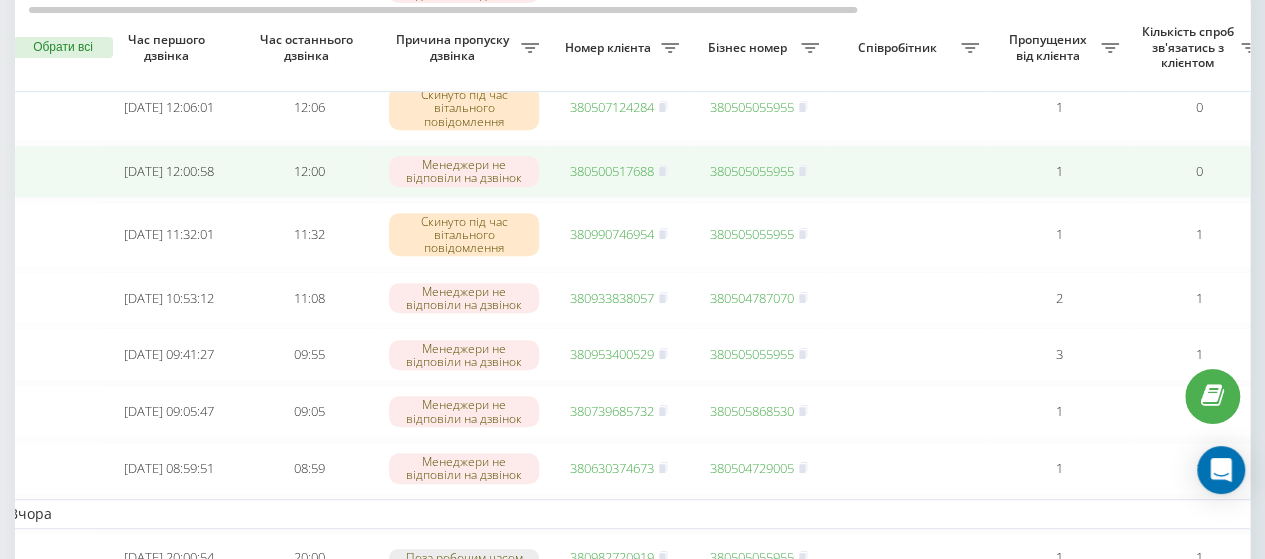 click on "380500517688" at bounding box center (619, 171) 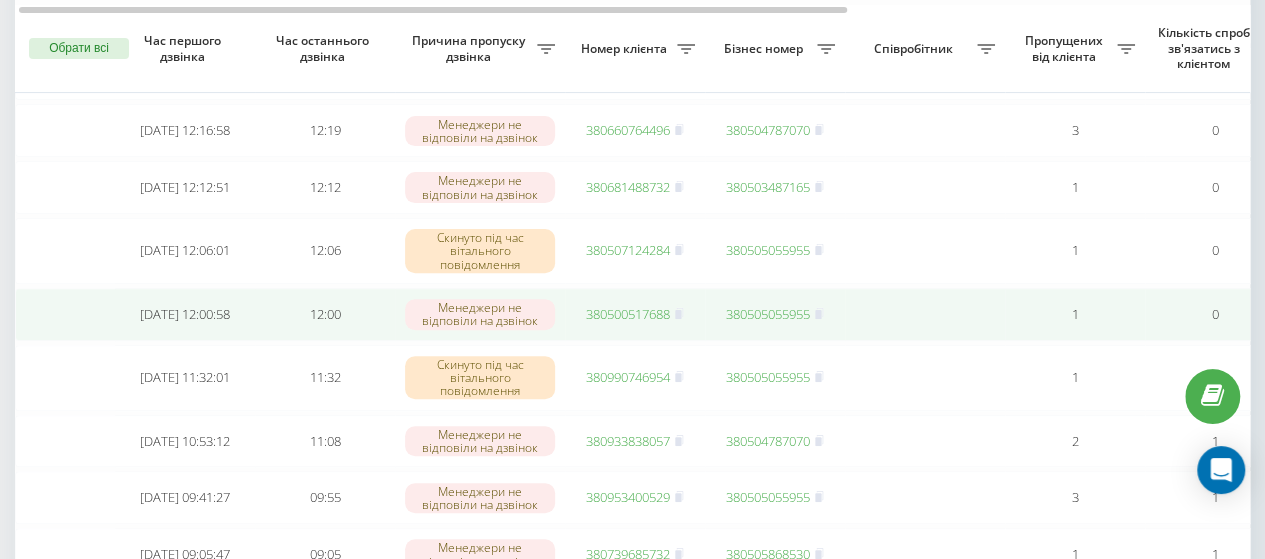 scroll, scrollTop: 230, scrollLeft: 0, axis: vertical 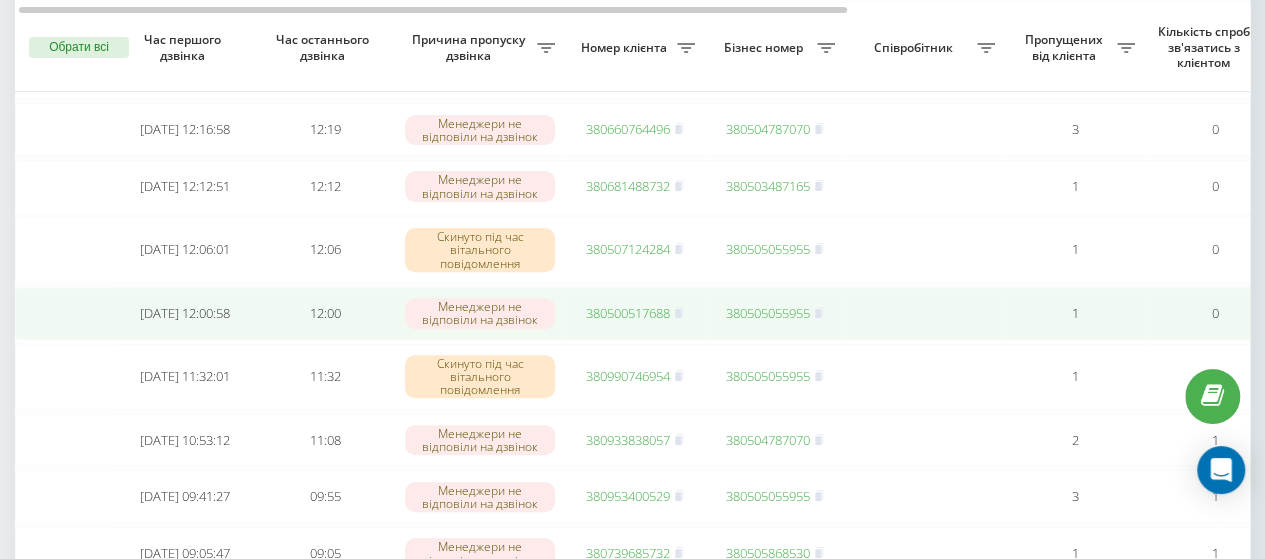 click on "380500517688" at bounding box center (628, 313) 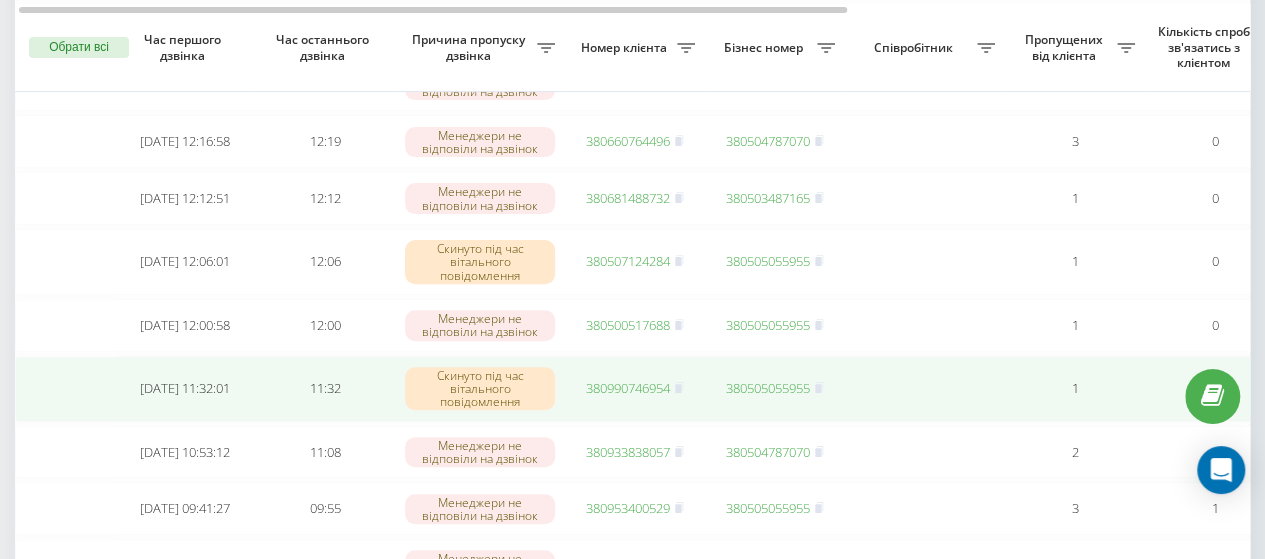 scroll, scrollTop: 182, scrollLeft: 0, axis: vertical 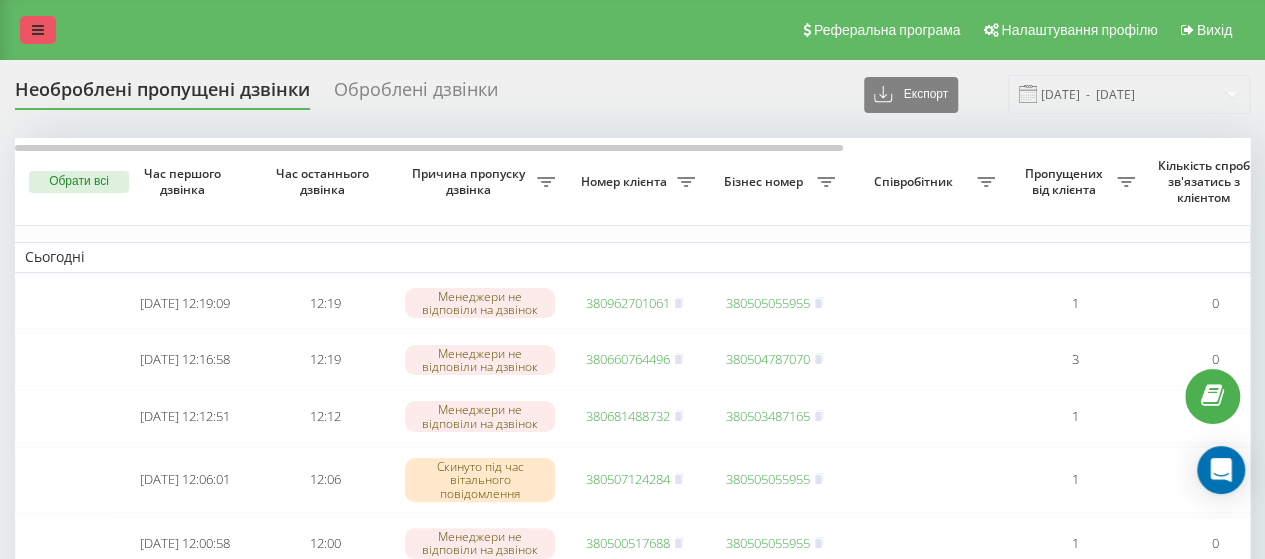 drag, startPoint x: 32, startPoint y: 37, endPoint x: 76, endPoint y: 255, distance: 222.39604 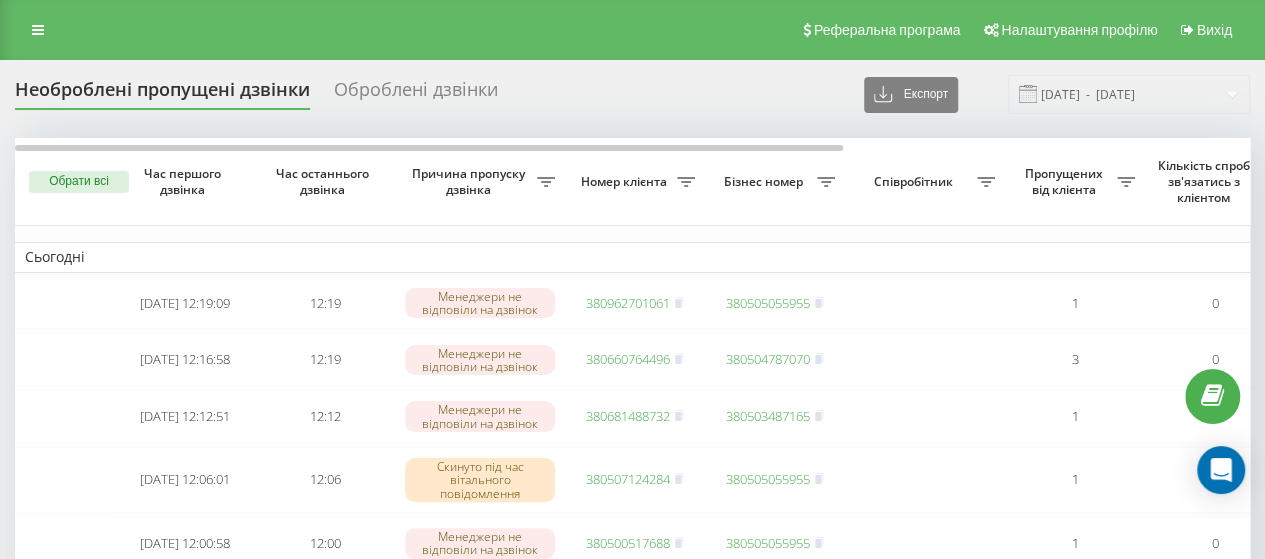 click at bounding box center (38, 30) 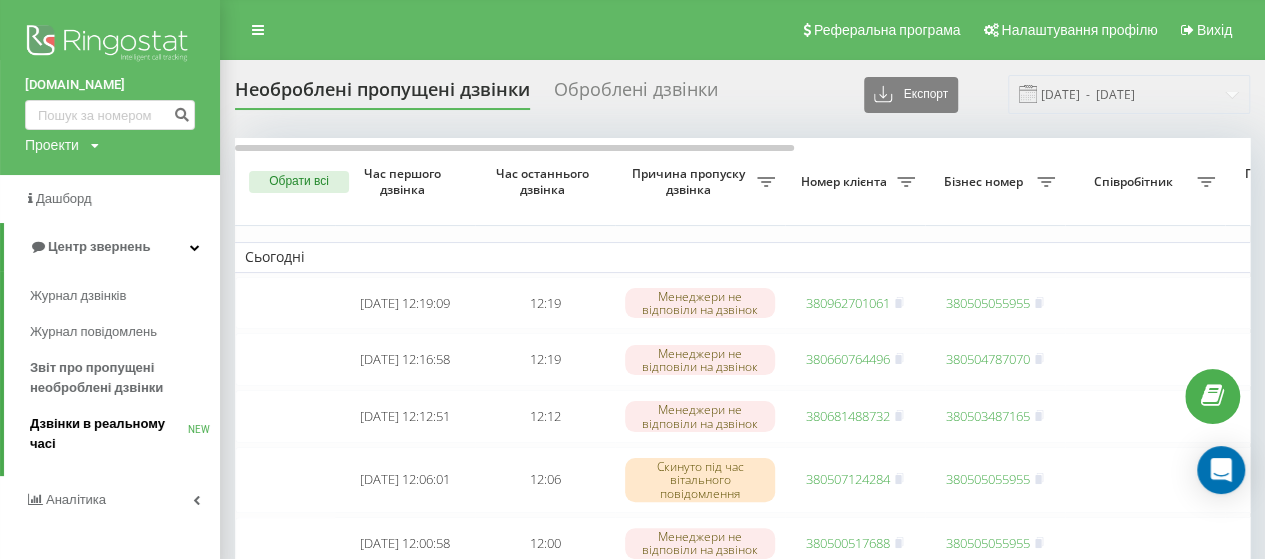 click on "Дзвінки в реальному часі" at bounding box center [109, 434] 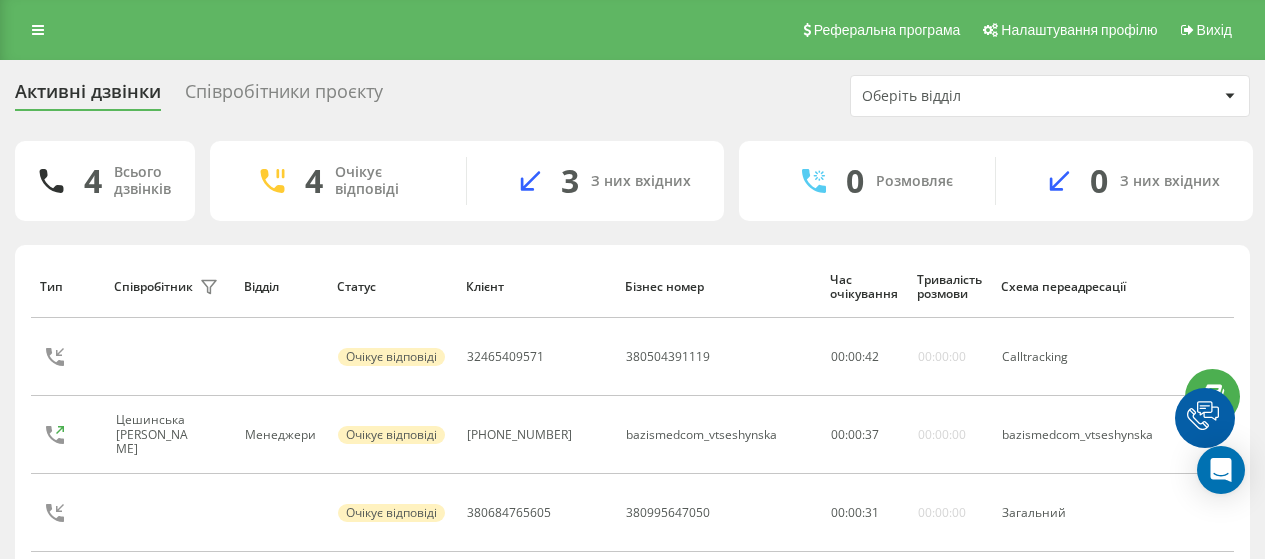 scroll, scrollTop: 0, scrollLeft: 0, axis: both 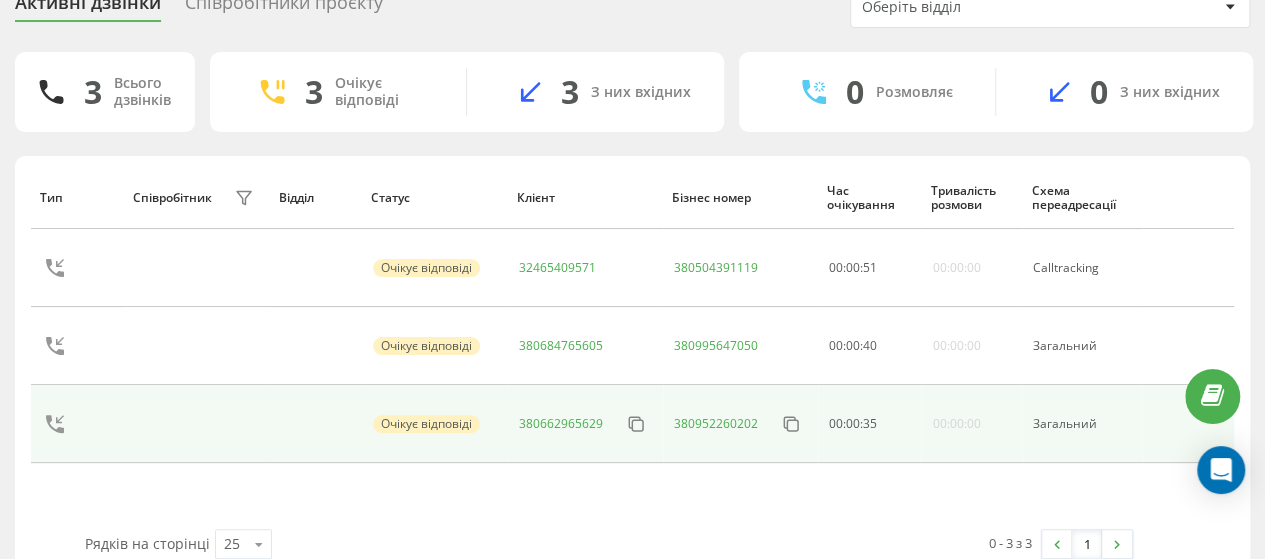 click on "Очікує відповіді" at bounding box center (426, 424) 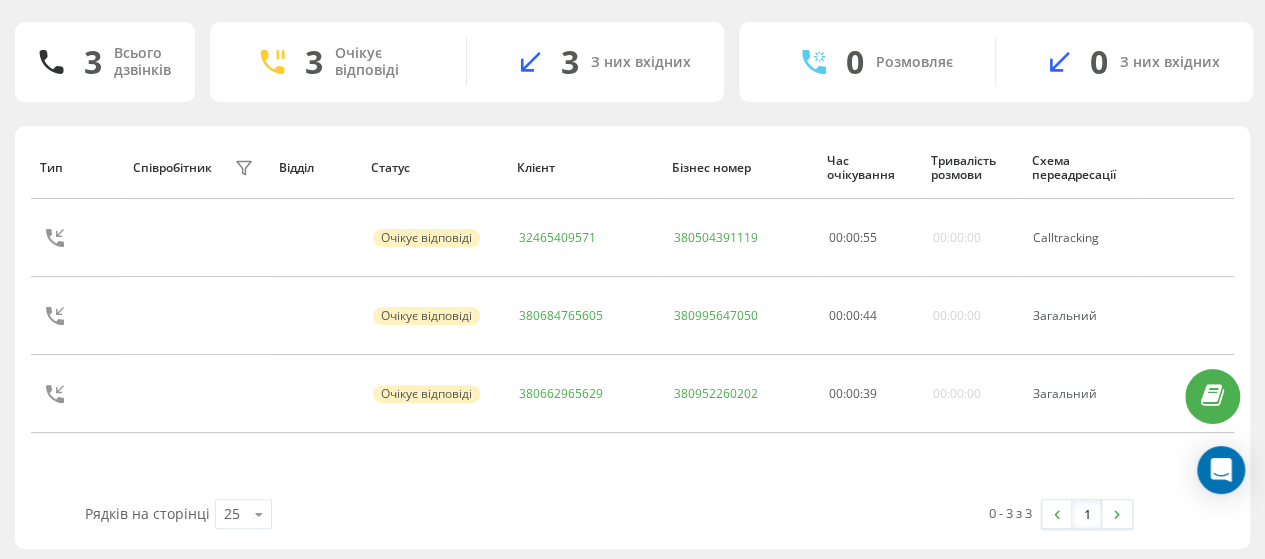scroll, scrollTop: 120, scrollLeft: 0, axis: vertical 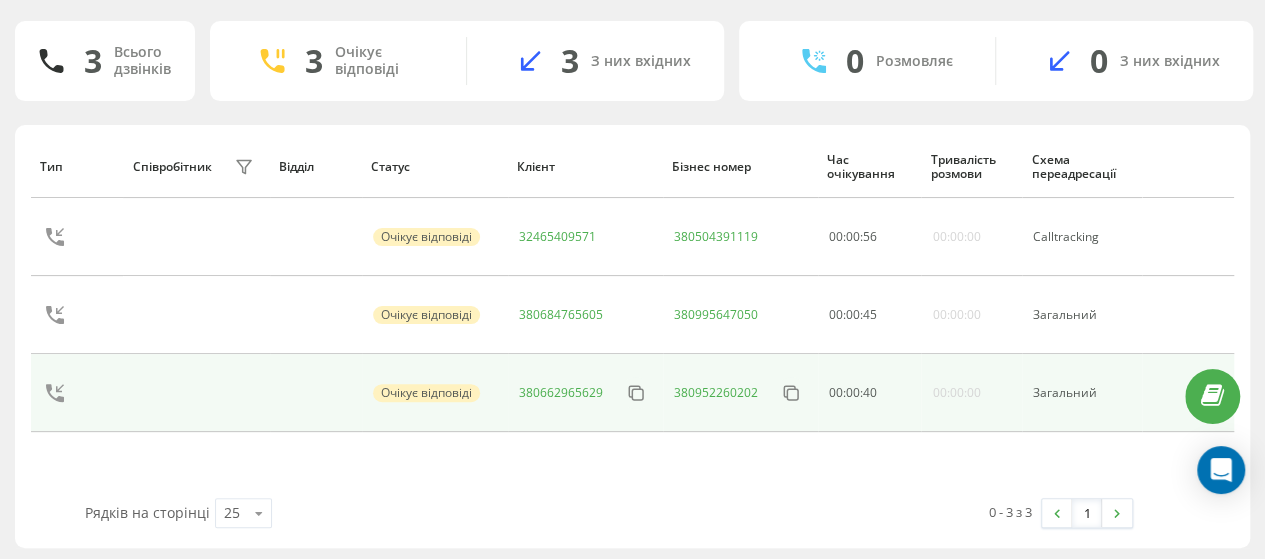 click on "Загальний" at bounding box center (1082, 393) 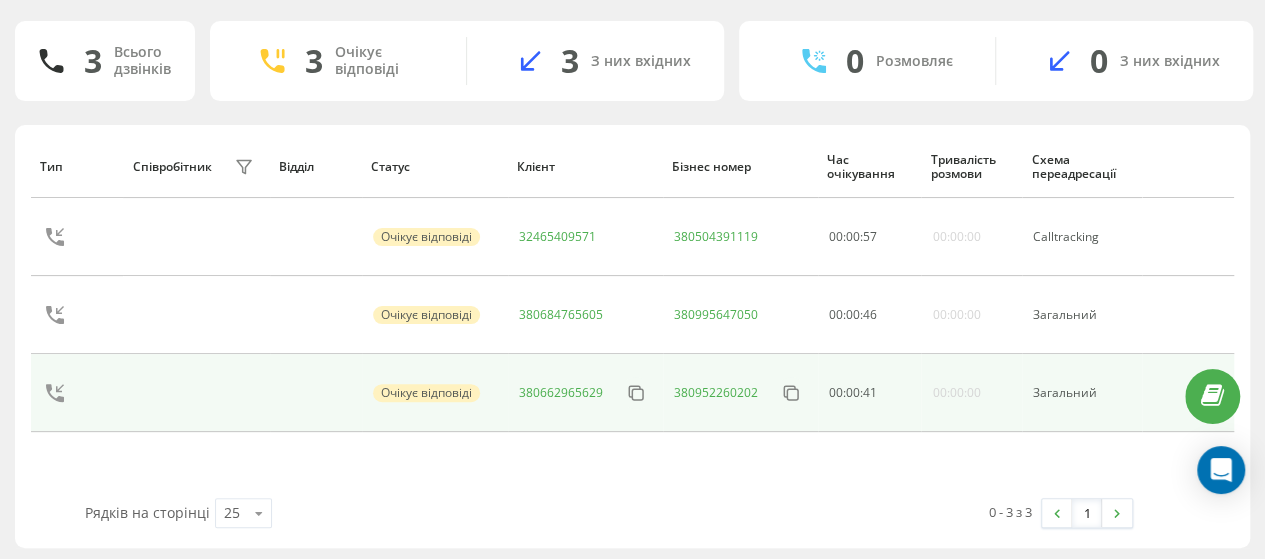 click at bounding box center [196, 393] 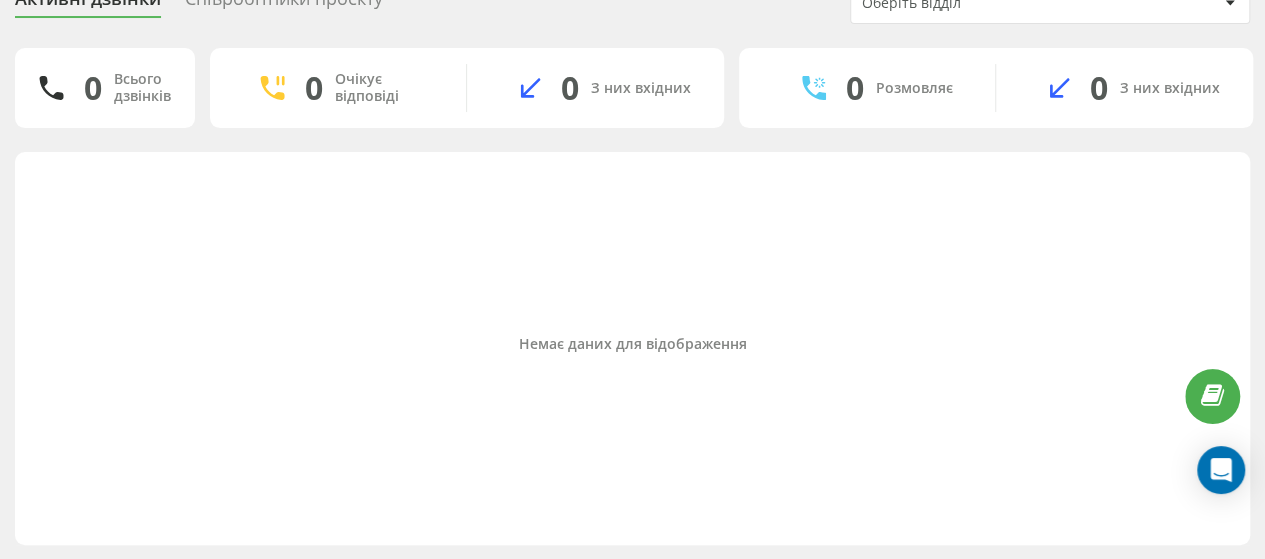scroll, scrollTop: 0, scrollLeft: 0, axis: both 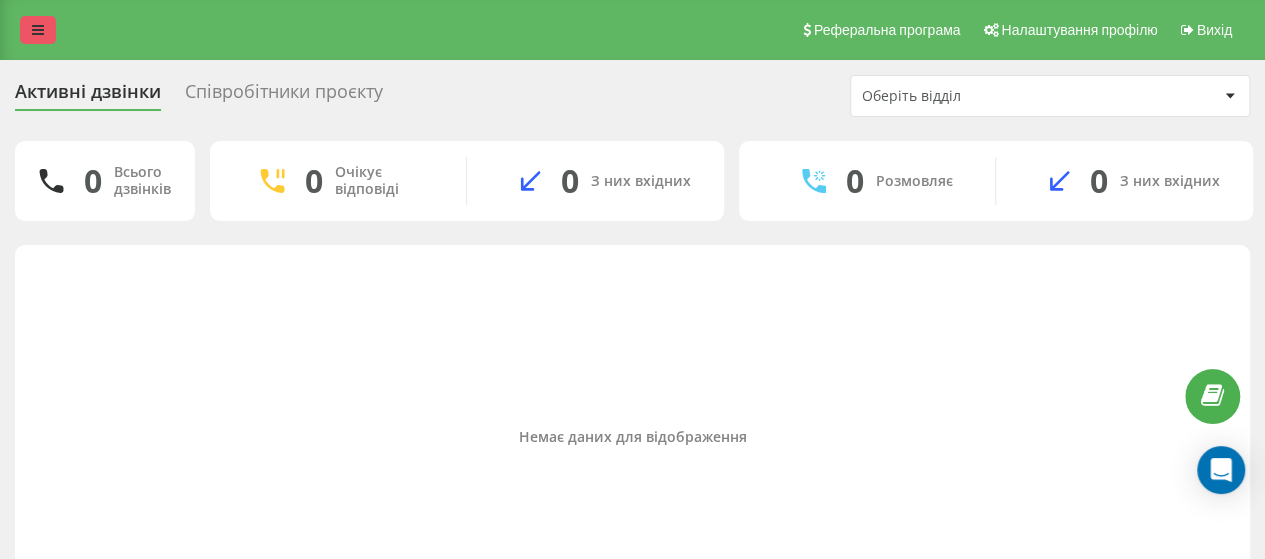 click at bounding box center (38, 30) 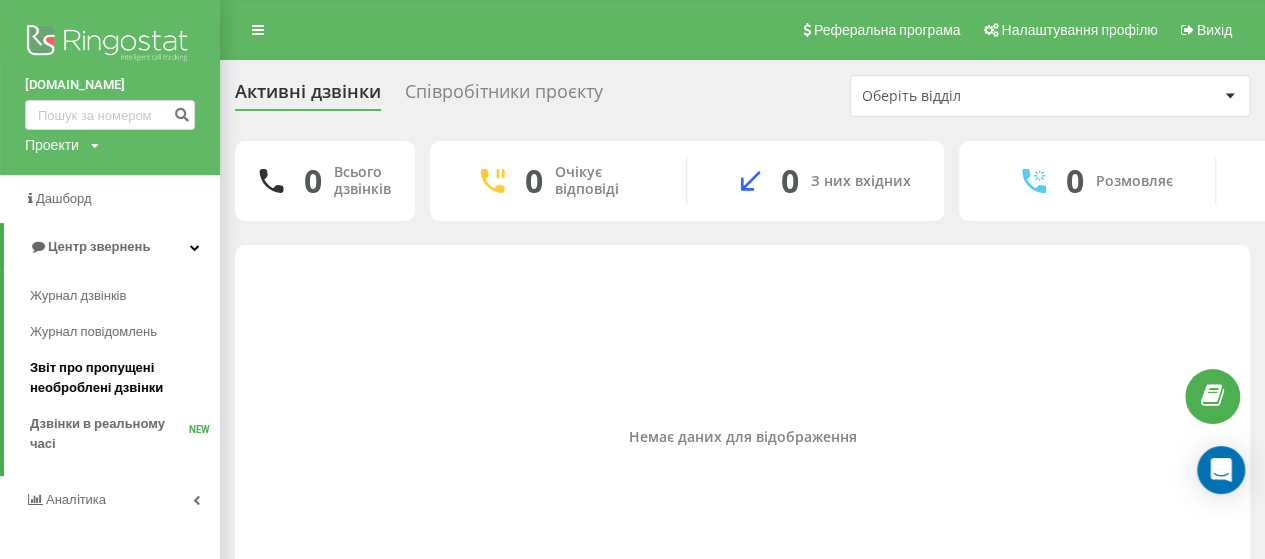 click on "Звіт про пропущені необроблені дзвінки" at bounding box center [120, 378] 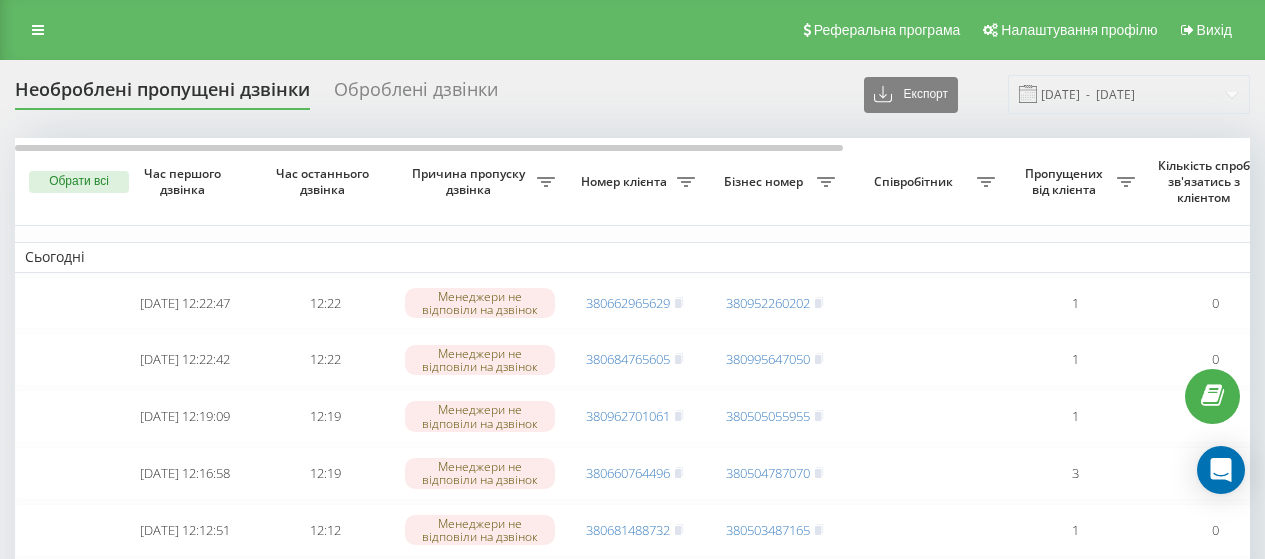 scroll, scrollTop: 0, scrollLeft: 0, axis: both 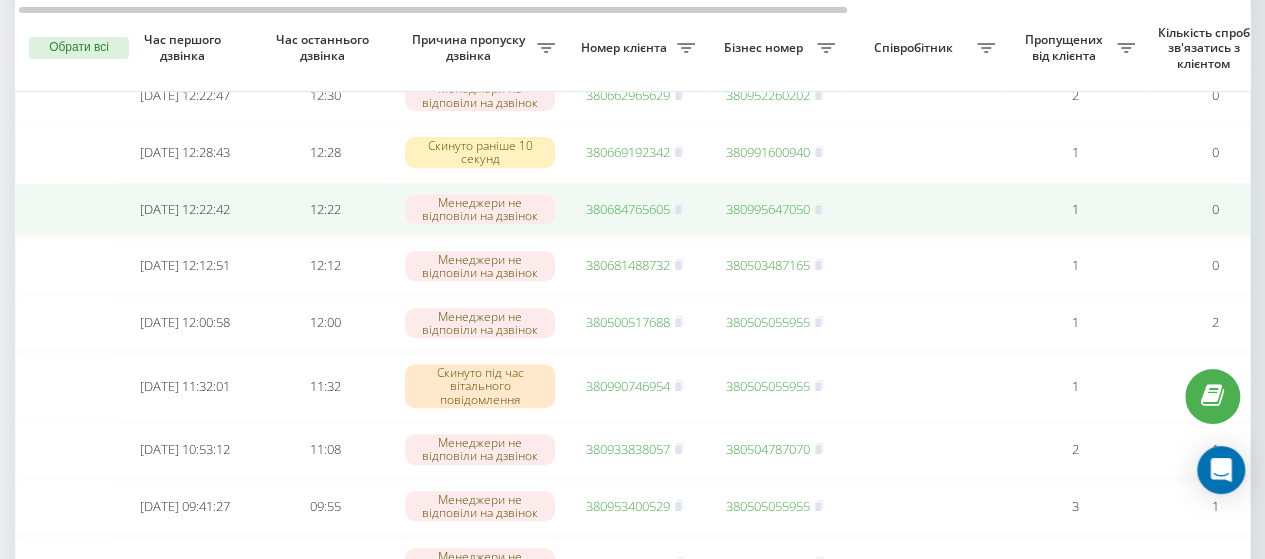 click on "380684765605" at bounding box center [628, 209] 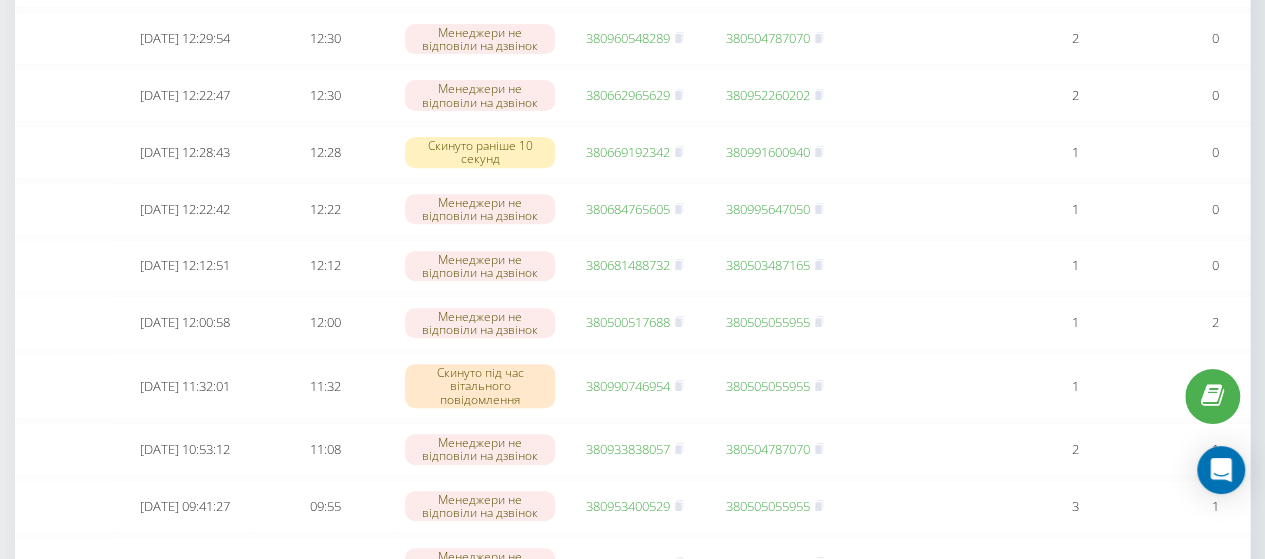 scroll, scrollTop: 0, scrollLeft: 0, axis: both 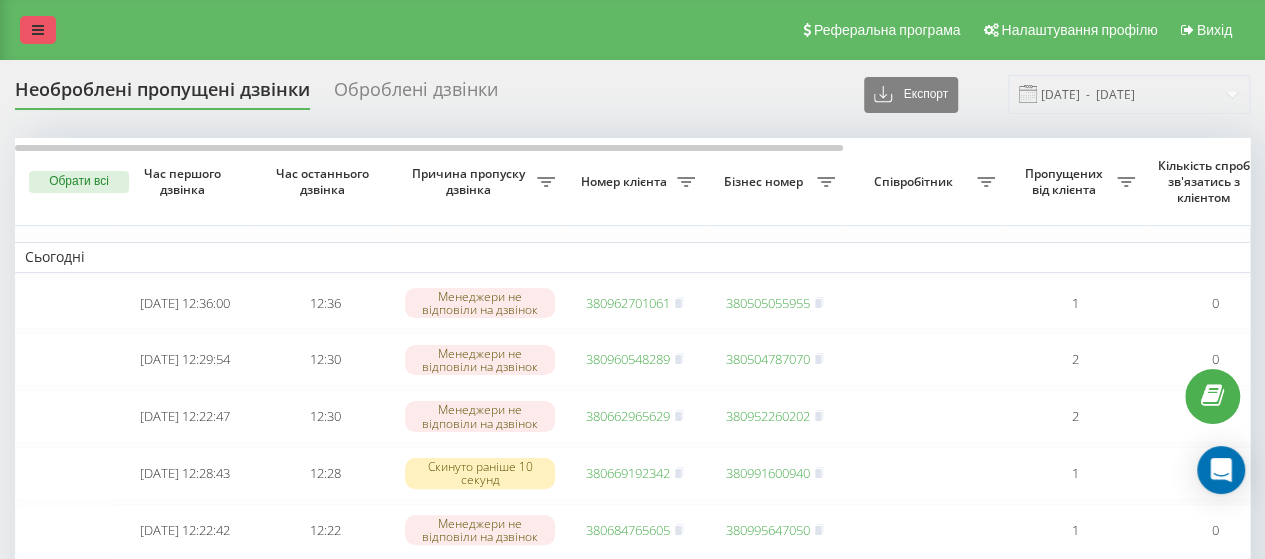 click at bounding box center [38, 30] 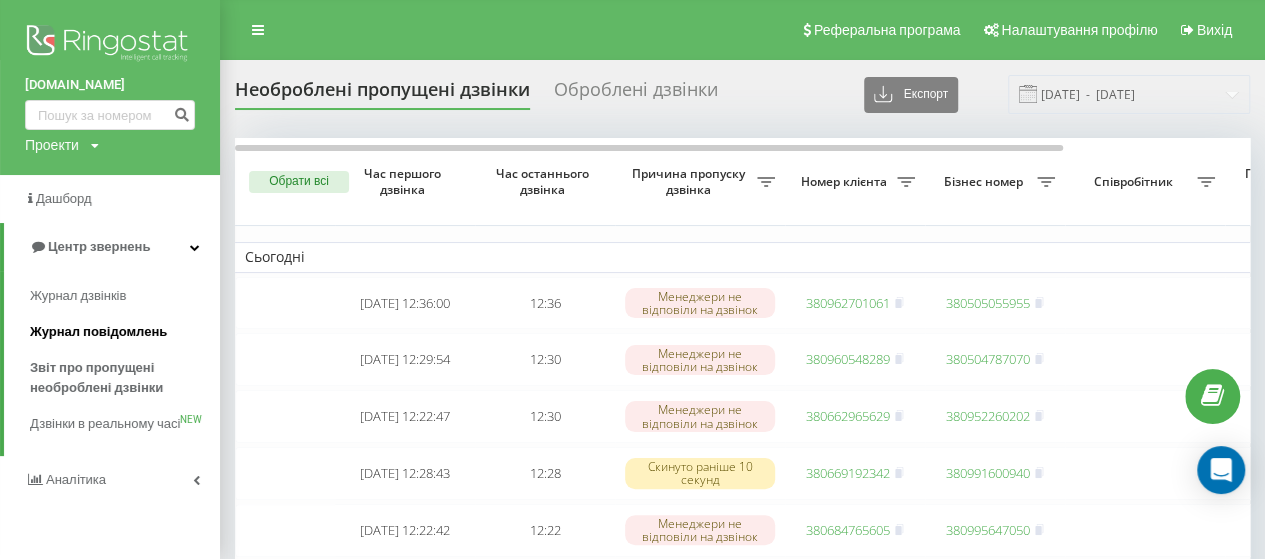 click on "Журнал повідомлень" at bounding box center (98, 332) 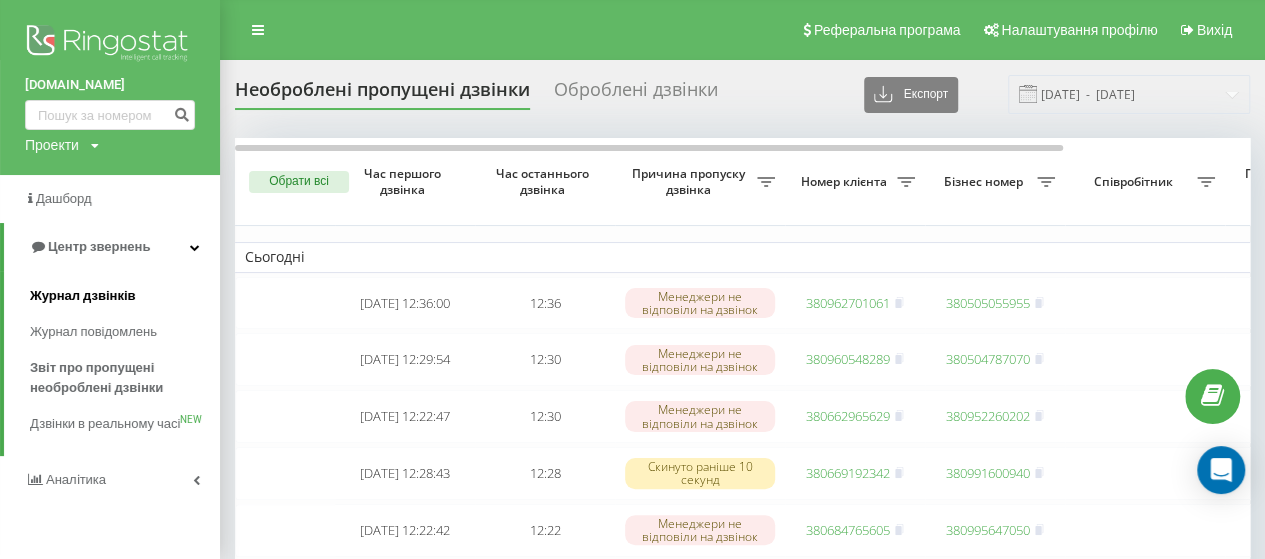 click on "Журнал дзвінків" at bounding box center (83, 296) 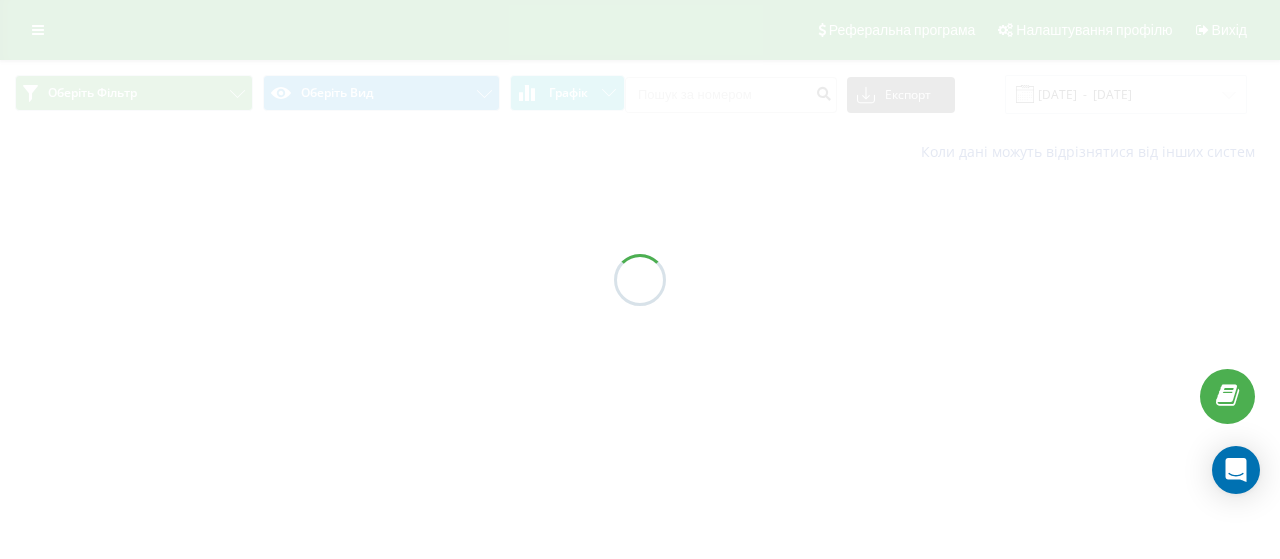 scroll, scrollTop: 0, scrollLeft: 0, axis: both 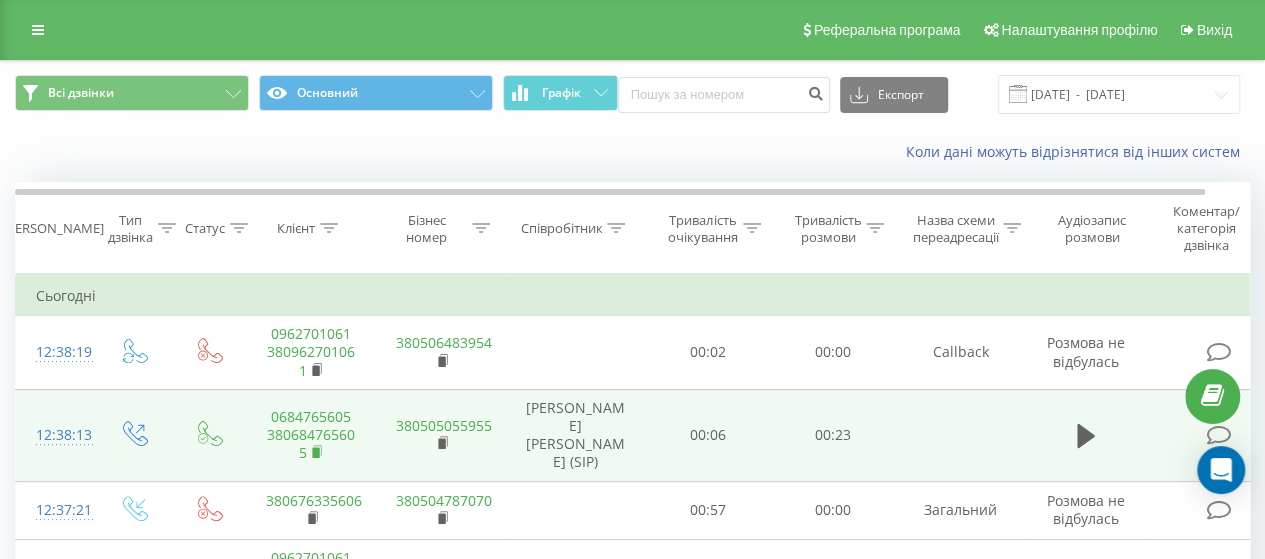 click 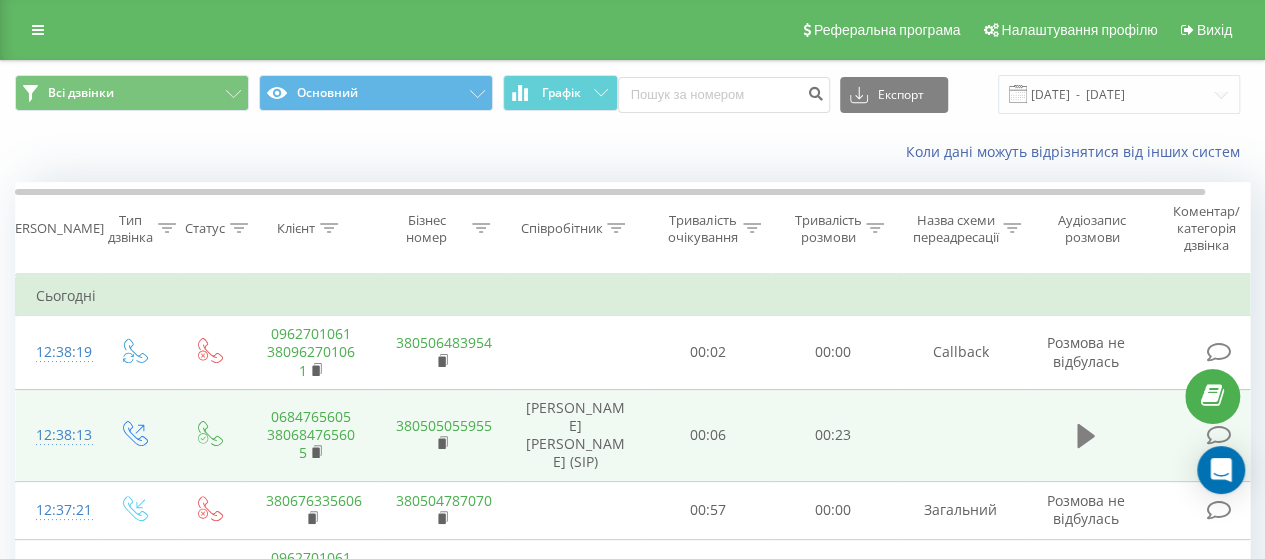 click at bounding box center (1086, 436) 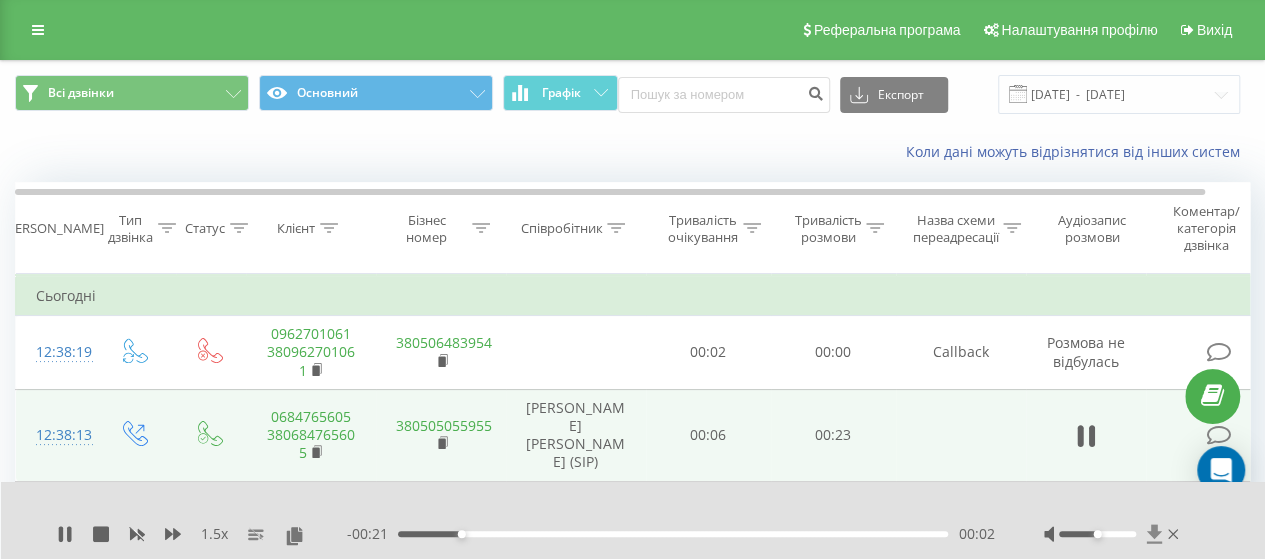 click 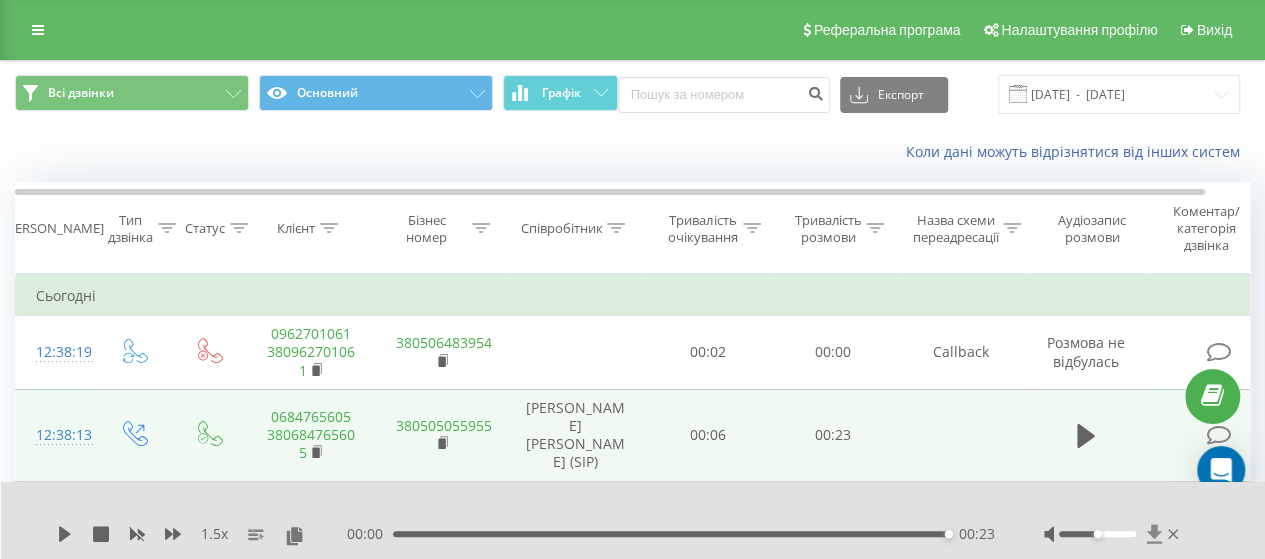 click 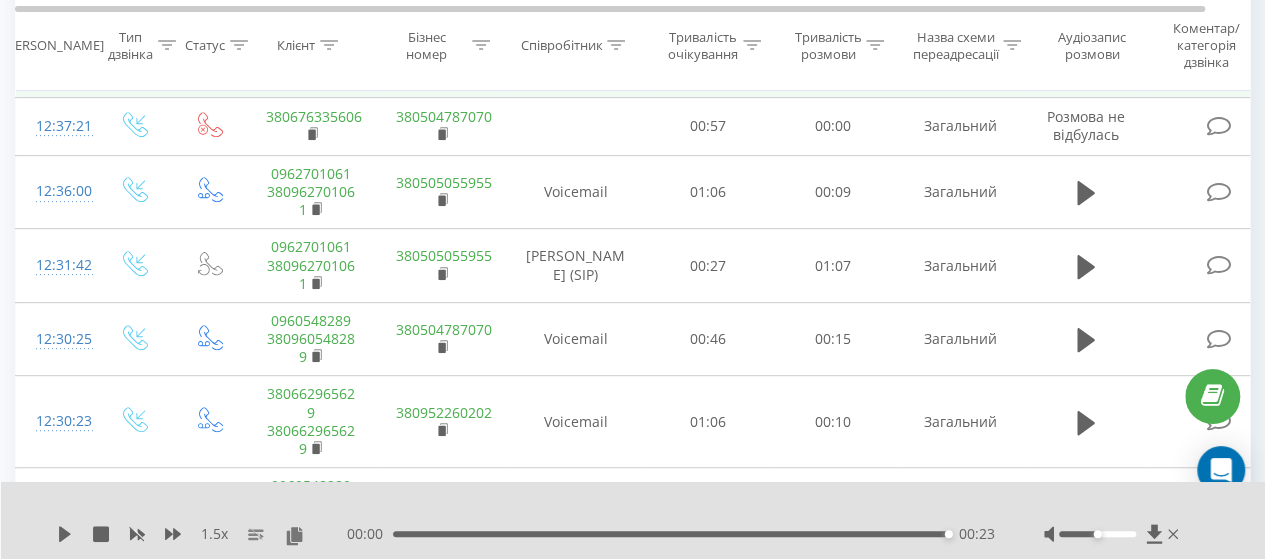 scroll, scrollTop: 0, scrollLeft: 0, axis: both 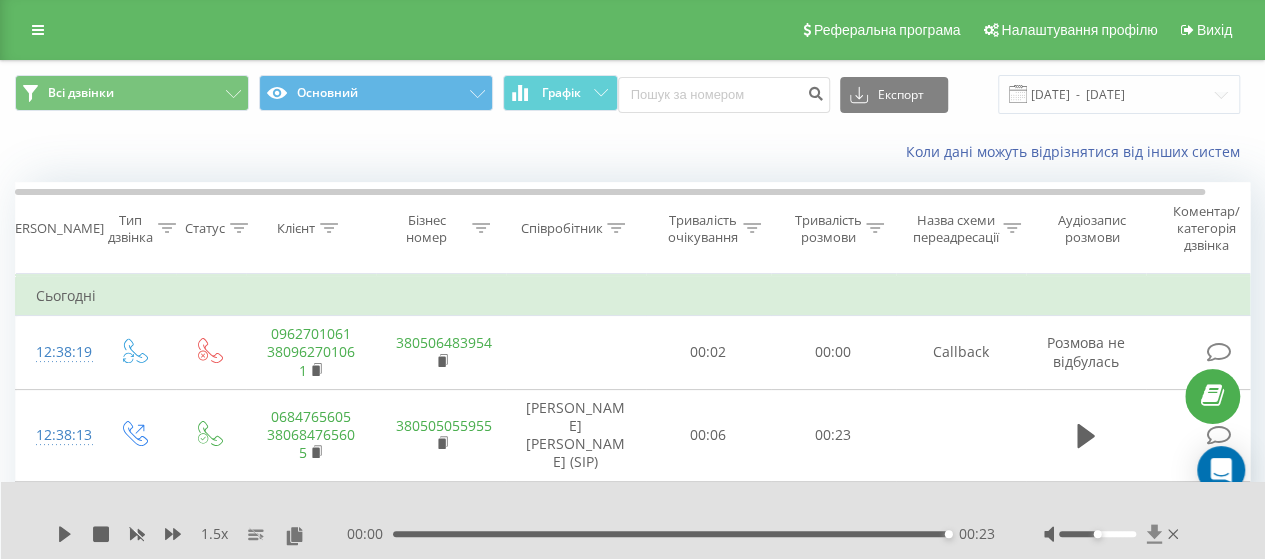 click 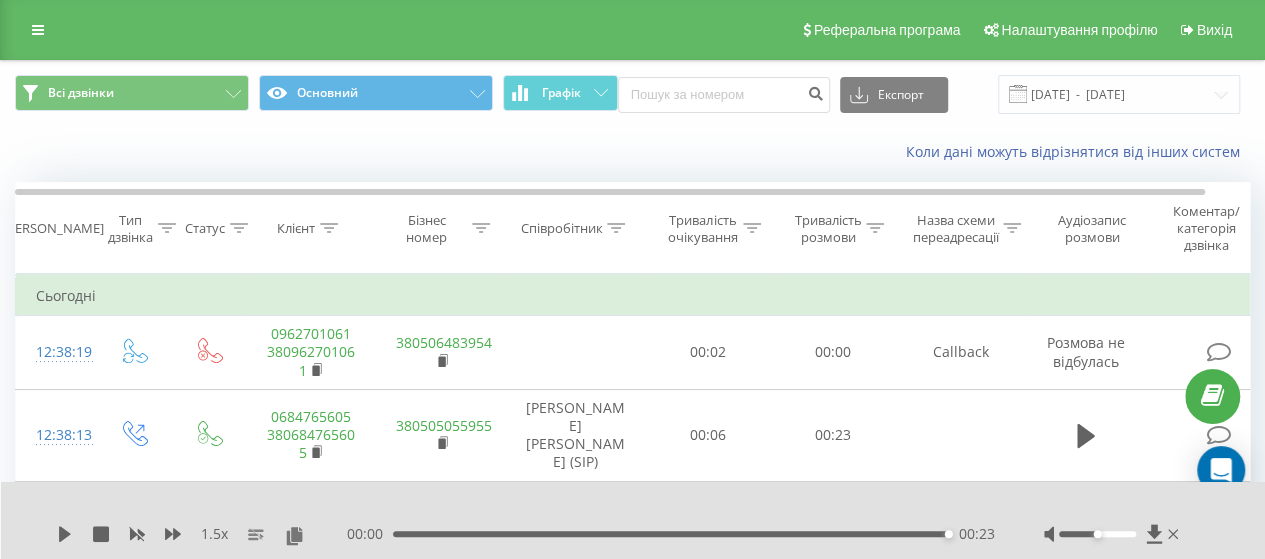 click at bounding box center (1113, 534) 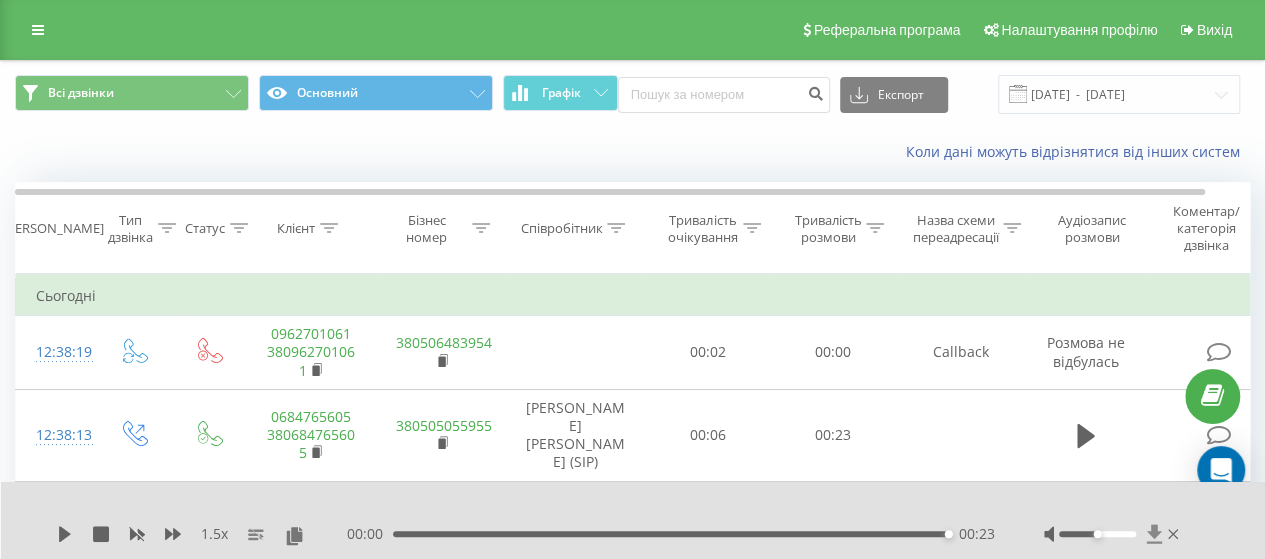 drag, startPoint x: 1164, startPoint y: 527, endPoint x: 1154, endPoint y: 532, distance: 11.18034 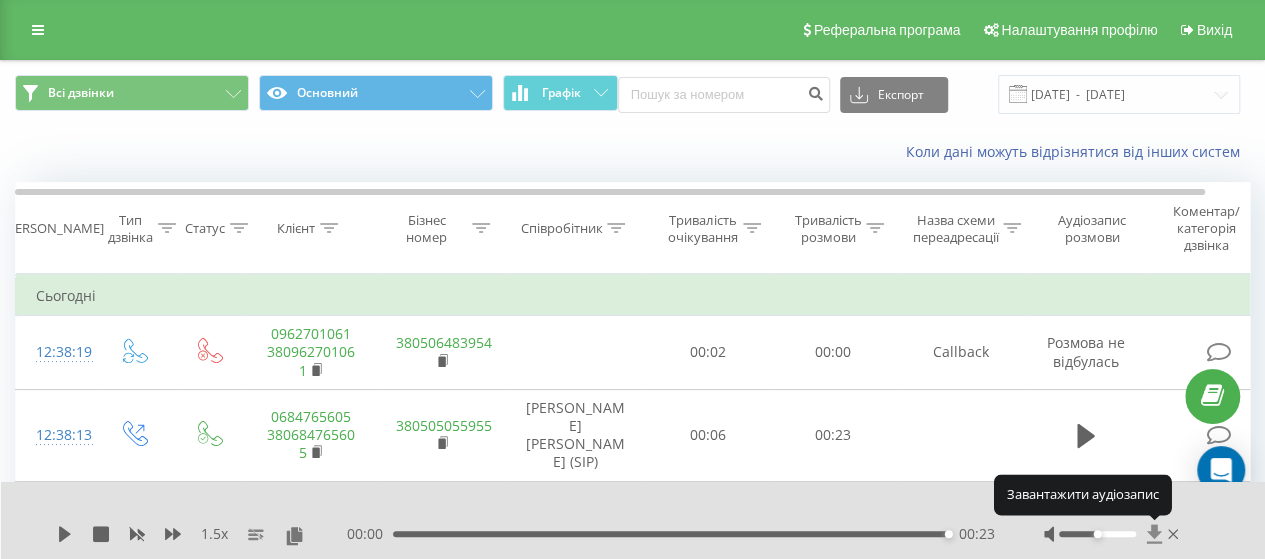 click 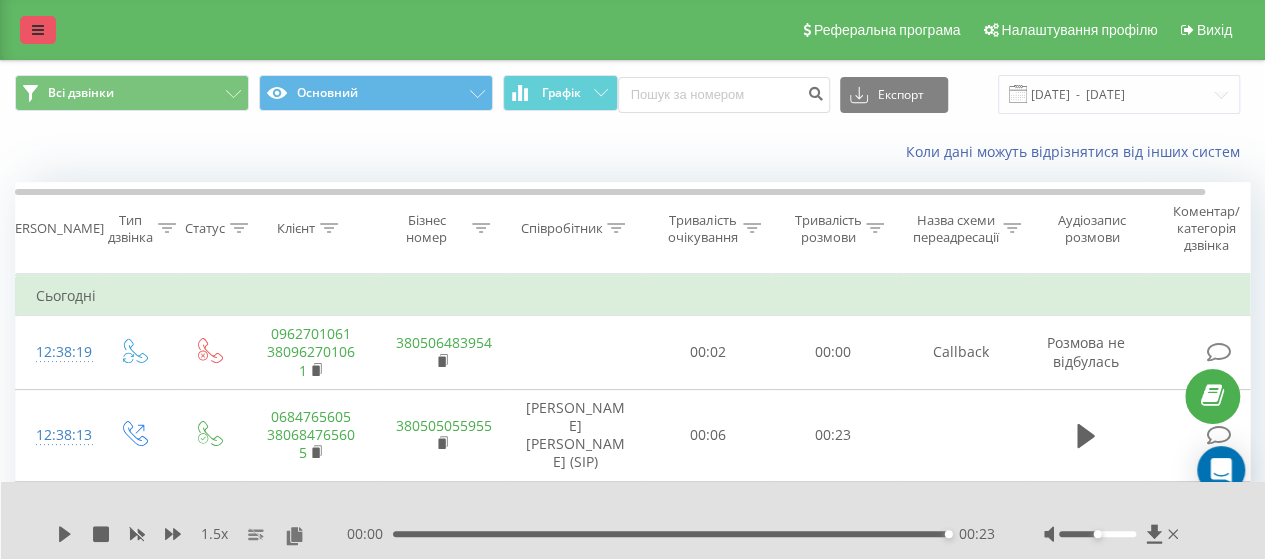 click at bounding box center (38, 30) 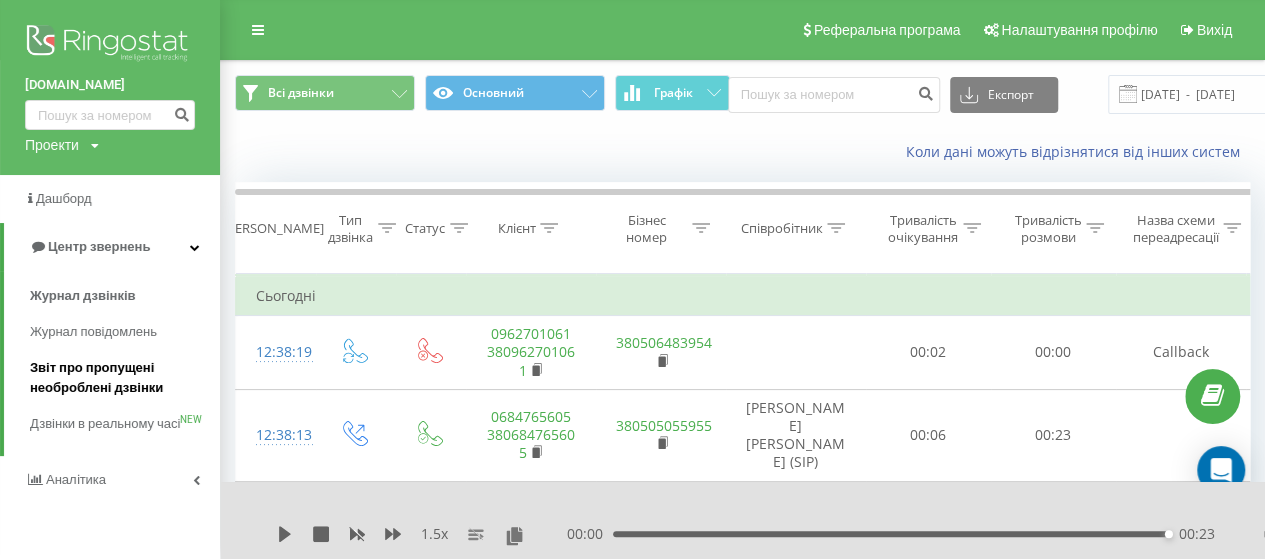 click on "Звіт про пропущені необроблені дзвінки" at bounding box center [120, 378] 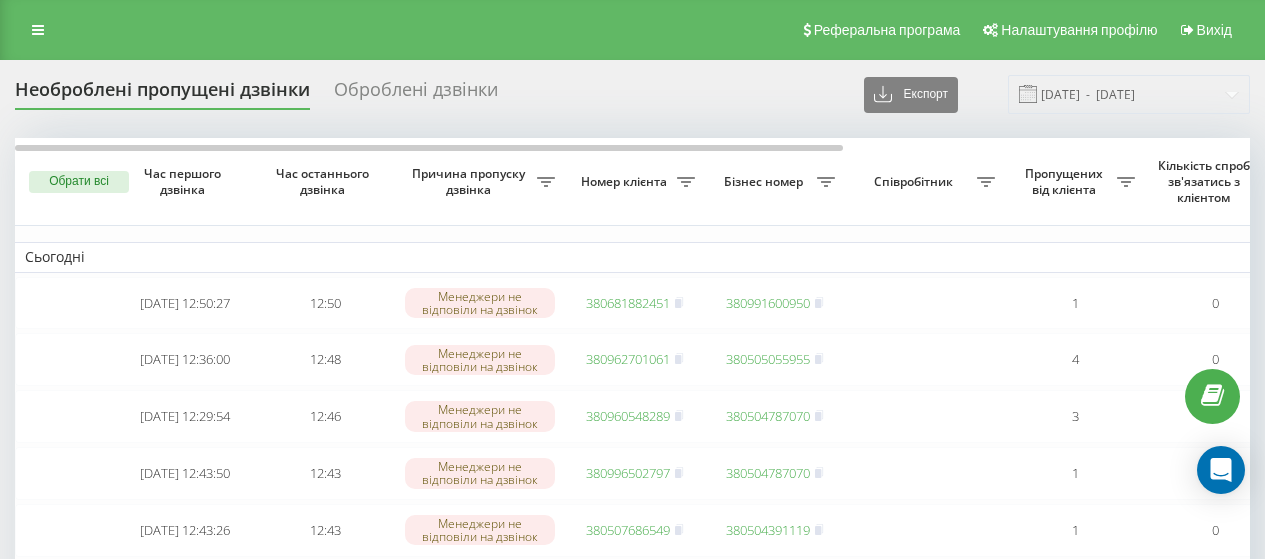 scroll, scrollTop: 0, scrollLeft: 0, axis: both 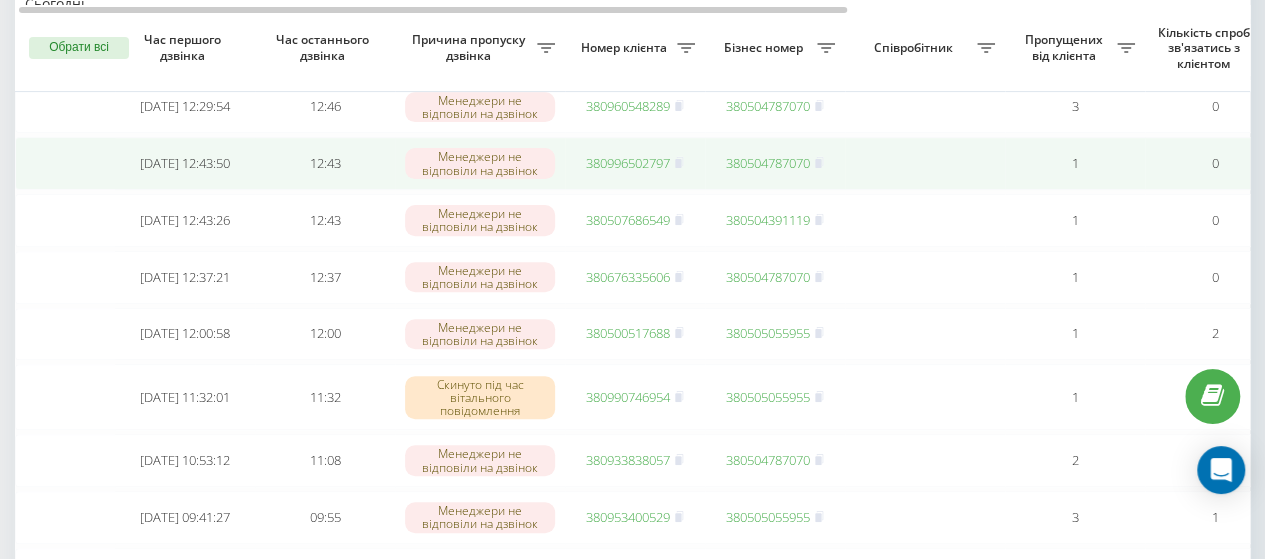 click on "380996502797" at bounding box center (628, 163) 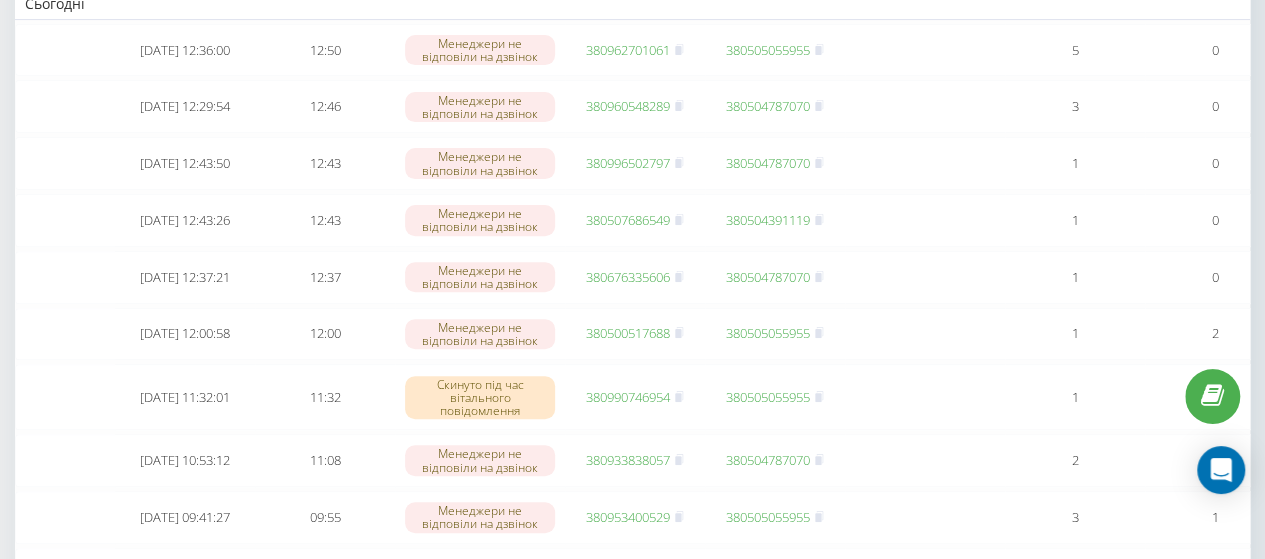 scroll, scrollTop: 0, scrollLeft: 0, axis: both 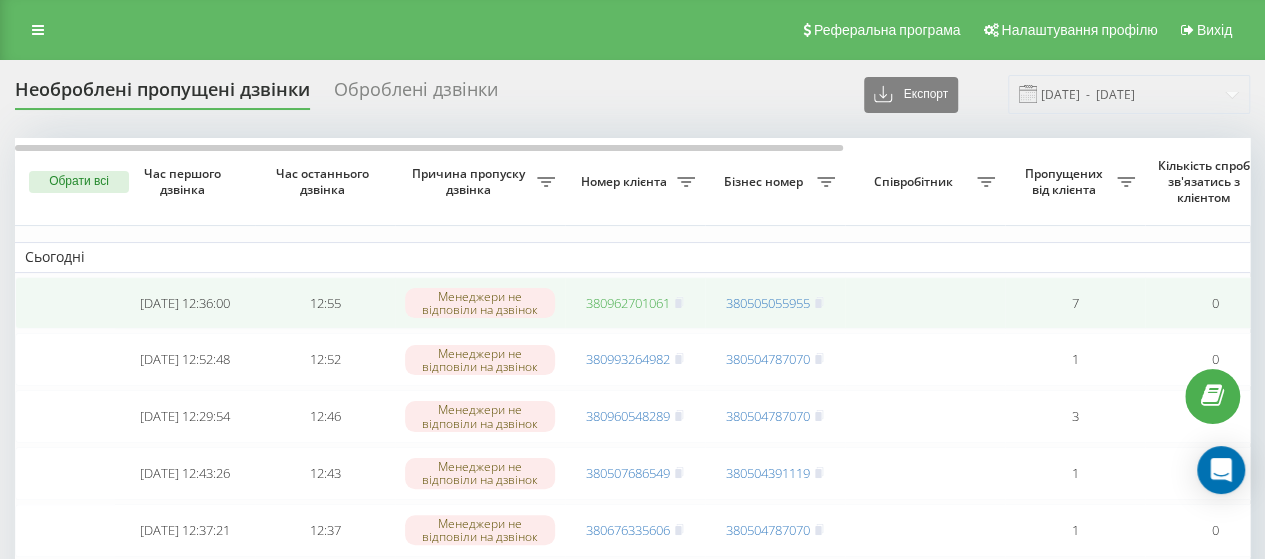 click on "380962701061" at bounding box center [628, 303] 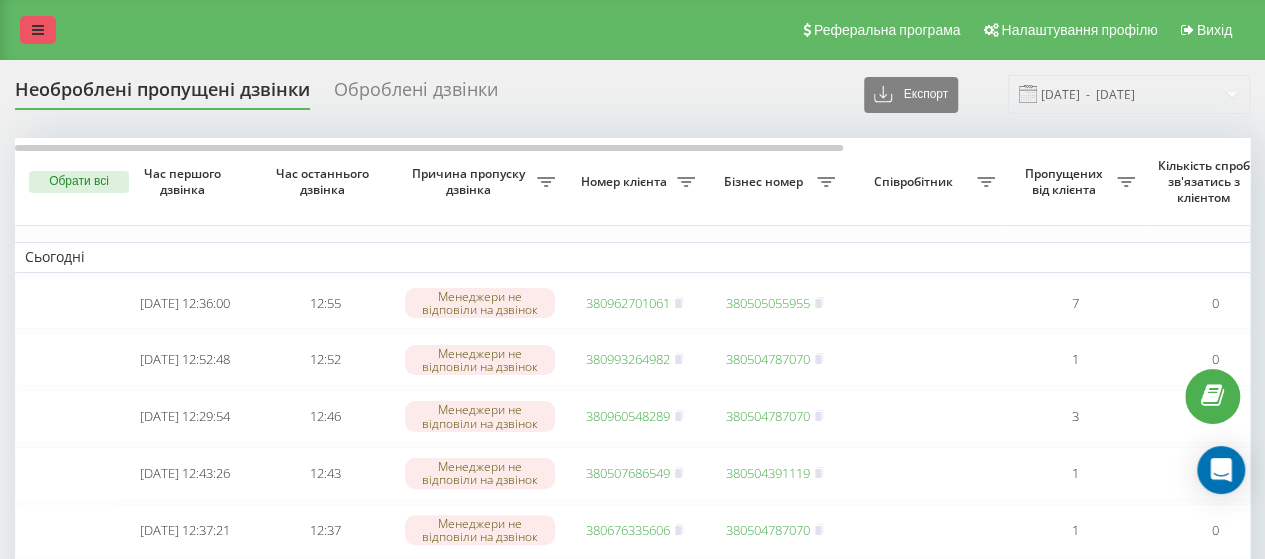 click at bounding box center [38, 30] 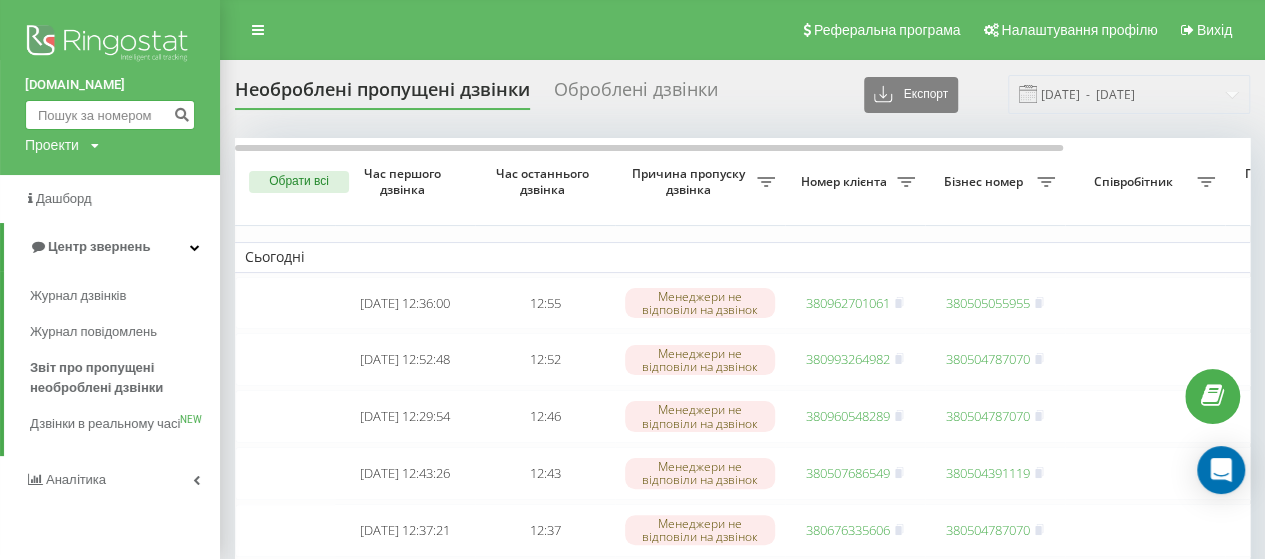 click at bounding box center (110, 115) 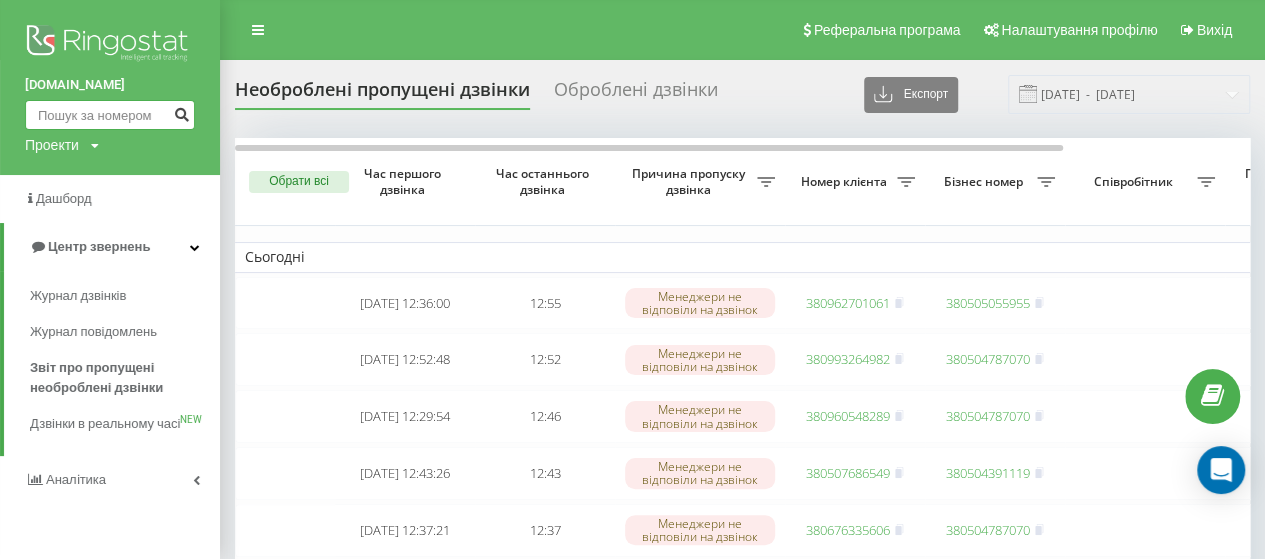 paste on "380962701061" 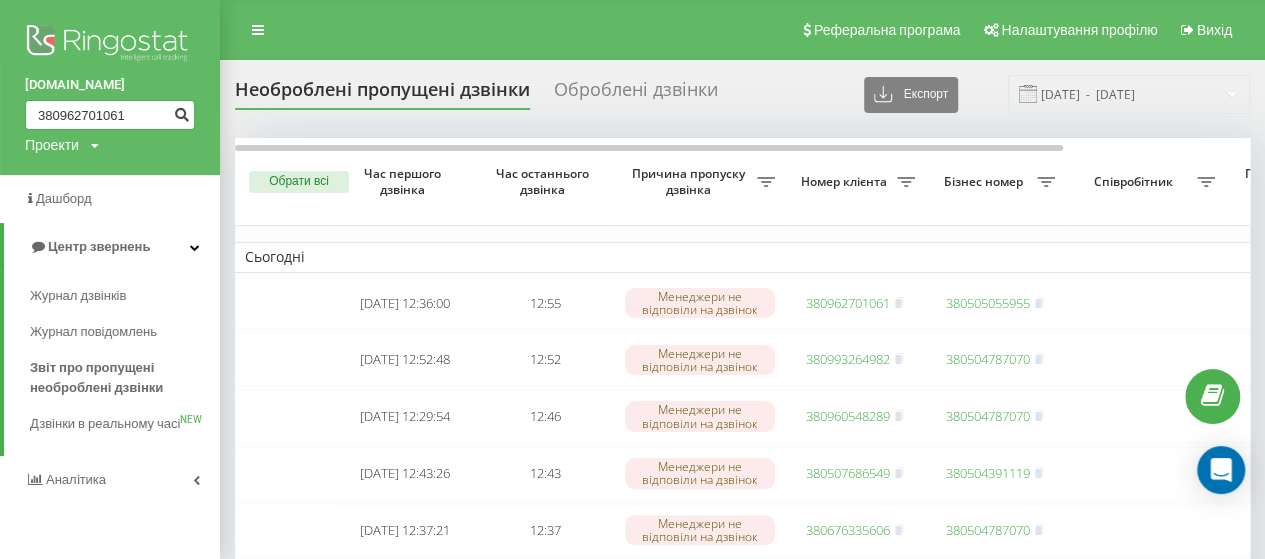 type on "380962701061" 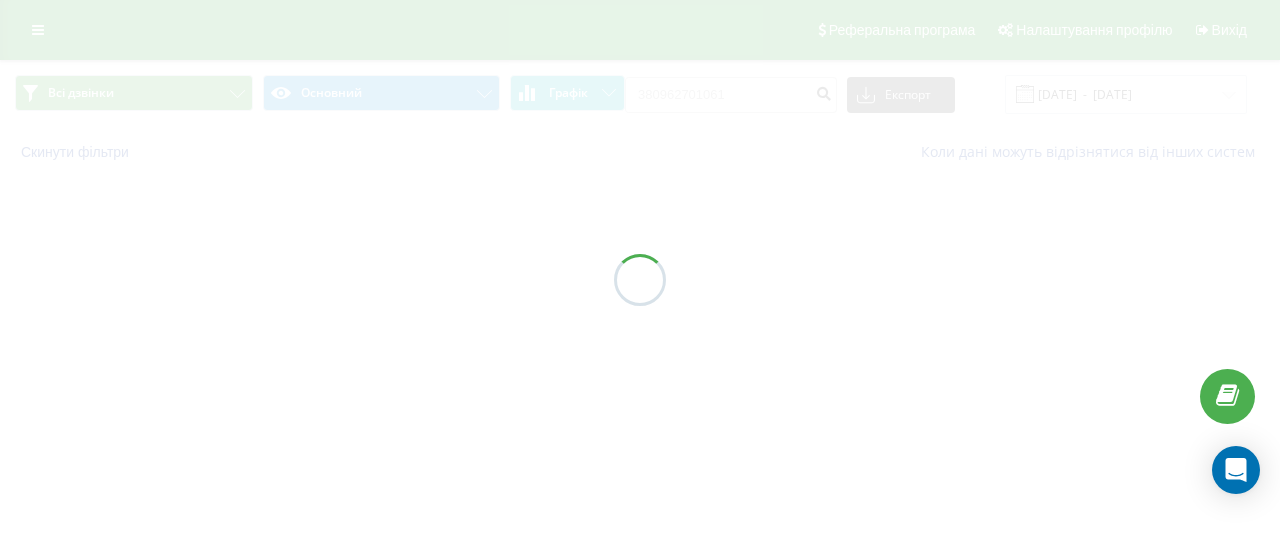 scroll, scrollTop: 0, scrollLeft: 0, axis: both 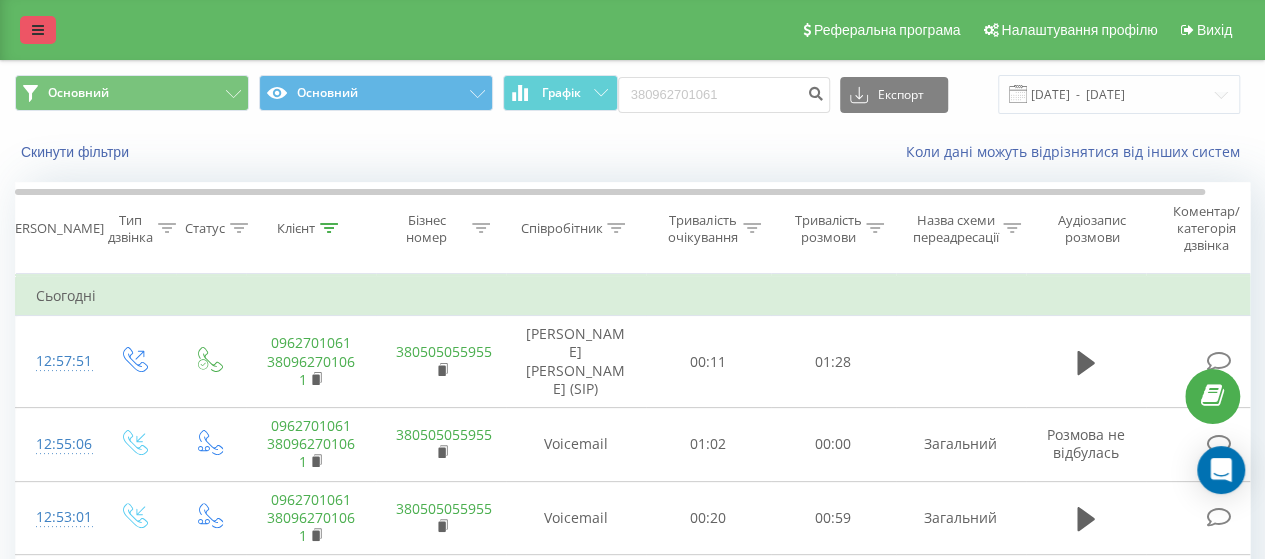 click at bounding box center (38, 30) 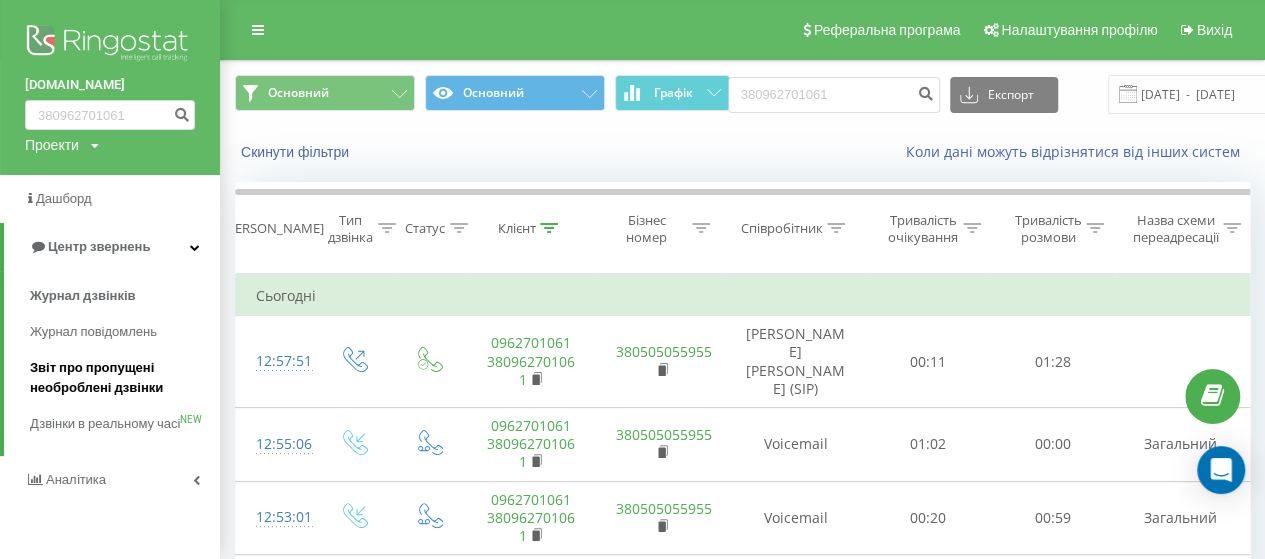 click on "Звіт про пропущені необроблені дзвінки" at bounding box center [120, 378] 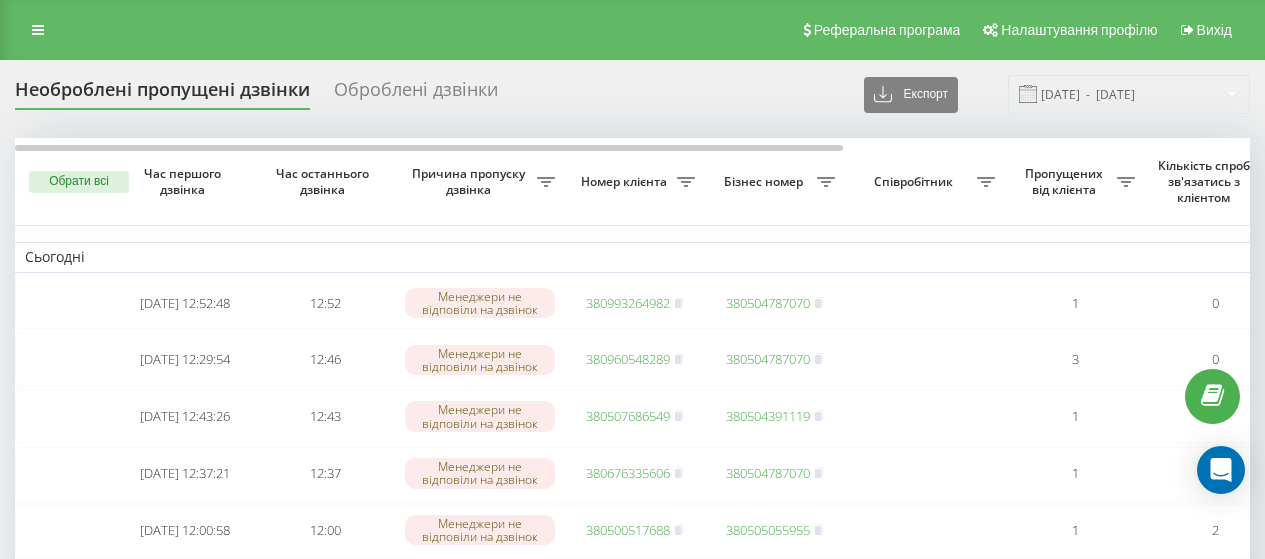 scroll, scrollTop: 0, scrollLeft: 0, axis: both 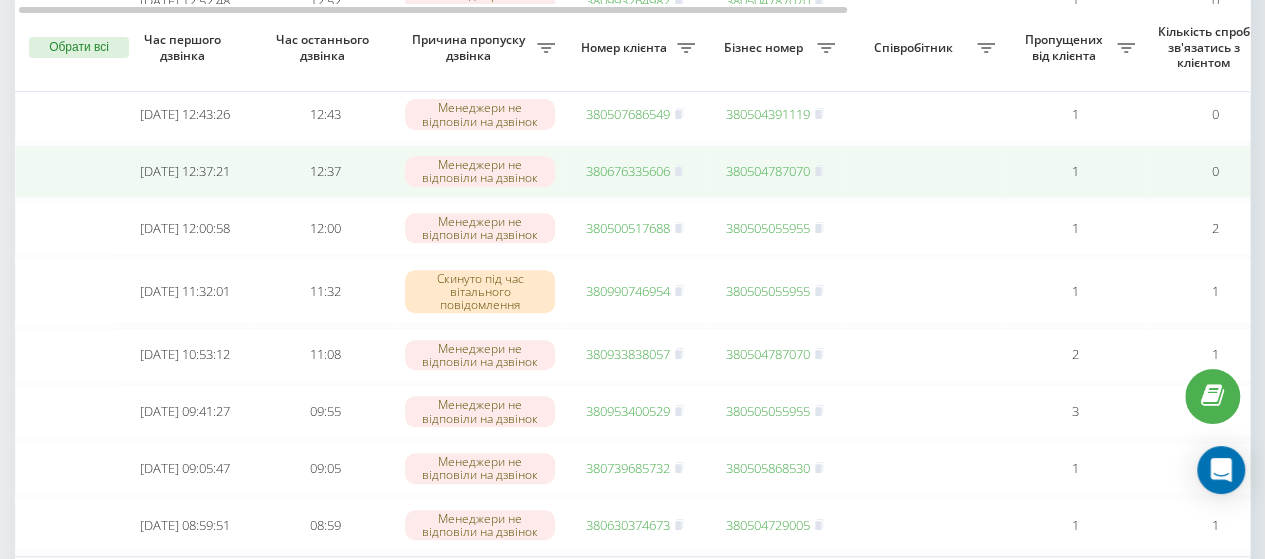 click on "380676335606" at bounding box center (628, 171) 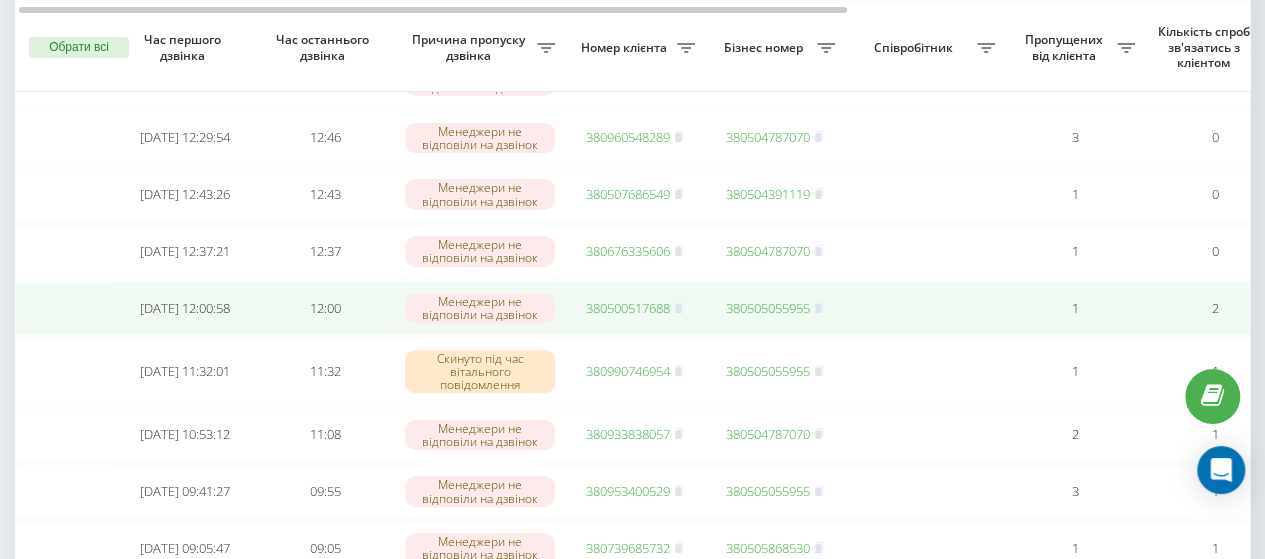scroll, scrollTop: 220, scrollLeft: 0, axis: vertical 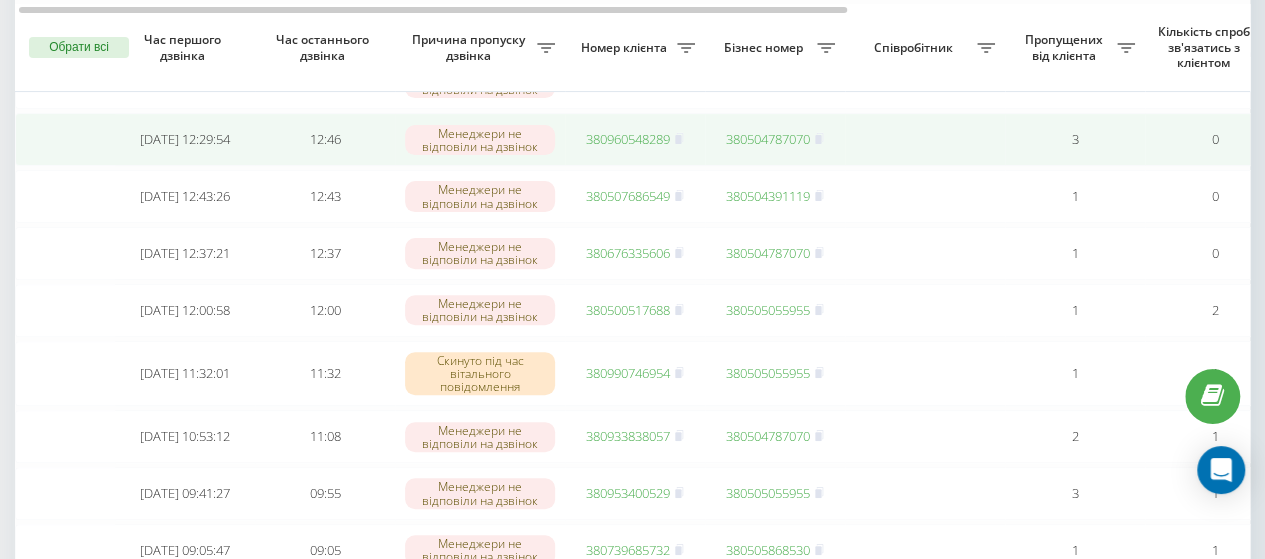 click on "380960548289" at bounding box center (628, 139) 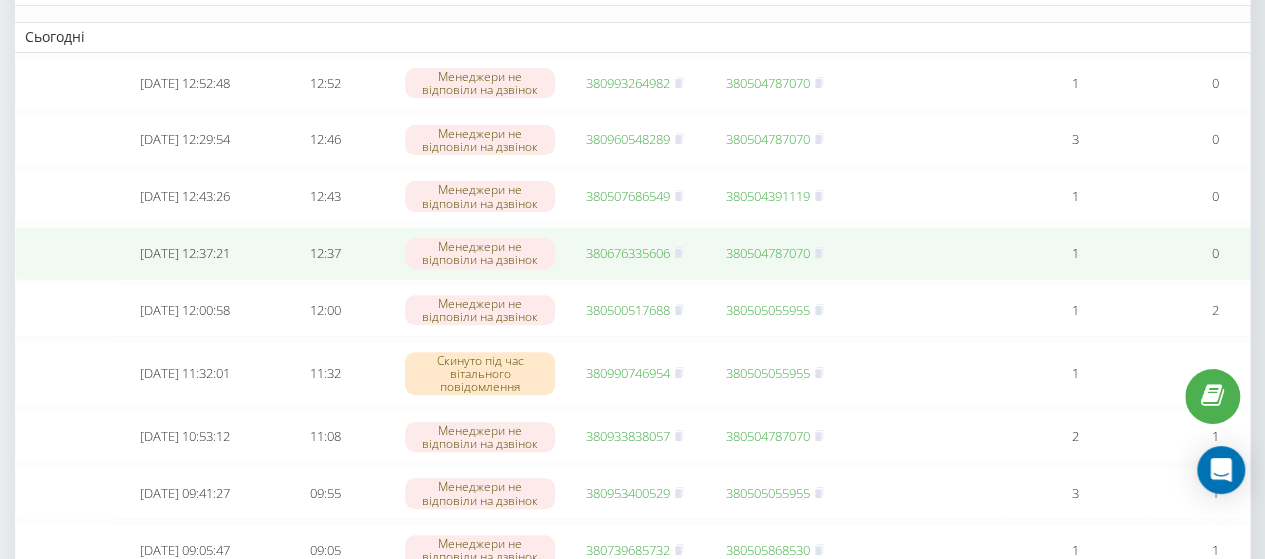 scroll, scrollTop: 70, scrollLeft: 0, axis: vertical 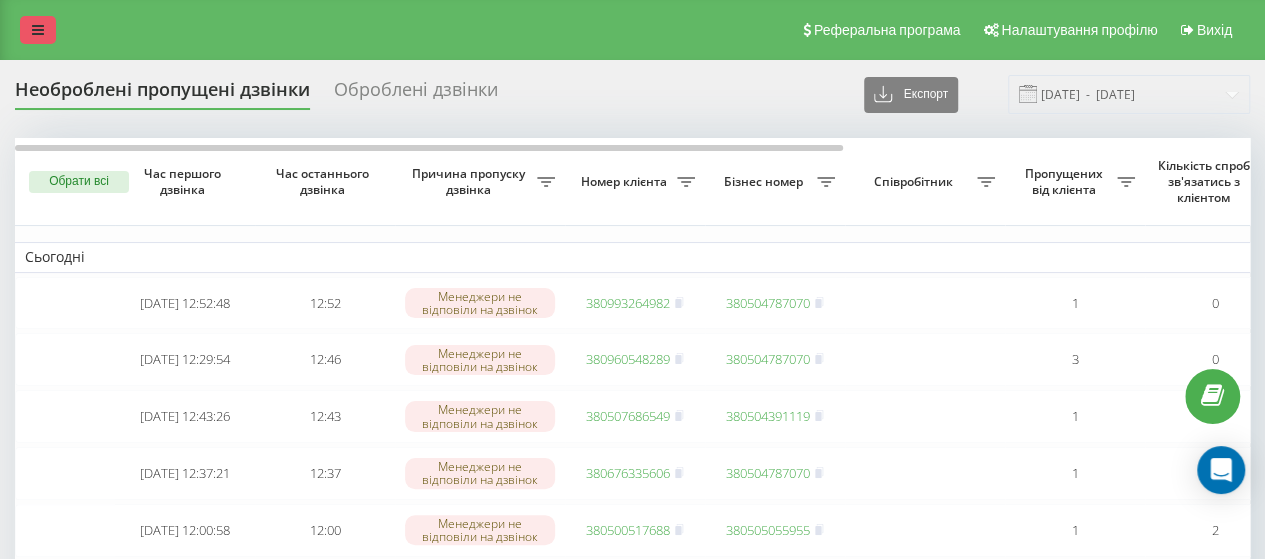 click at bounding box center (38, 30) 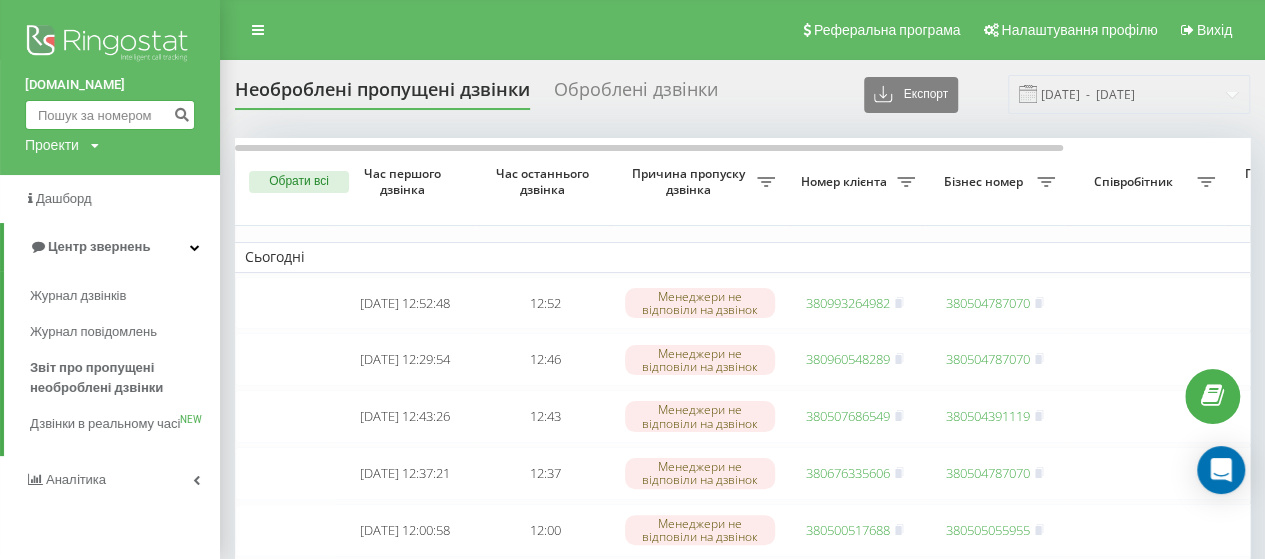 click at bounding box center (110, 115) 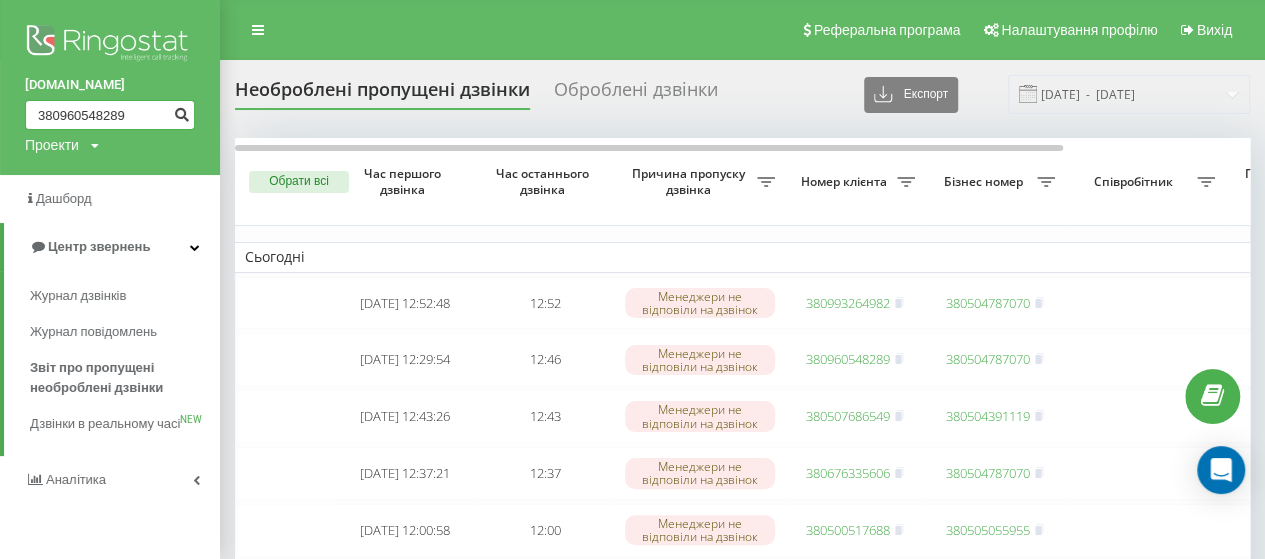 type on "380960548289" 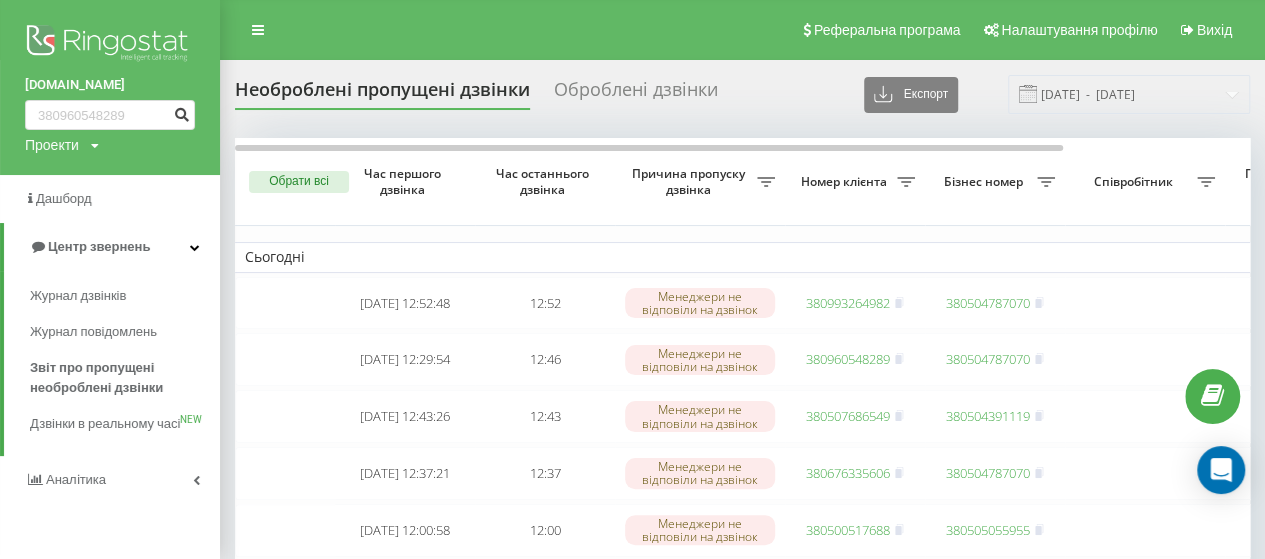 click at bounding box center (181, 112) 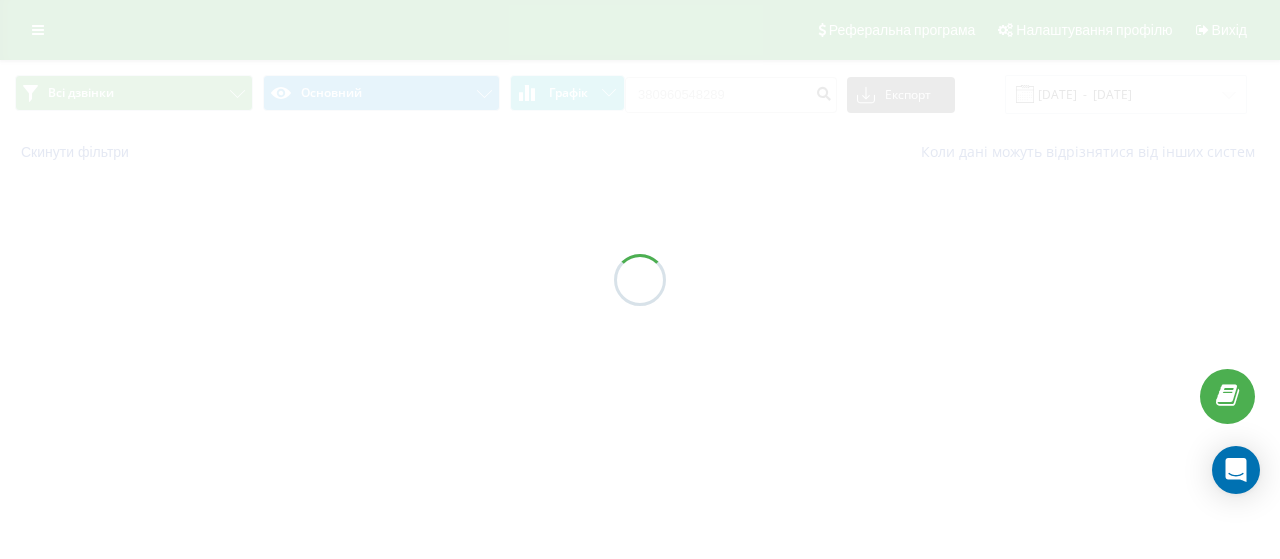 scroll, scrollTop: 0, scrollLeft: 0, axis: both 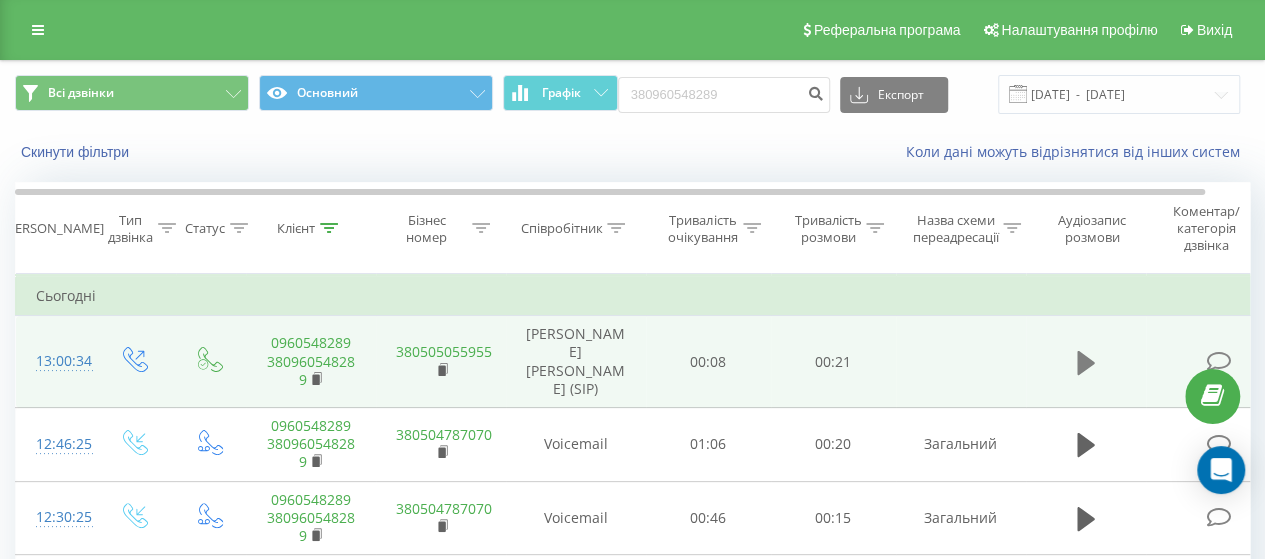 click 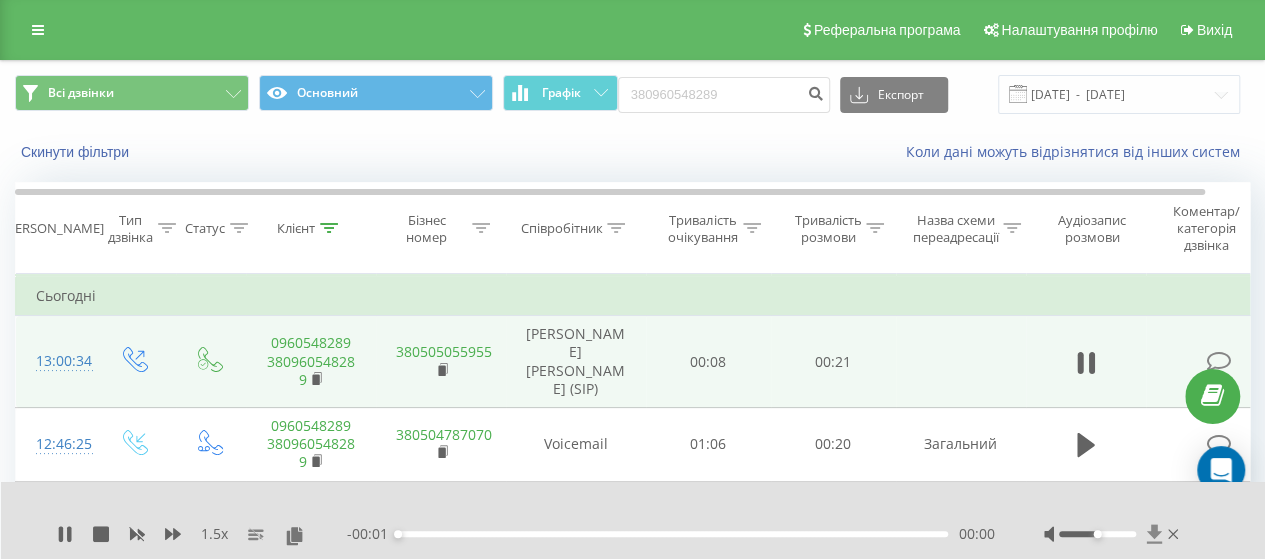 click 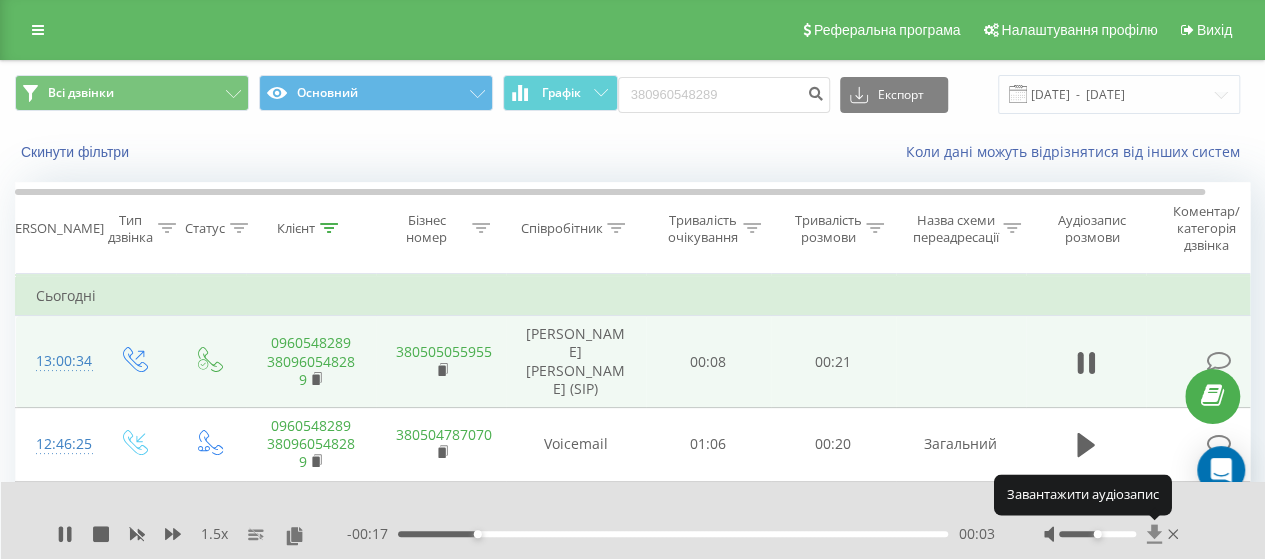 click 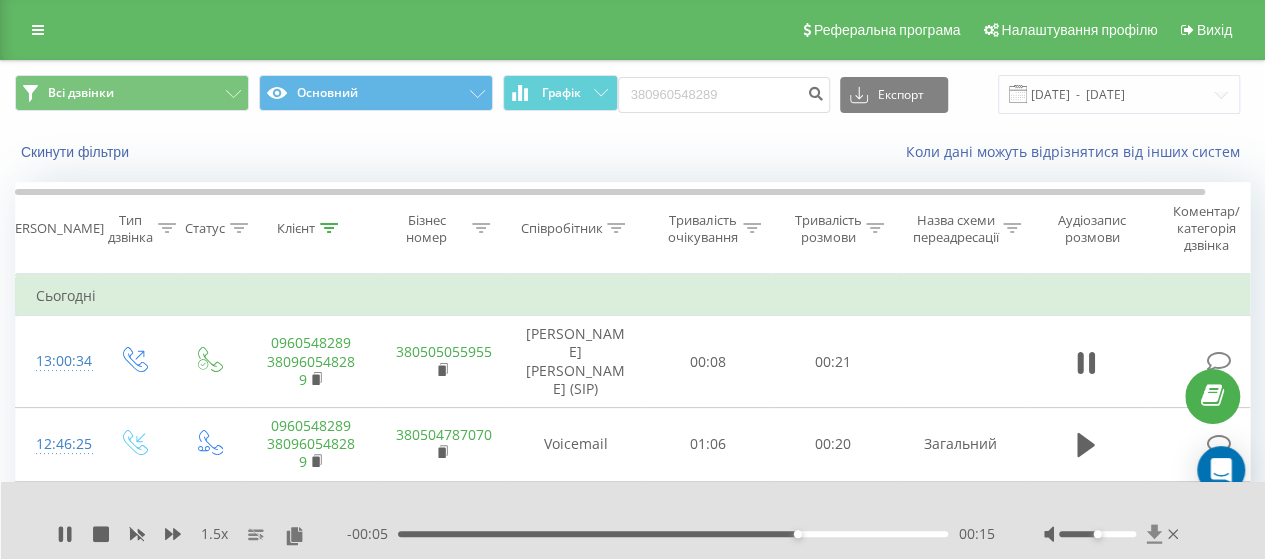 click 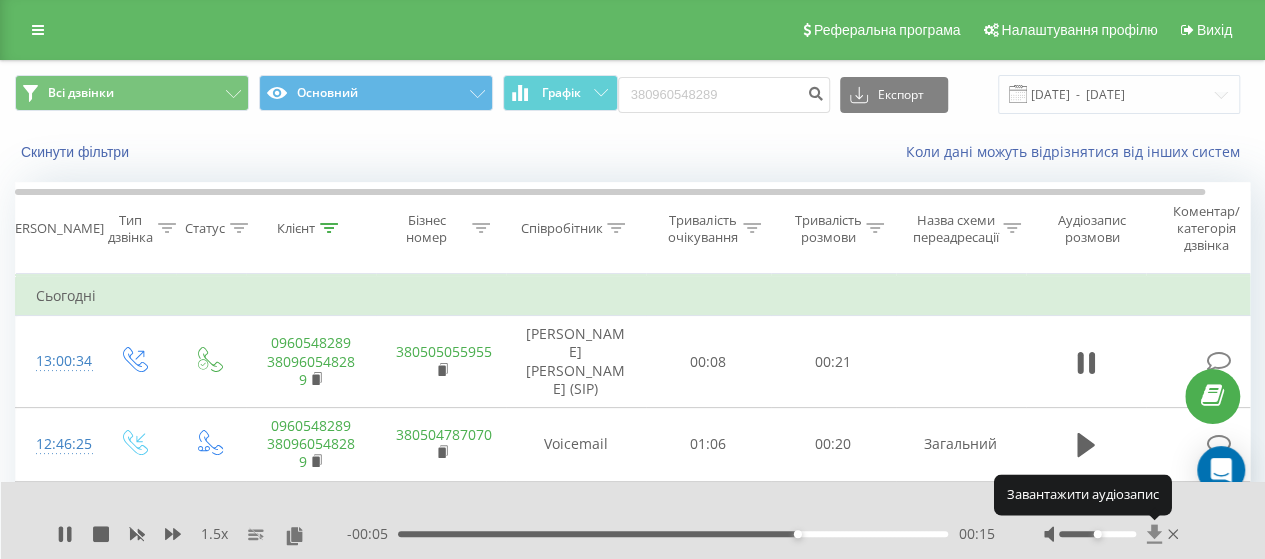 click 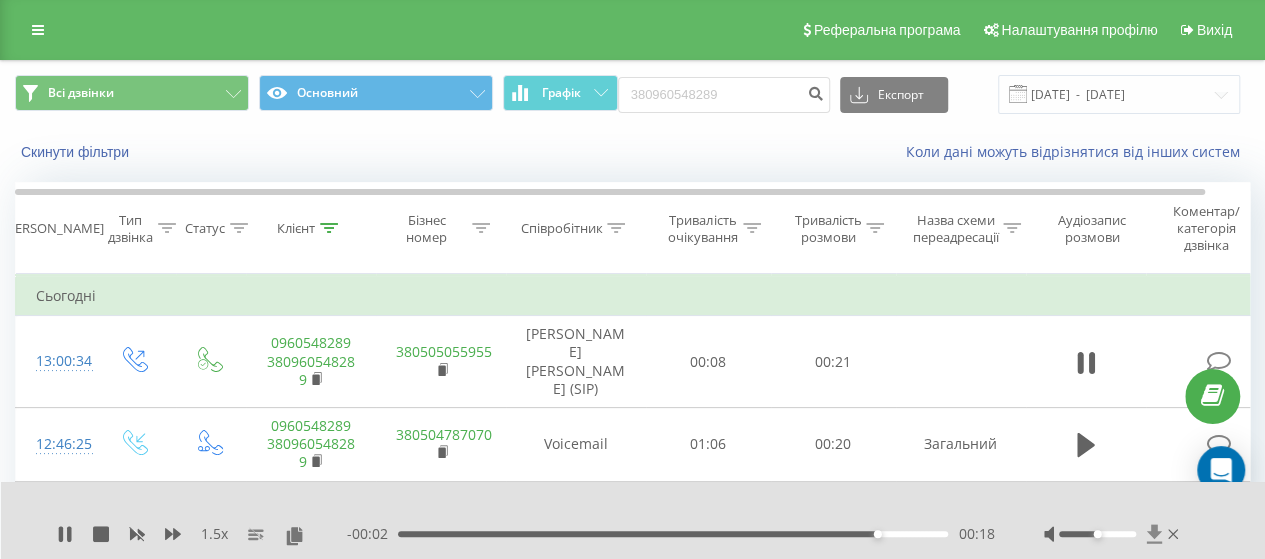 click 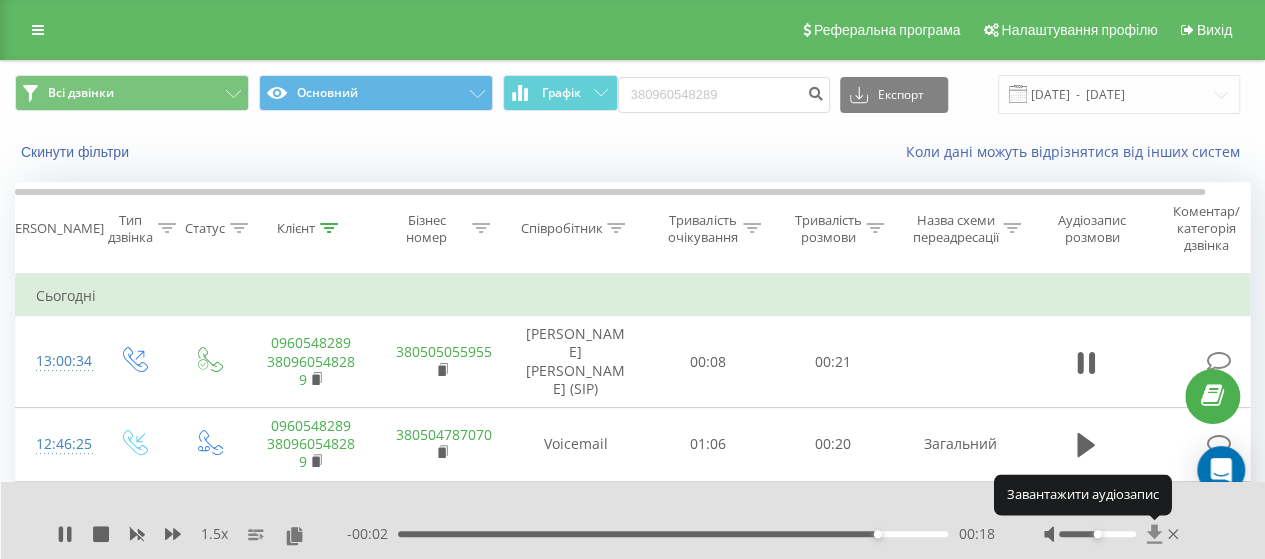 click 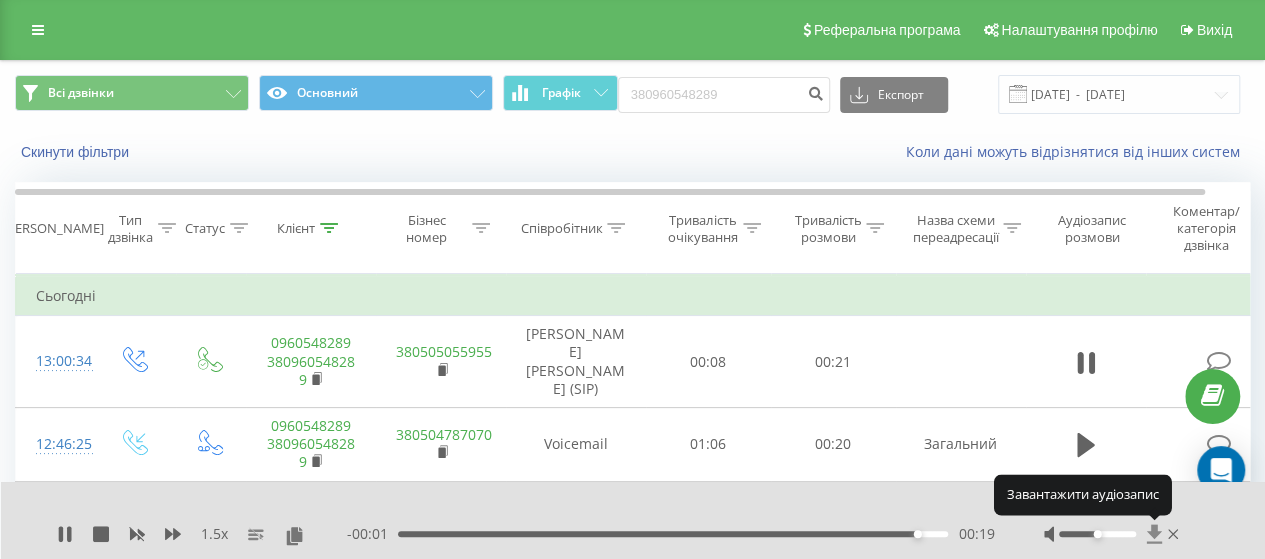 click 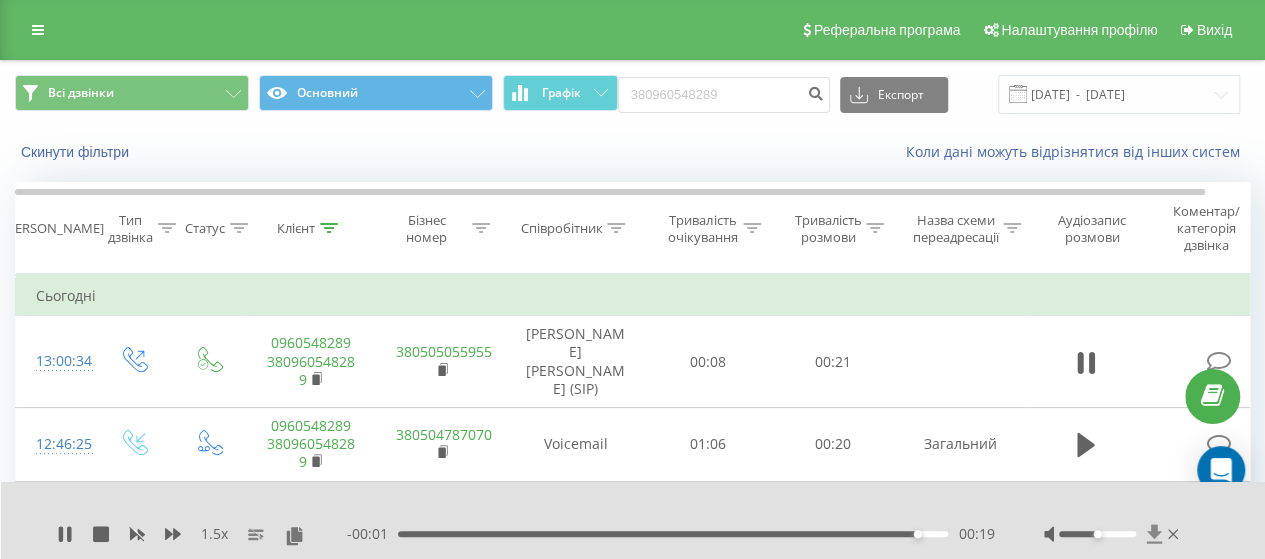 click 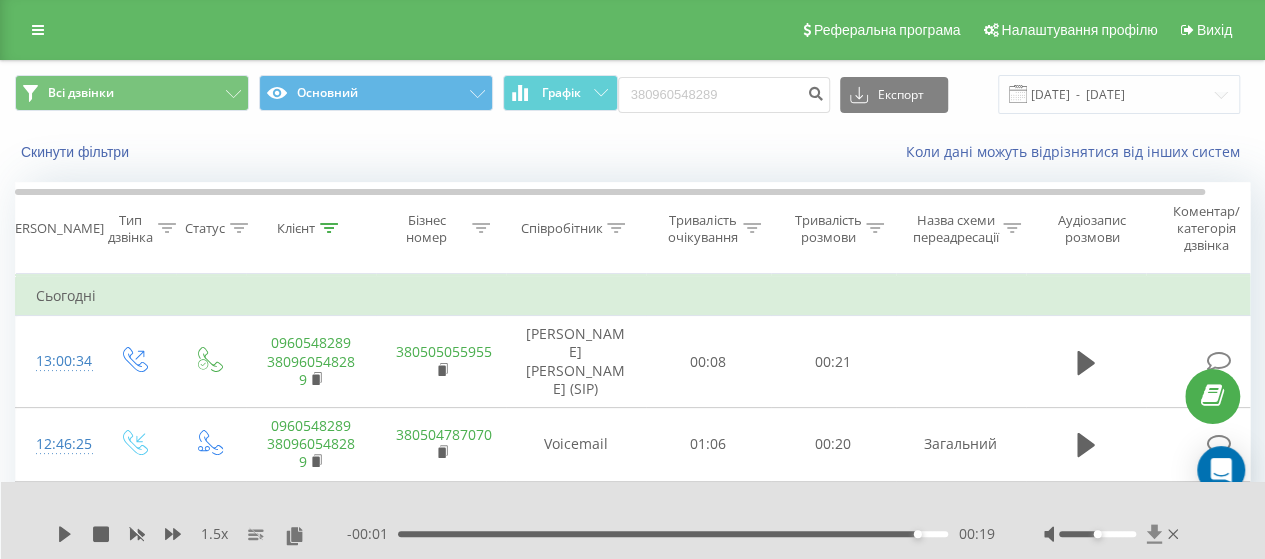 click 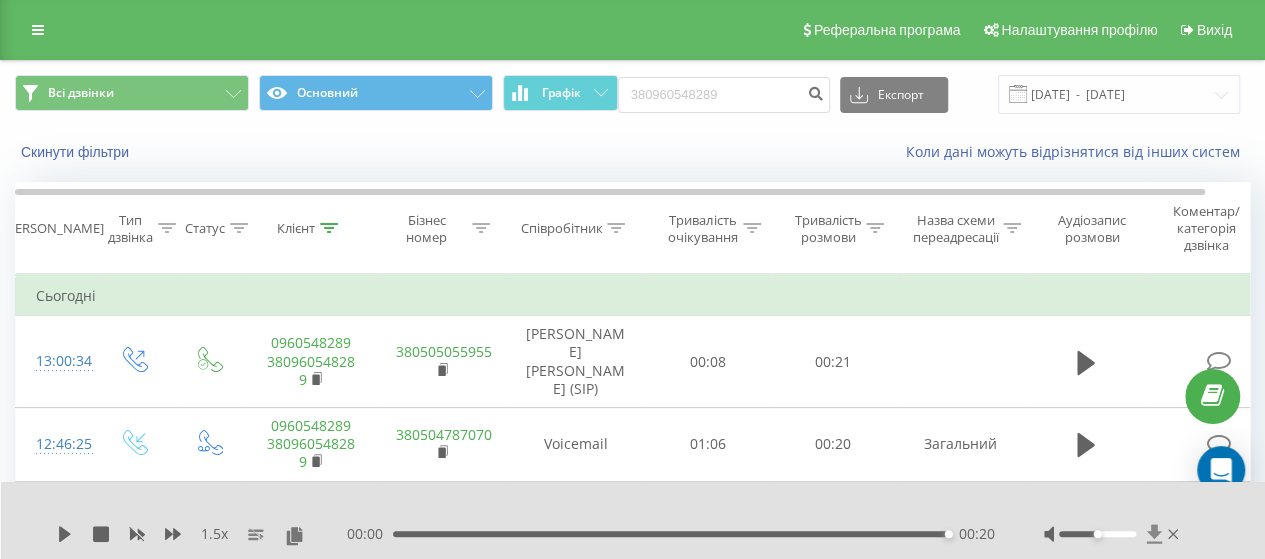 click 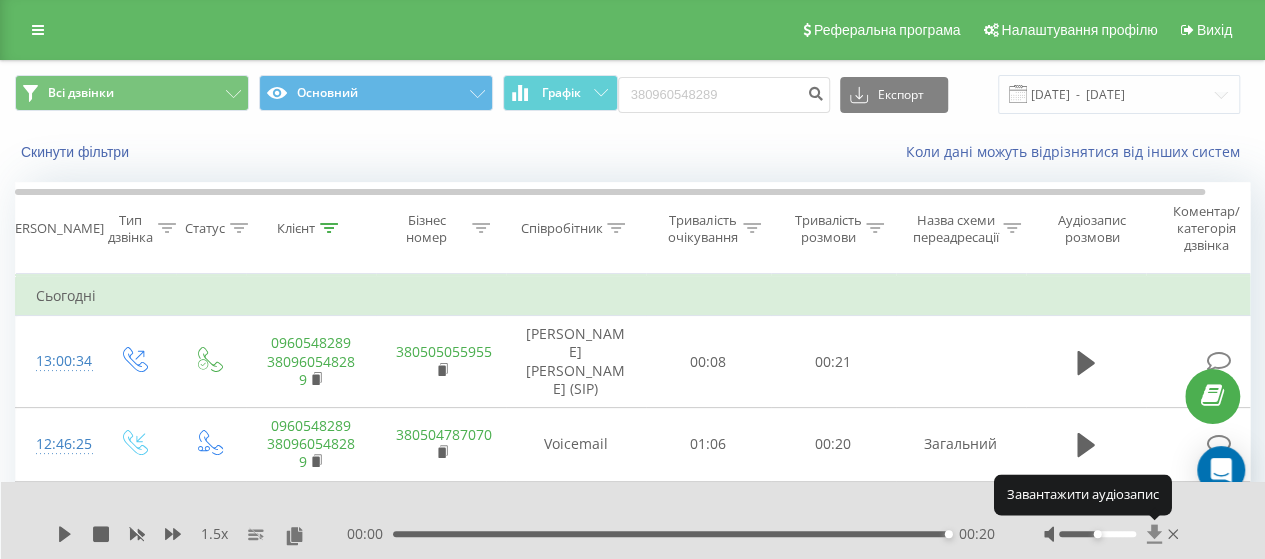 click 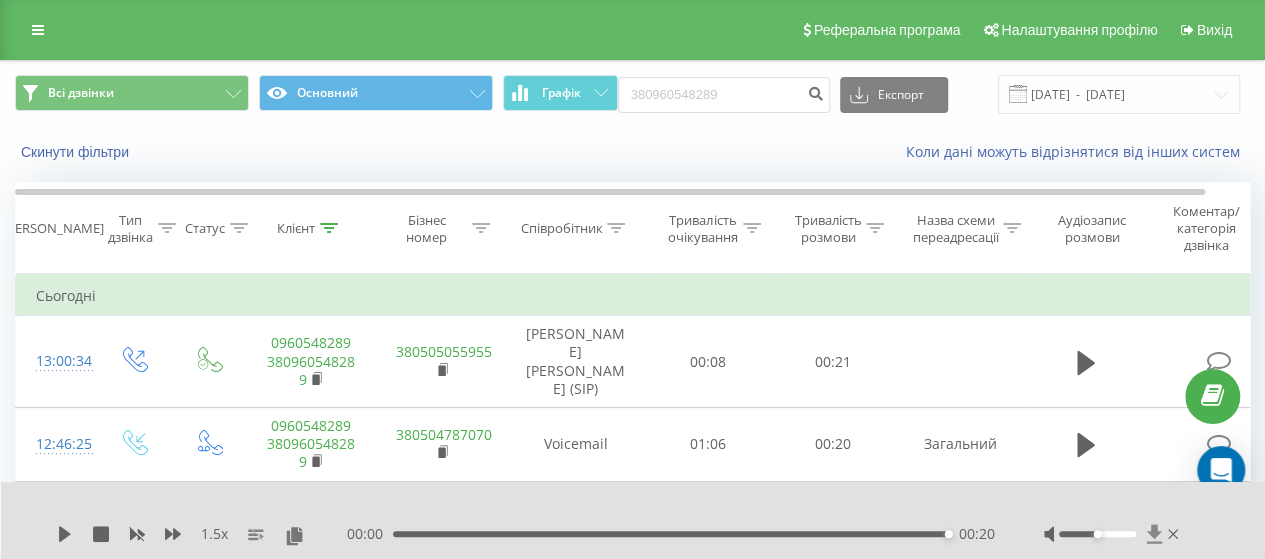 click 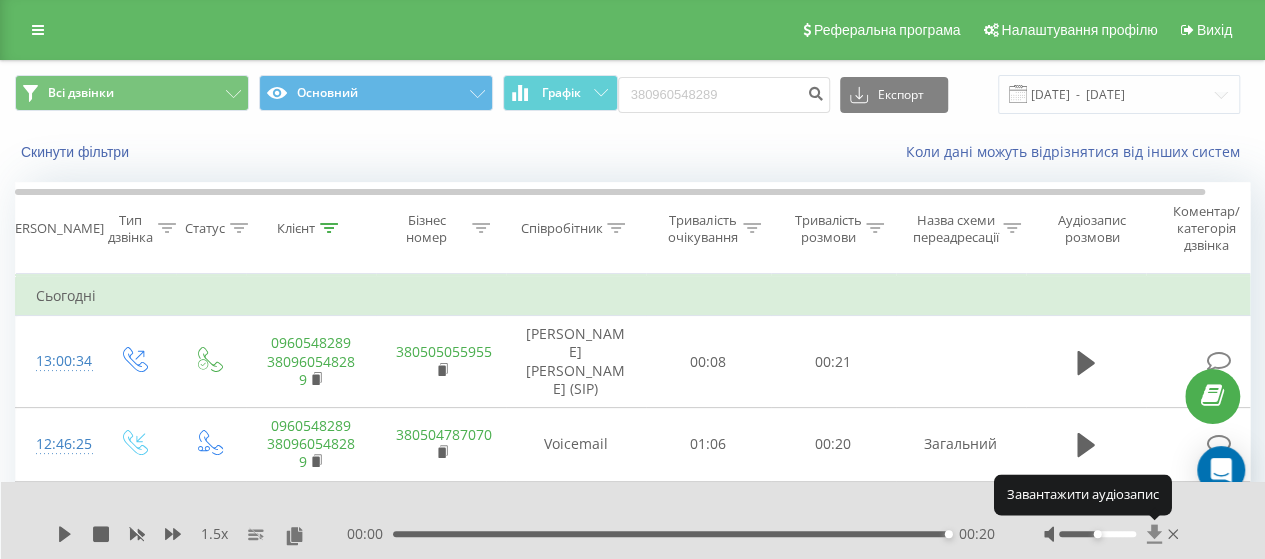 click 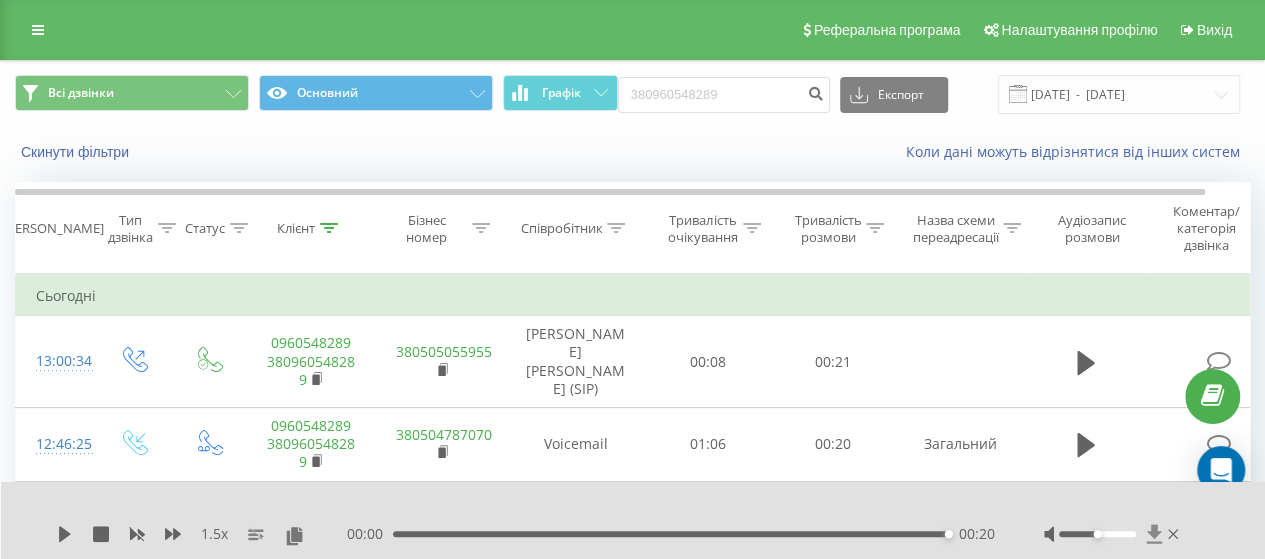 click 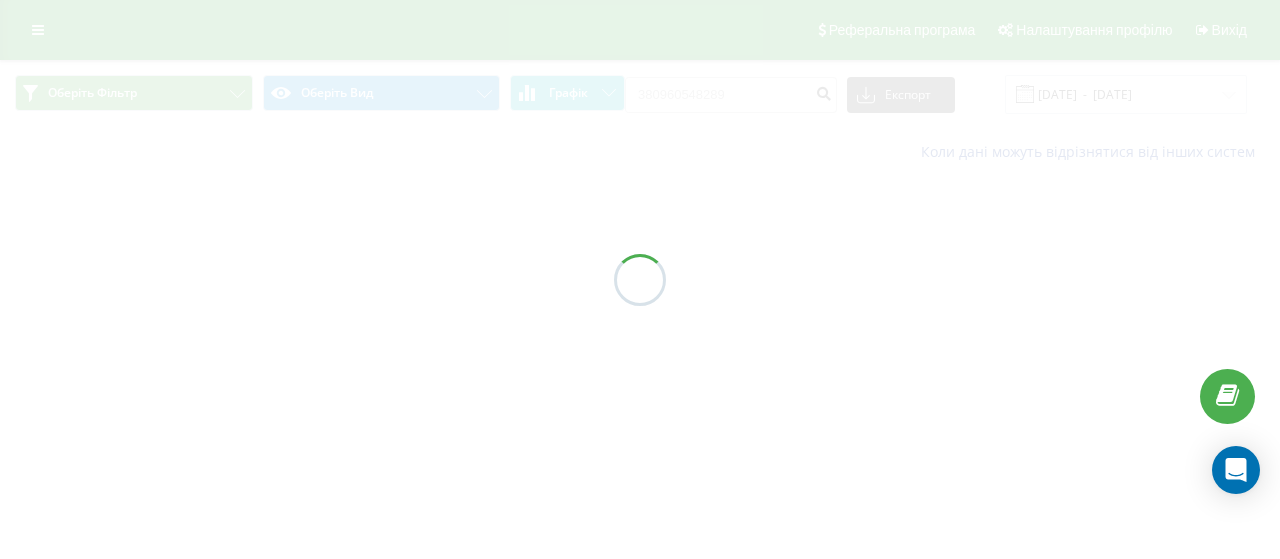 scroll, scrollTop: 0, scrollLeft: 0, axis: both 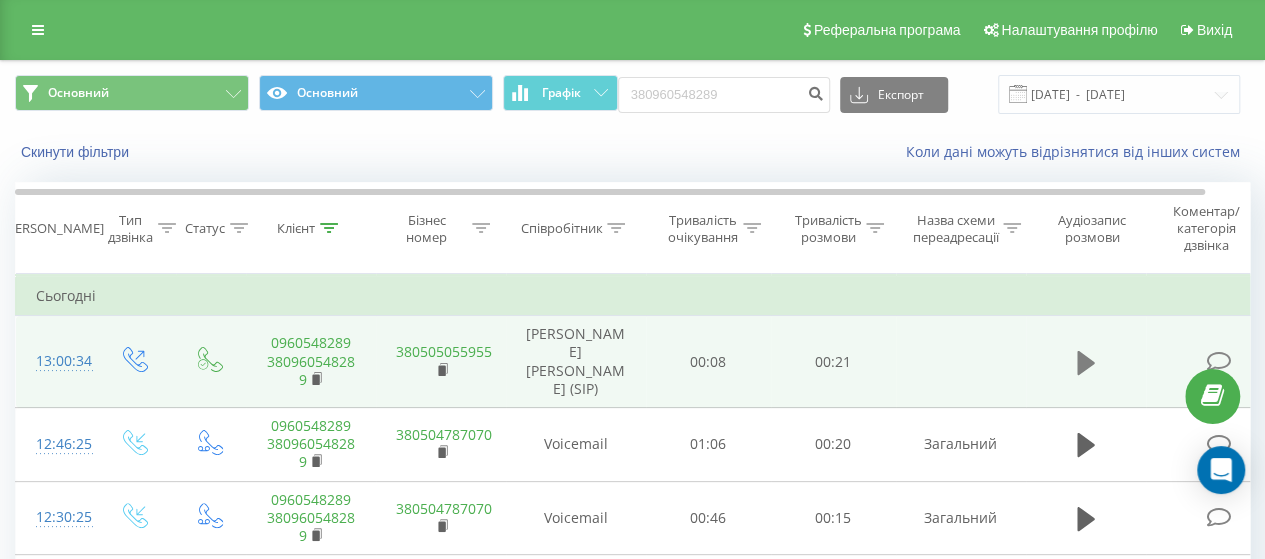click 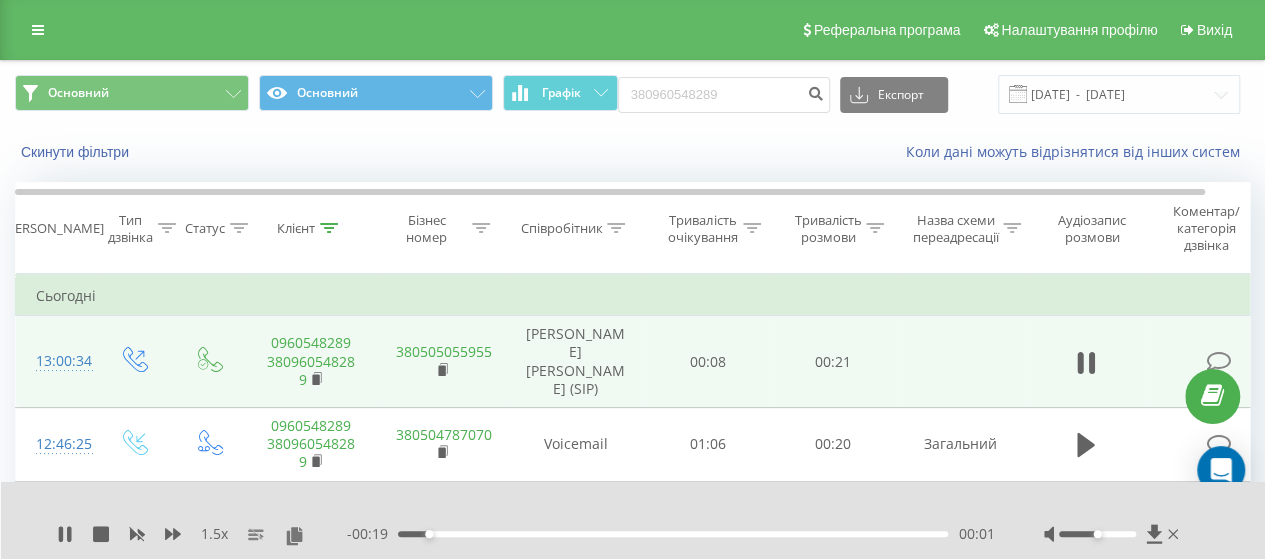 click at bounding box center [1113, 534] 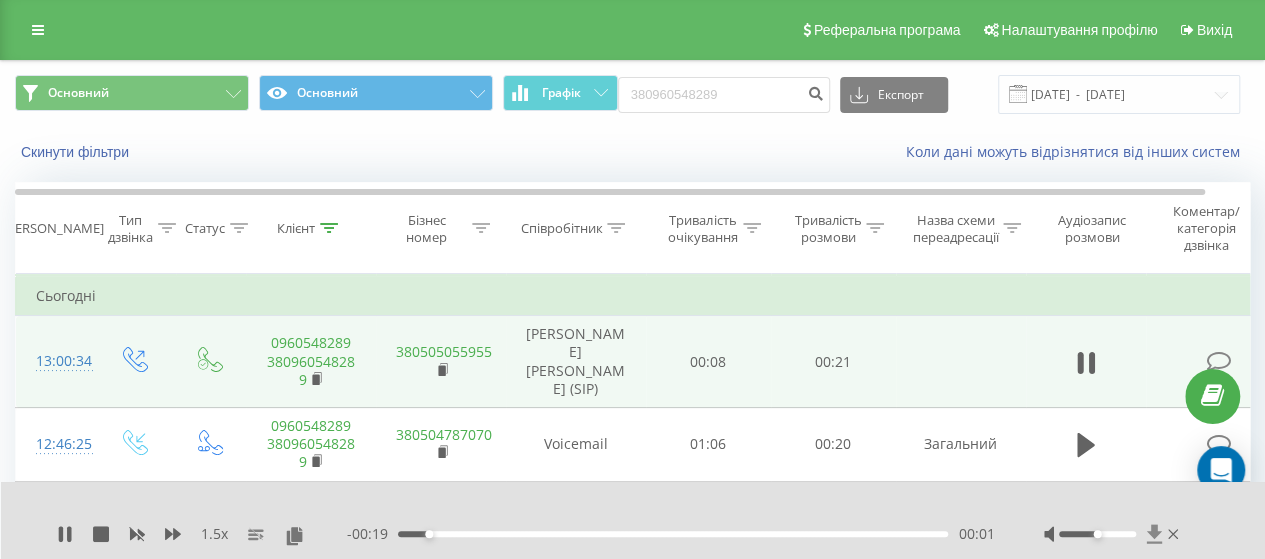 click 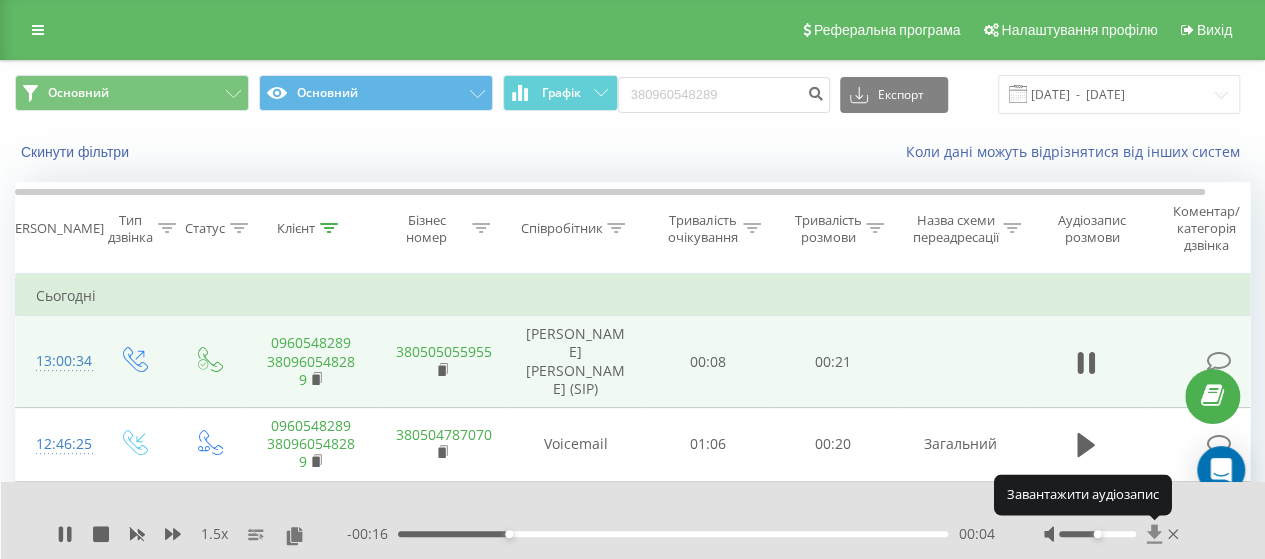 click 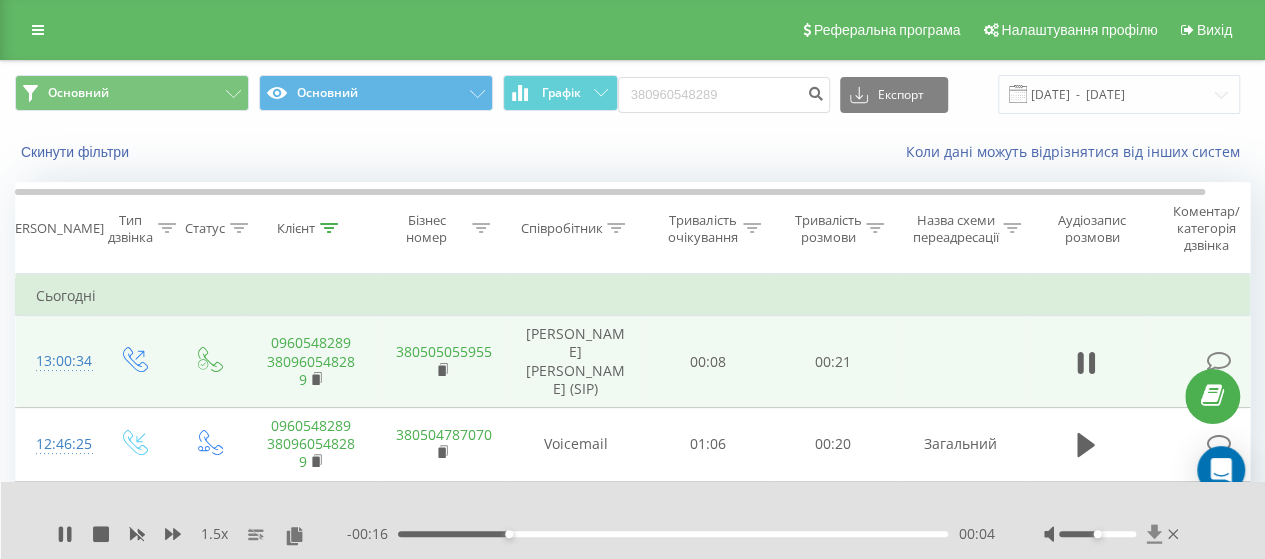 click 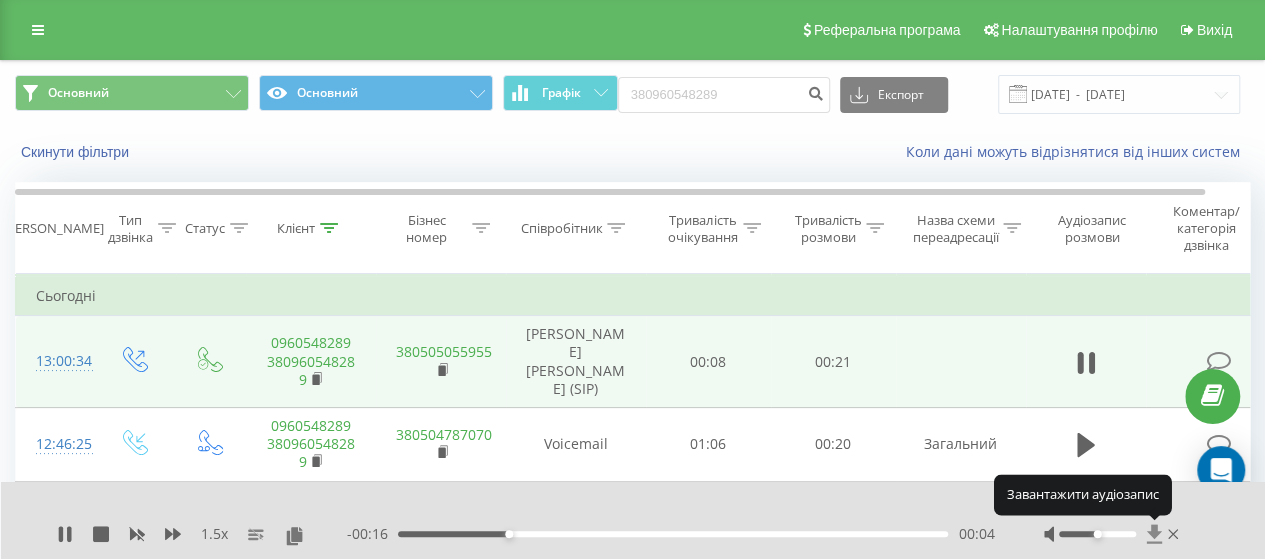 click 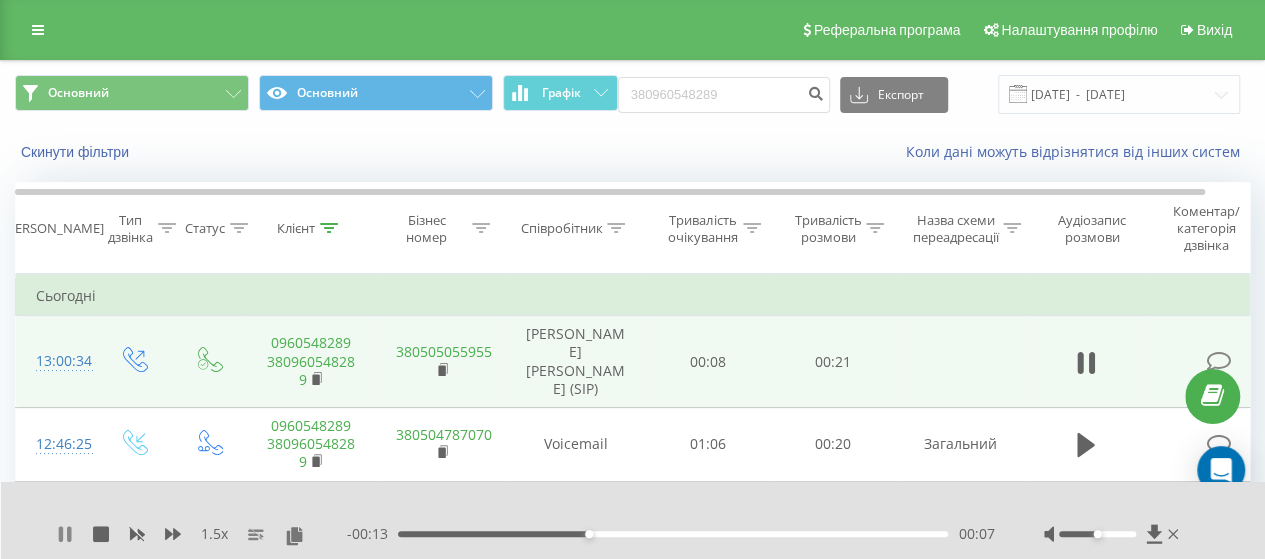 click 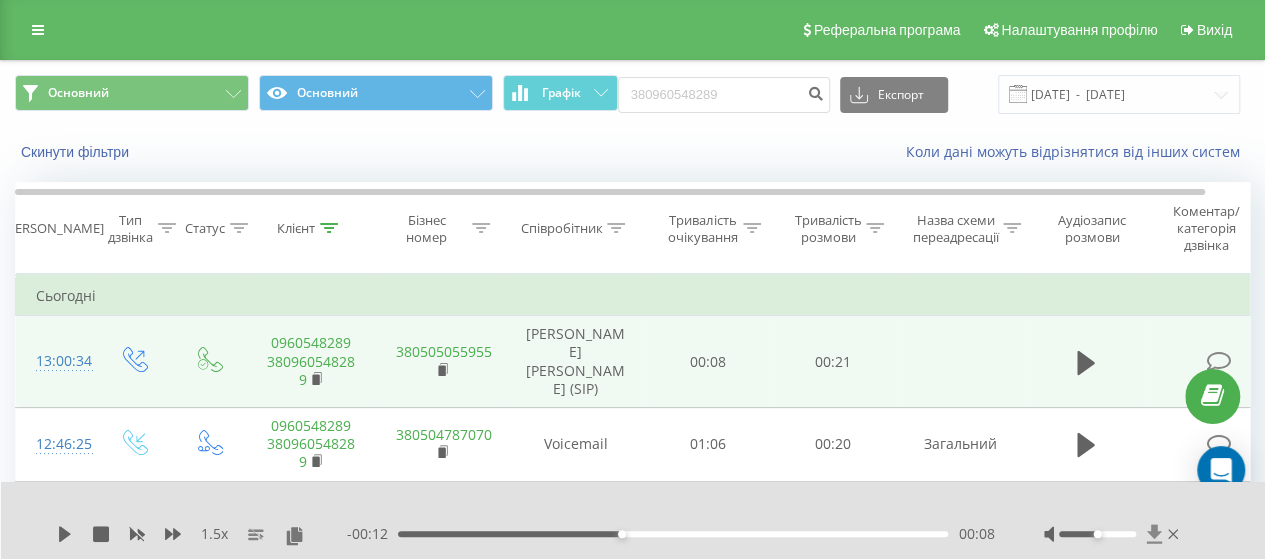 click 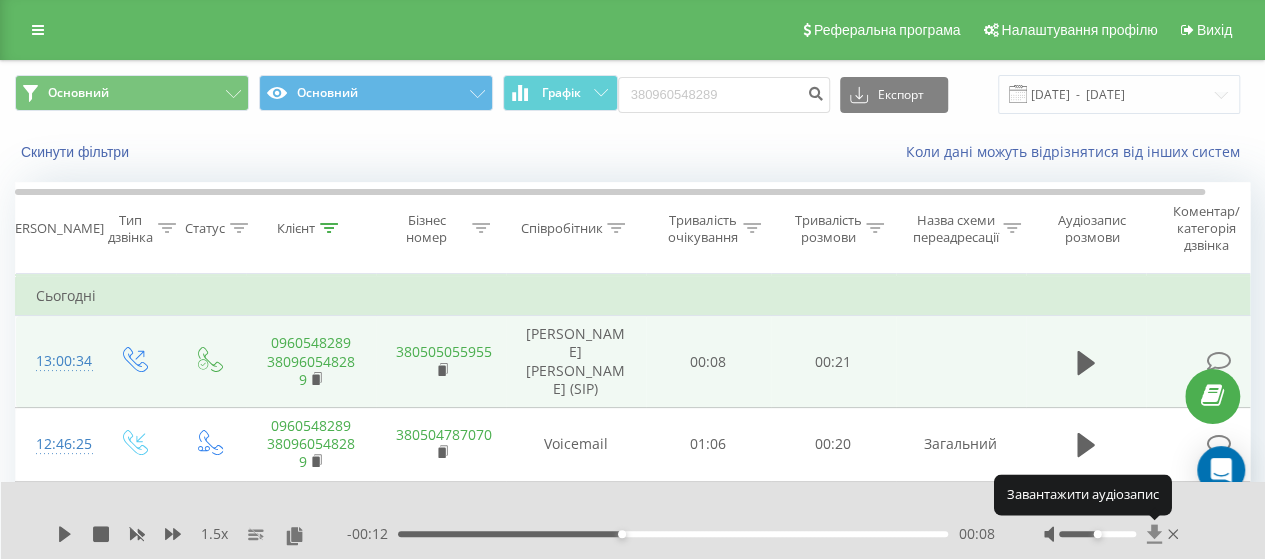 click 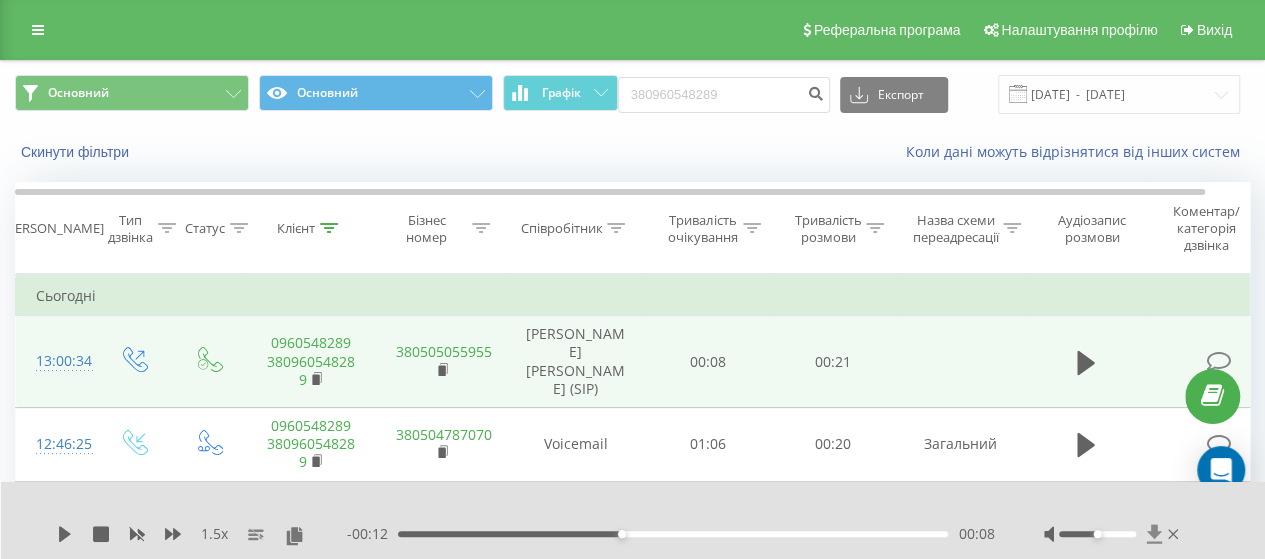 click 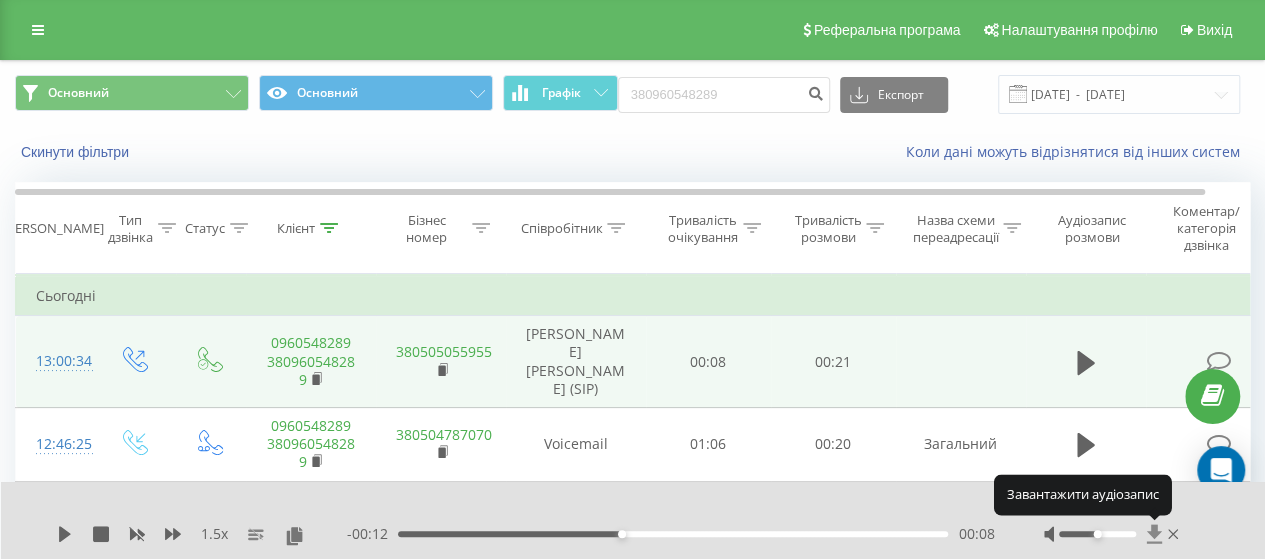 click 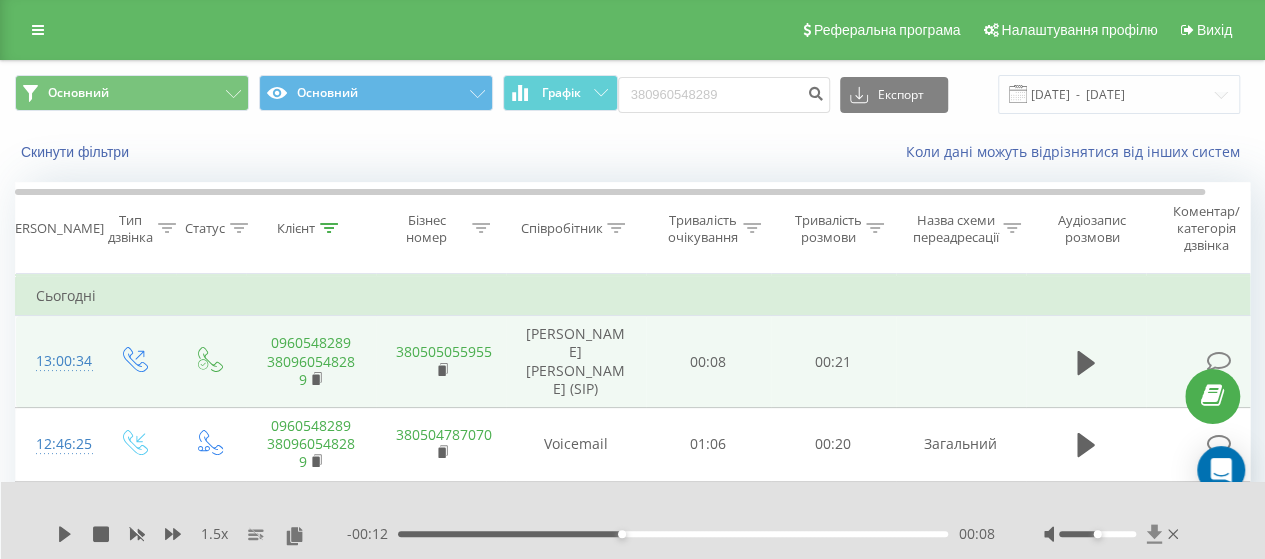 click 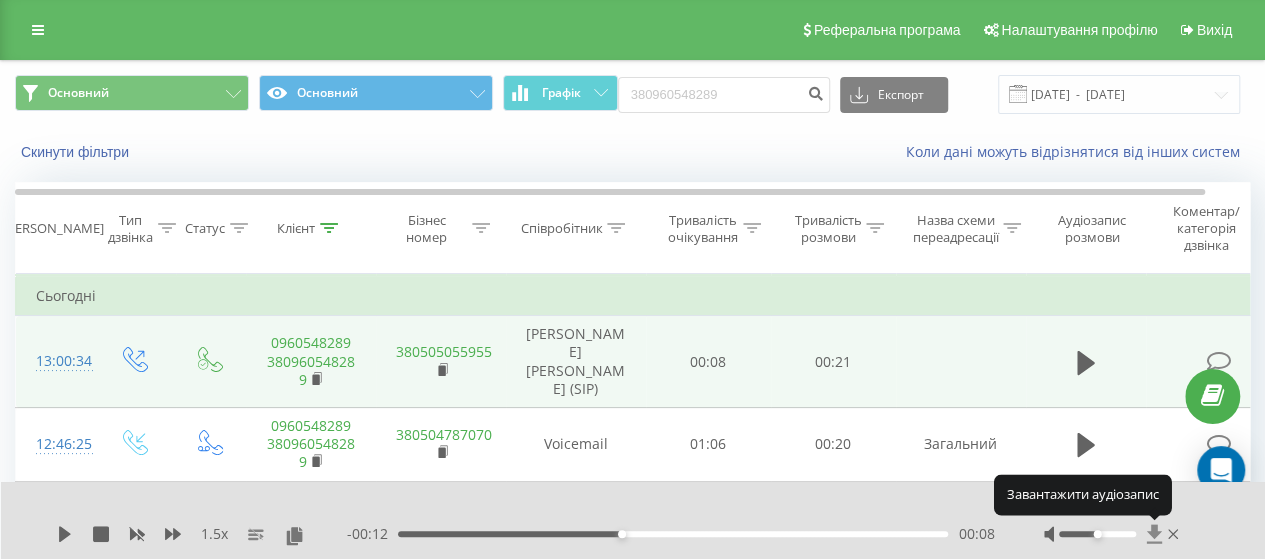 click 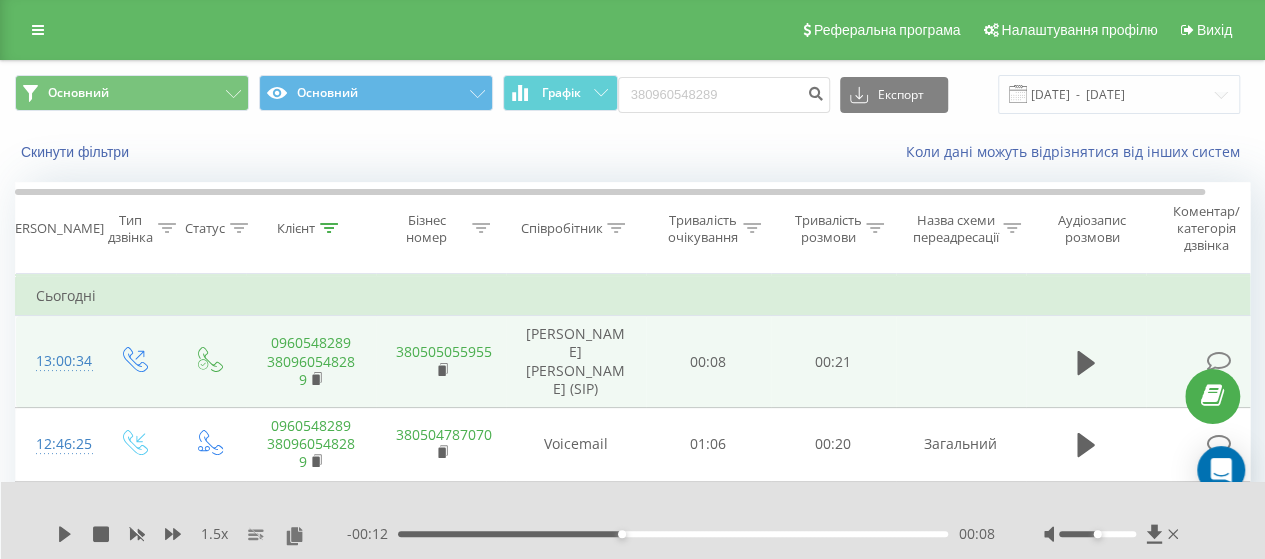 drag, startPoint x: 1267, startPoint y: 2, endPoint x: 397, endPoint y: 33, distance: 870.5521 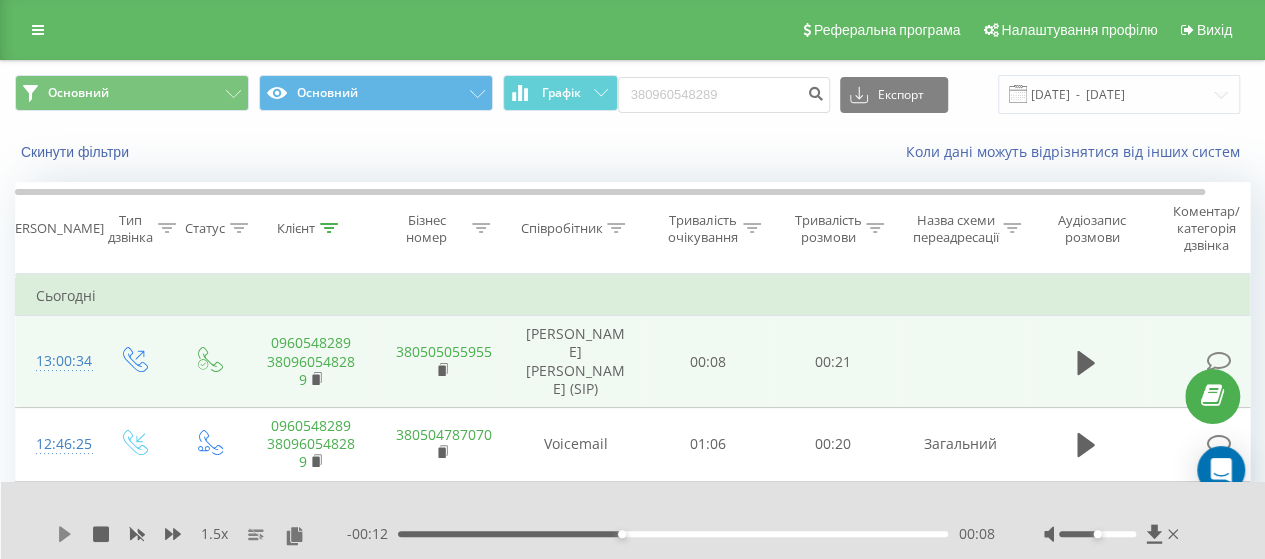 click 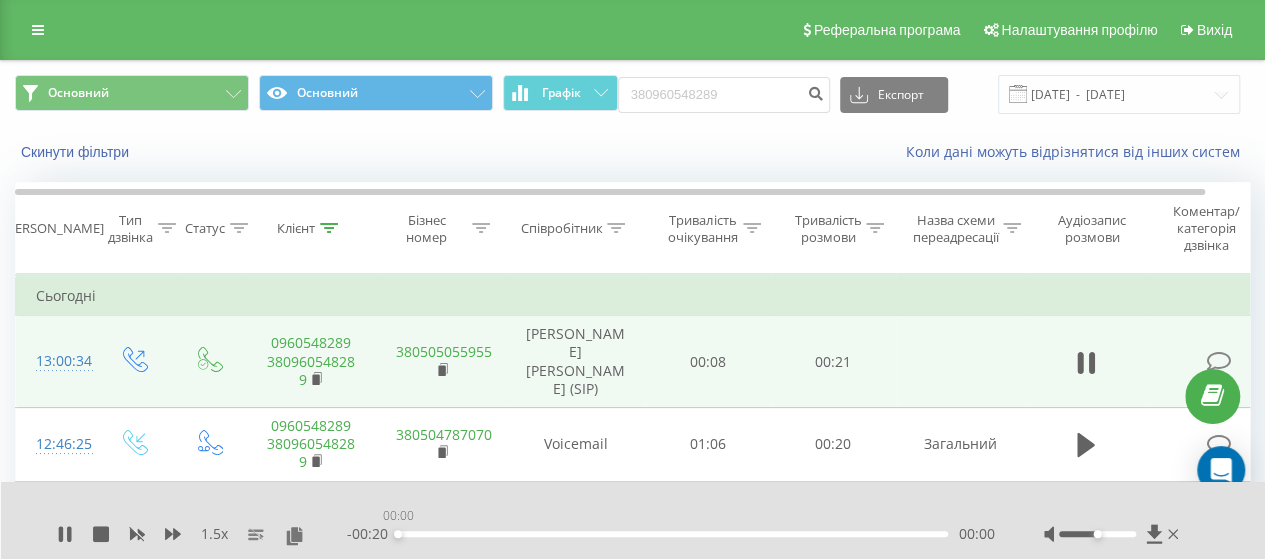 click on "- 00:20 00:00   00:00" at bounding box center [670, 534] 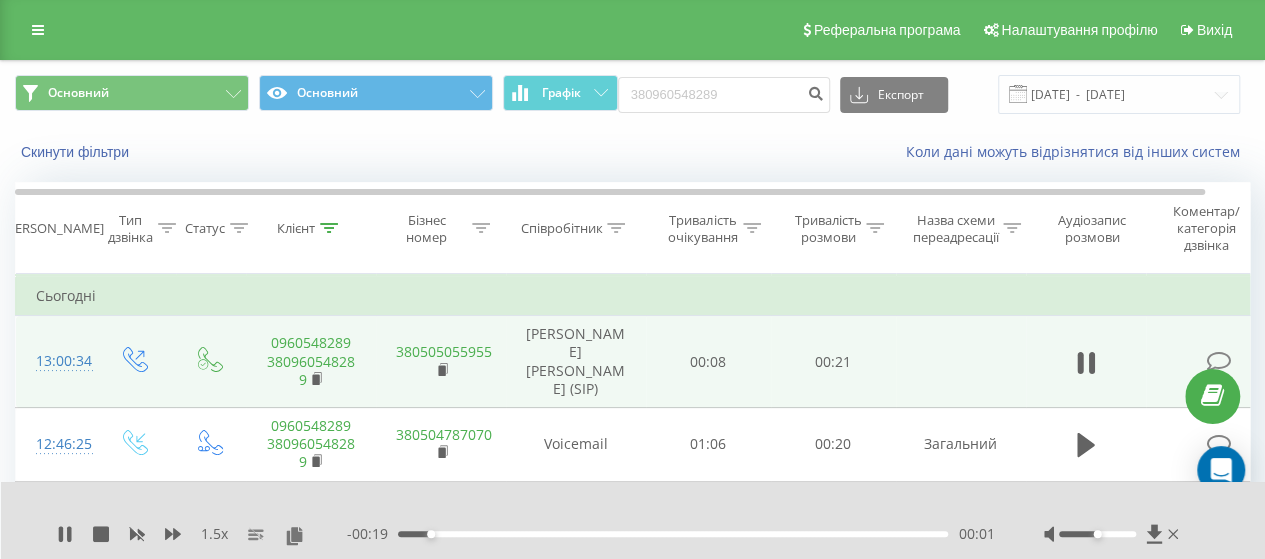 click at bounding box center (1113, 534) 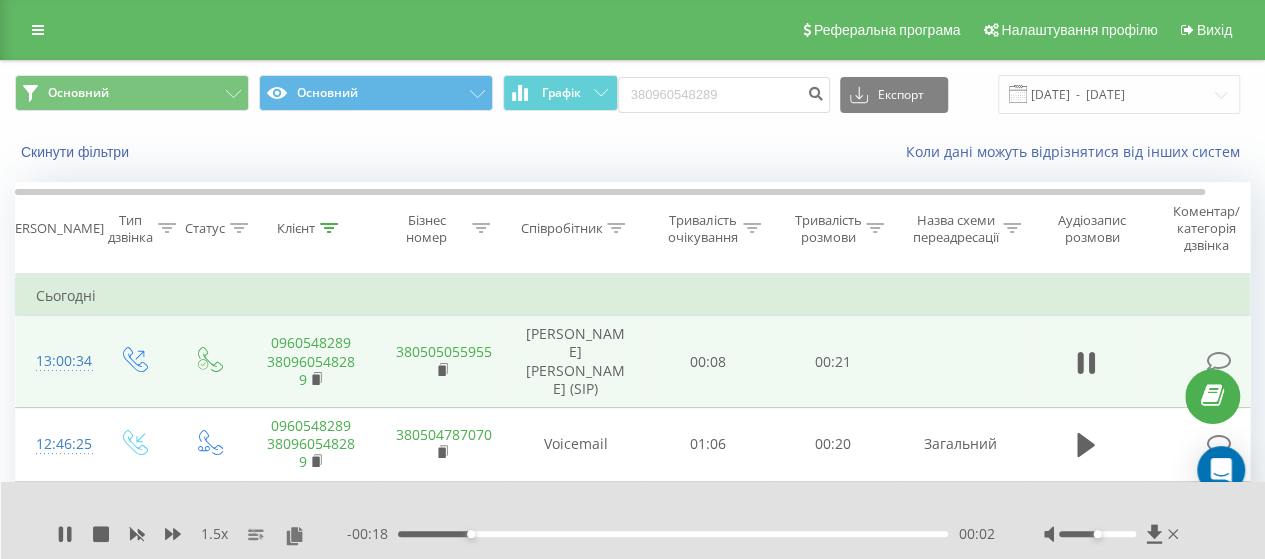 click at bounding box center [1097, 534] 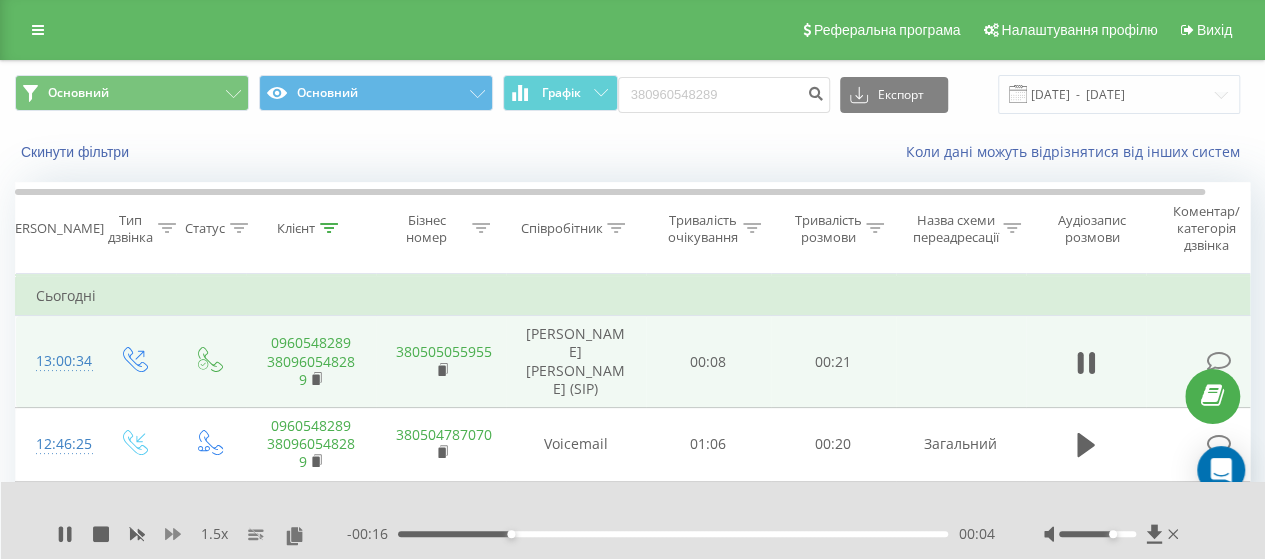 click 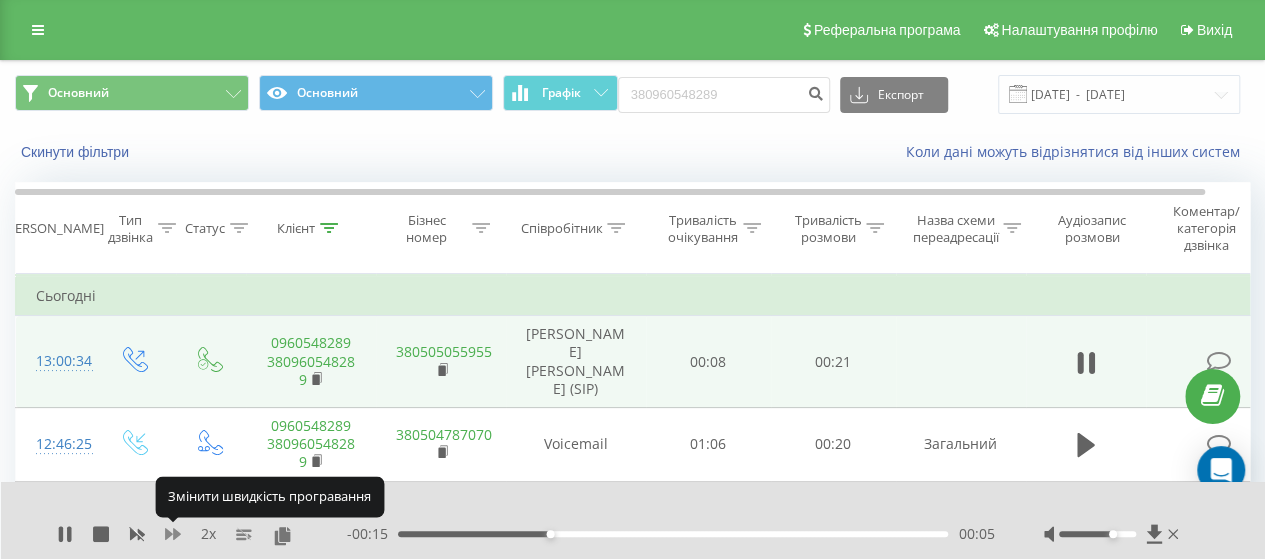 click 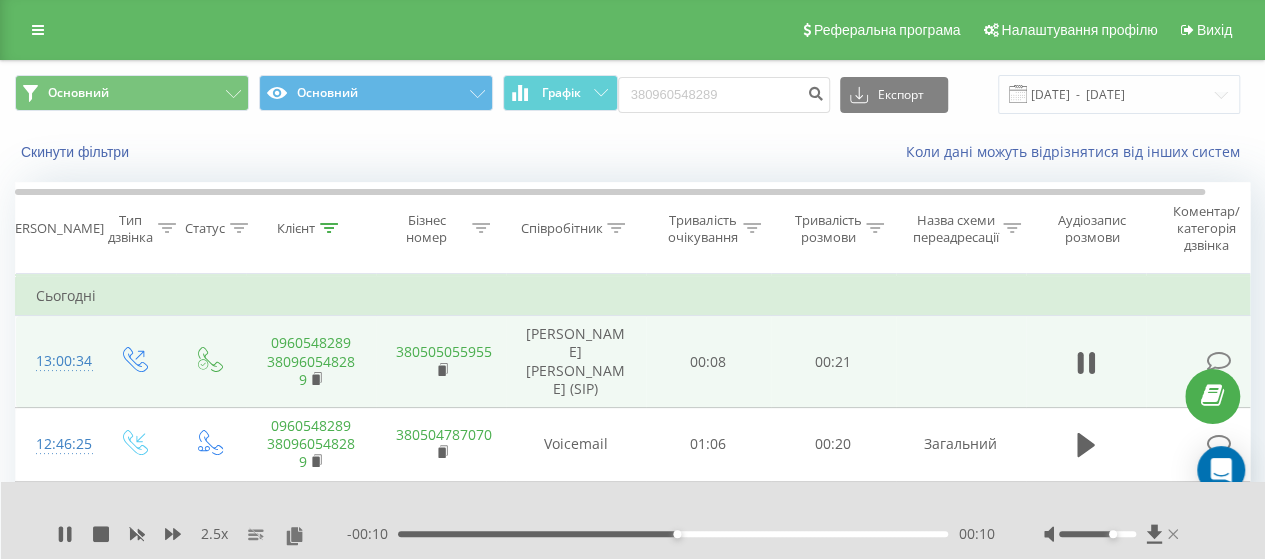 click 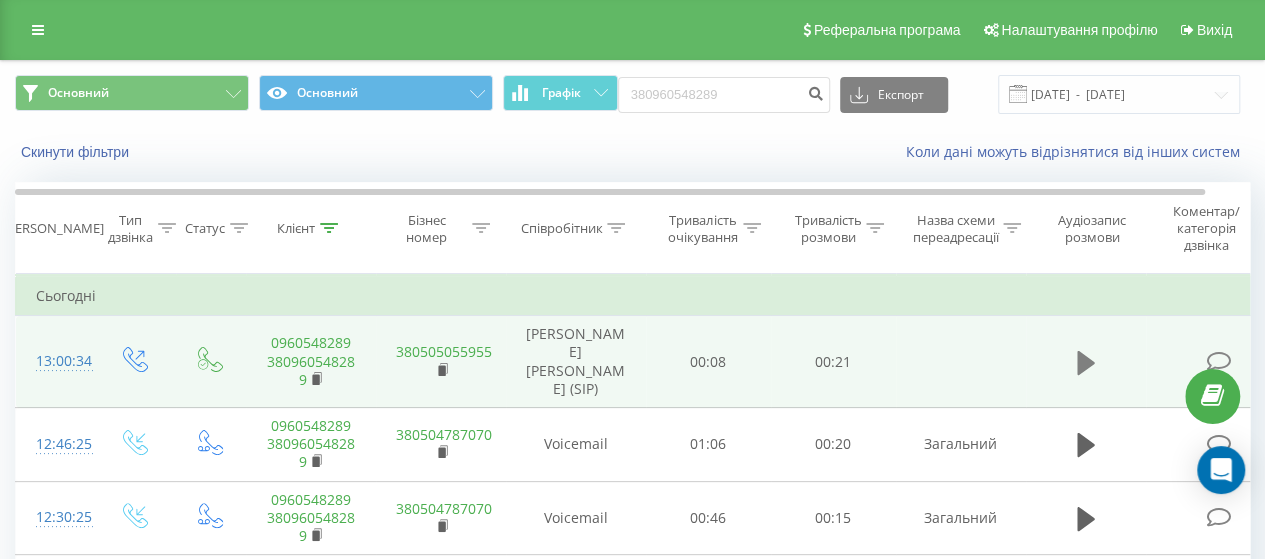 click at bounding box center (1086, 363) 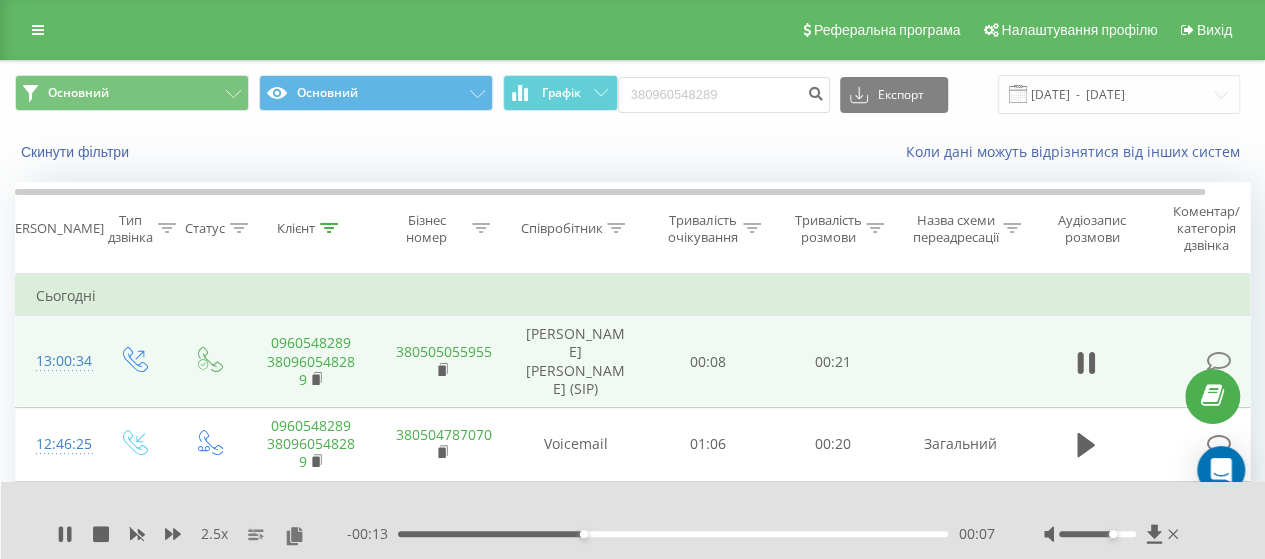 click on "2.5 x" at bounding box center (202, 534) 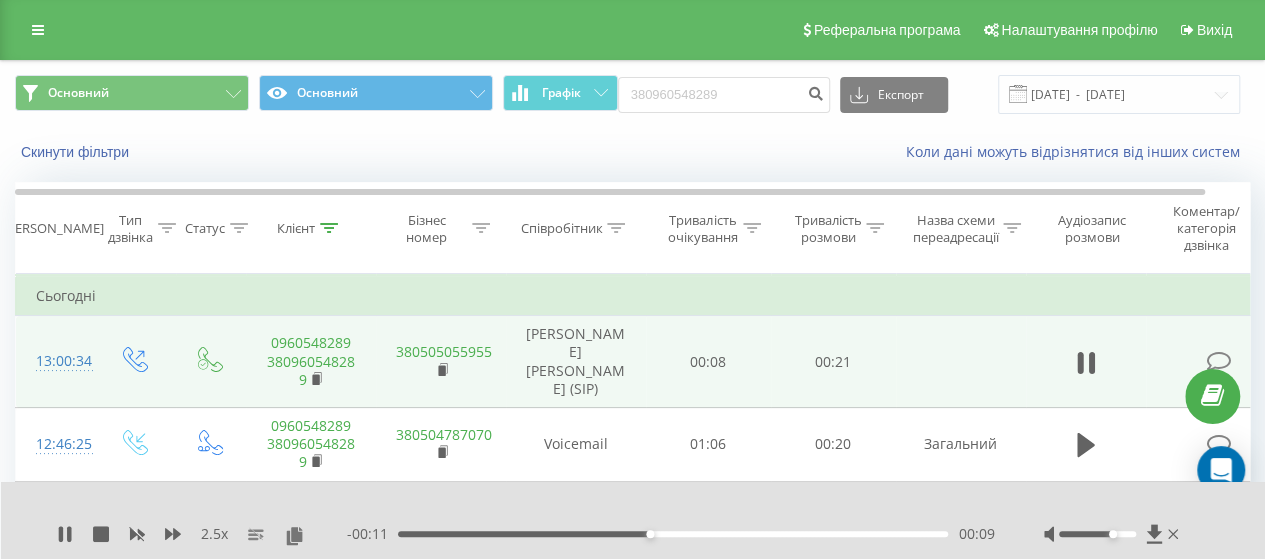 click on "2.5 x" at bounding box center (202, 534) 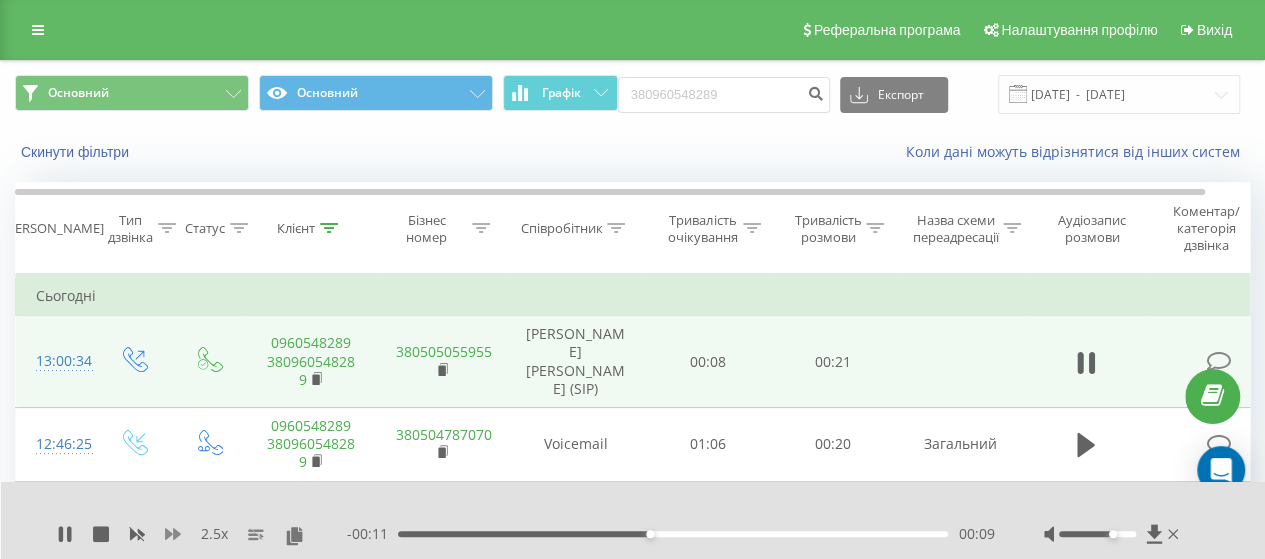 click 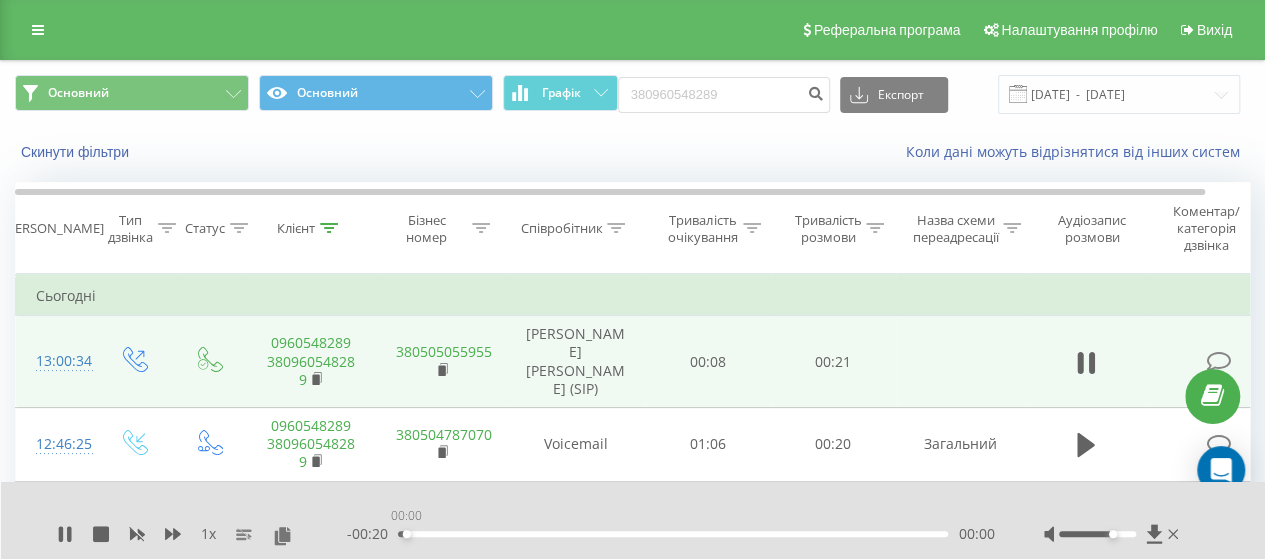 click on "00:00" at bounding box center (673, 534) 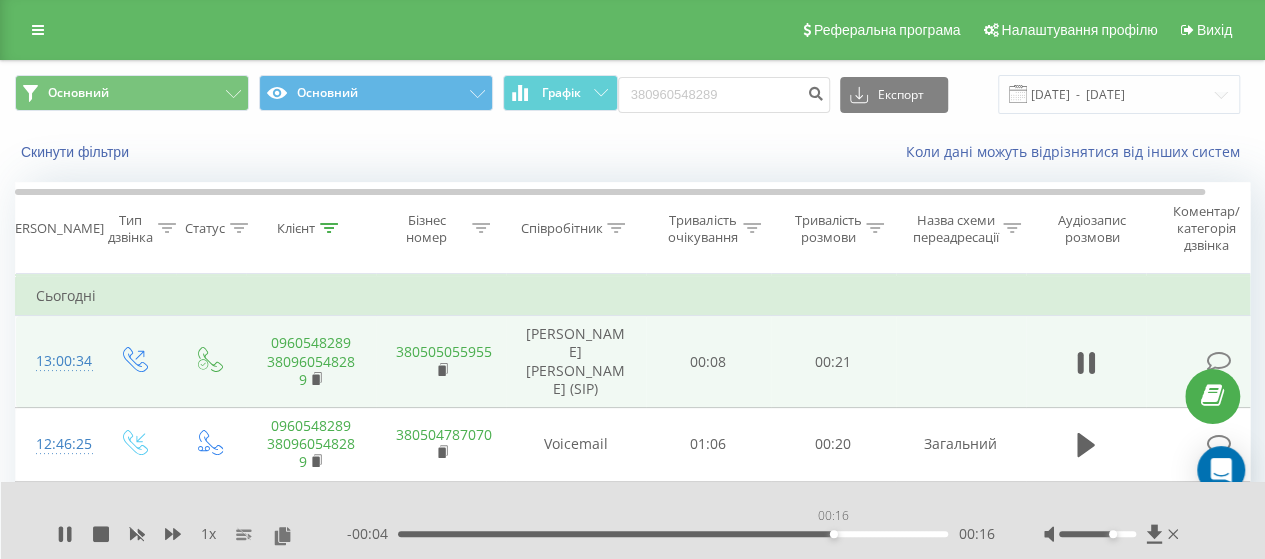 click on "00:16" at bounding box center (673, 534) 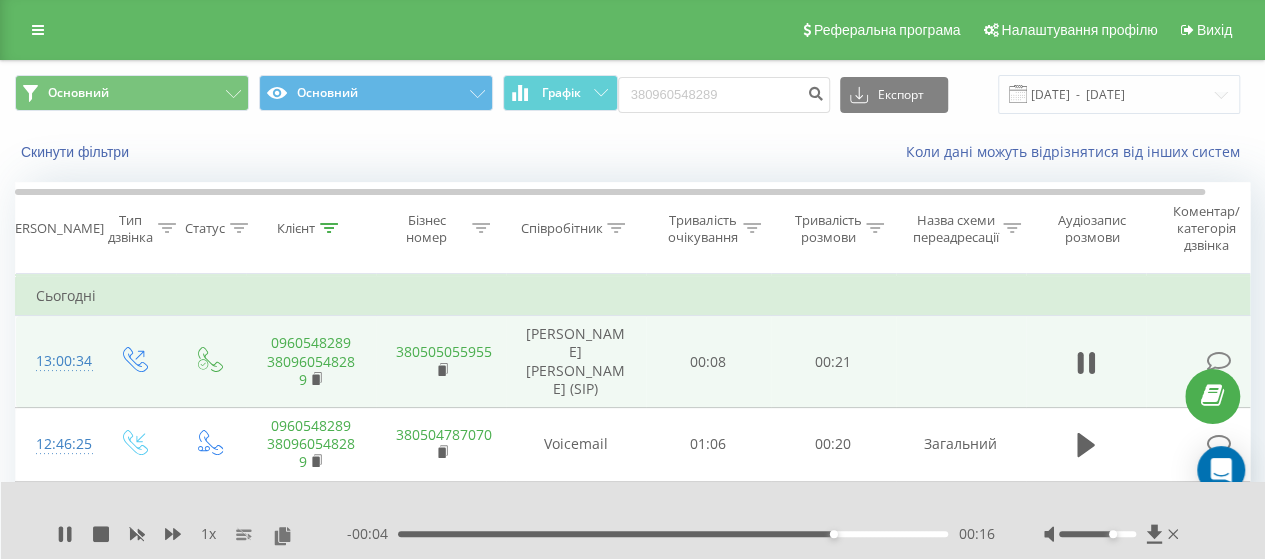 click on "00:16" at bounding box center (673, 534) 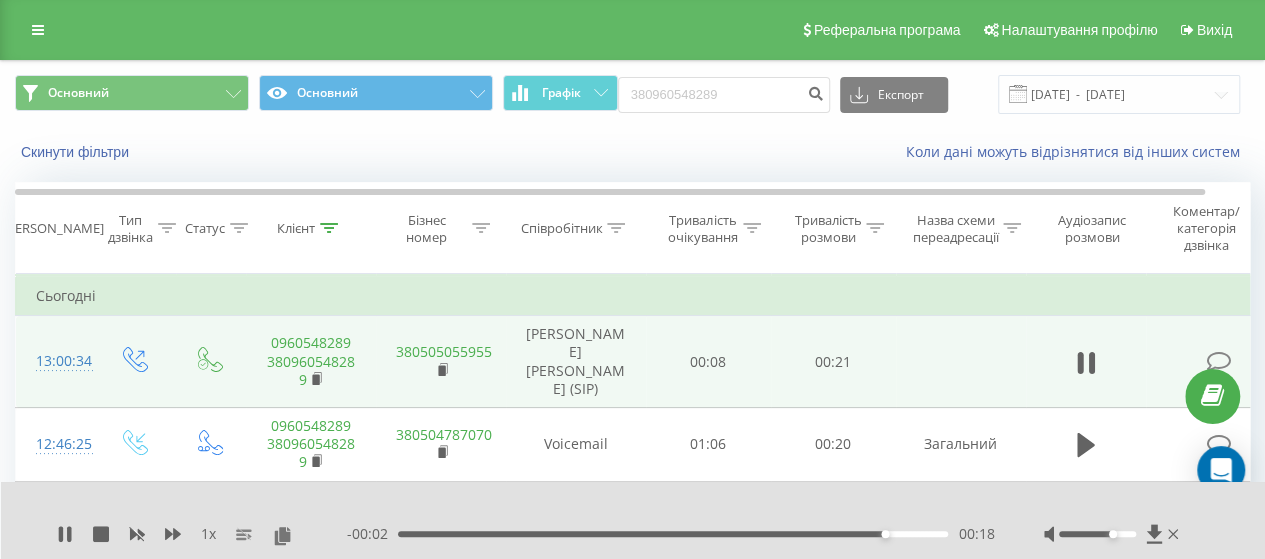 drag, startPoint x: 654, startPoint y: 526, endPoint x: 642, endPoint y: 533, distance: 13.892444 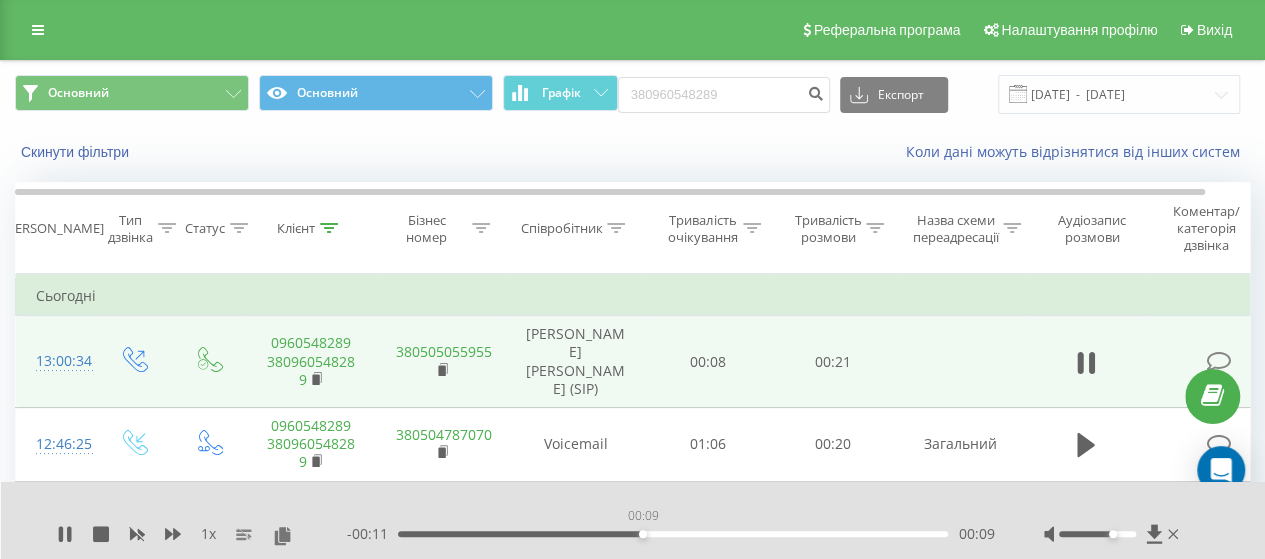 click on "00:09" at bounding box center (673, 534) 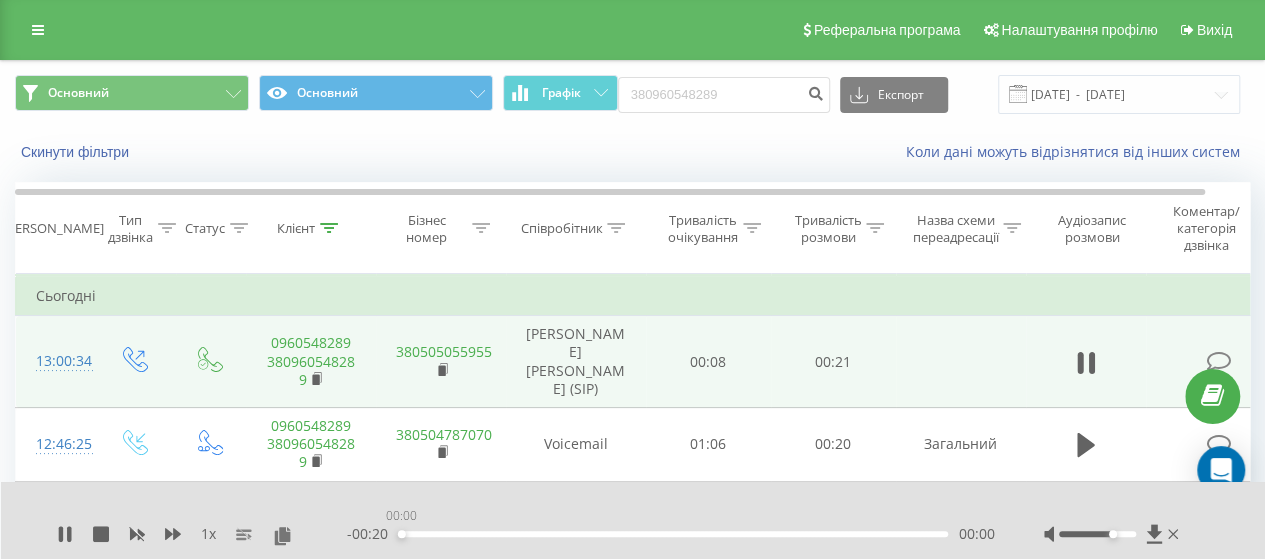click on "00:00" at bounding box center (673, 534) 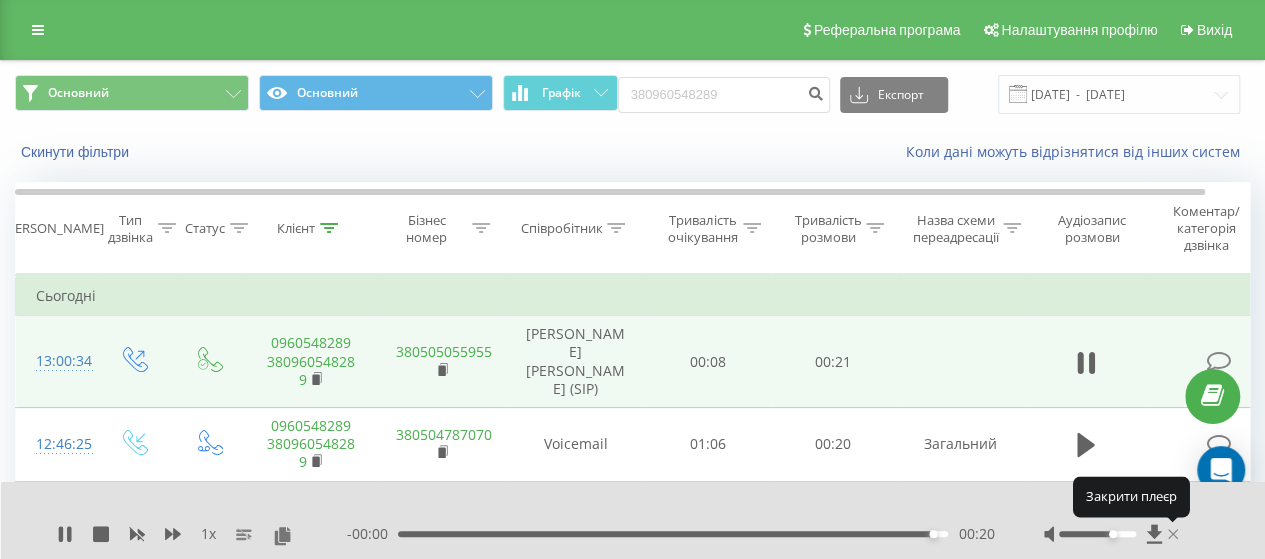 click 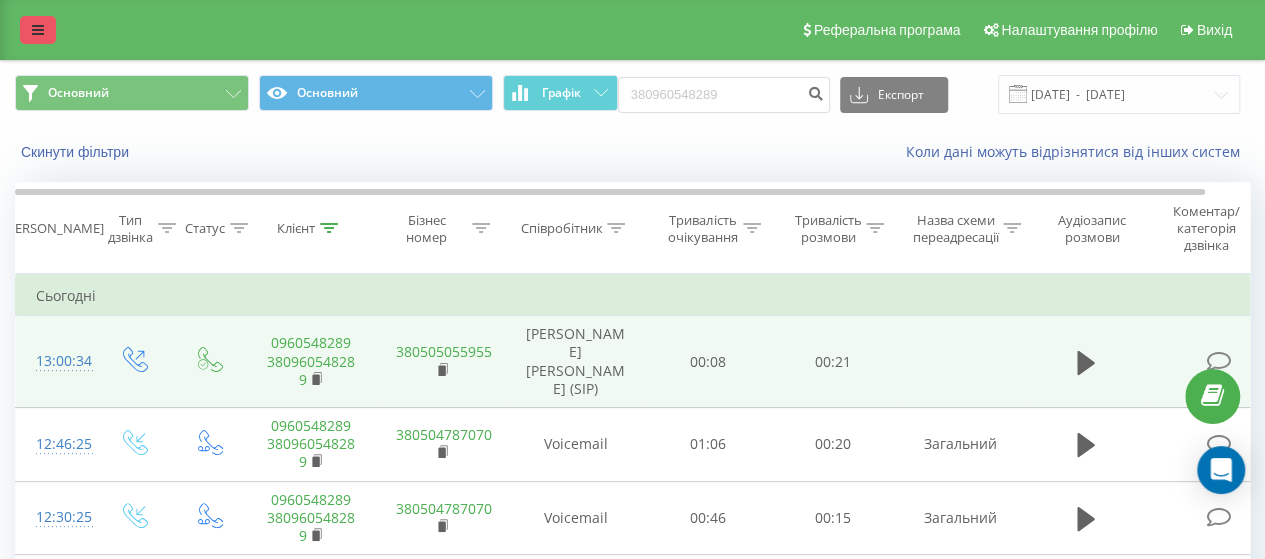 click at bounding box center (38, 30) 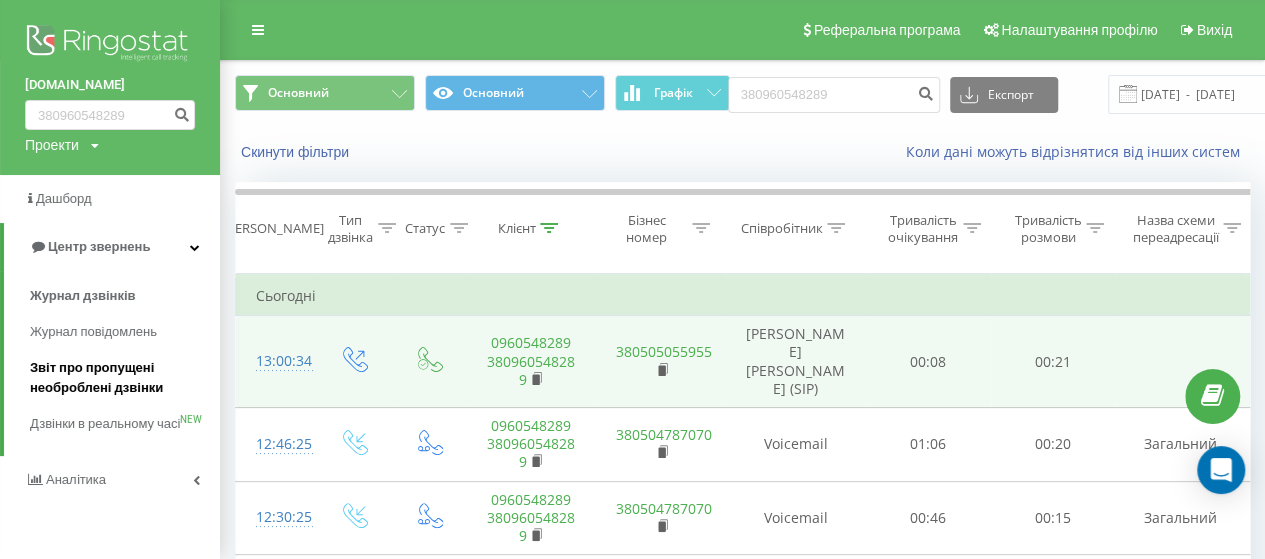click on "Звіт про пропущені необроблені дзвінки" at bounding box center [120, 378] 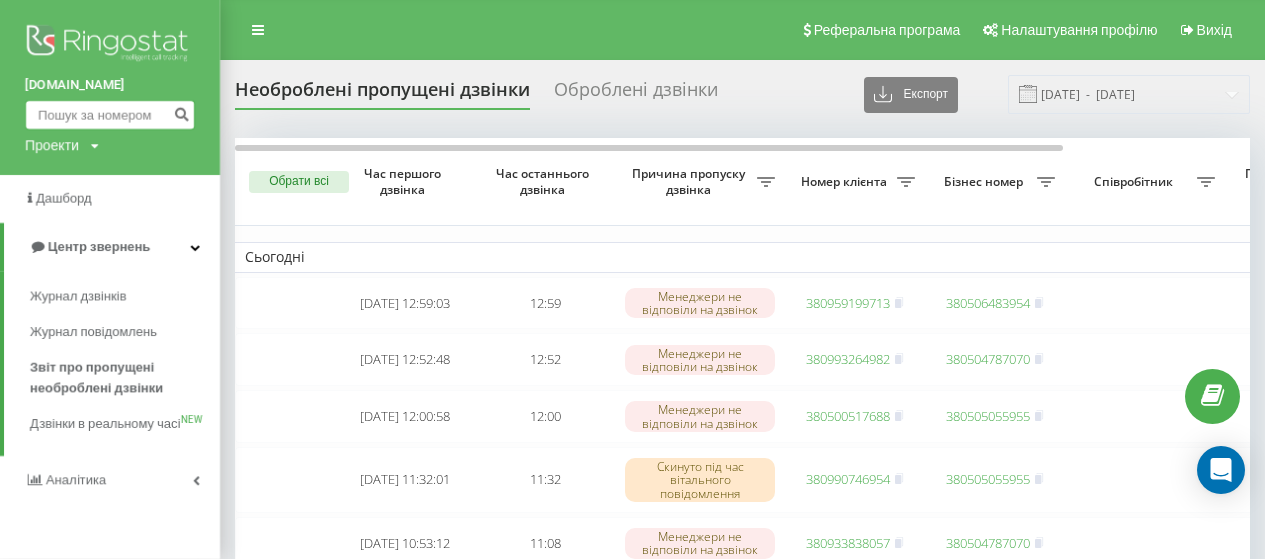 click at bounding box center [110, 115] 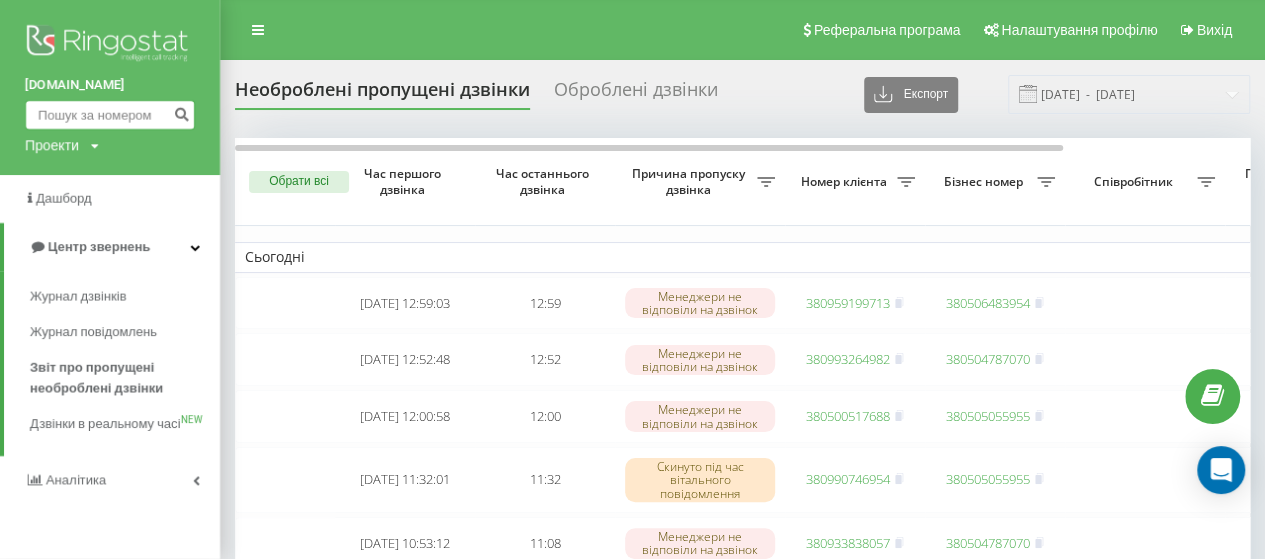 paste on "050 142 0831" 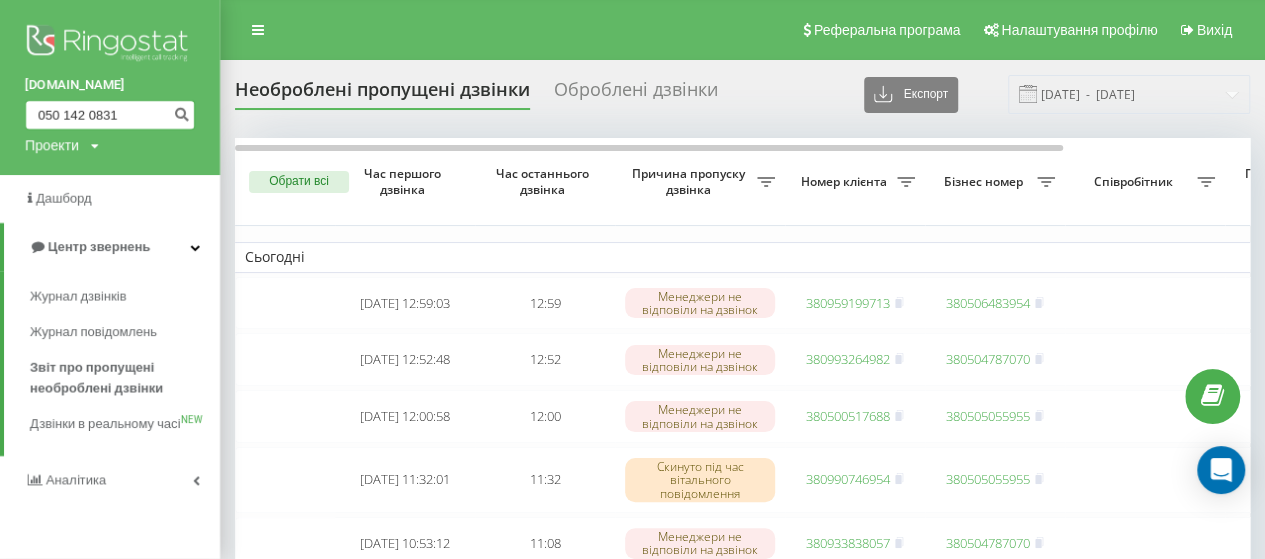 scroll, scrollTop: 0, scrollLeft: 0, axis: both 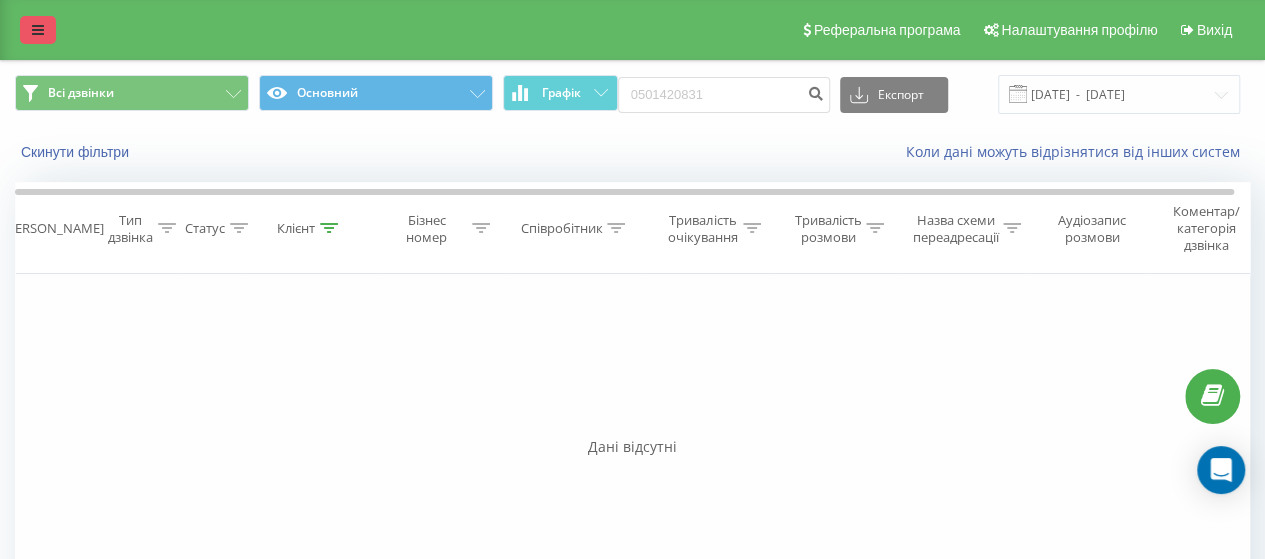 click at bounding box center (38, 30) 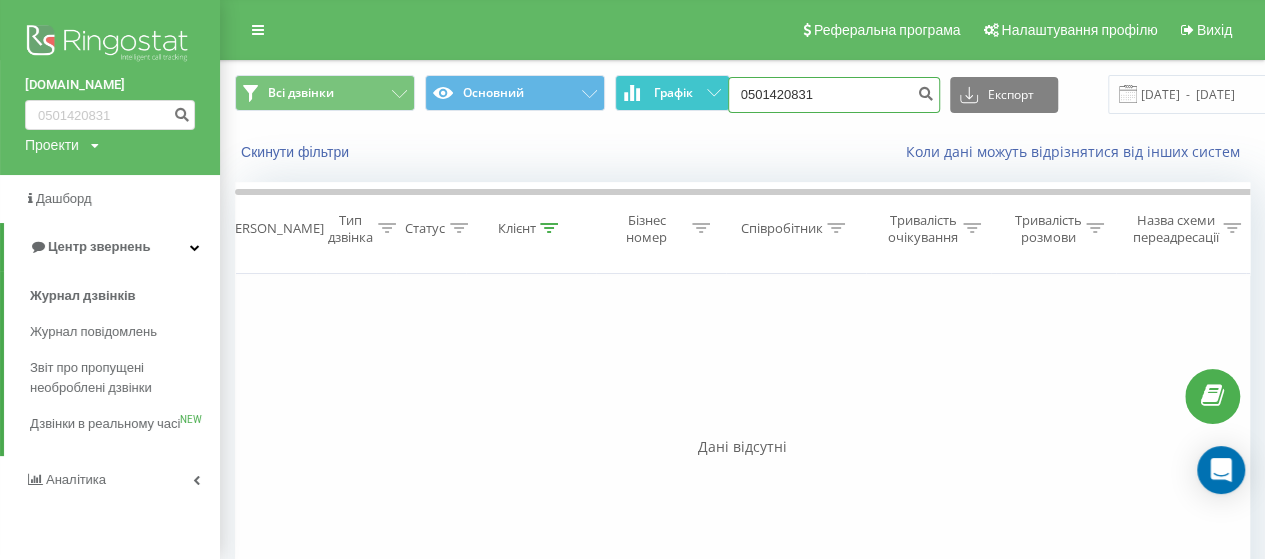 drag, startPoint x: 816, startPoint y: 92, endPoint x: 720, endPoint y: 92, distance: 96 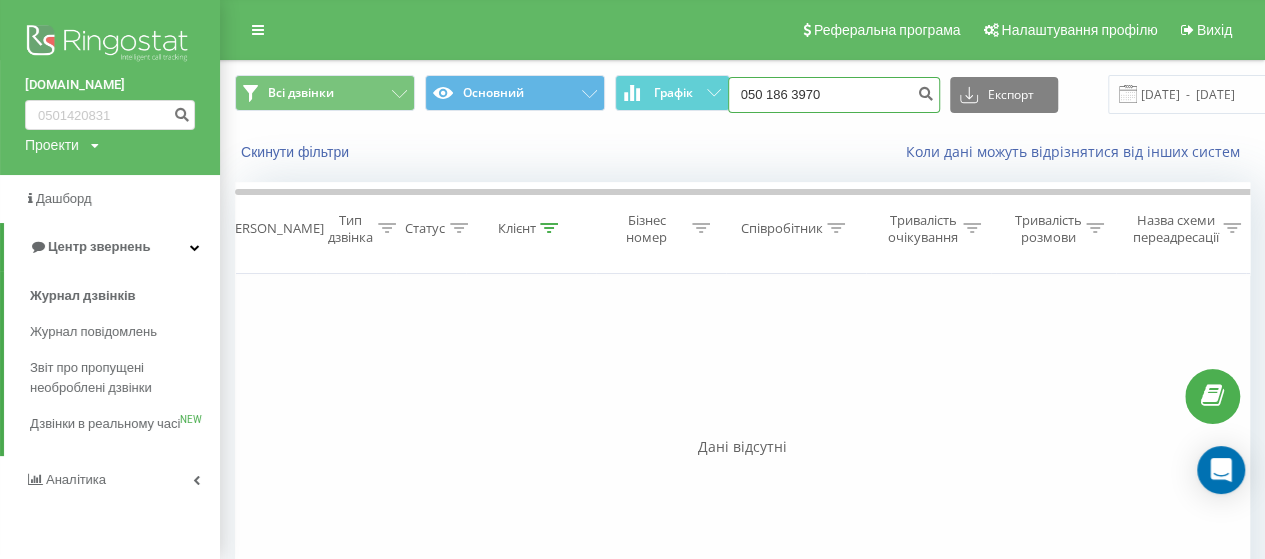 type on "050 186 3970" 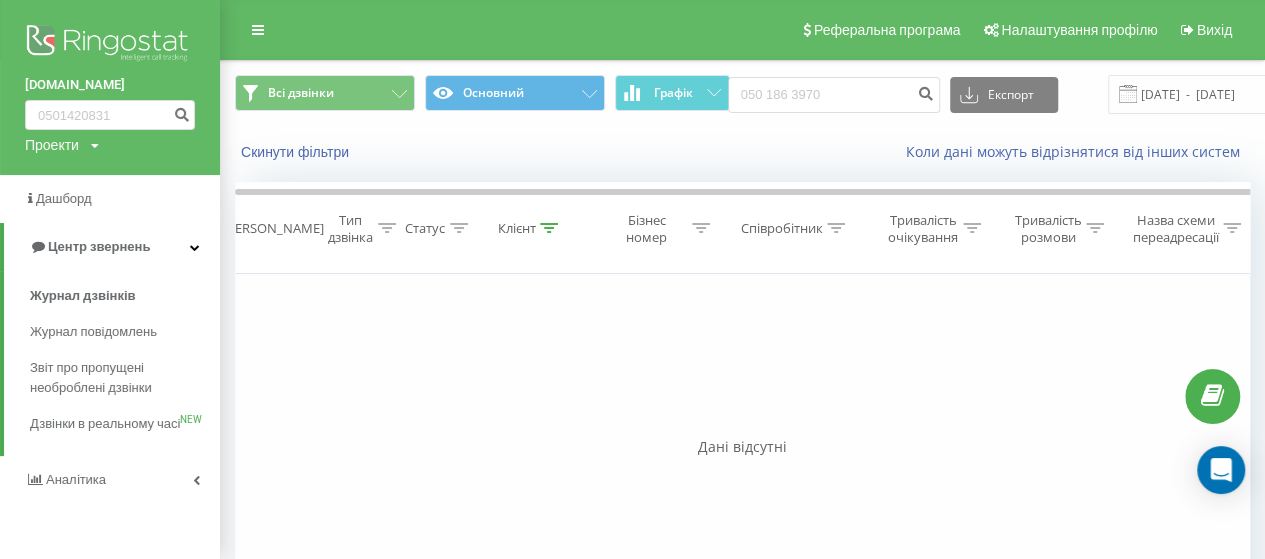 click at bounding box center (258, 30) 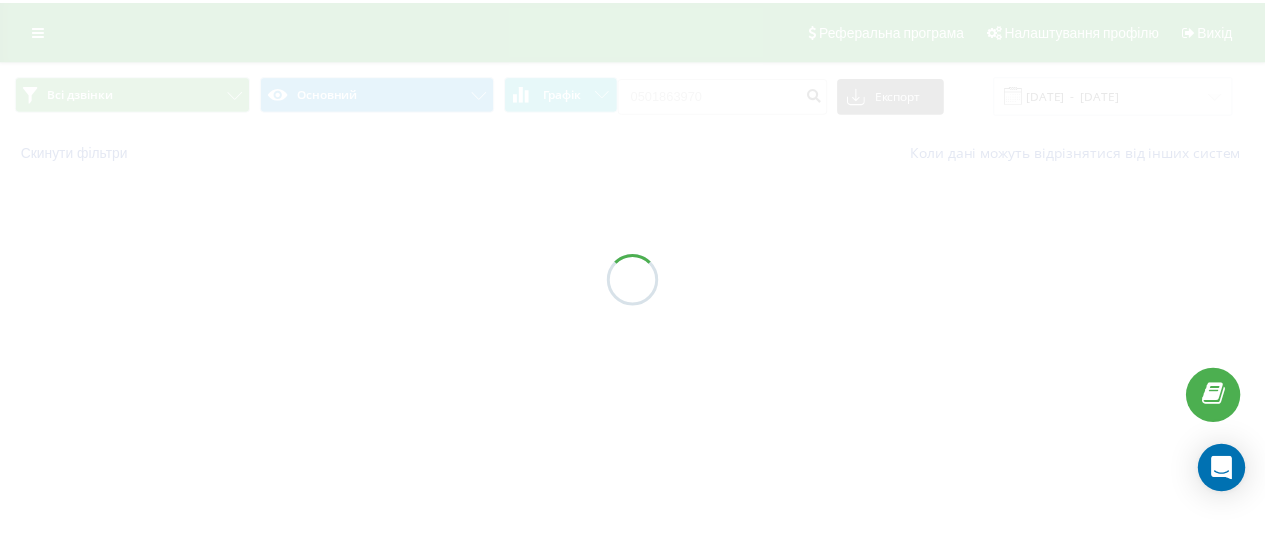 scroll, scrollTop: 0, scrollLeft: 0, axis: both 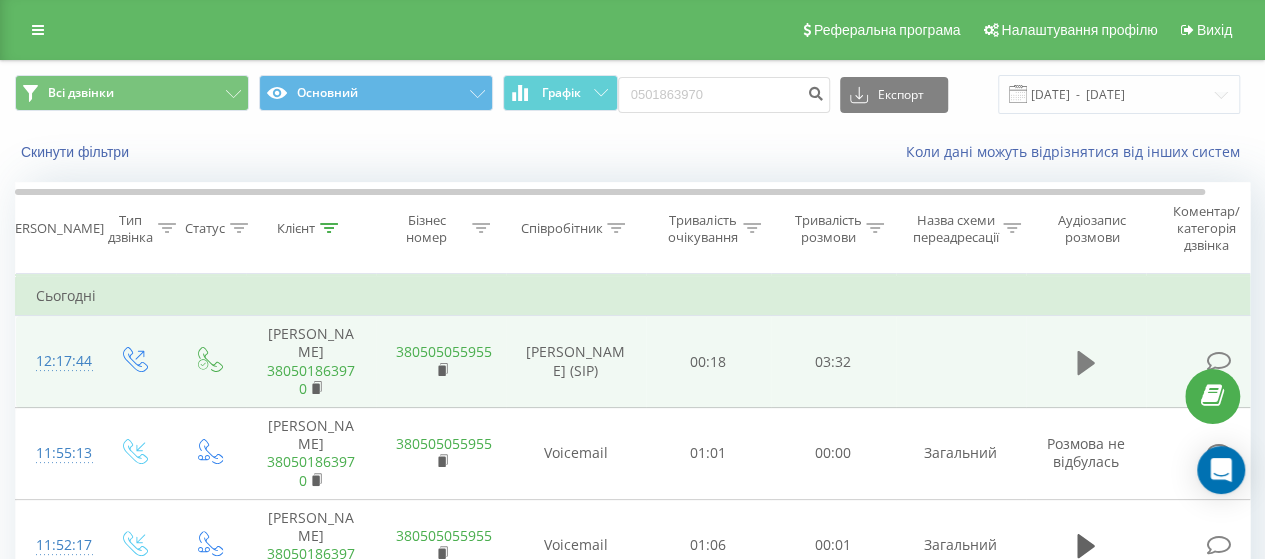 click 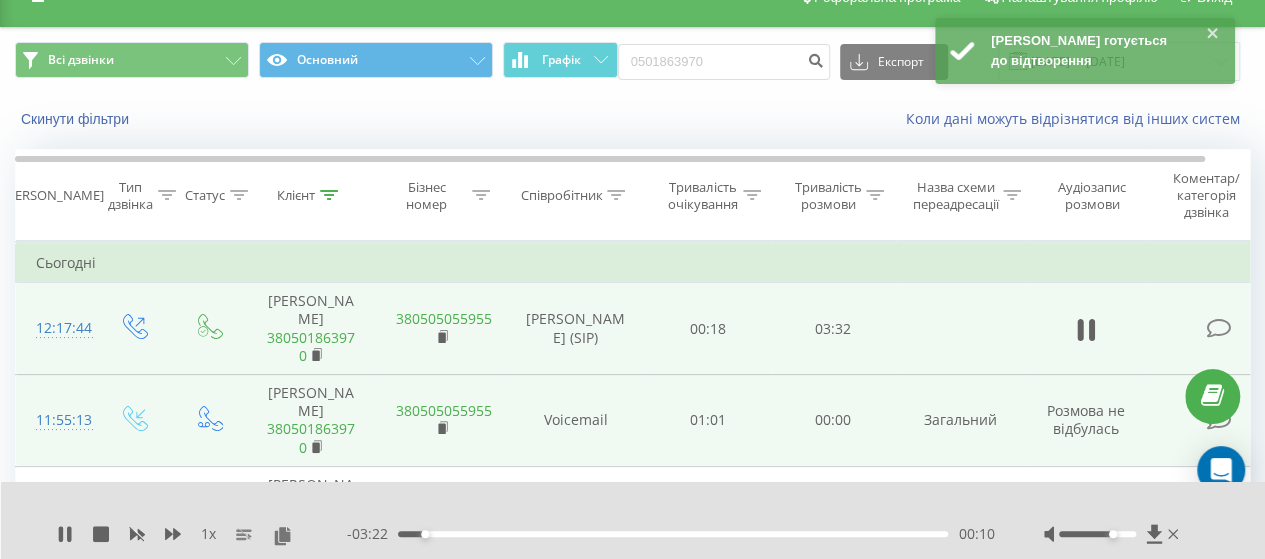 scroll, scrollTop: 34, scrollLeft: 0, axis: vertical 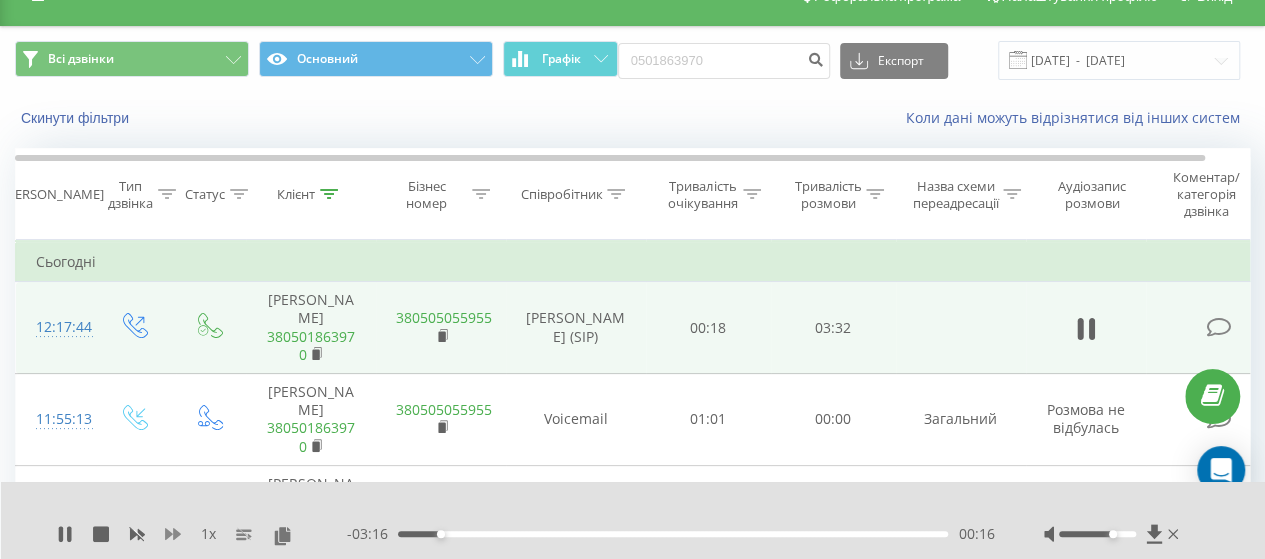 click 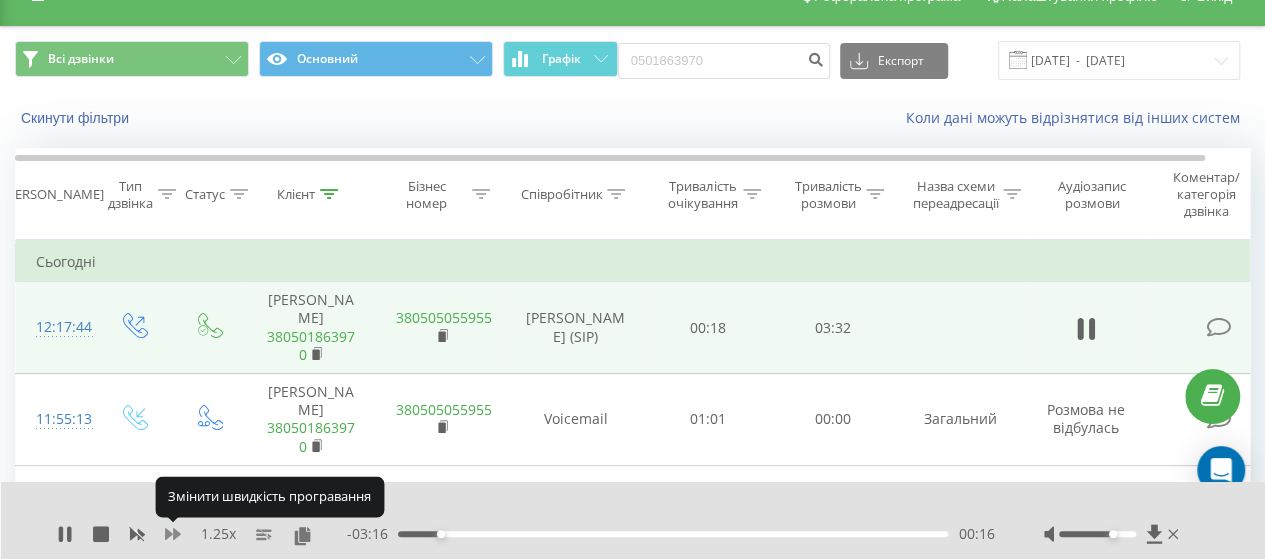 click 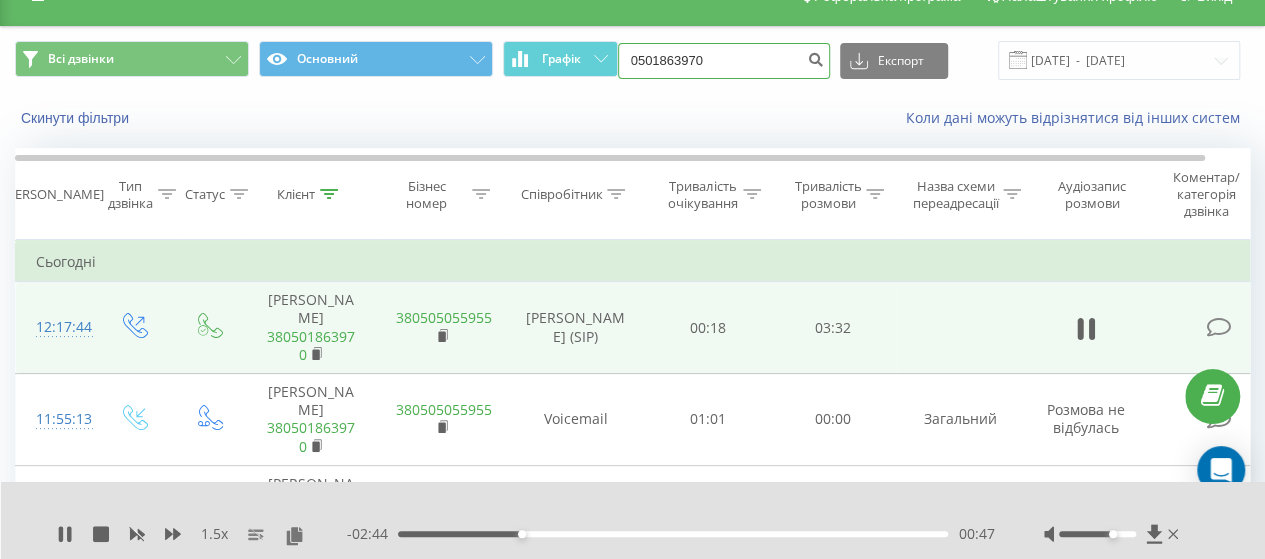 drag, startPoint x: 736, startPoint y: 71, endPoint x: 1279, endPoint y: 416, distance: 643.3304 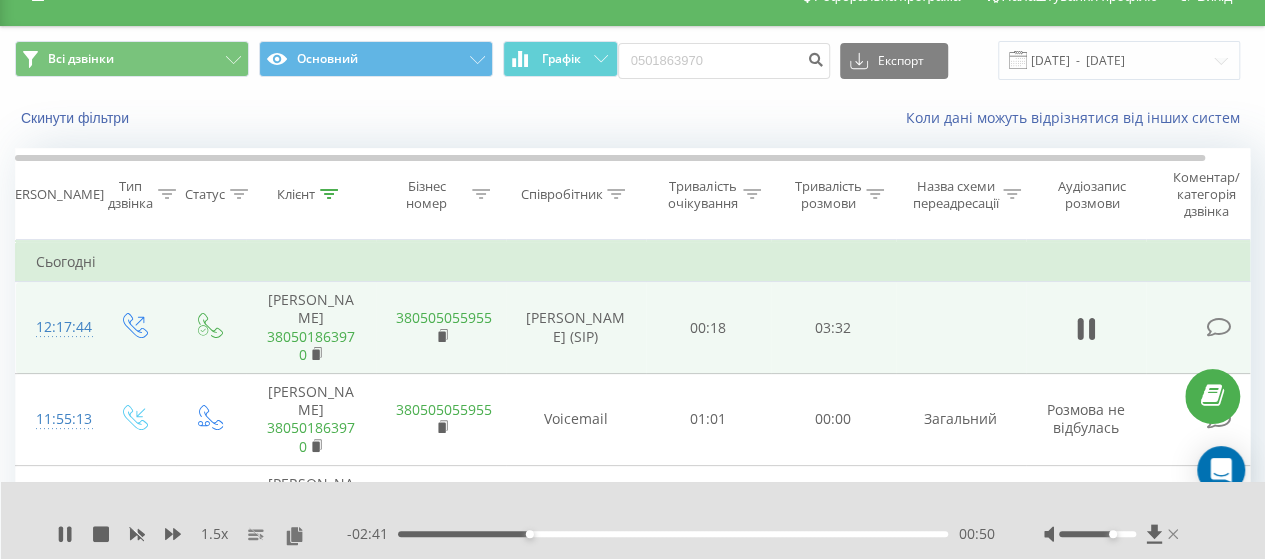 click 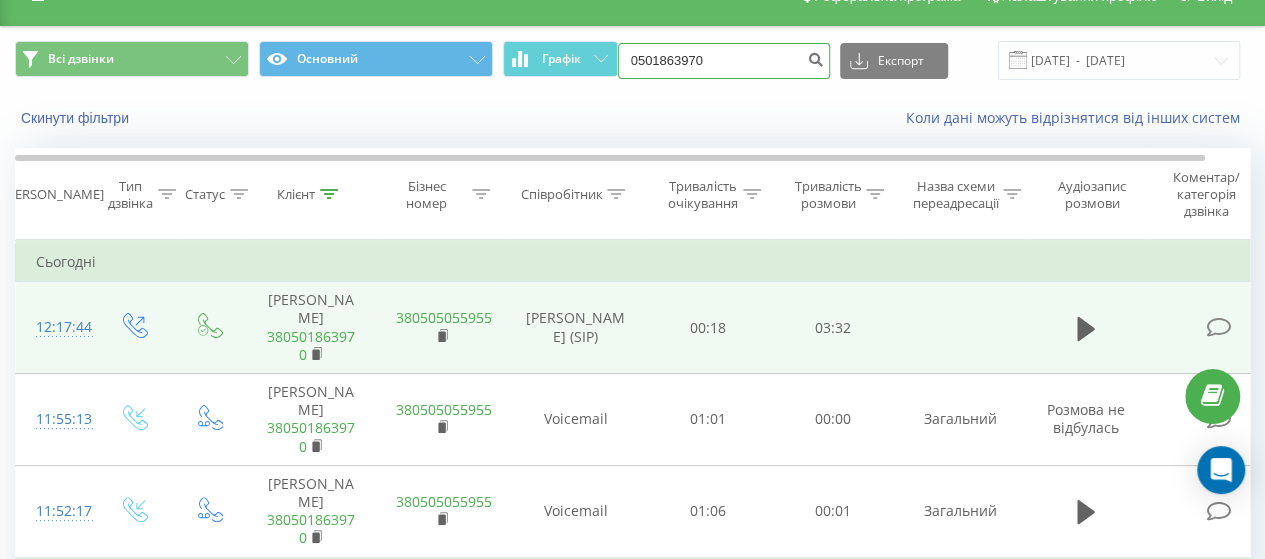 drag, startPoint x: 721, startPoint y: 61, endPoint x: 626, endPoint y: 67, distance: 95.189285 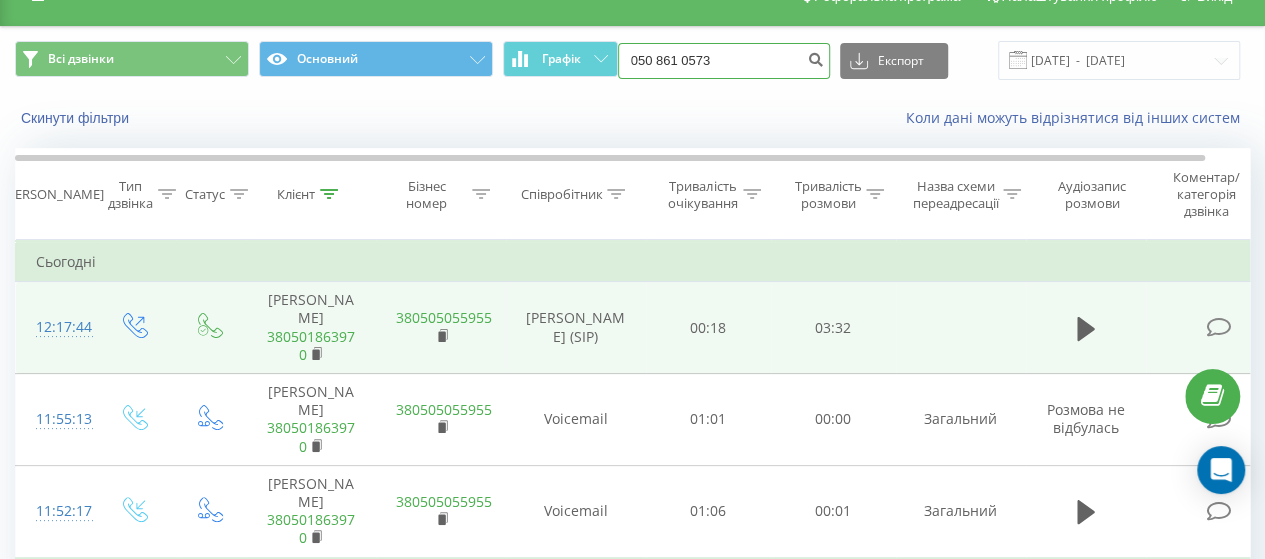 type on "050 861 0573" 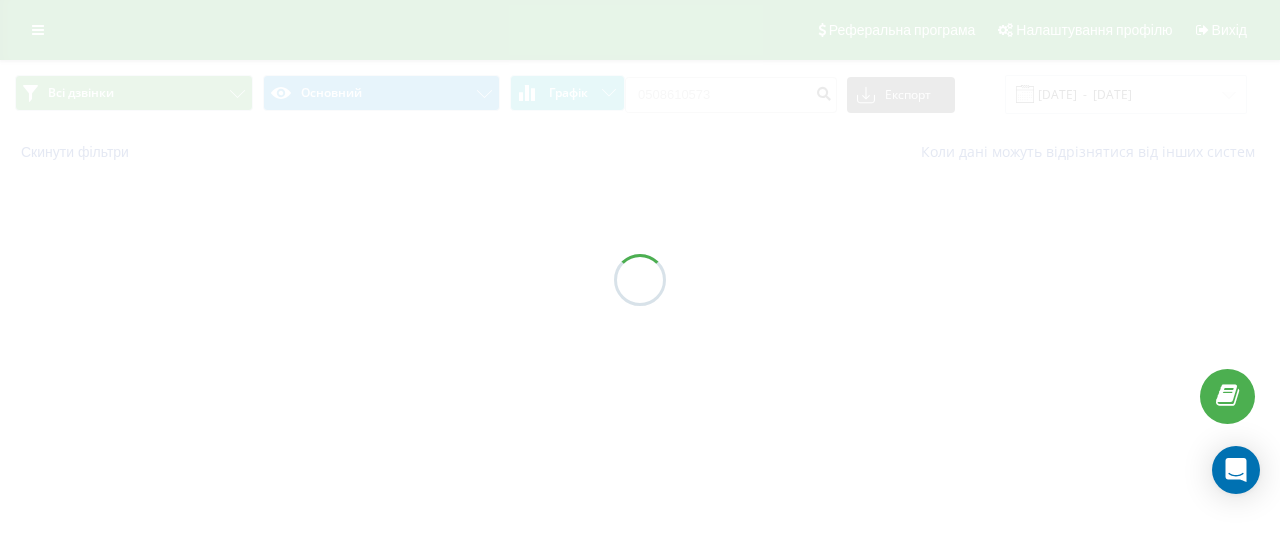 scroll, scrollTop: 0, scrollLeft: 0, axis: both 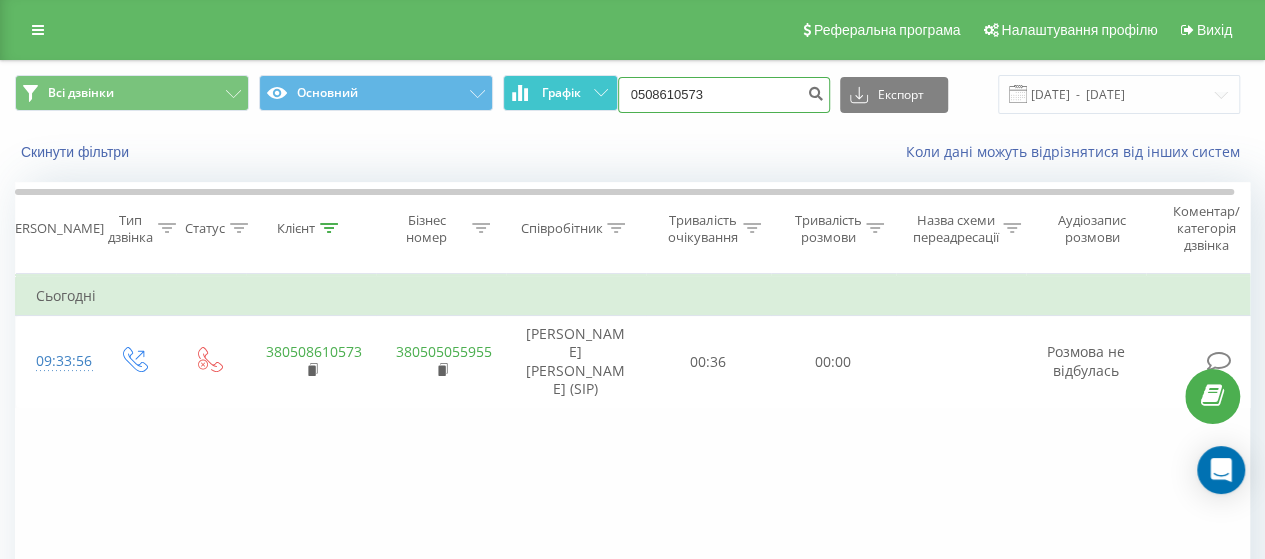 drag, startPoint x: 742, startPoint y: 87, endPoint x: 533, endPoint y: 89, distance: 209.00957 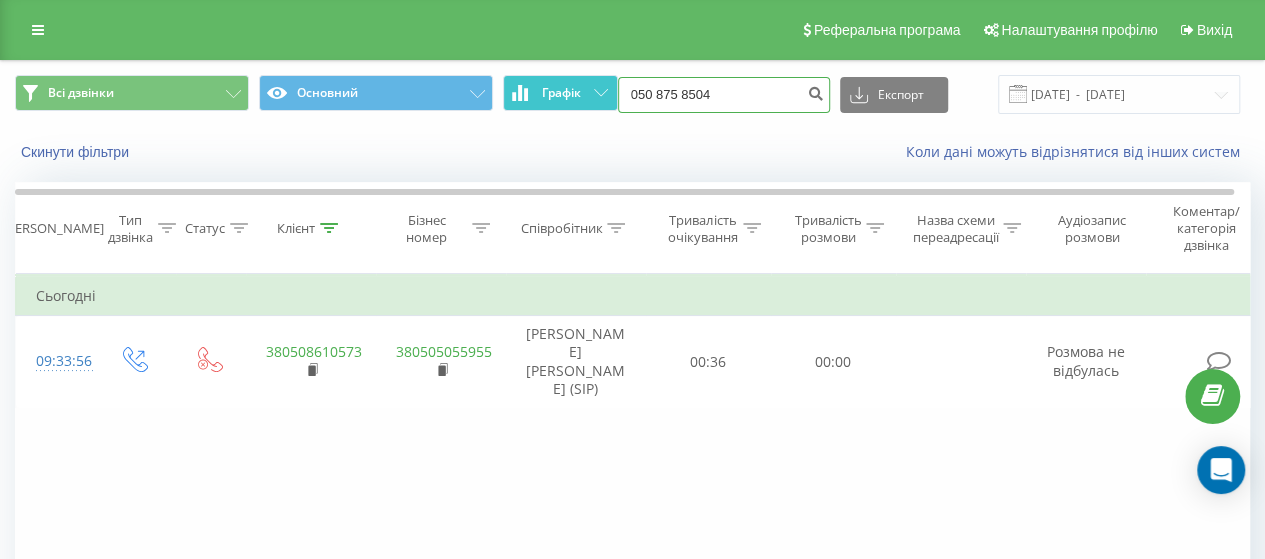 type on "050 875 8504" 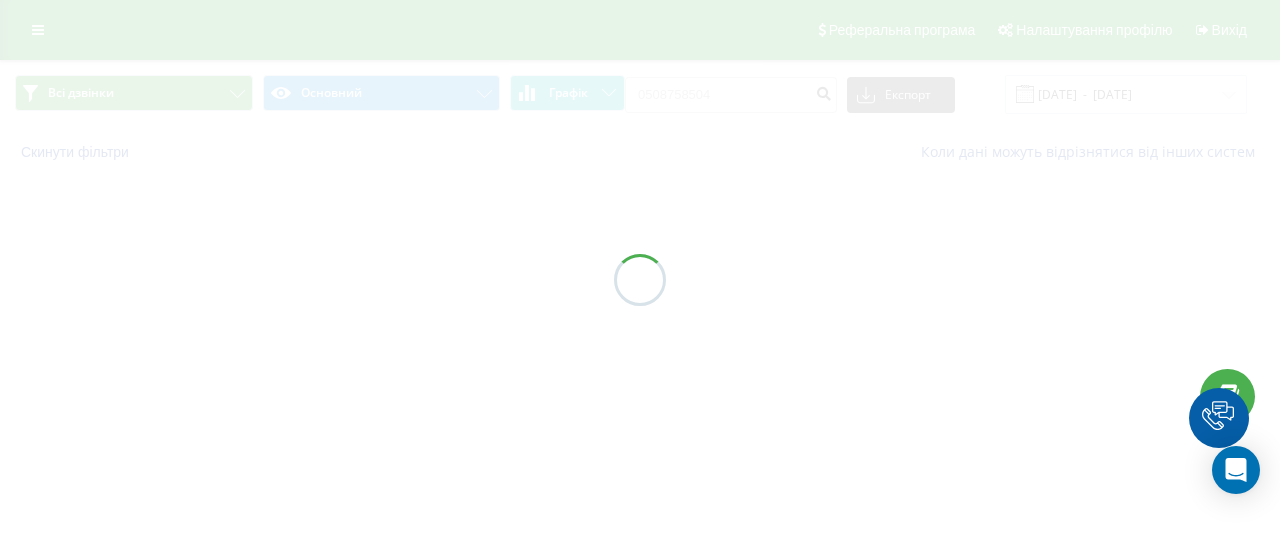 scroll, scrollTop: 0, scrollLeft: 0, axis: both 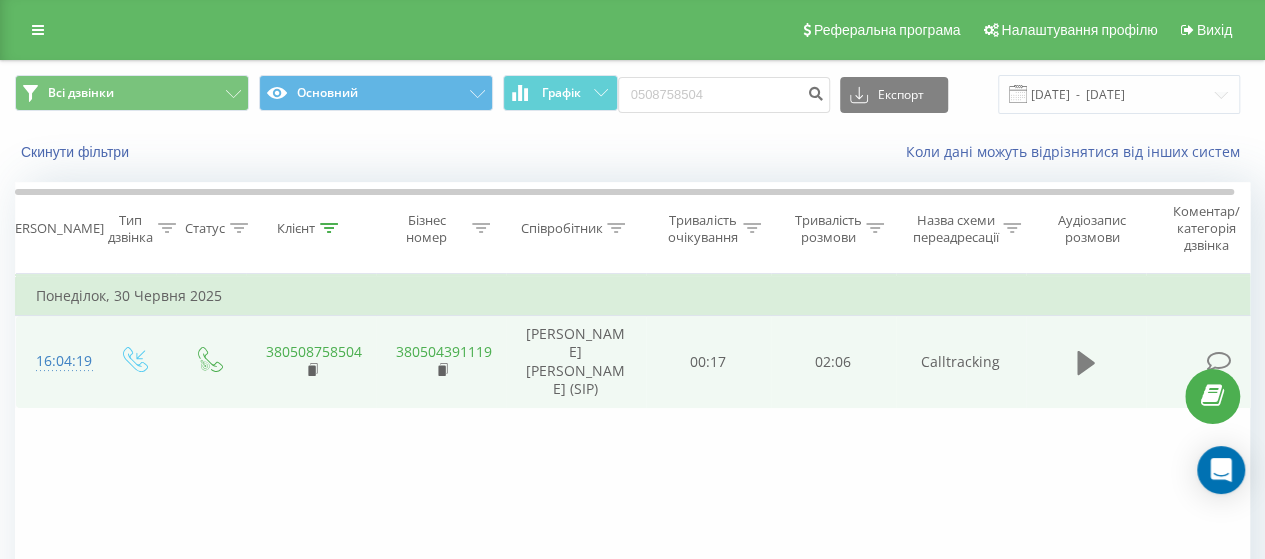 click 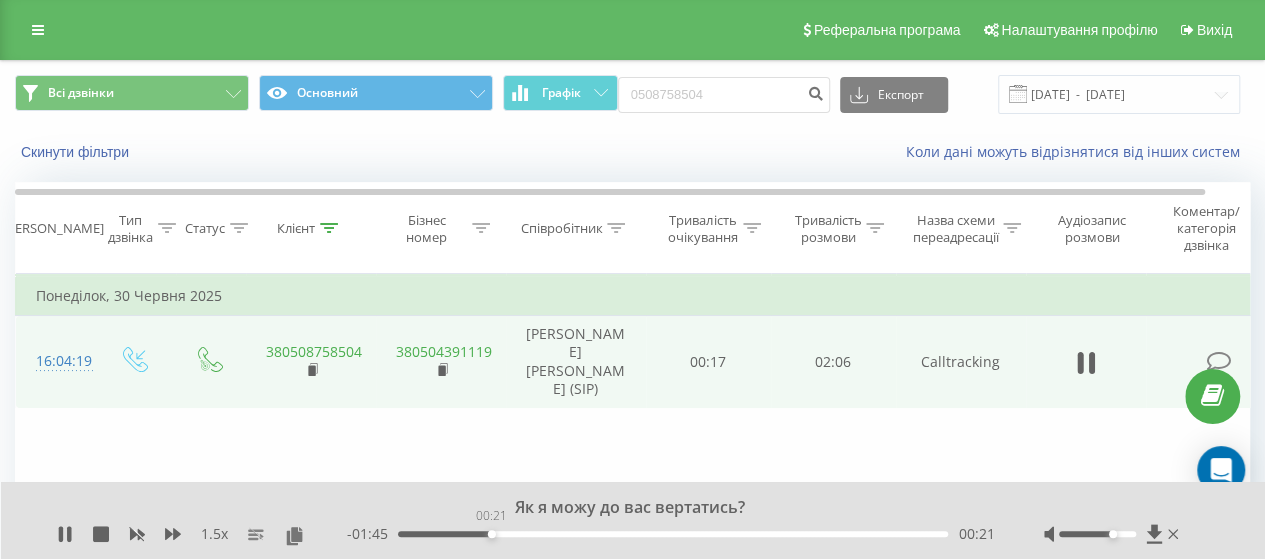 click on "00:21" at bounding box center (673, 534) 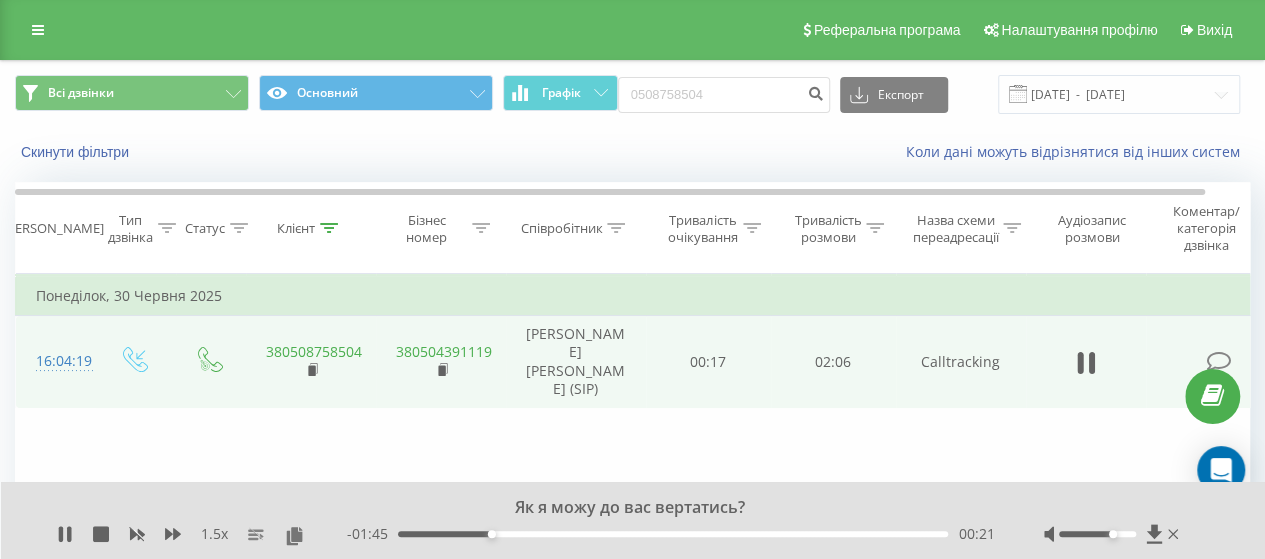 click at bounding box center [1113, 534] 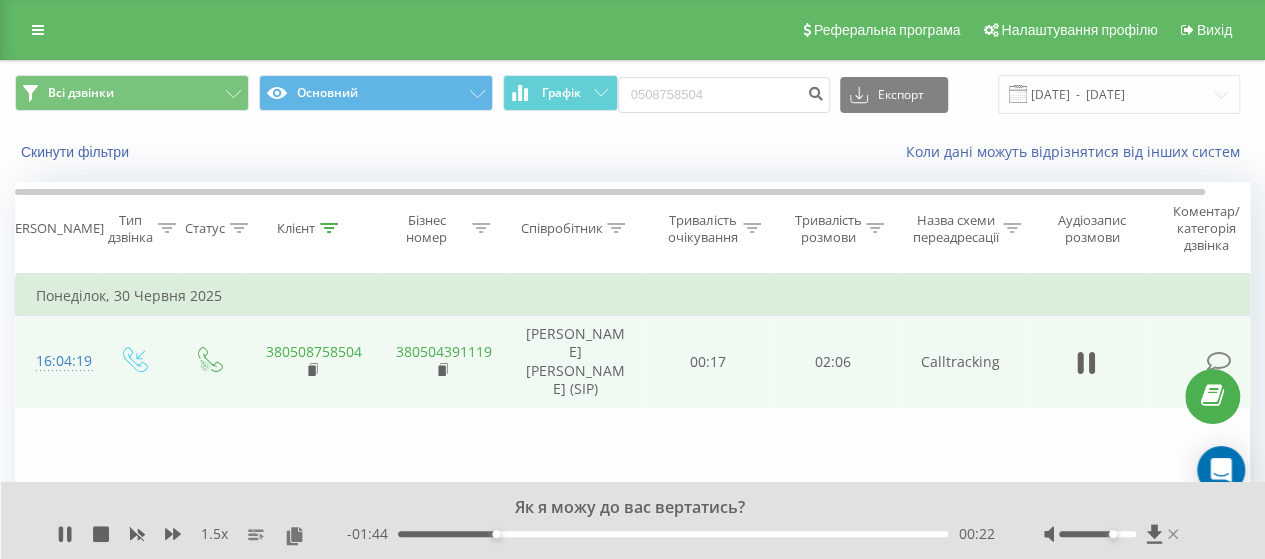 click 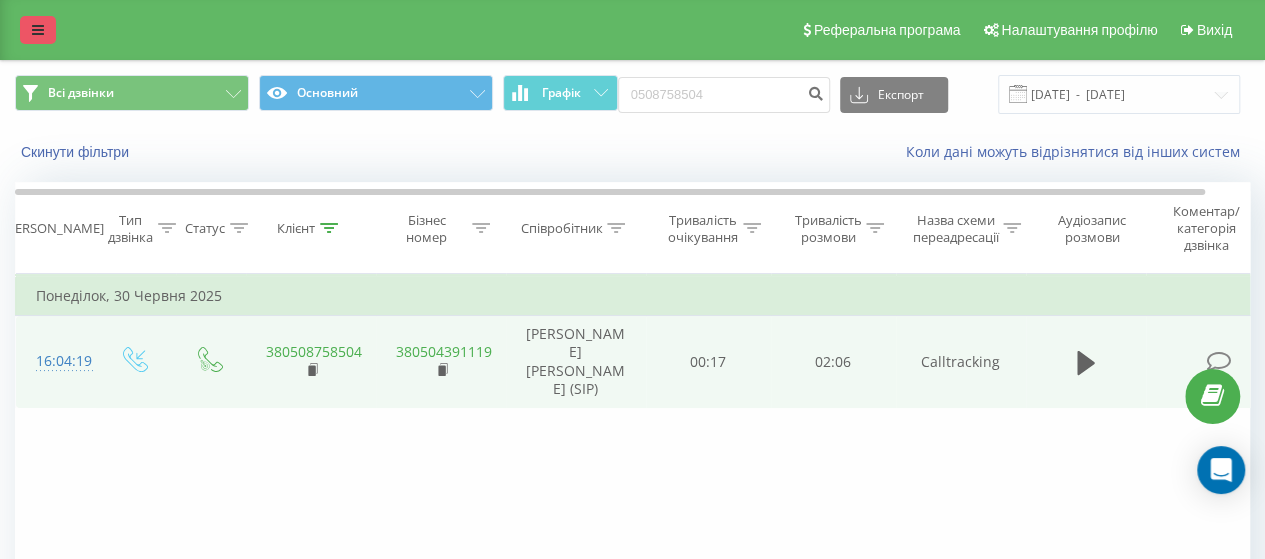 click at bounding box center [38, 30] 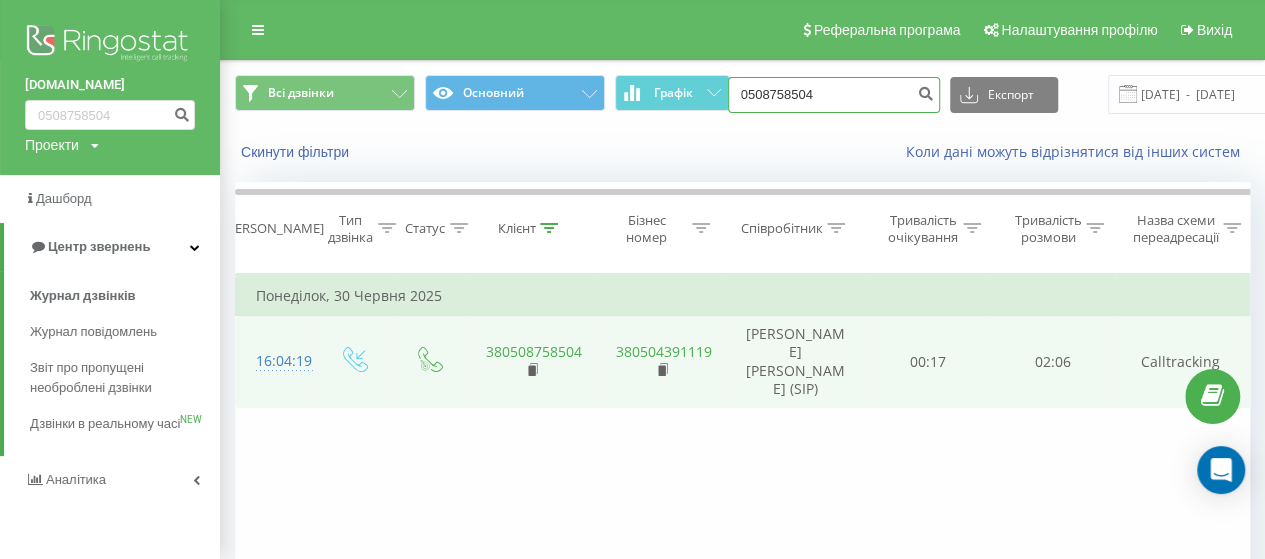 drag, startPoint x: 862, startPoint y: 110, endPoint x: 830, endPoint y: 101, distance: 33.24154 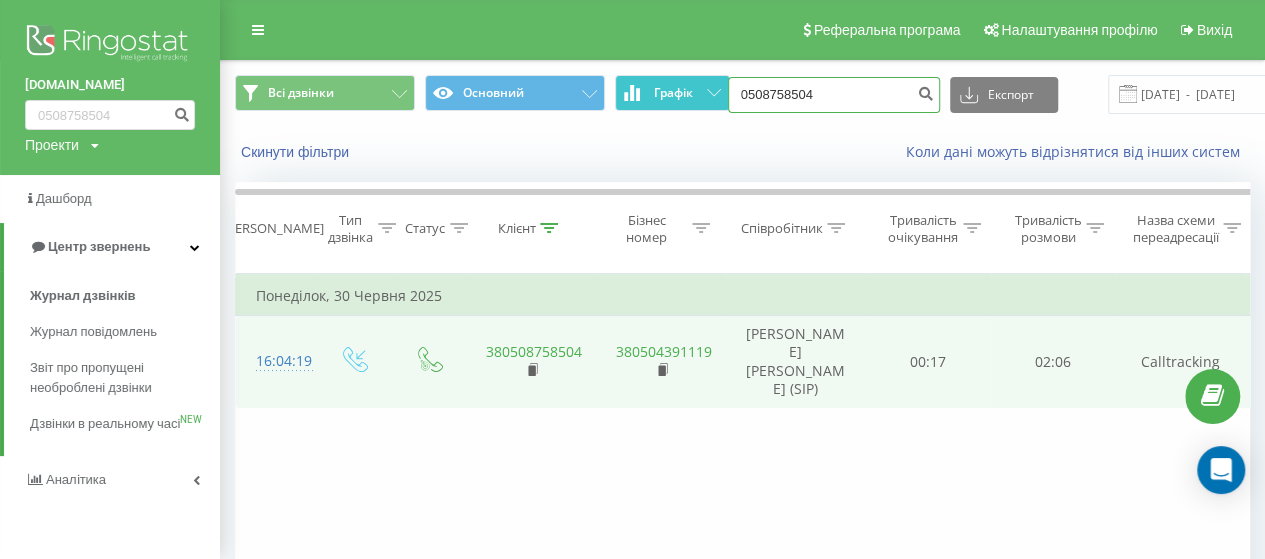 drag, startPoint x: 830, startPoint y: 101, endPoint x: 718, endPoint y: 101, distance: 112 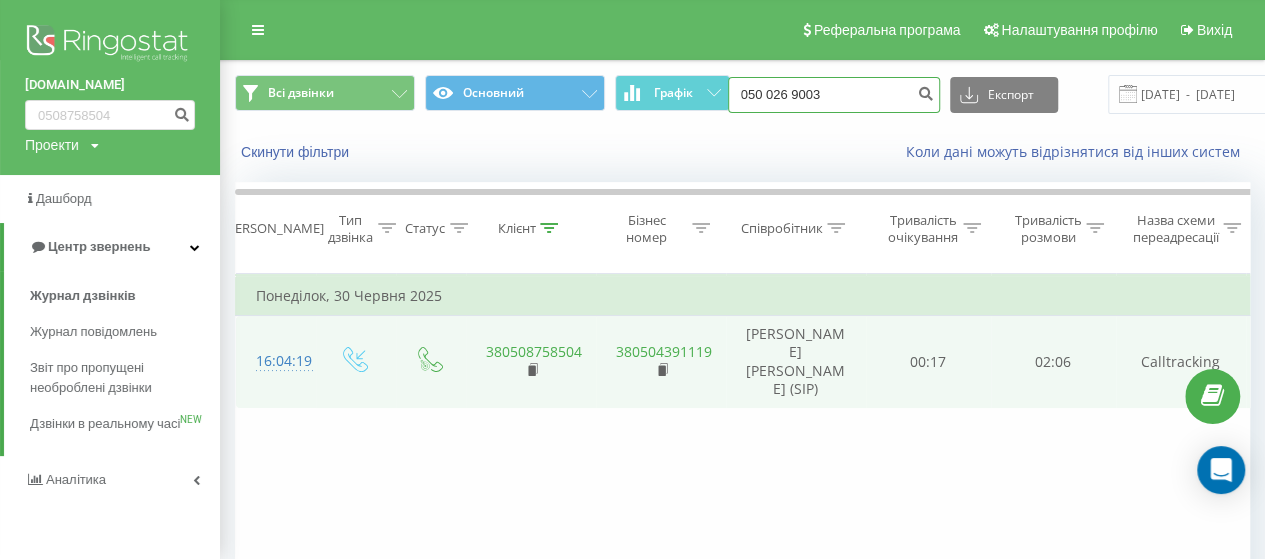 type on "050 026 9003" 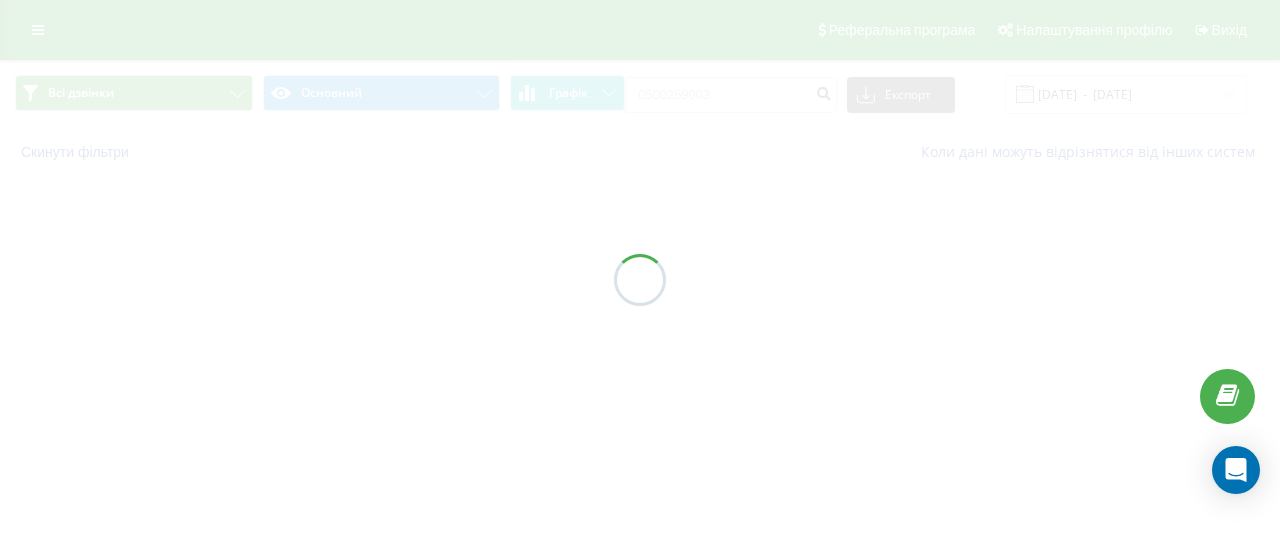 scroll, scrollTop: 0, scrollLeft: 0, axis: both 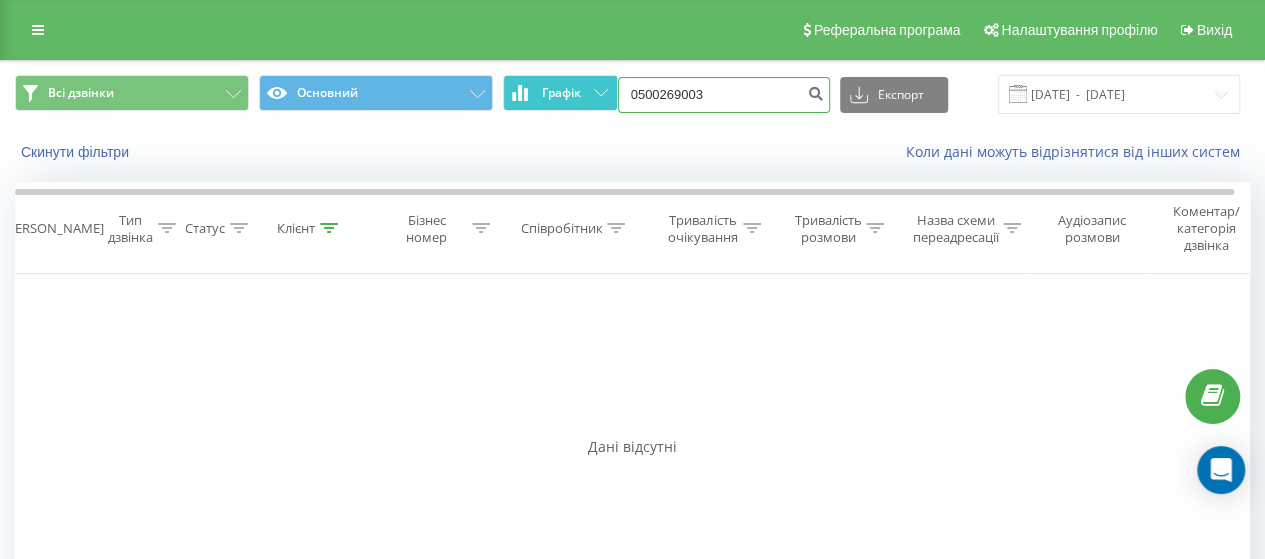 click on "Всі дзвінки Основний Графік 0500269003 Експорт .csv .xls .xlsx [DATE]  -  [DATE]" at bounding box center [632, 94] 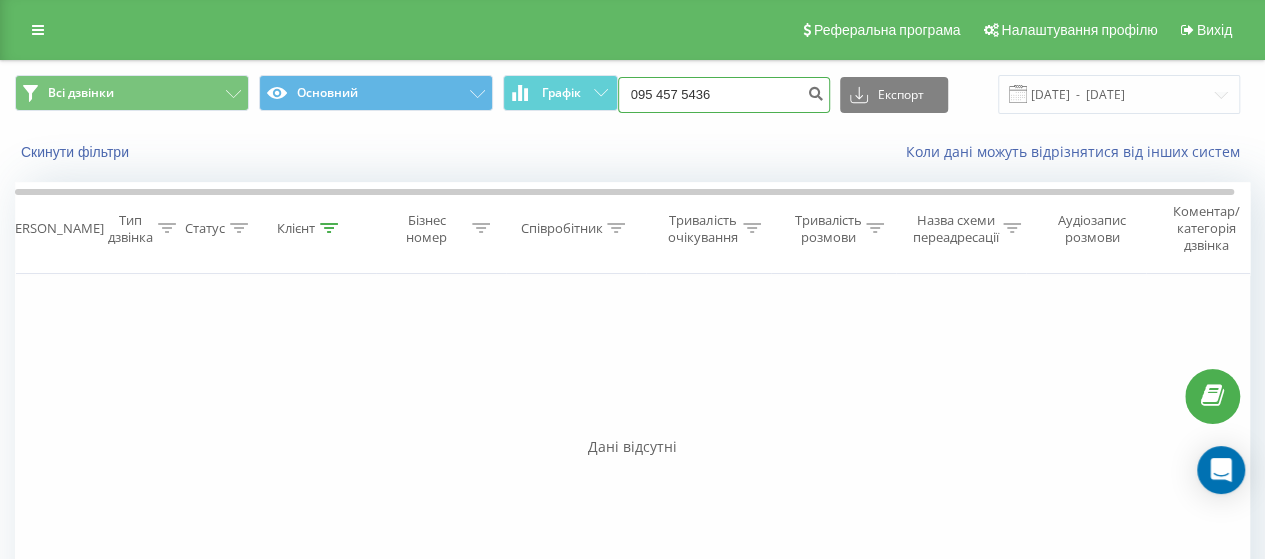 type on "095 457 5436" 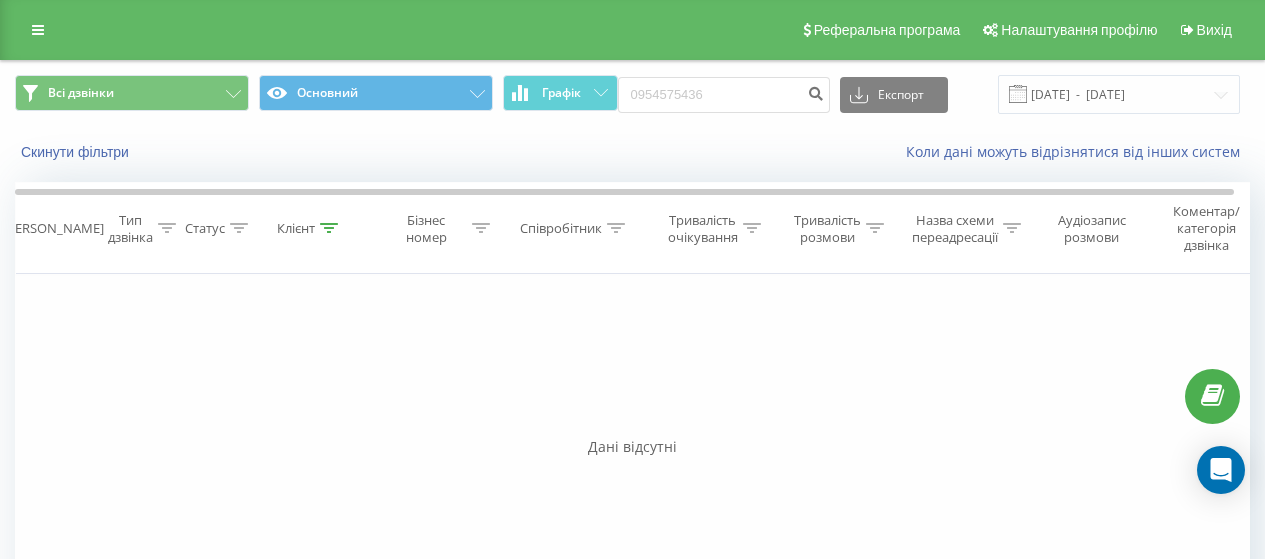 scroll, scrollTop: 0, scrollLeft: 0, axis: both 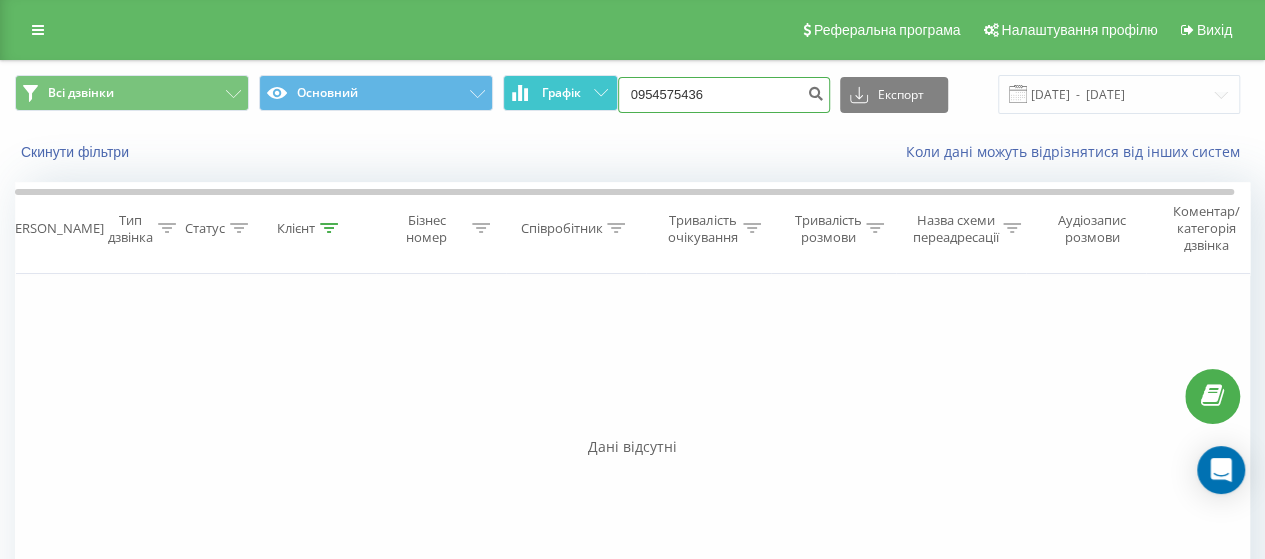 drag, startPoint x: 732, startPoint y: 92, endPoint x: 602, endPoint y: 95, distance: 130.0346 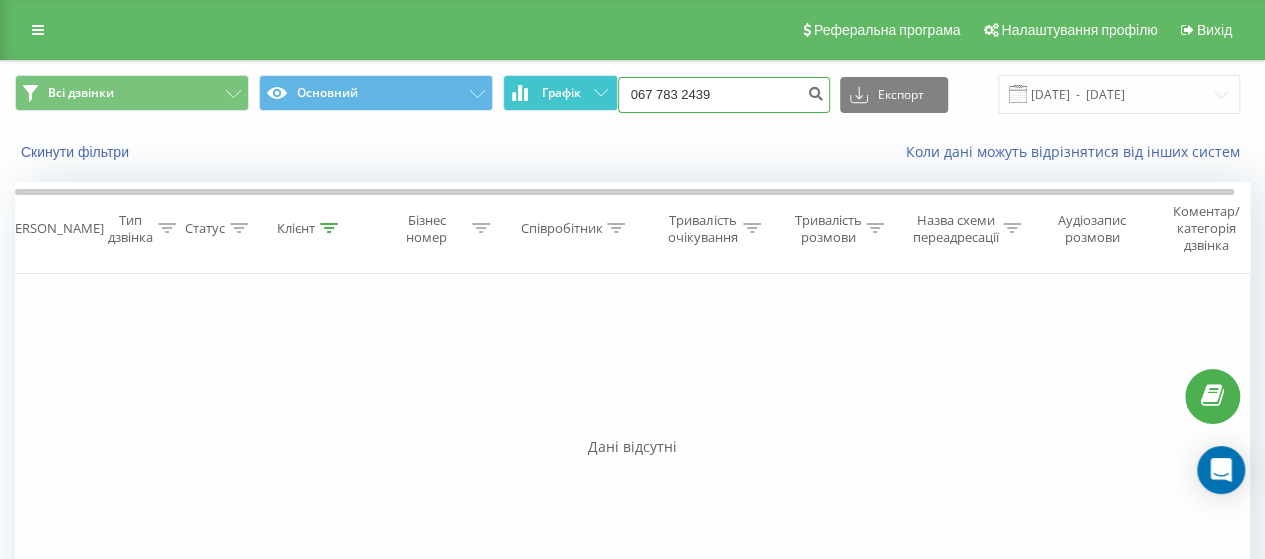 type on "067 783 2439" 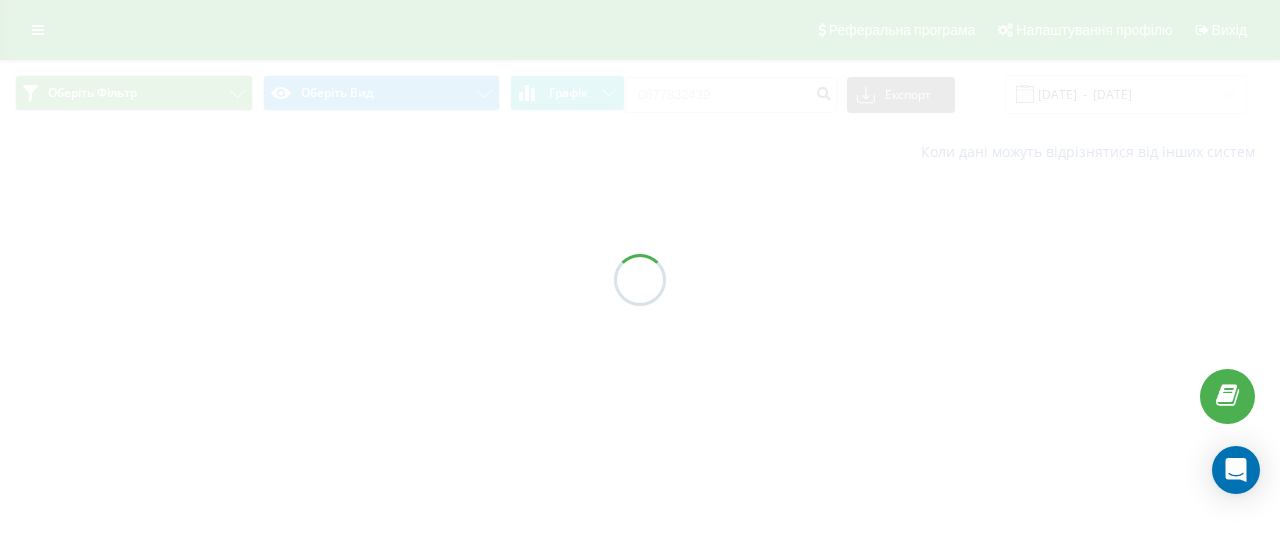 scroll, scrollTop: 0, scrollLeft: 0, axis: both 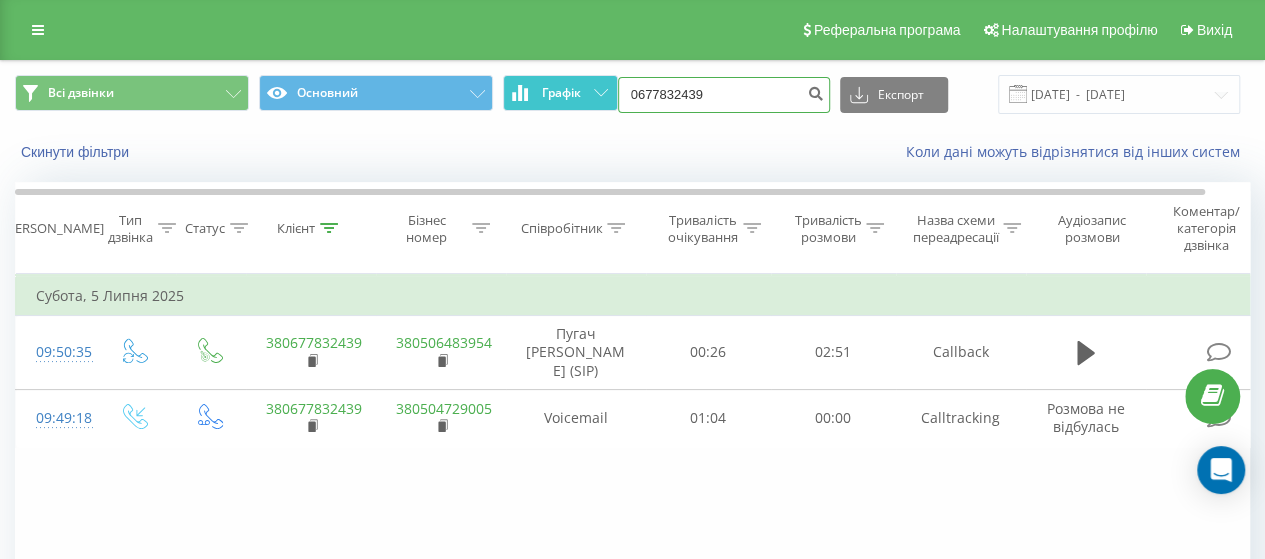 drag, startPoint x: 641, startPoint y: 91, endPoint x: 608, endPoint y: 91, distance: 33 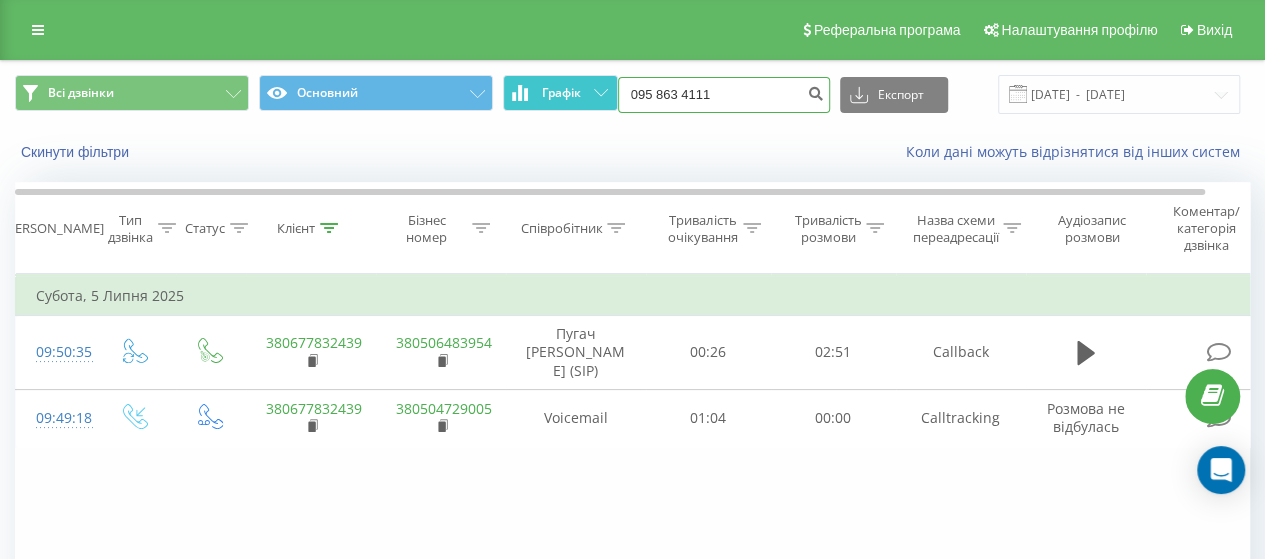 type on "095 863 4111" 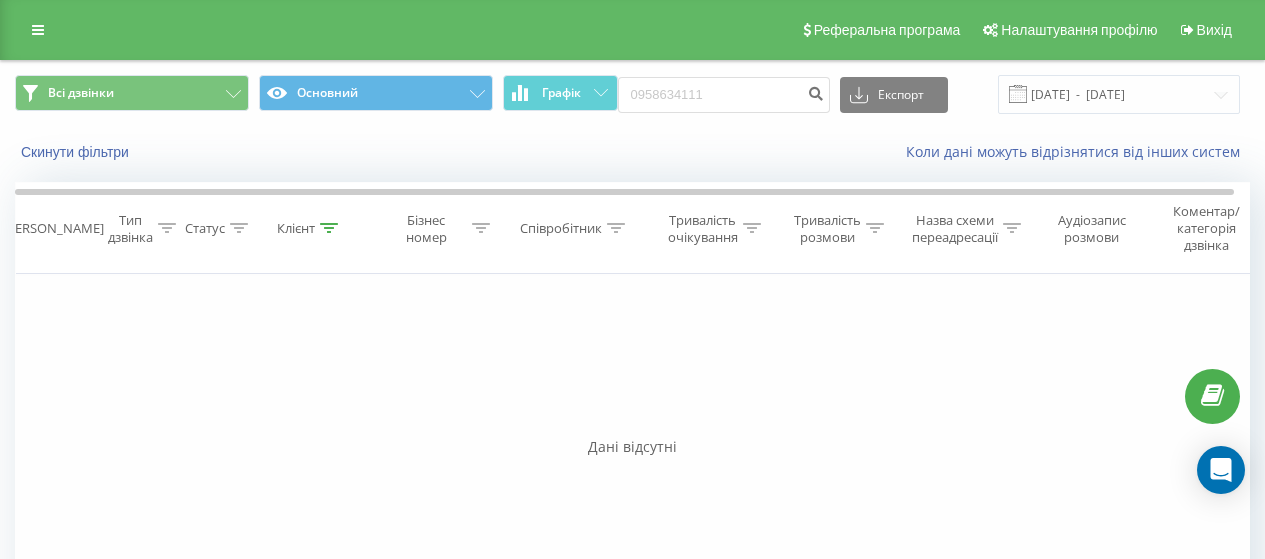 scroll, scrollTop: 0, scrollLeft: 0, axis: both 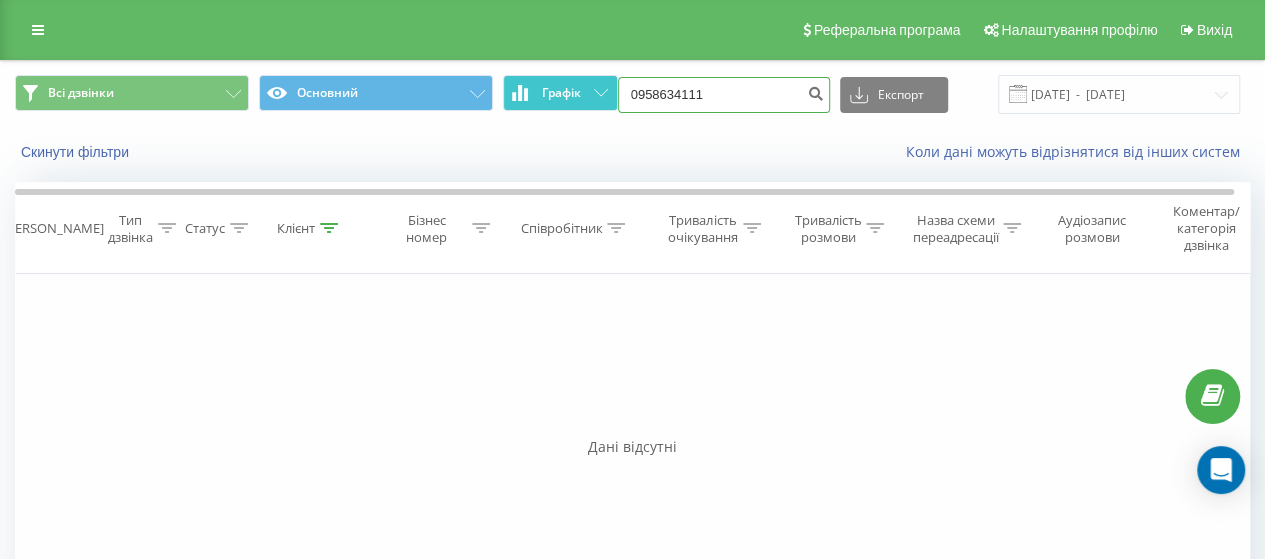 click on "Всі дзвінки Основний Графік 0958634111 Експорт .csv .xls .xlsx [DATE]  -  [DATE]" at bounding box center (632, 94) 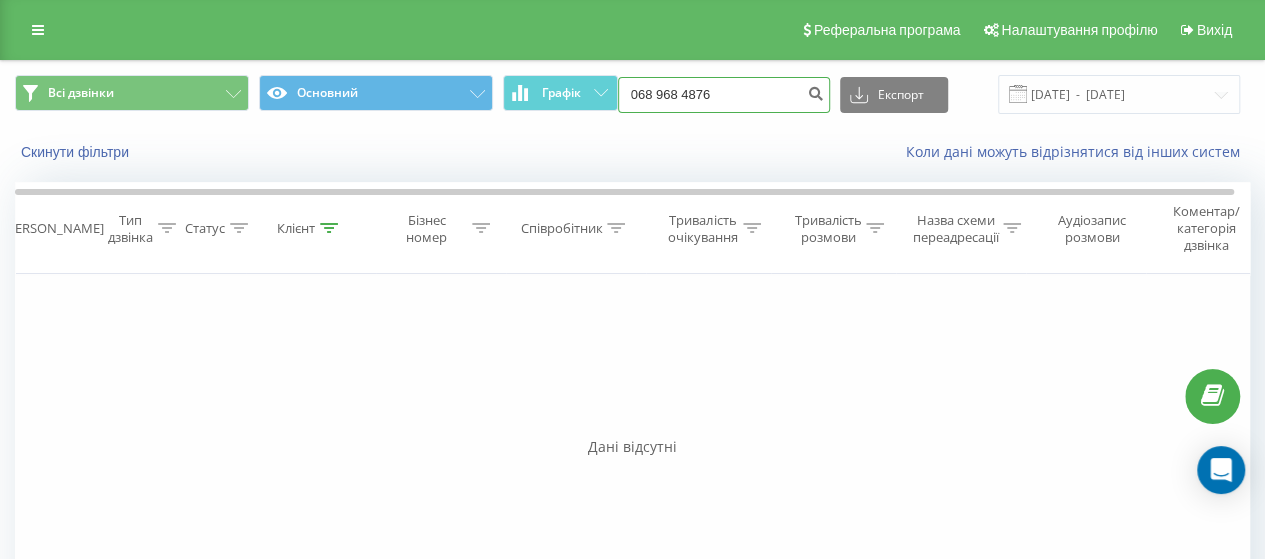 type on "068 968 4876" 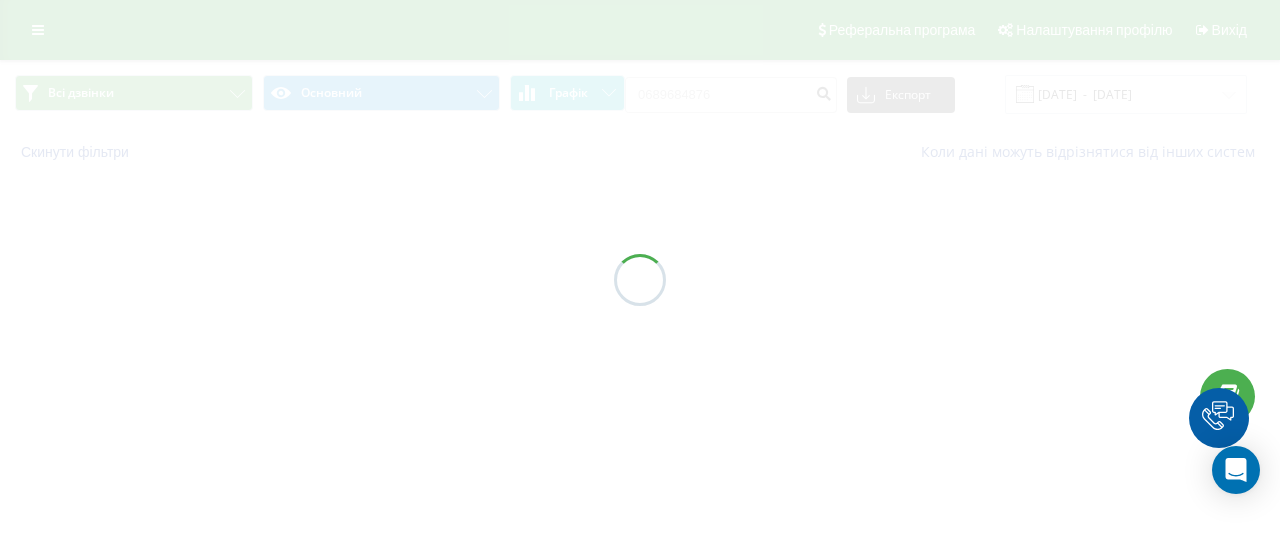 scroll, scrollTop: 0, scrollLeft: 0, axis: both 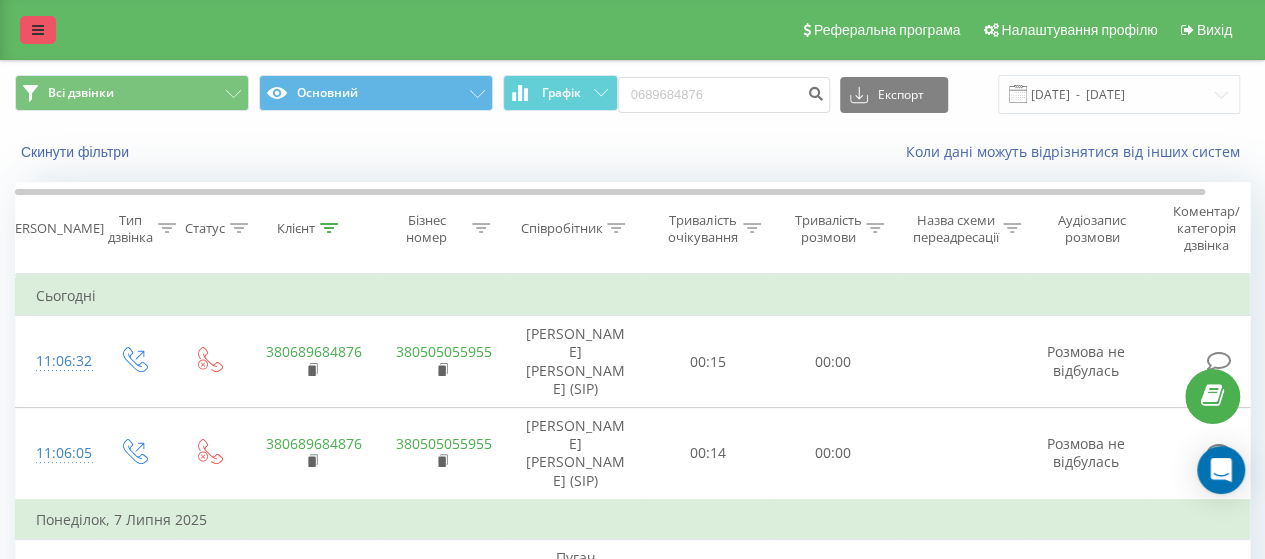 click at bounding box center [38, 30] 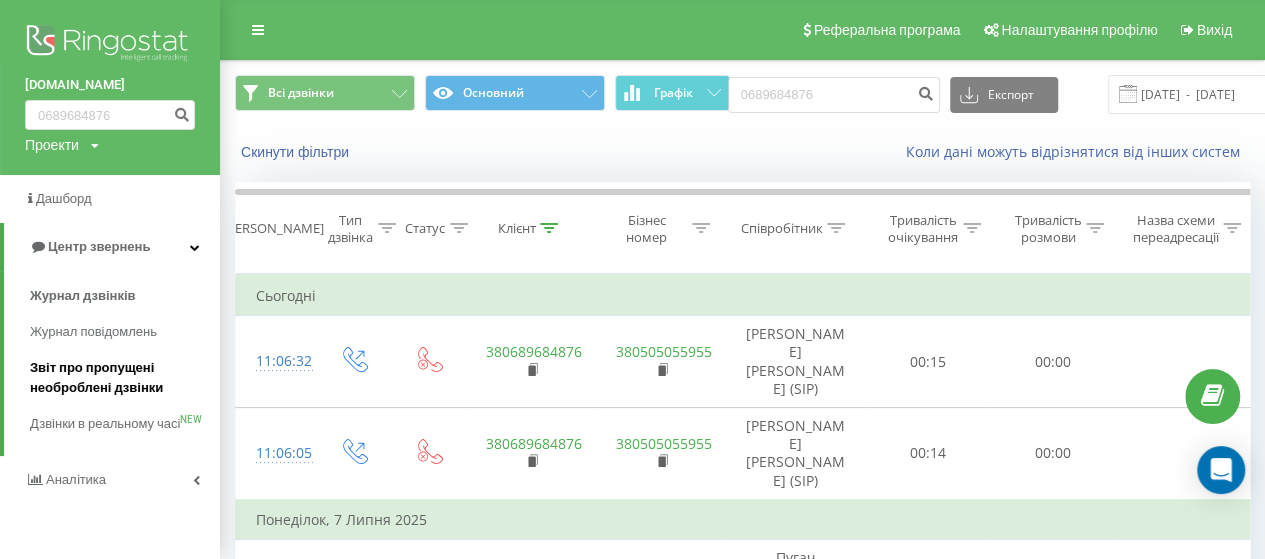 click on "Звіт про пропущені необроблені дзвінки" at bounding box center [120, 378] 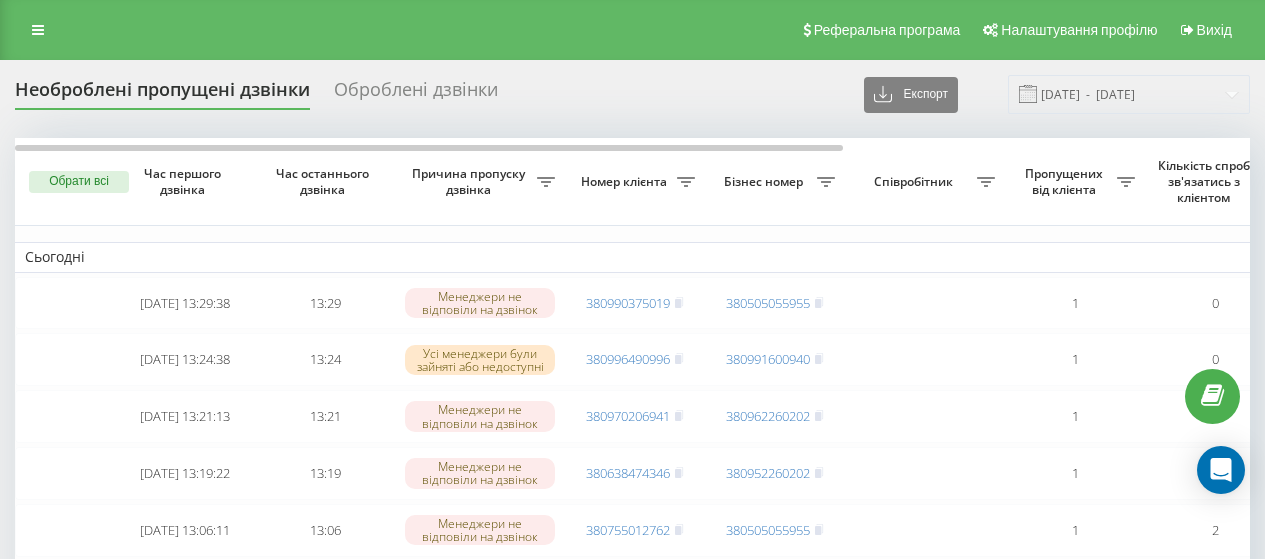scroll, scrollTop: 0, scrollLeft: 0, axis: both 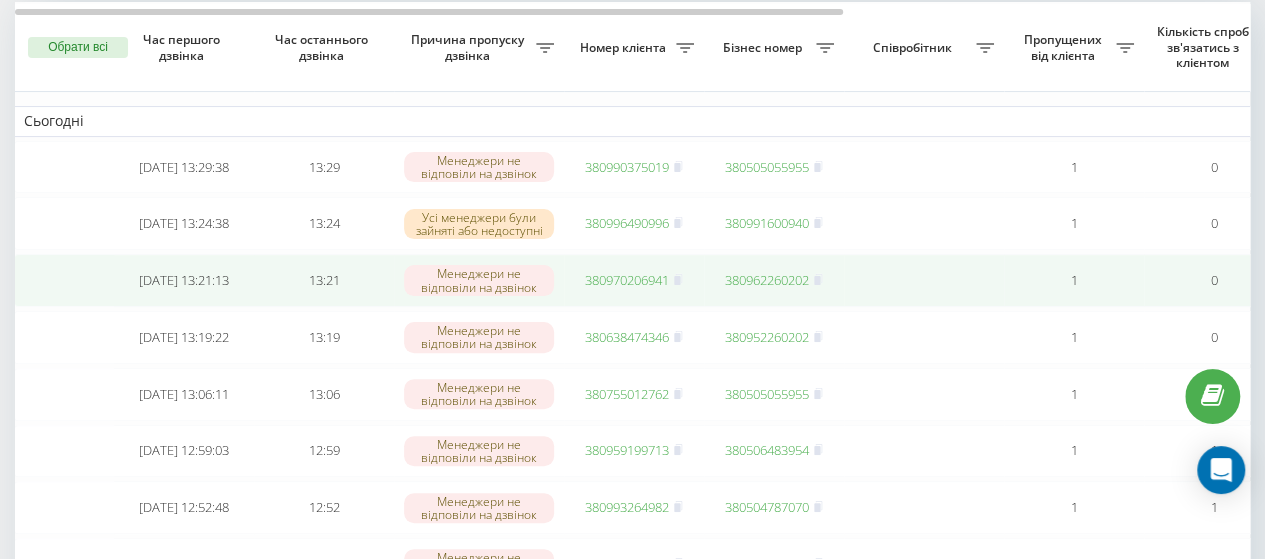 click on "380970206941" at bounding box center [627, 280] 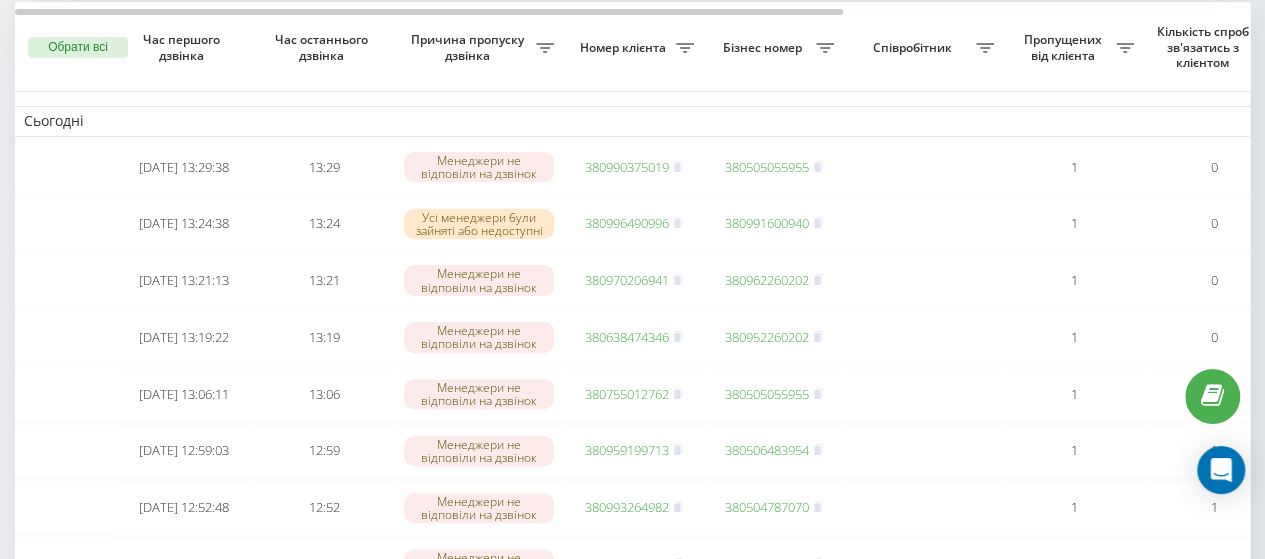 scroll, scrollTop: 0, scrollLeft: 0, axis: both 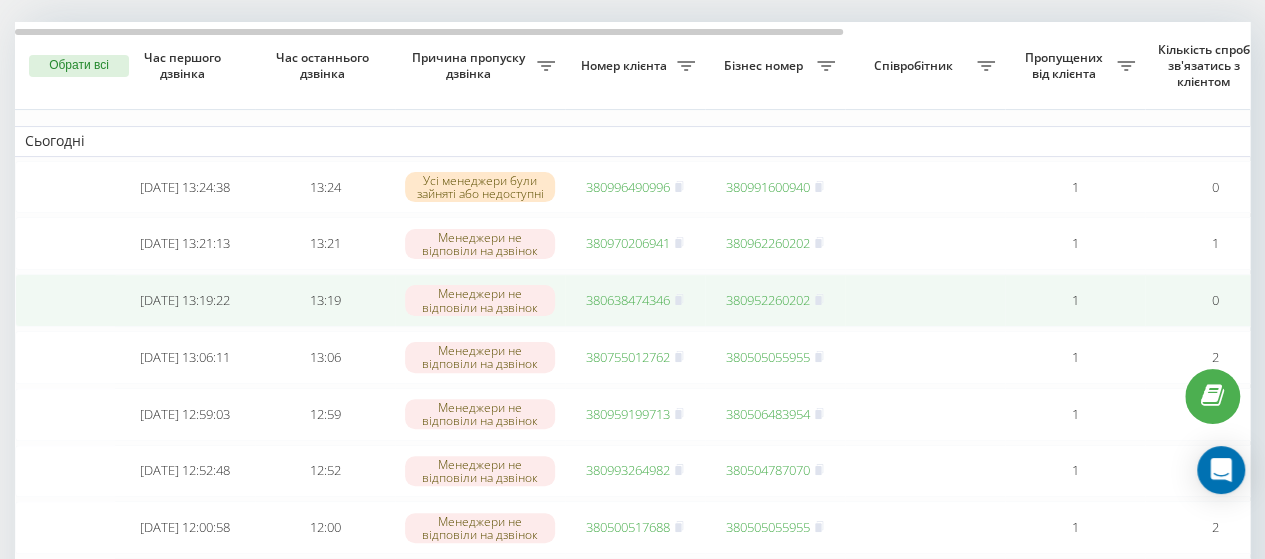 click on "380638474346" at bounding box center (628, 300) 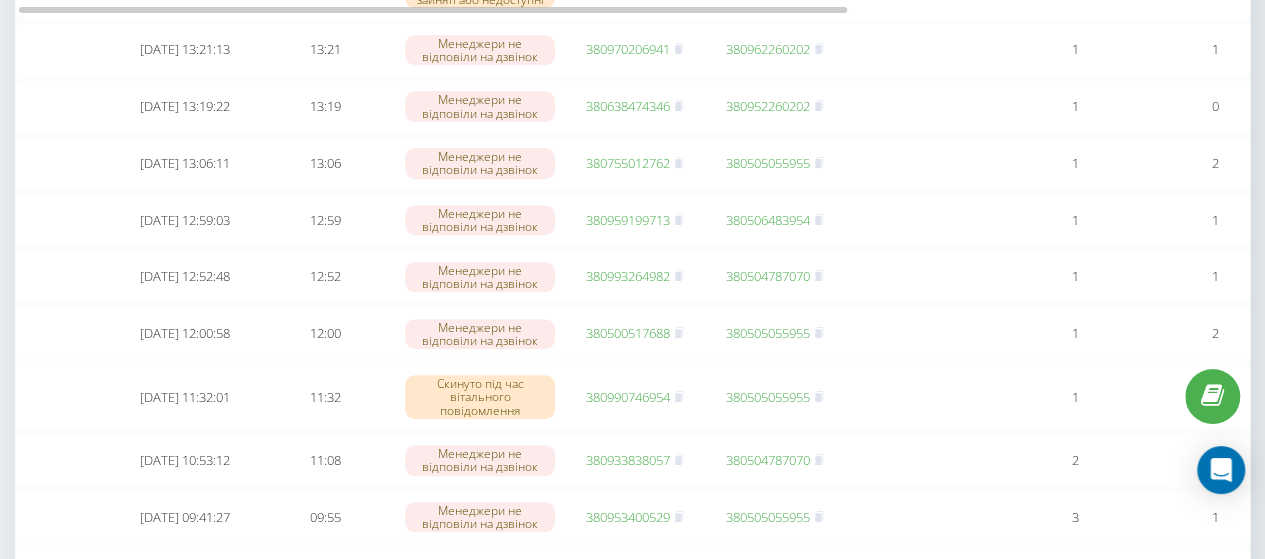 scroll, scrollTop: 0, scrollLeft: 0, axis: both 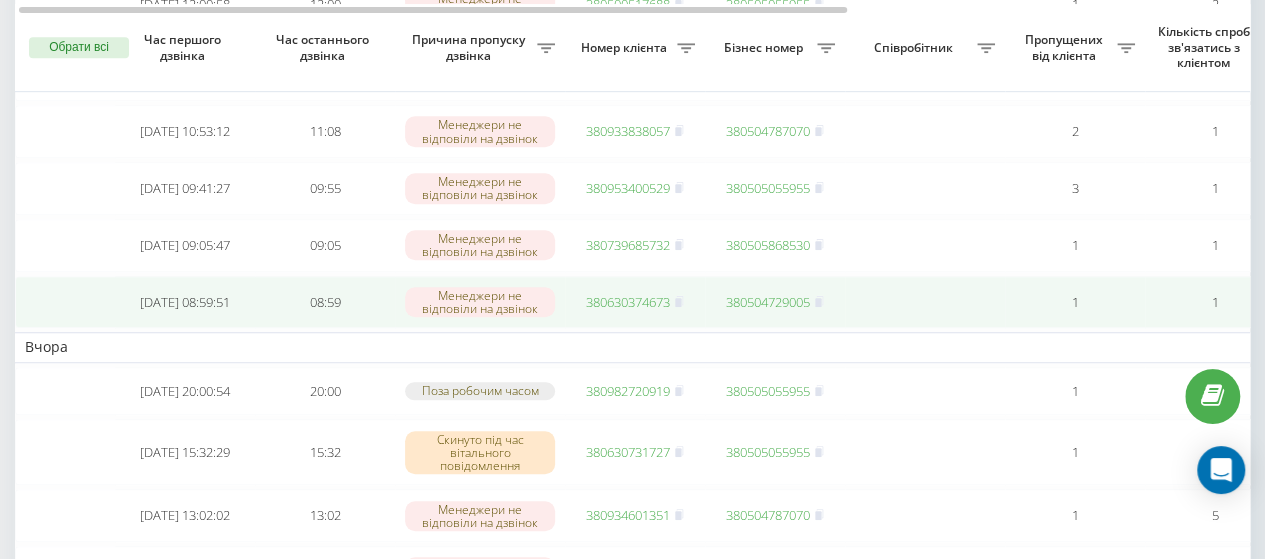click on "380630374673" at bounding box center (628, 302) 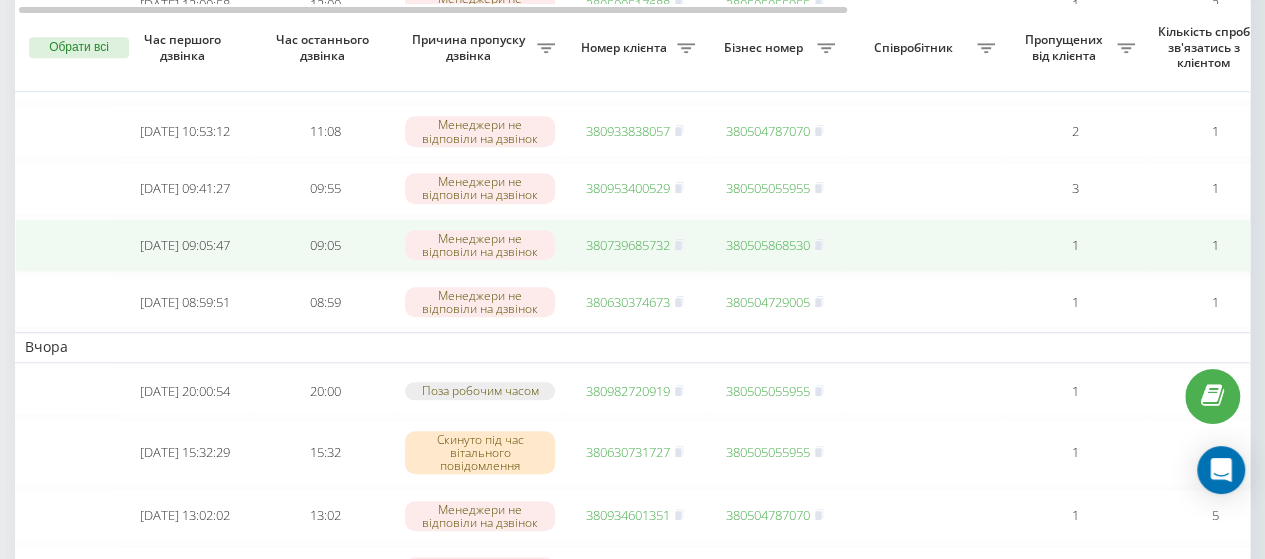 click on "380739685732" at bounding box center [628, 245] 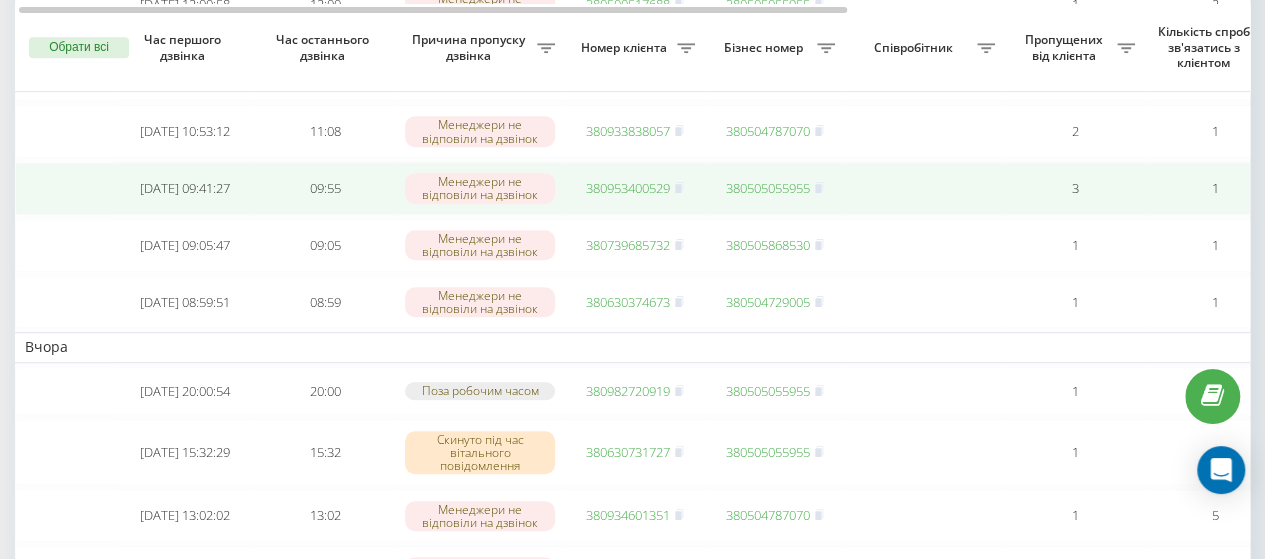 drag, startPoint x: 643, startPoint y: 205, endPoint x: 686, endPoint y: 198, distance: 43.56604 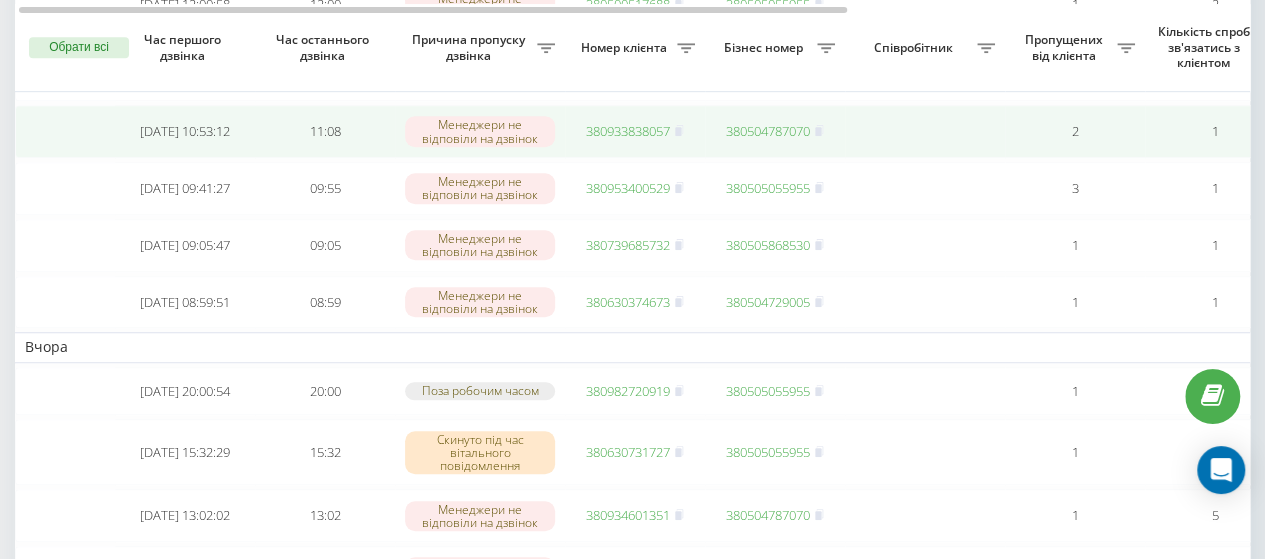 scroll, scrollTop: 0, scrollLeft: 0, axis: both 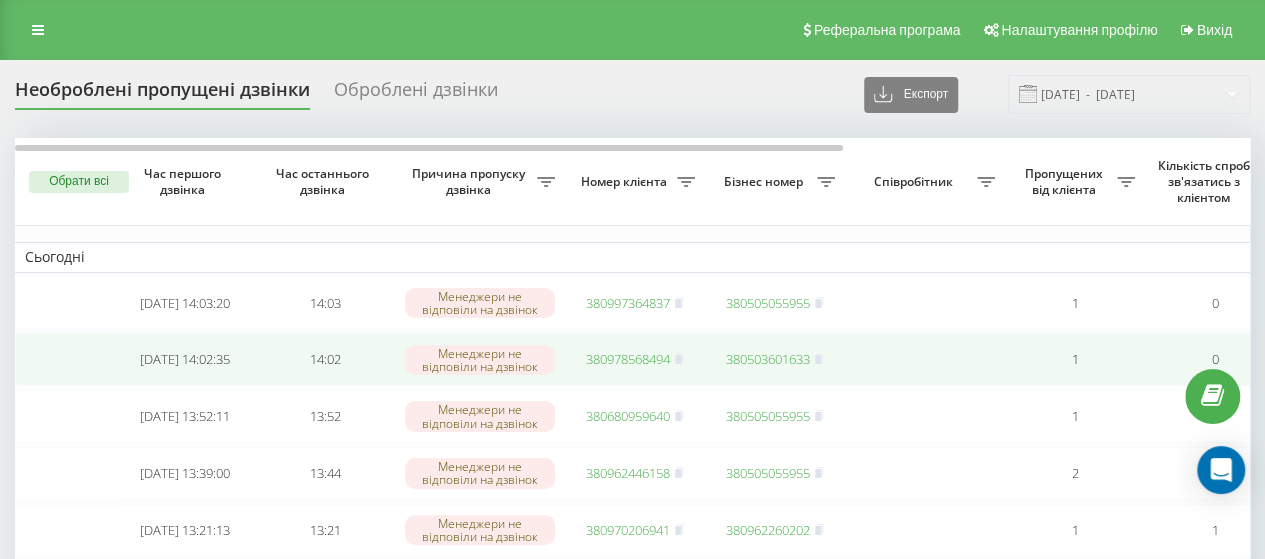 click on "380978568494" at bounding box center [628, 359] 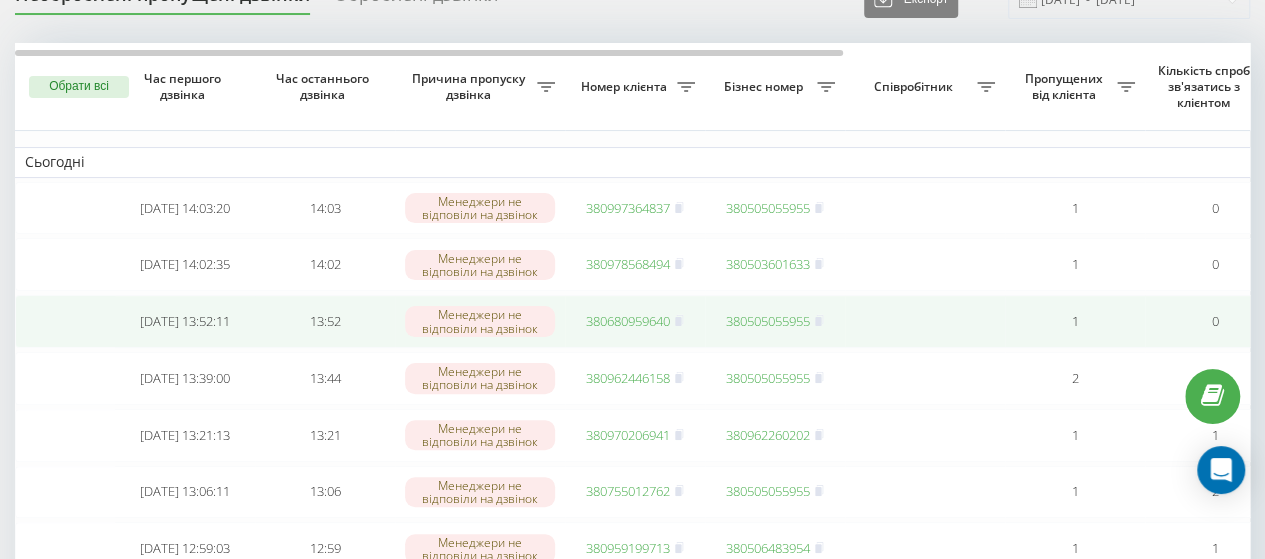 scroll, scrollTop: 96, scrollLeft: 0, axis: vertical 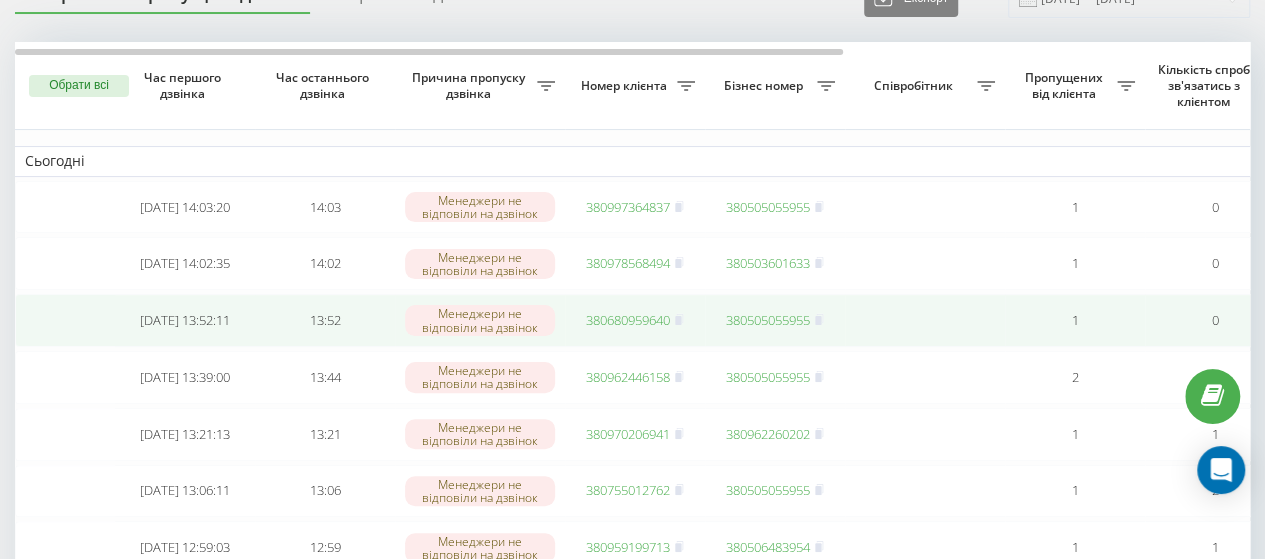 drag, startPoint x: 646, startPoint y: 327, endPoint x: 638, endPoint y: 316, distance: 13.601471 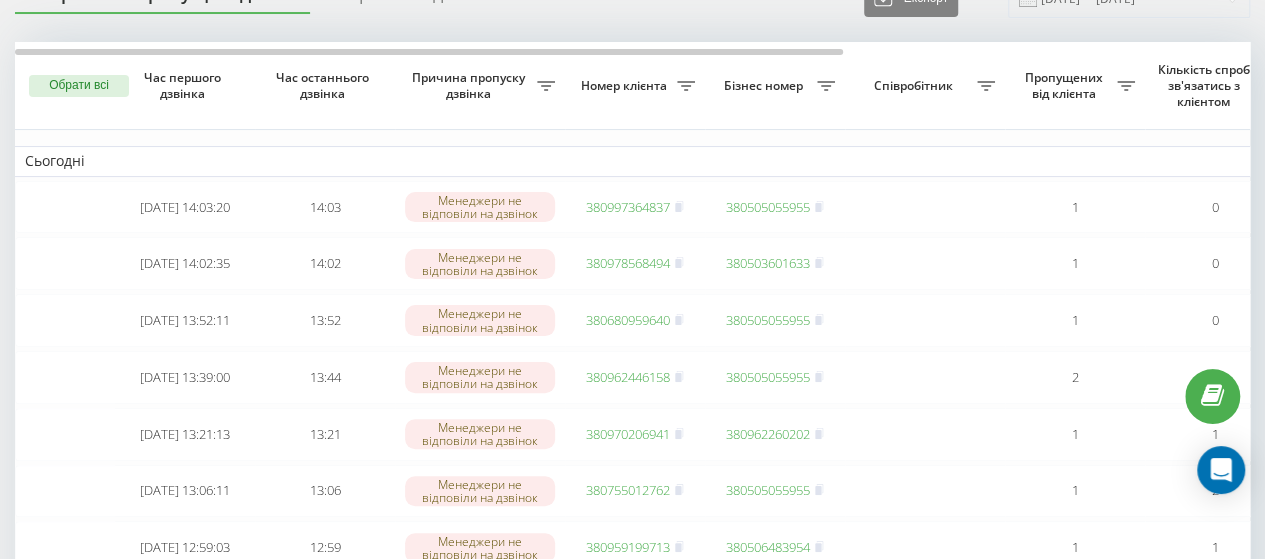 scroll, scrollTop: 0, scrollLeft: 0, axis: both 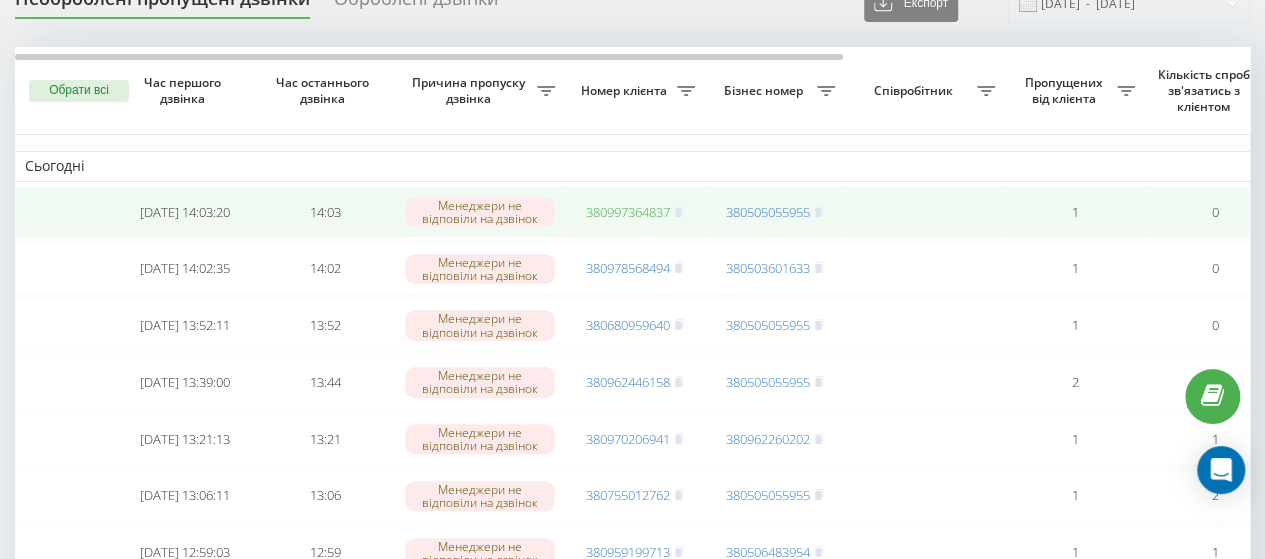 click on "380997364837" at bounding box center (628, 212) 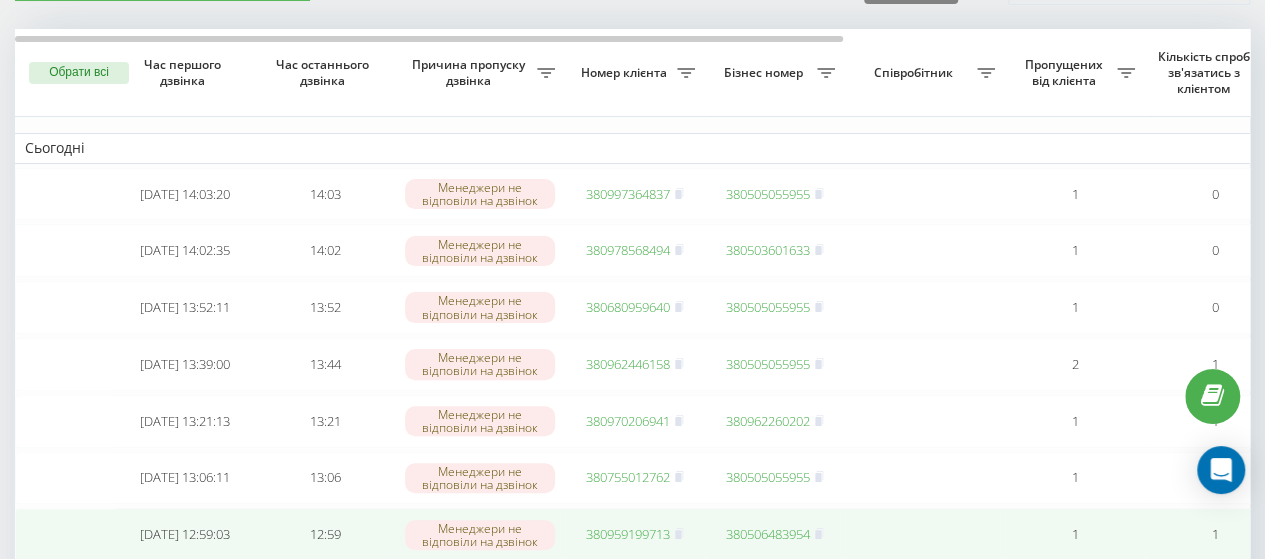 scroll, scrollTop: 108, scrollLeft: 0, axis: vertical 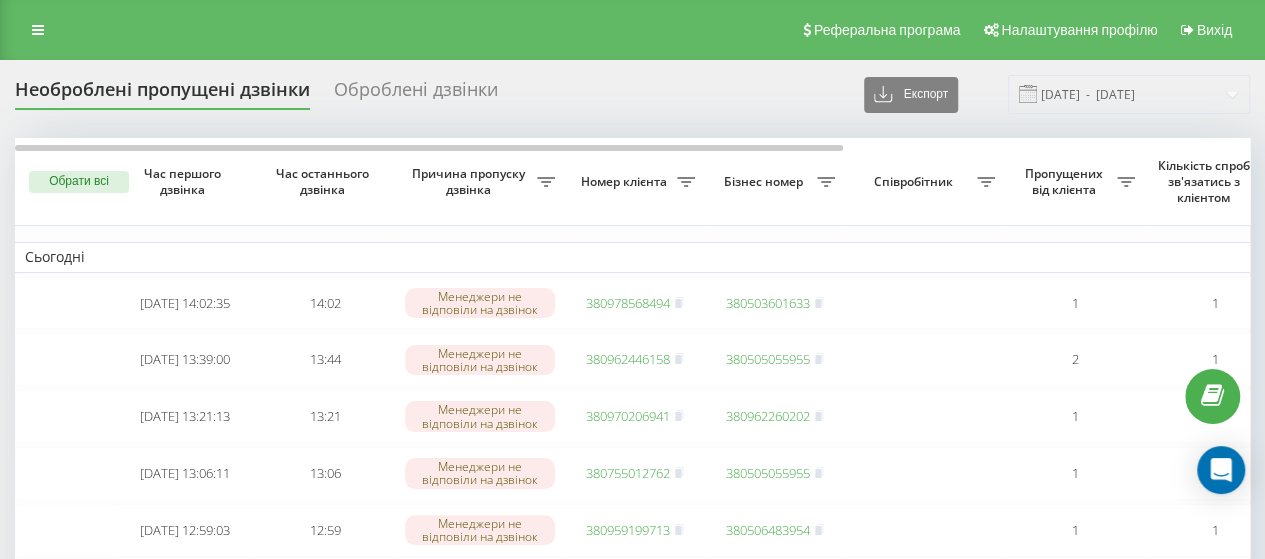 click at bounding box center (38, 30) 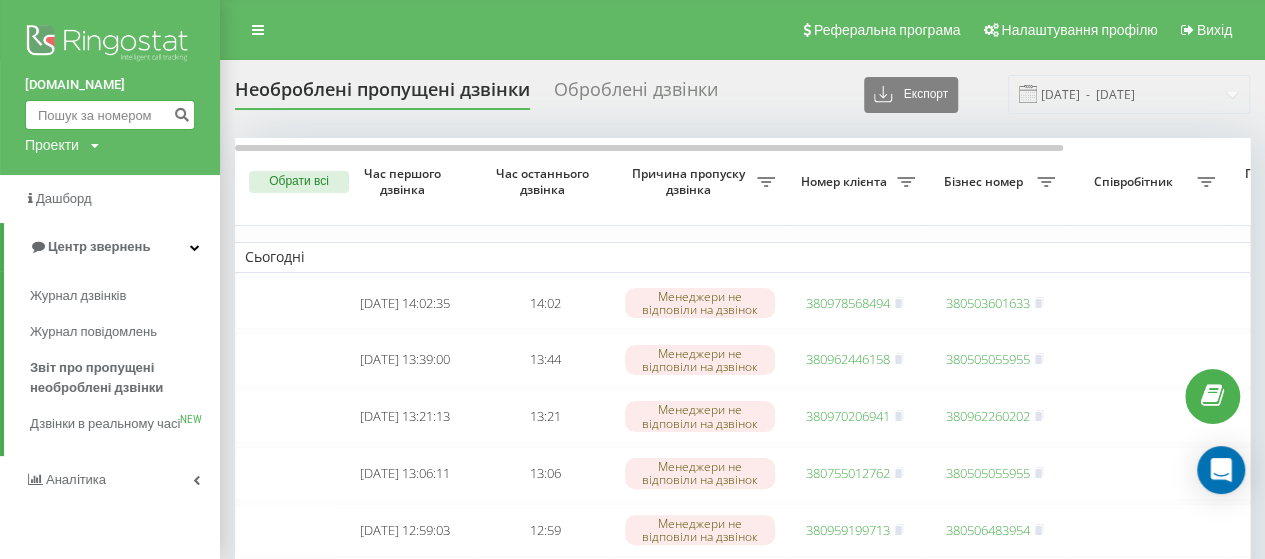 click at bounding box center (110, 115) 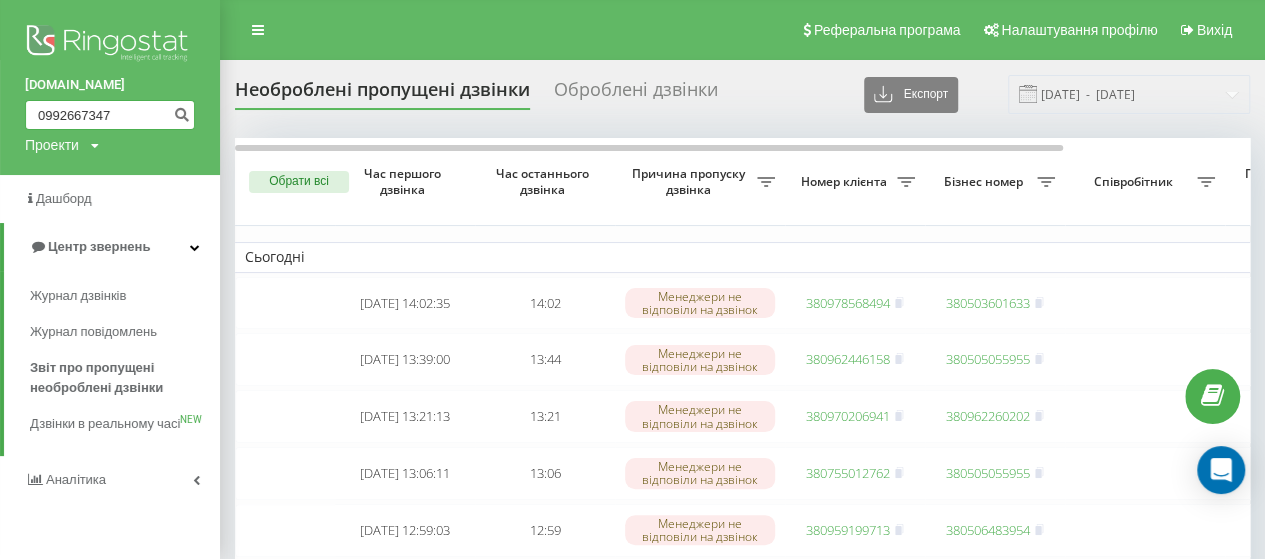 type on "0992667347" 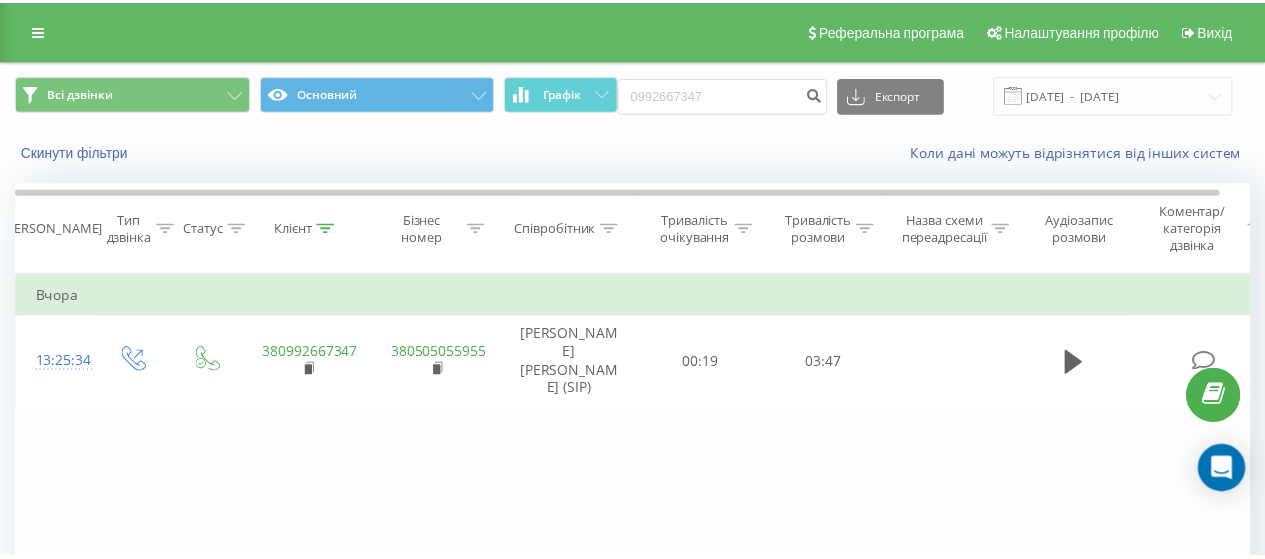 scroll, scrollTop: 0, scrollLeft: 0, axis: both 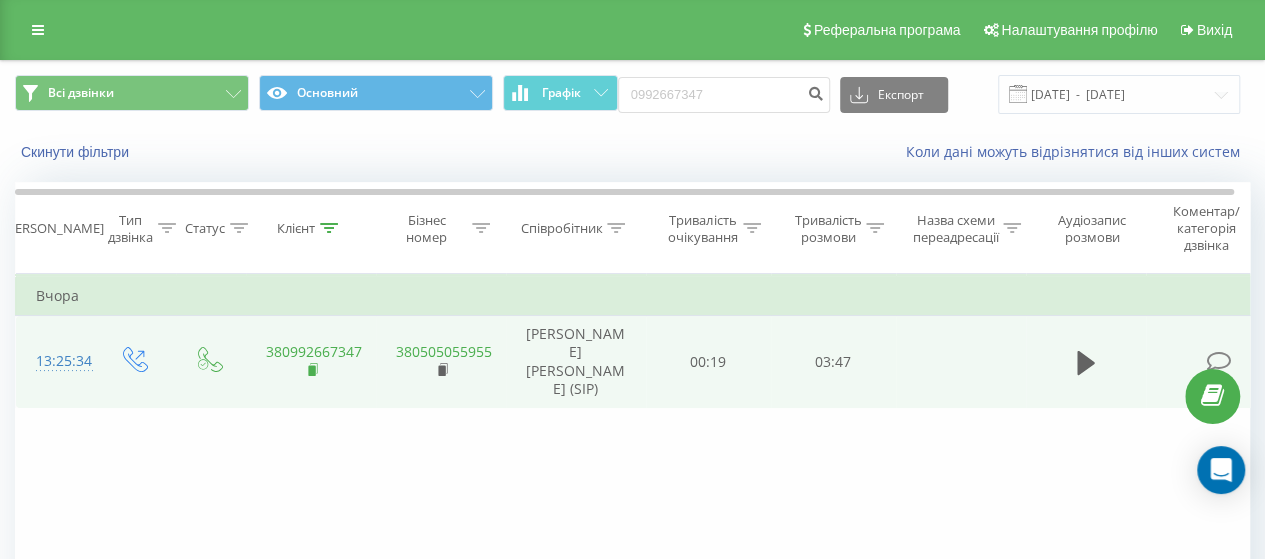 click 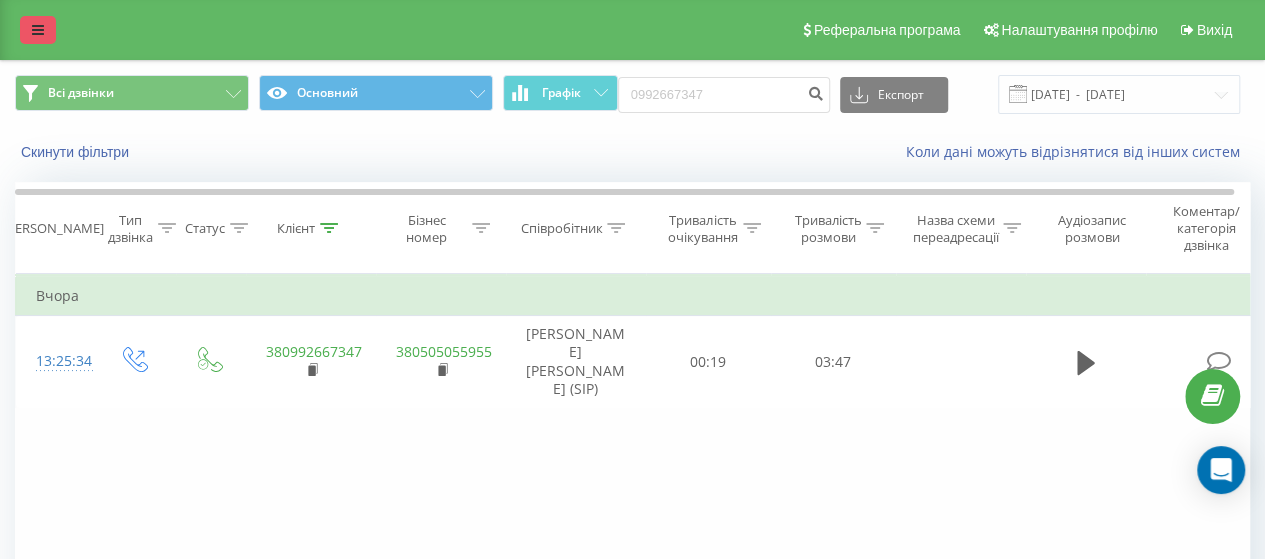 click at bounding box center [38, 30] 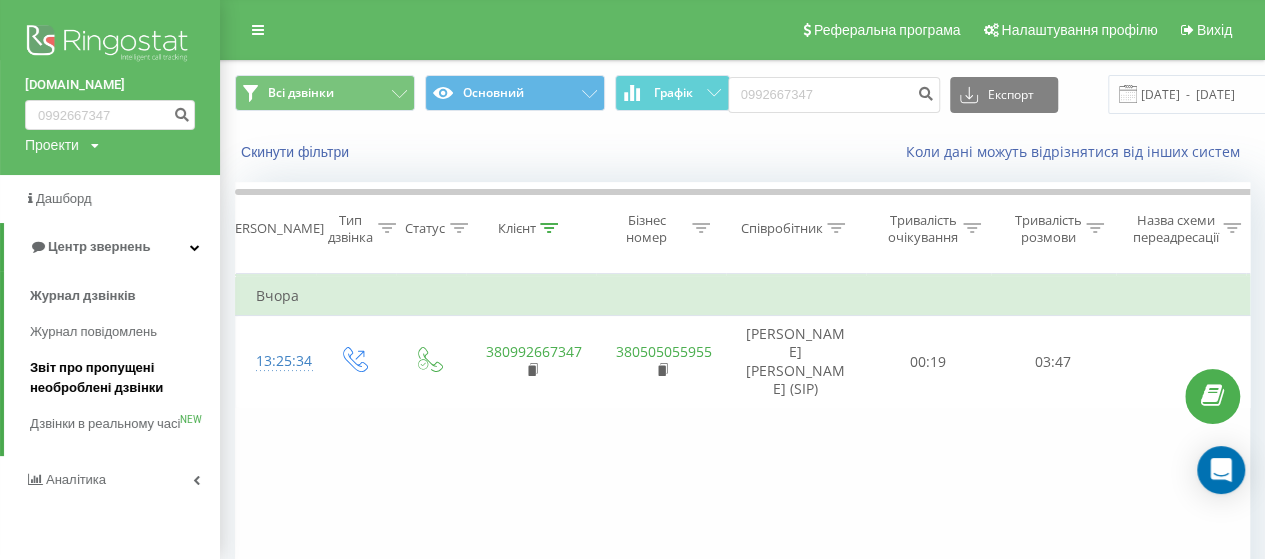 click on "Звіт про пропущені необроблені дзвінки" at bounding box center (120, 378) 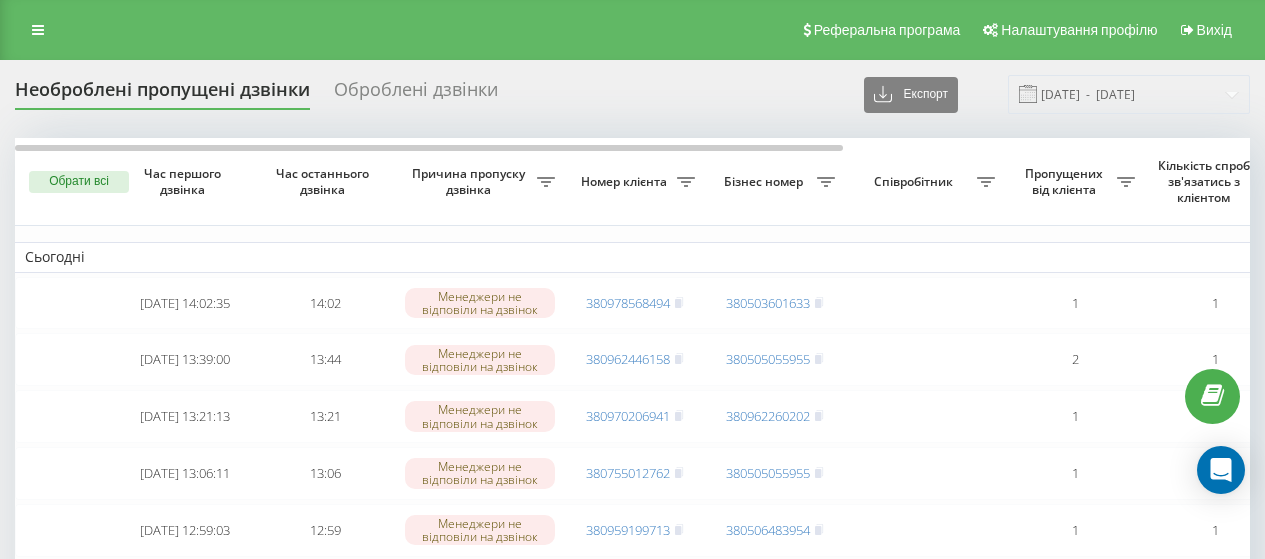 scroll, scrollTop: 0, scrollLeft: 0, axis: both 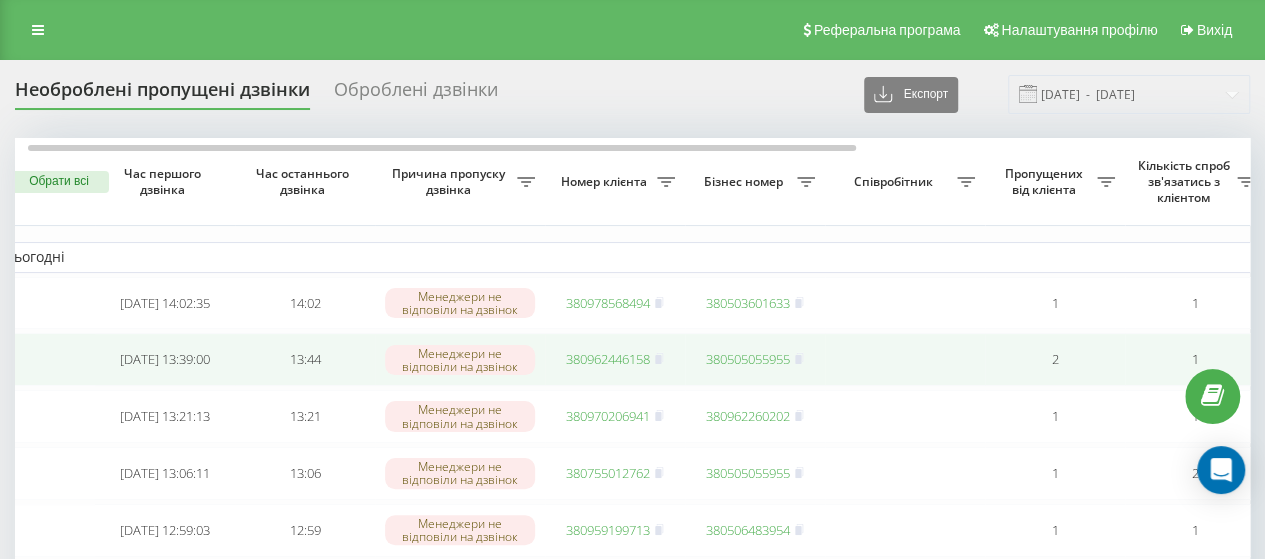 click on "380962446158" at bounding box center (608, 359) 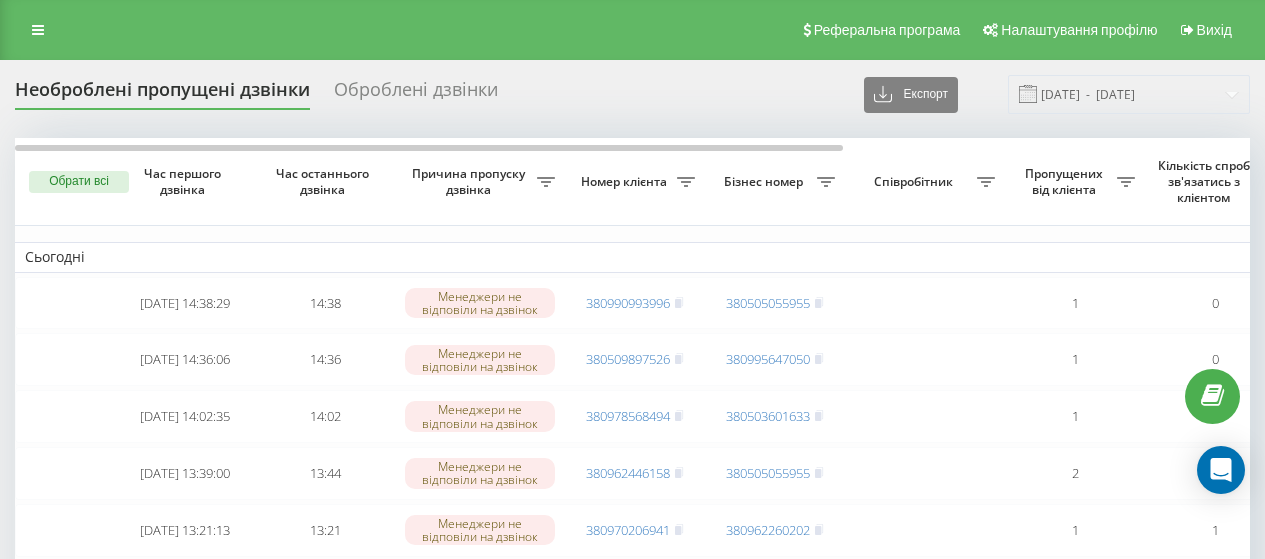 scroll, scrollTop: 0, scrollLeft: 0, axis: both 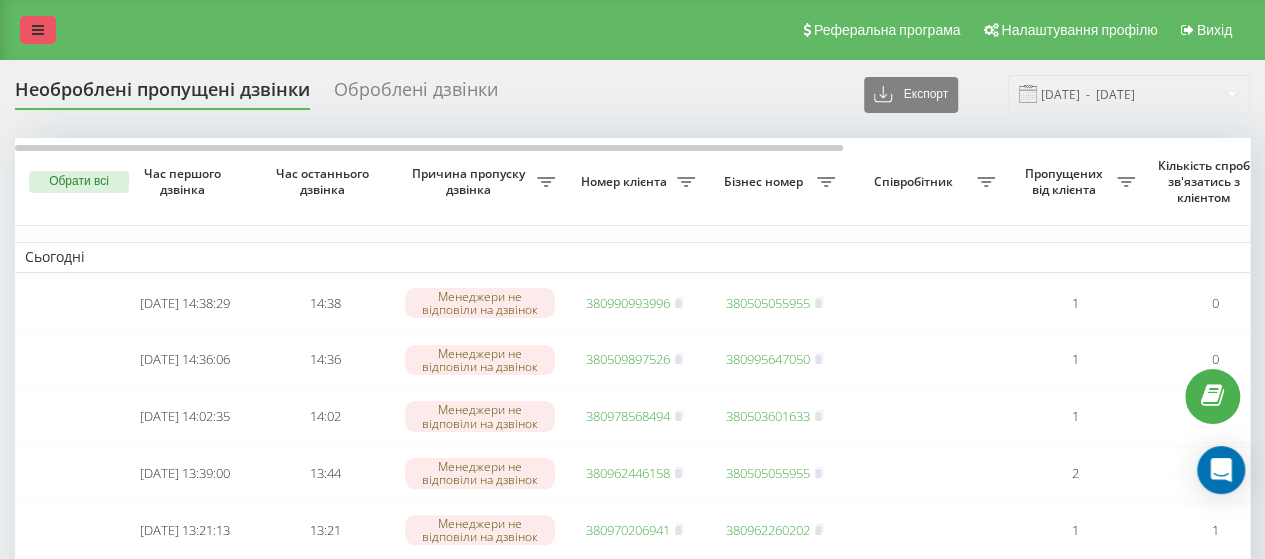 click at bounding box center [38, 30] 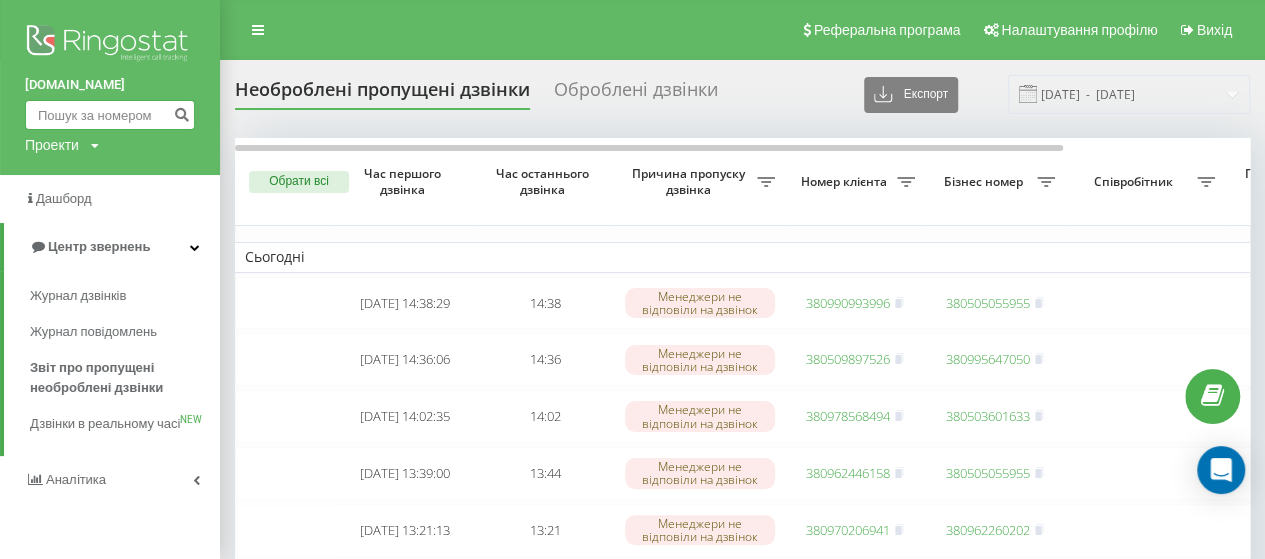 paste on "050)935-16-64" 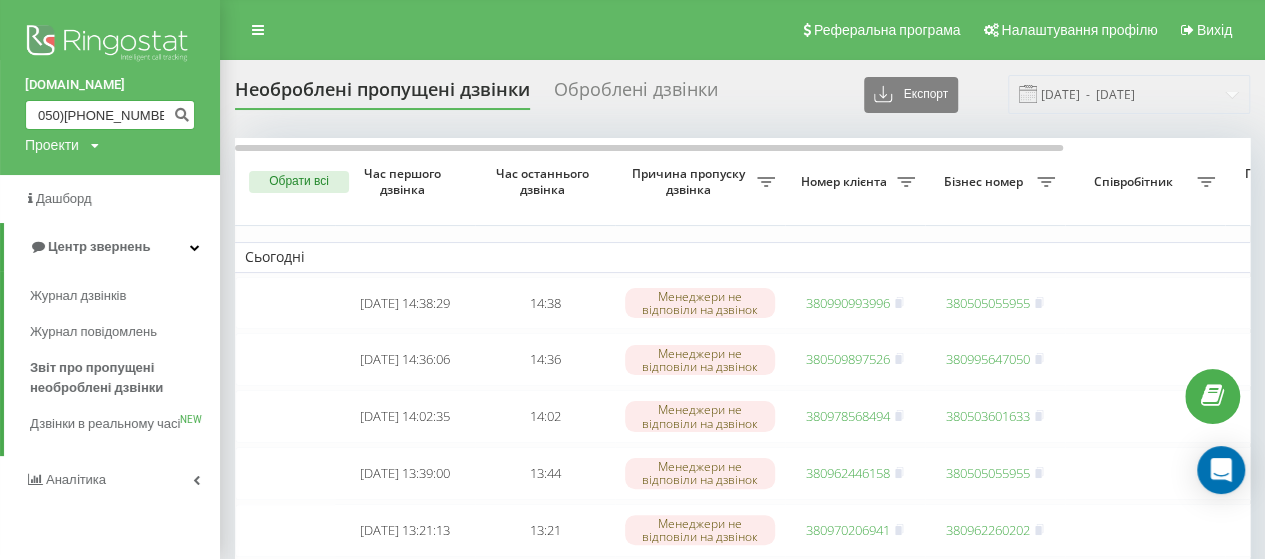 click on "050)935-16-64" at bounding box center [110, 115] 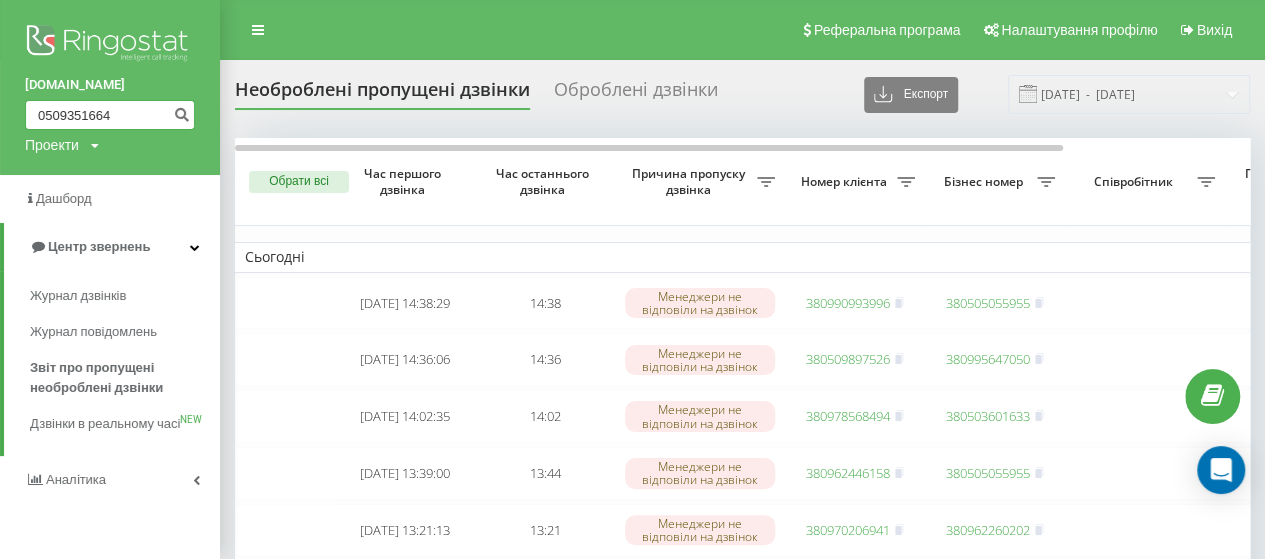 type on "0509351664" 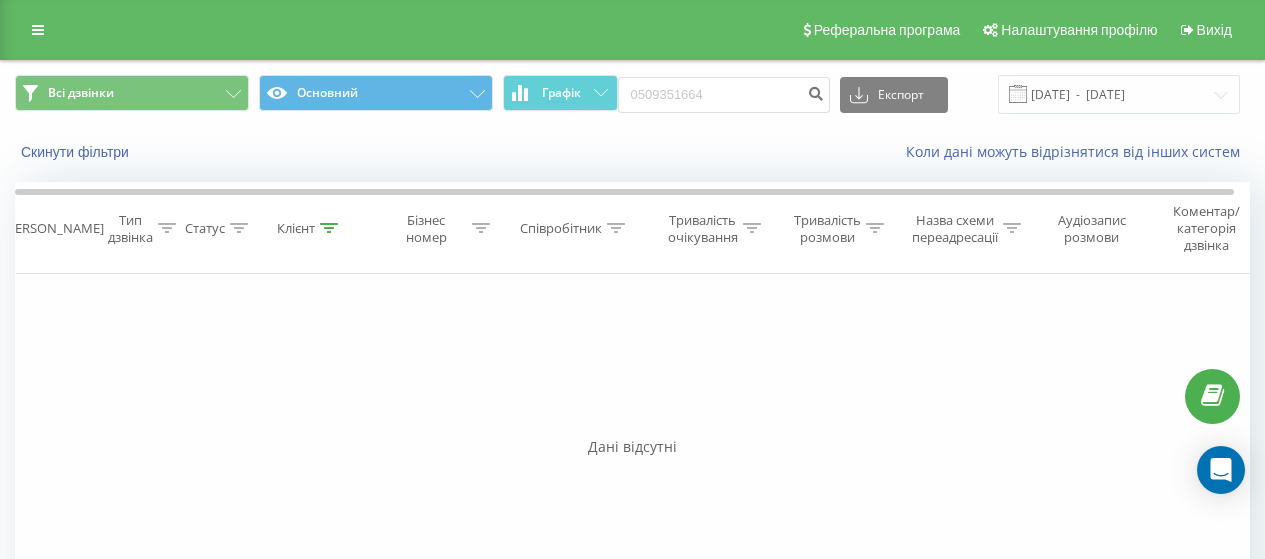 scroll, scrollTop: 0, scrollLeft: 0, axis: both 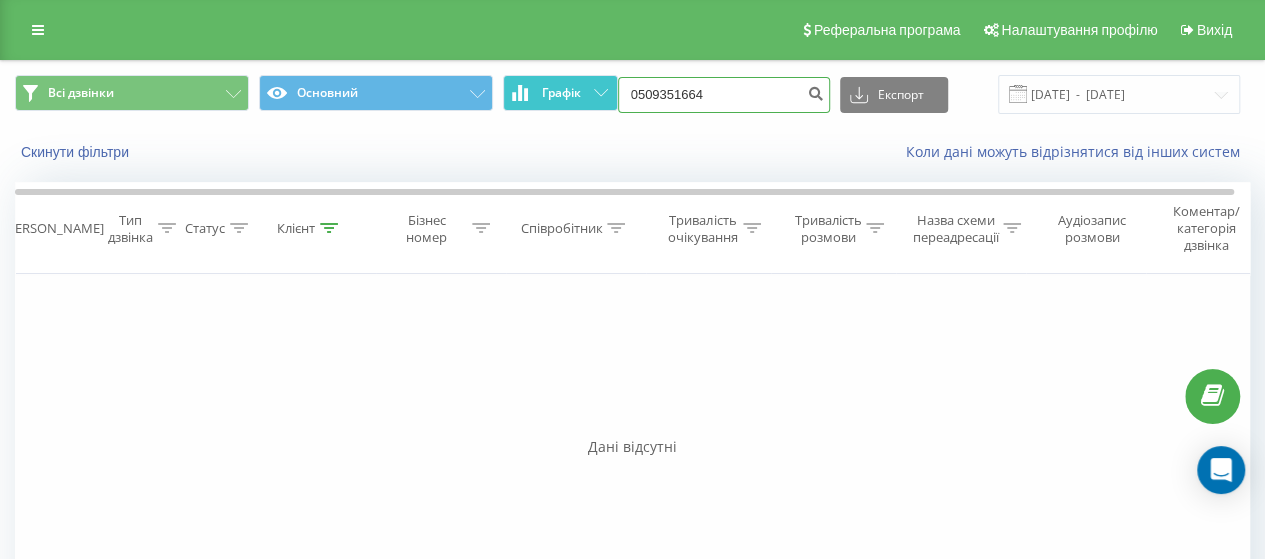 drag, startPoint x: 727, startPoint y: 101, endPoint x: 566, endPoint y: 98, distance: 161.02795 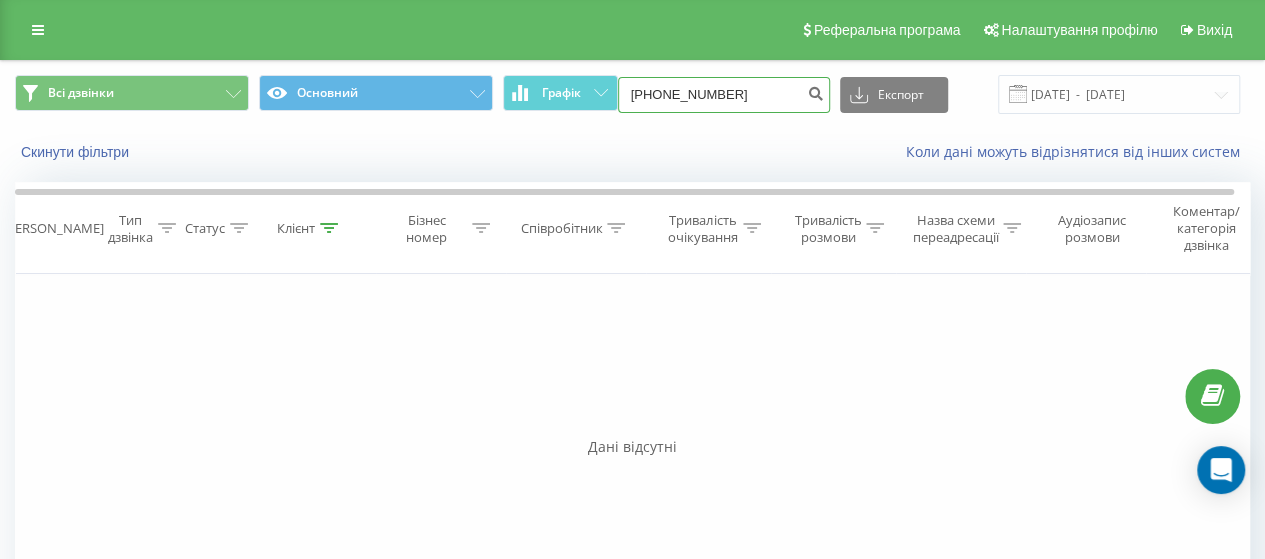 type on "[PHONE_NUMBER]" 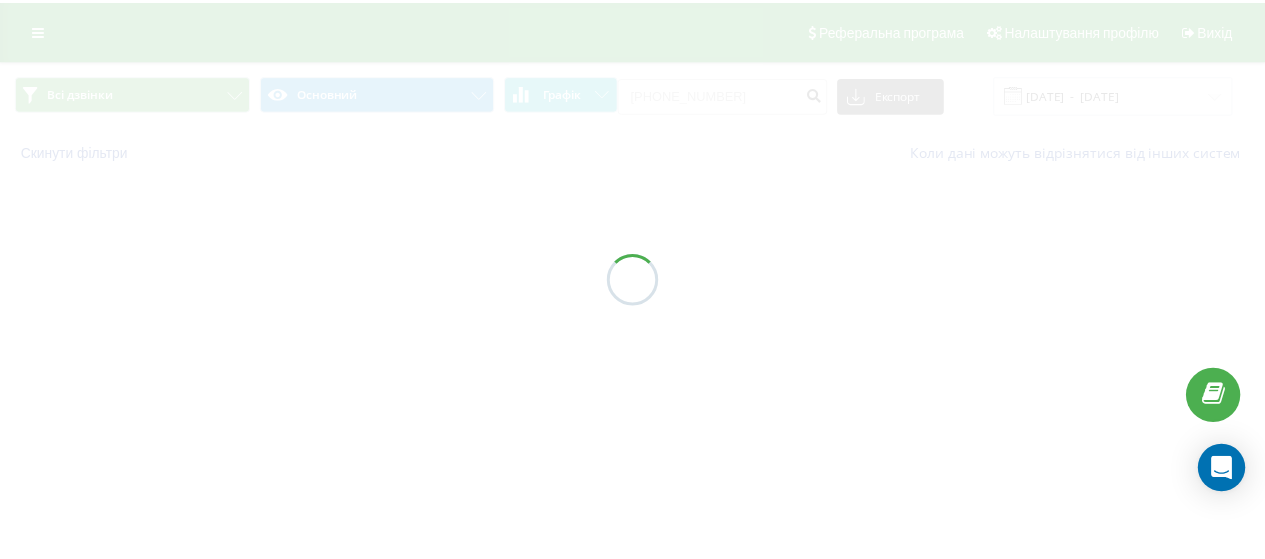 scroll, scrollTop: 0, scrollLeft: 0, axis: both 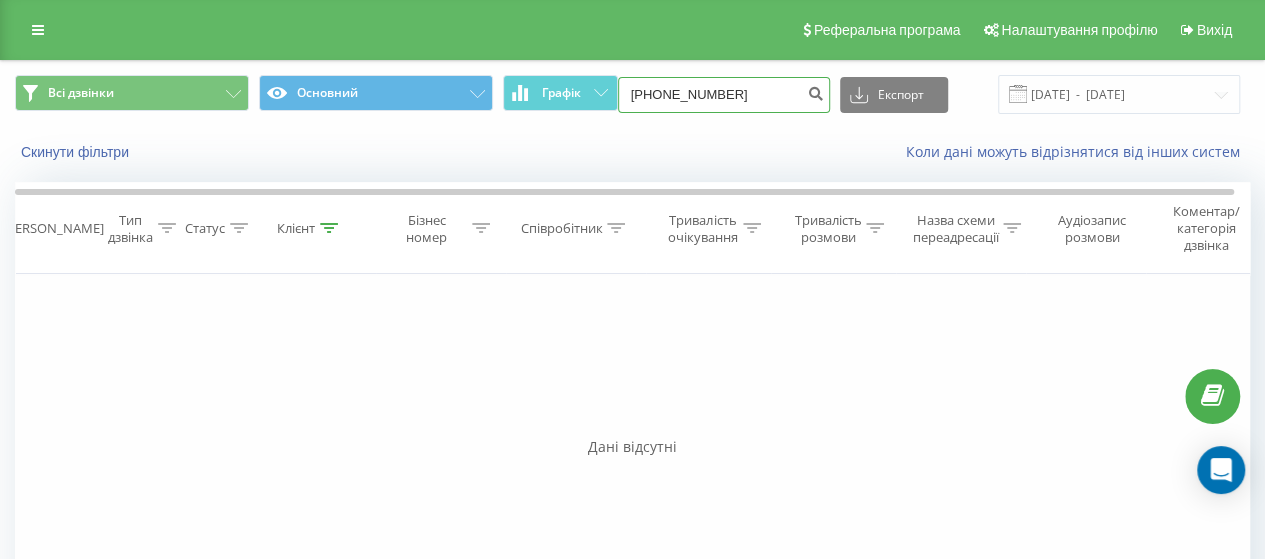 click on "[PHONE_NUMBER]" at bounding box center (724, 95) 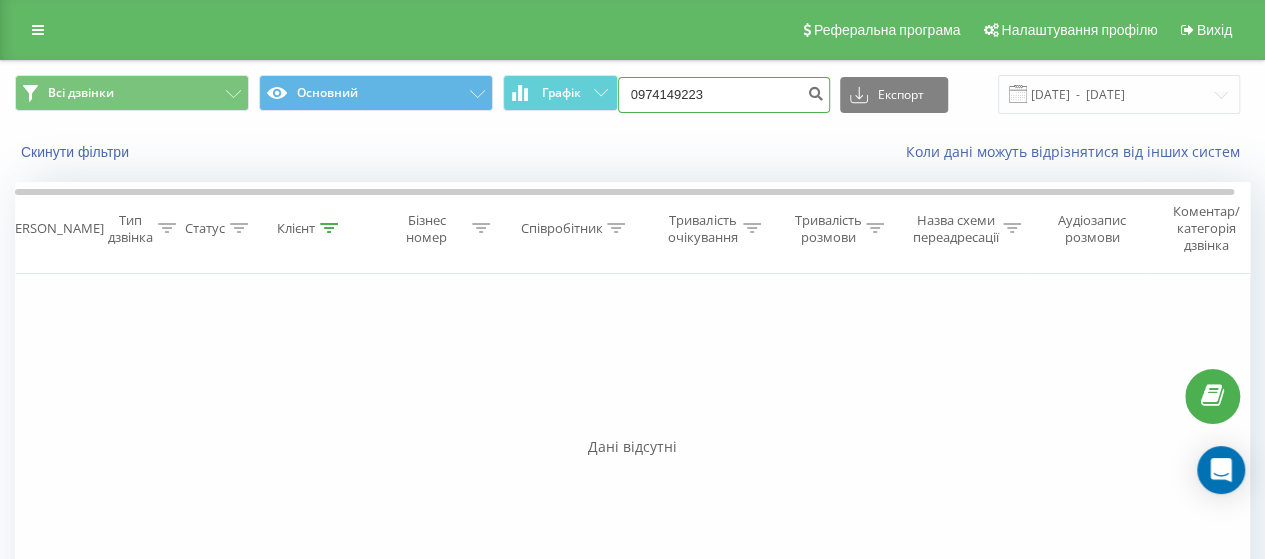 type on "0974149223" 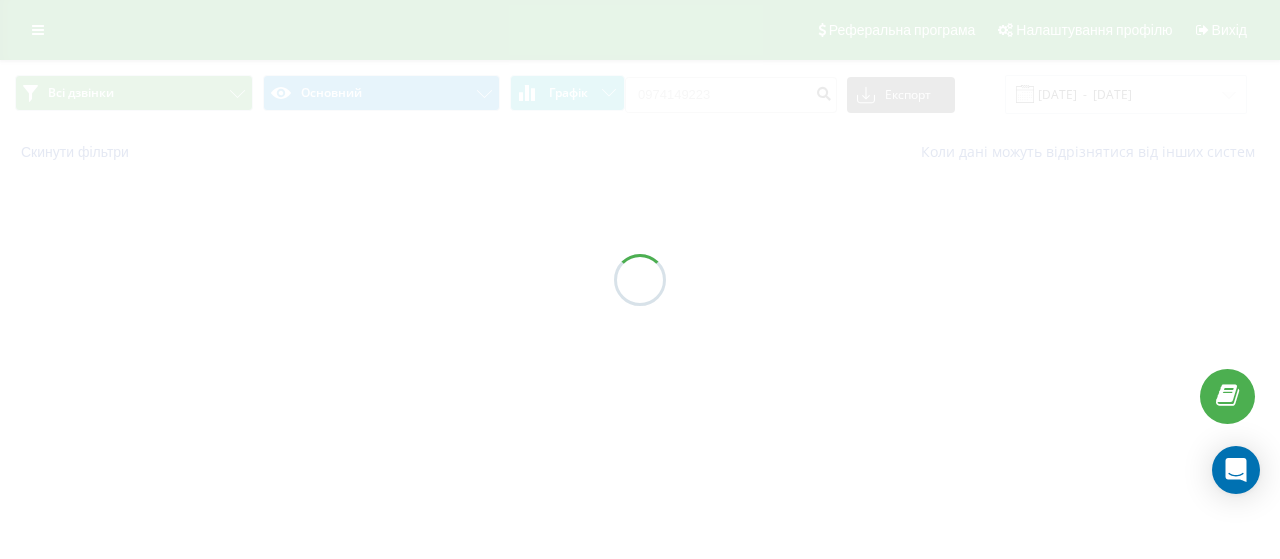 scroll, scrollTop: 0, scrollLeft: 0, axis: both 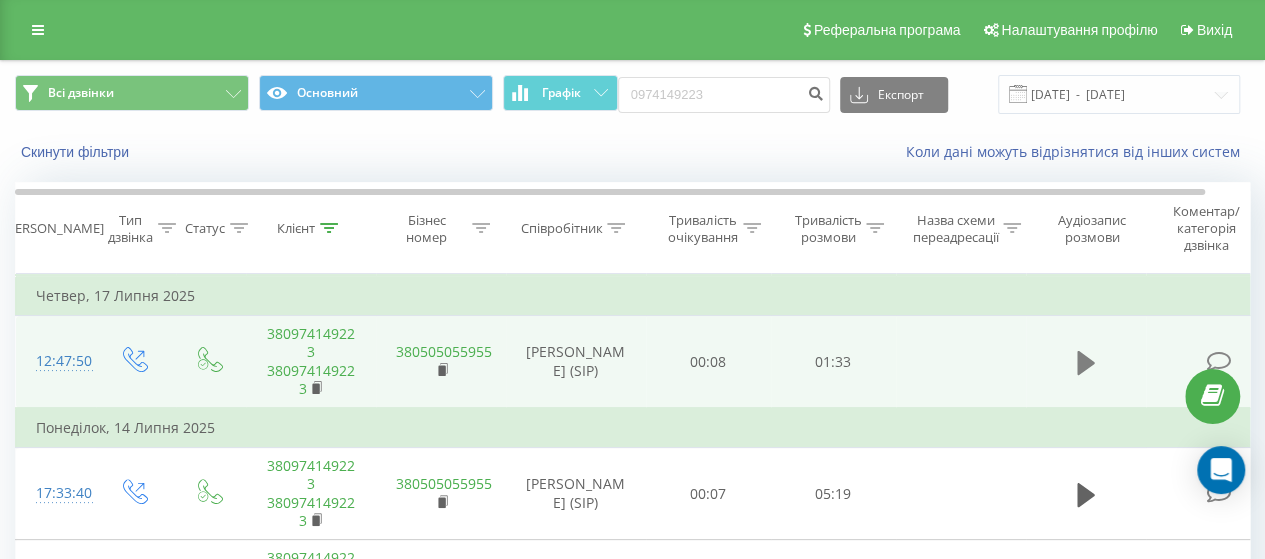 click 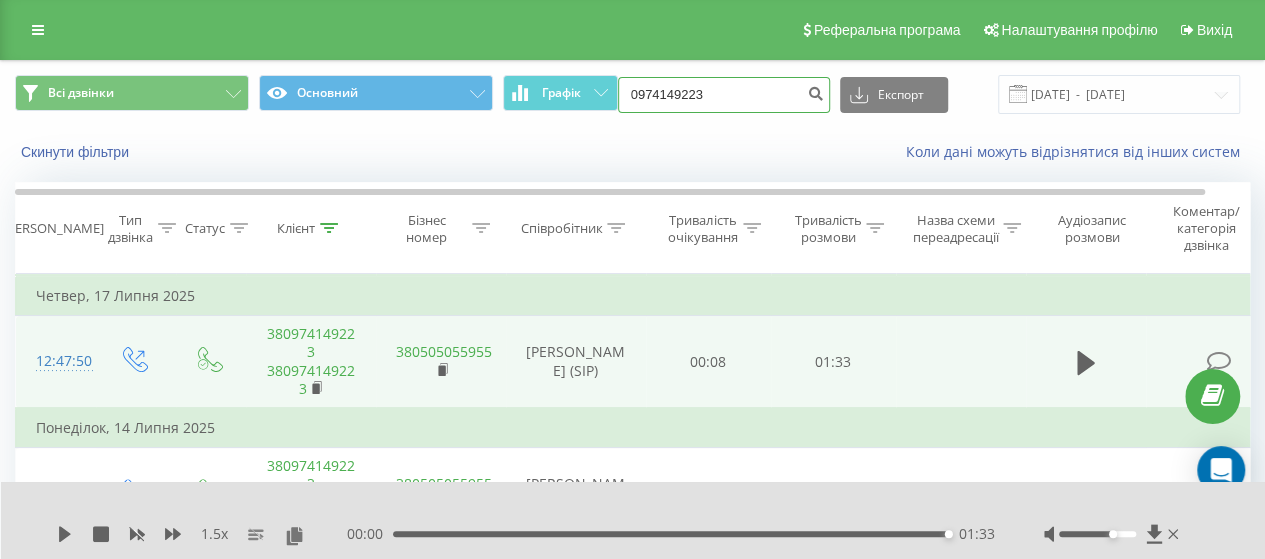 drag, startPoint x: 768, startPoint y: 89, endPoint x: 557, endPoint y: 117, distance: 212.84972 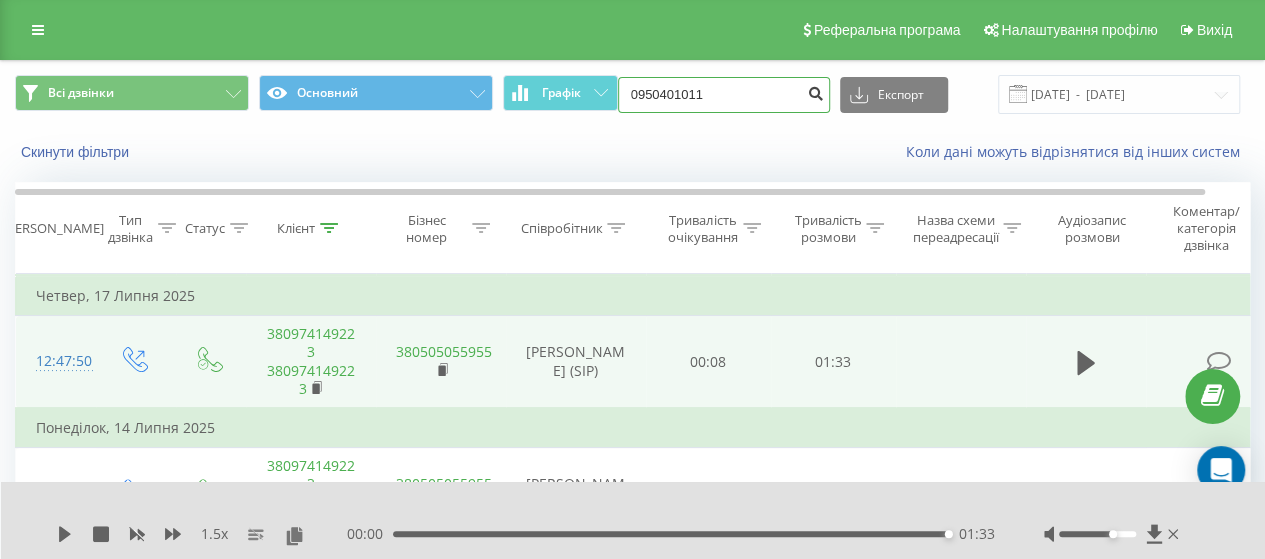 type on "0950401011" 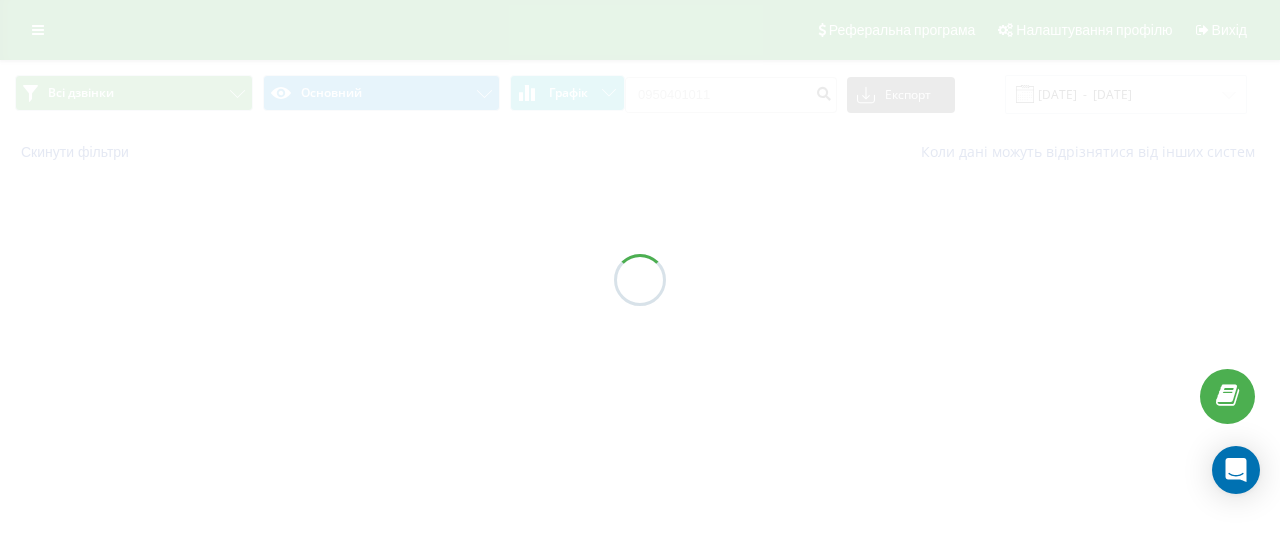 scroll, scrollTop: 0, scrollLeft: 0, axis: both 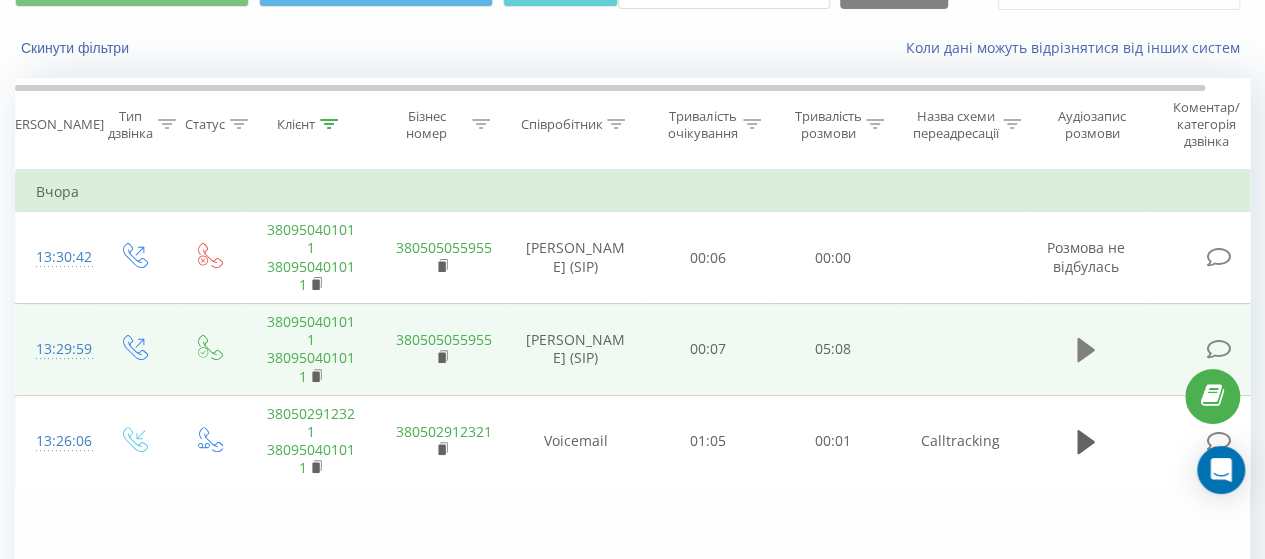 click 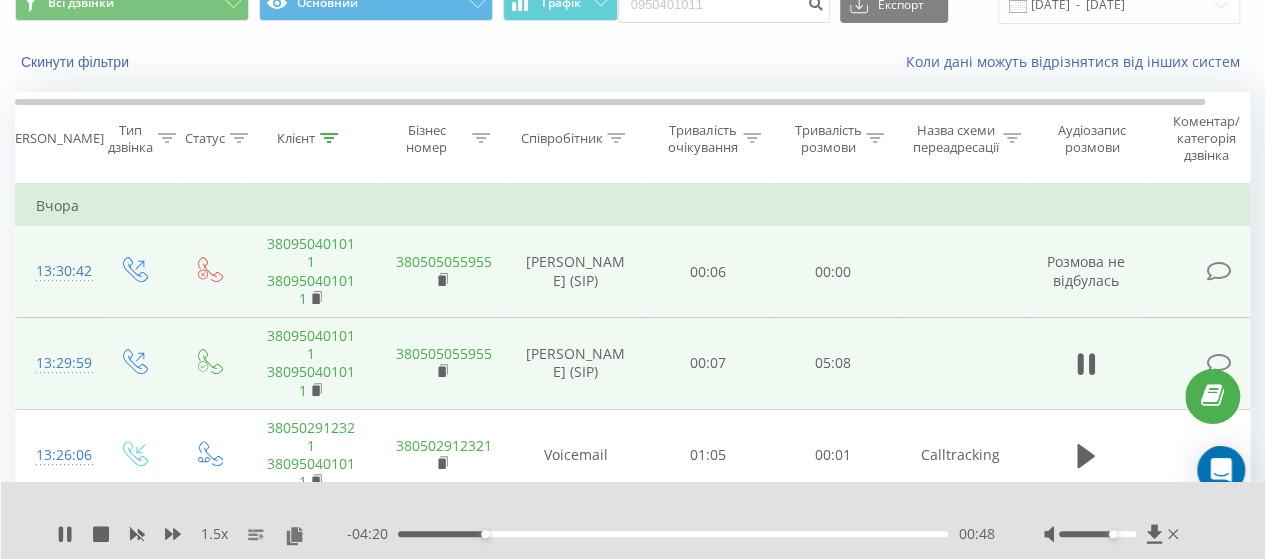 scroll, scrollTop: 0, scrollLeft: 0, axis: both 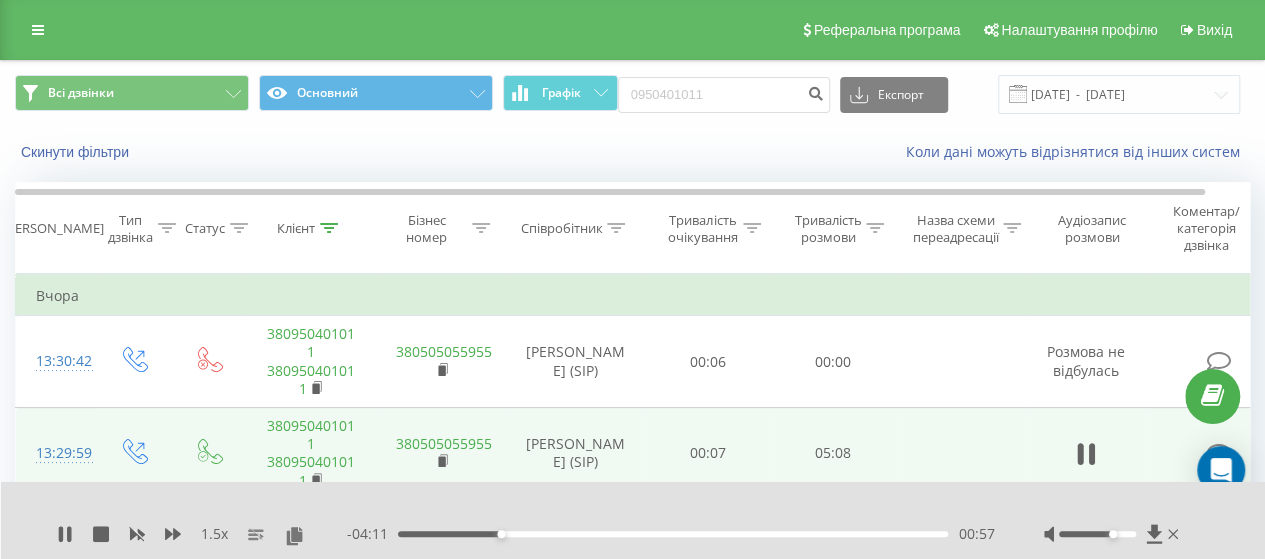click at bounding box center [1113, 534] 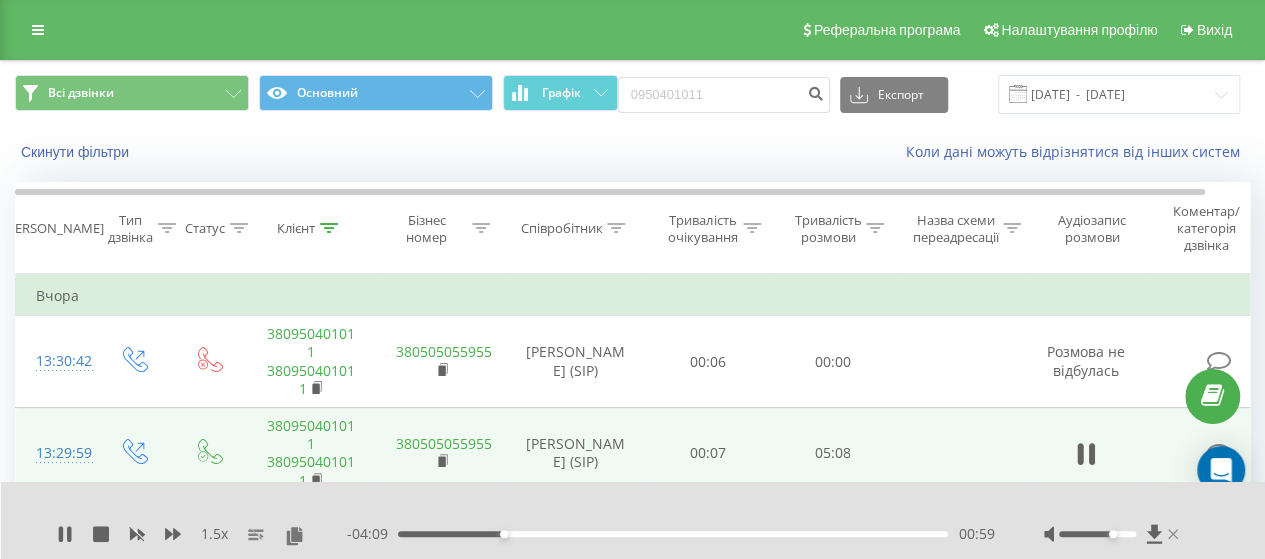 click 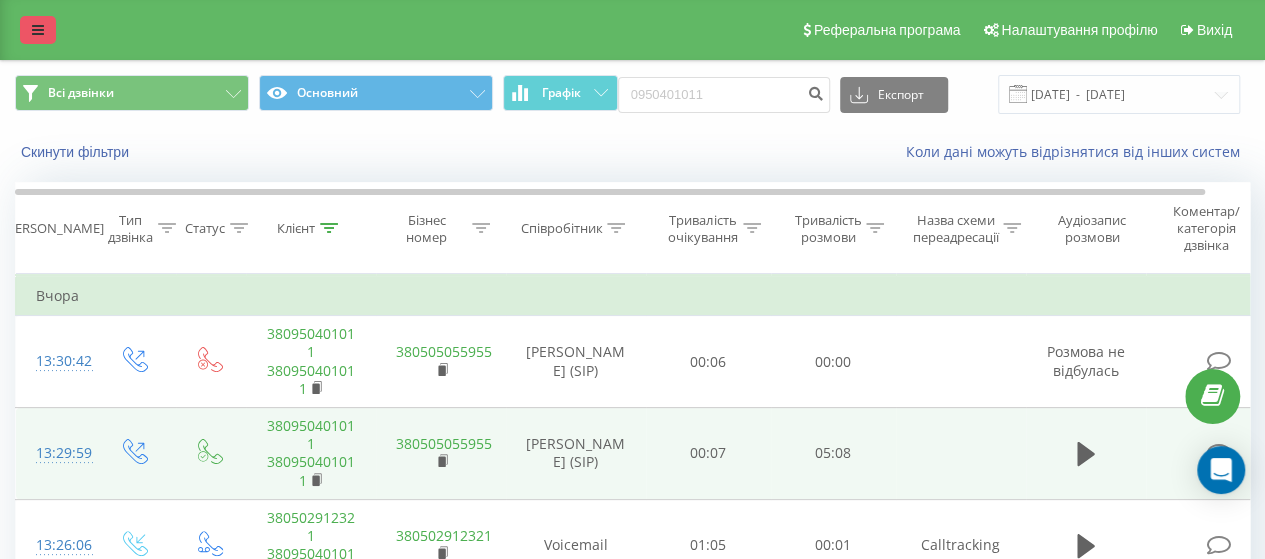 click at bounding box center [38, 30] 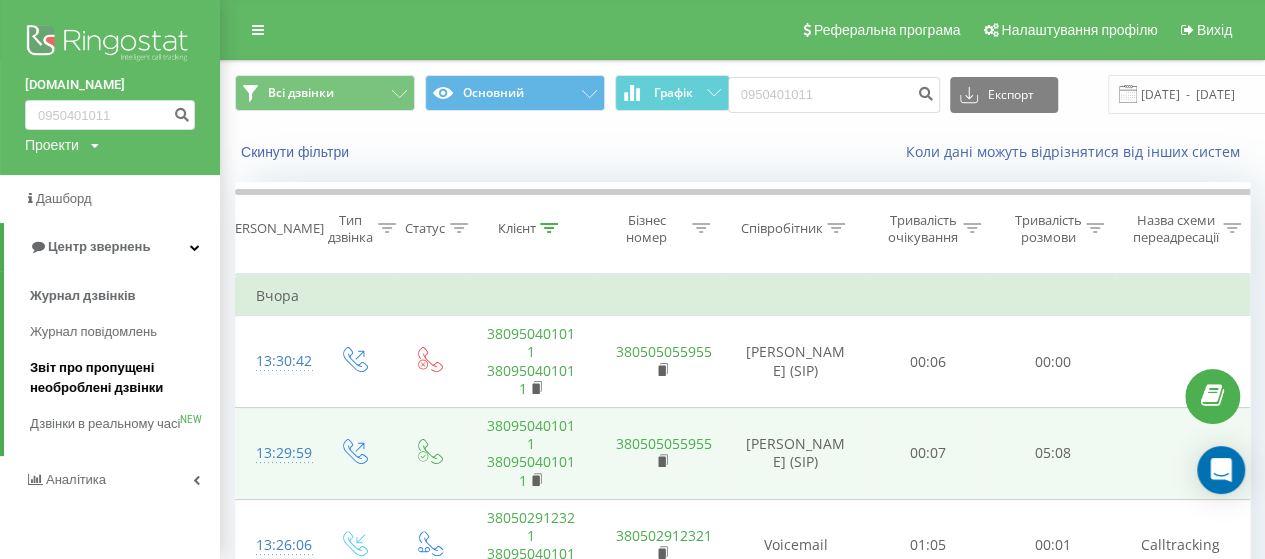 click on "Звіт про пропущені необроблені дзвінки" at bounding box center (120, 378) 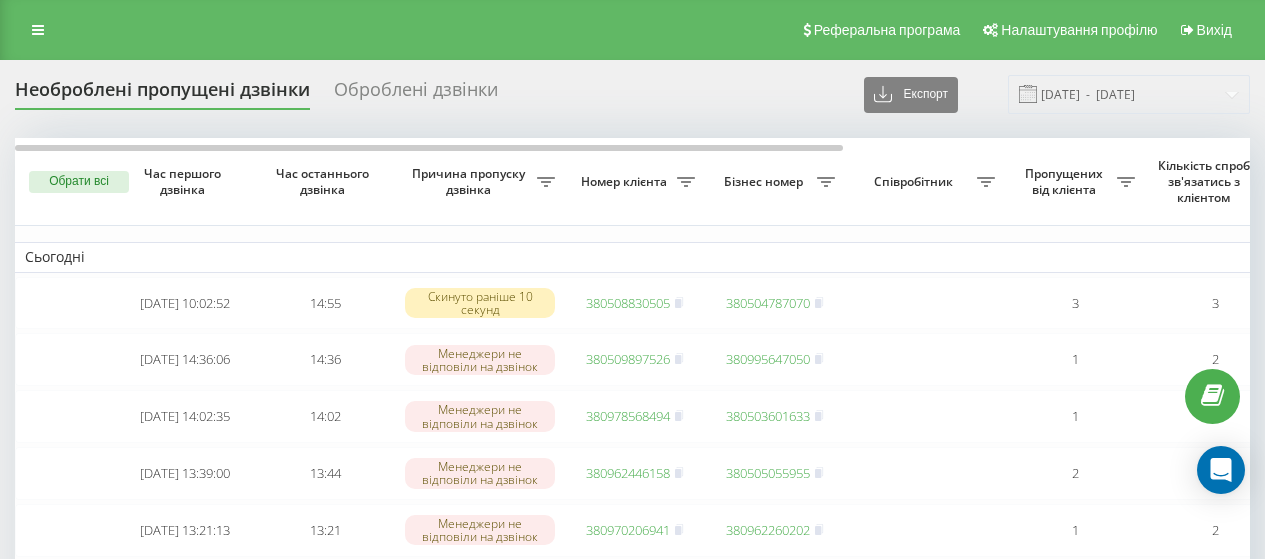 scroll, scrollTop: 0, scrollLeft: 0, axis: both 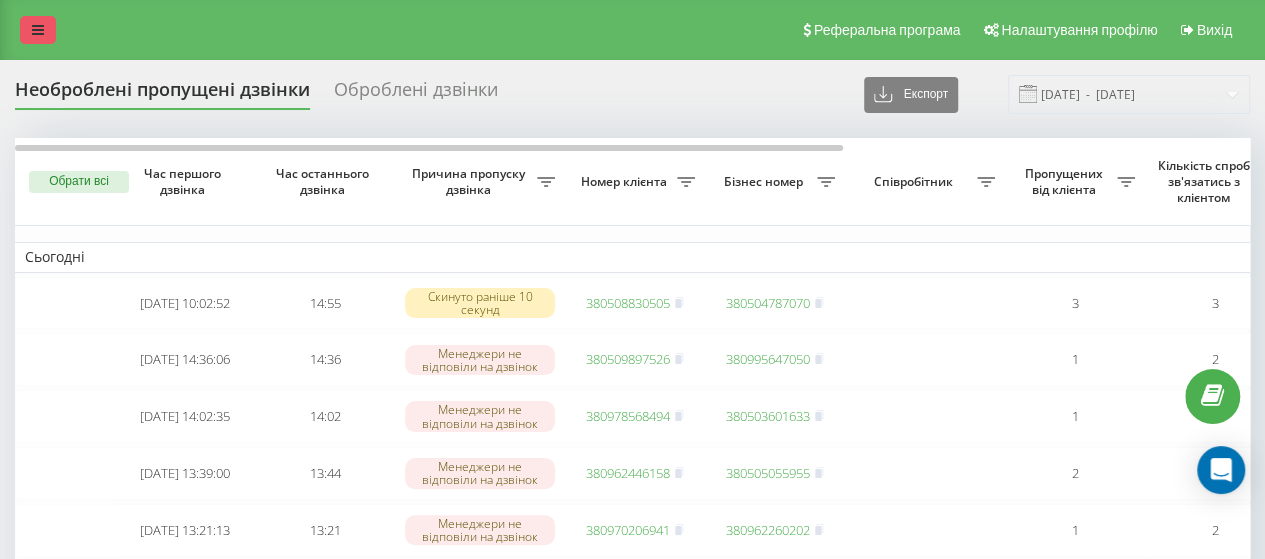 click at bounding box center (38, 30) 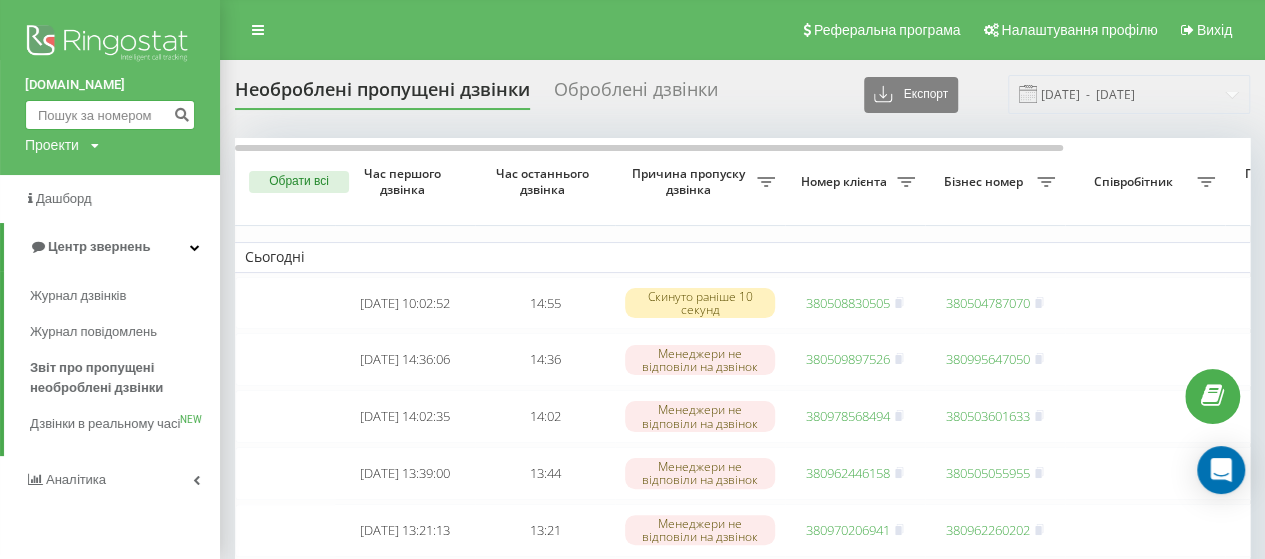 paste on "99 563 8136" 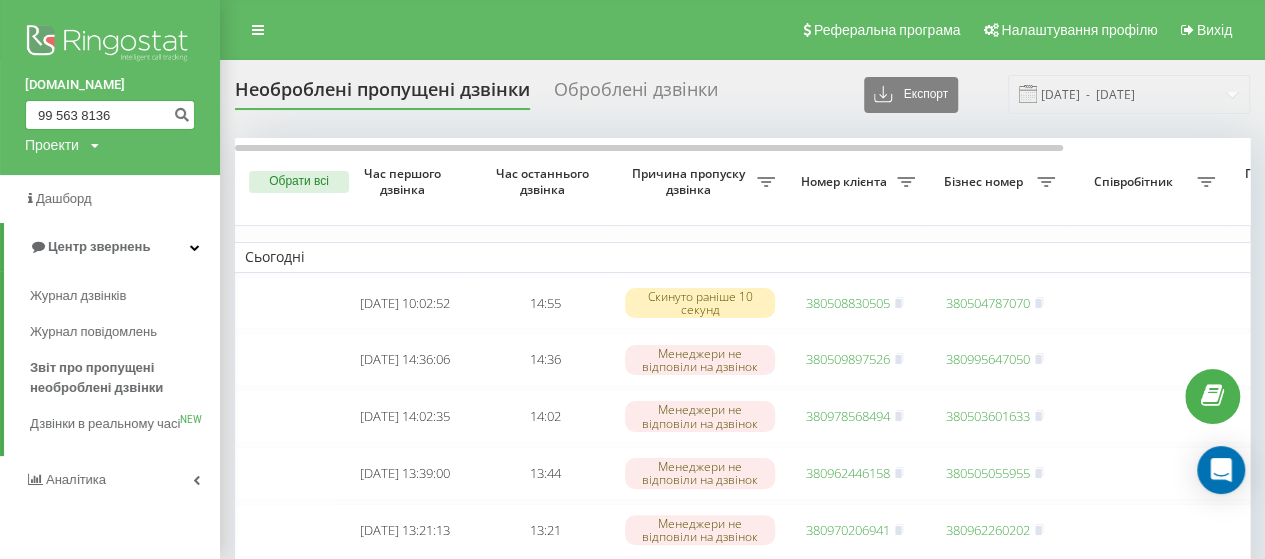 click on "99 563 8136" at bounding box center [110, 115] 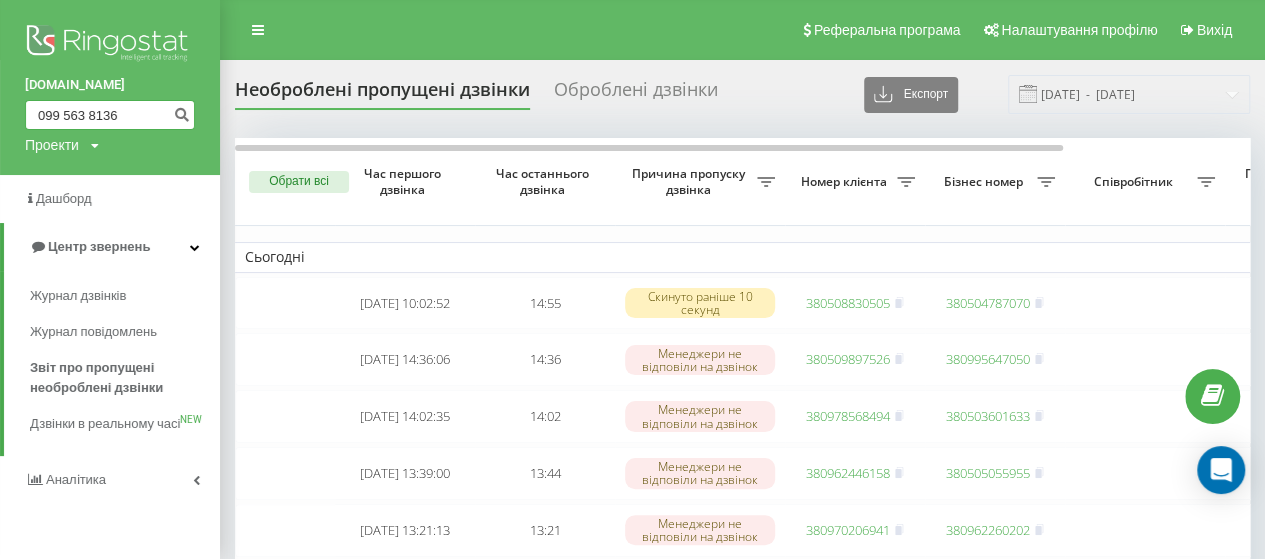type on "099 563 8136" 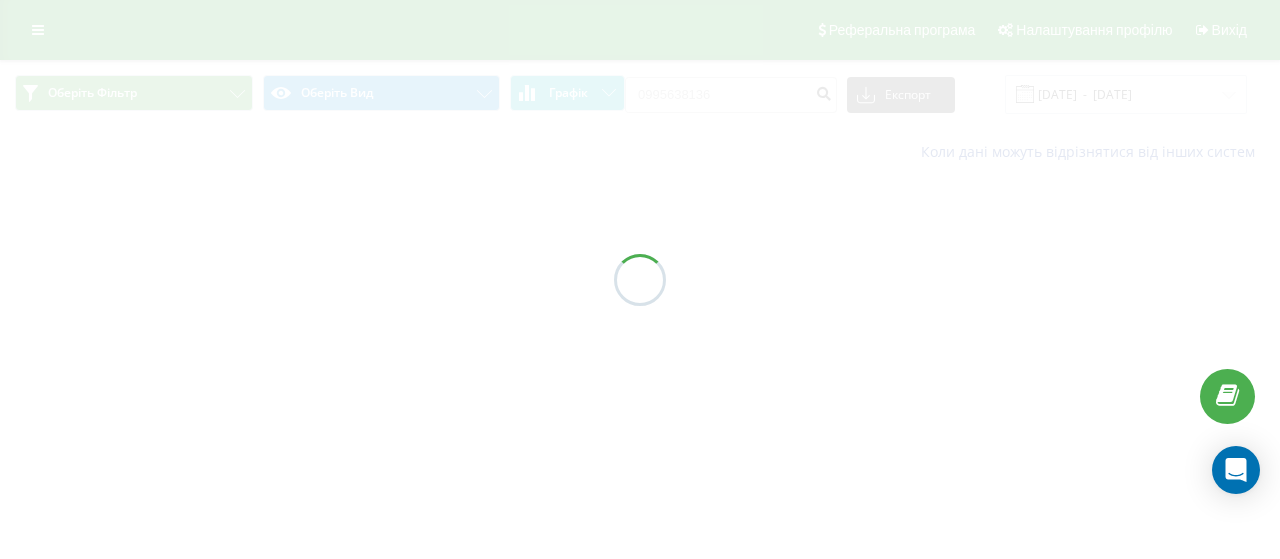 scroll, scrollTop: 0, scrollLeft: 0, axis: both 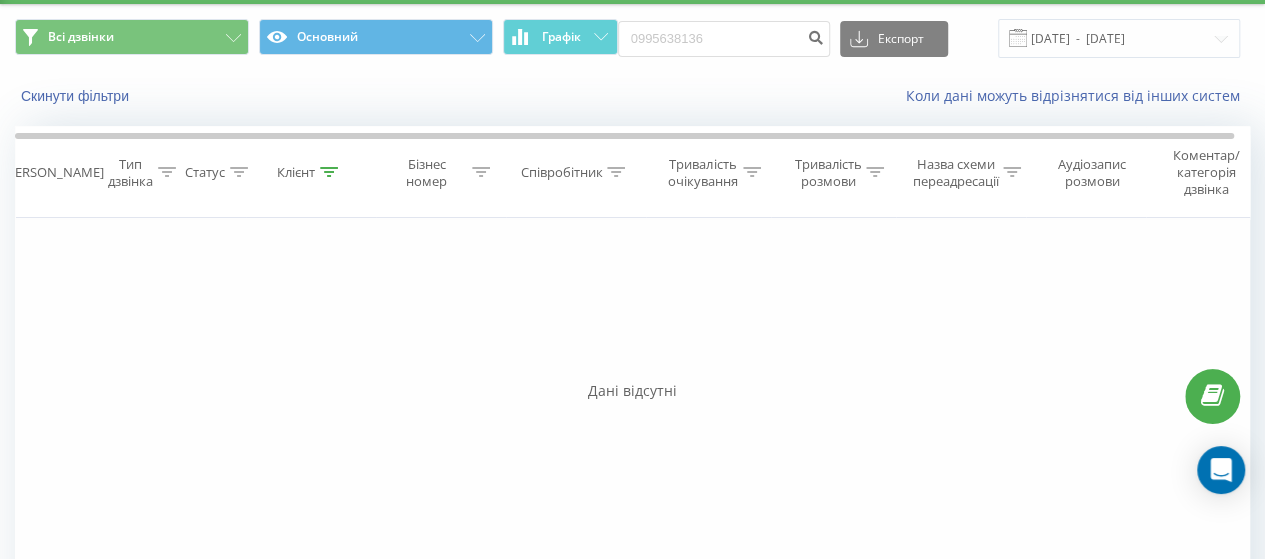 drag, startPoint x: 733, startPoint y: 58, endPoint x: 724, endPoint y: 31, distance: 28.460499 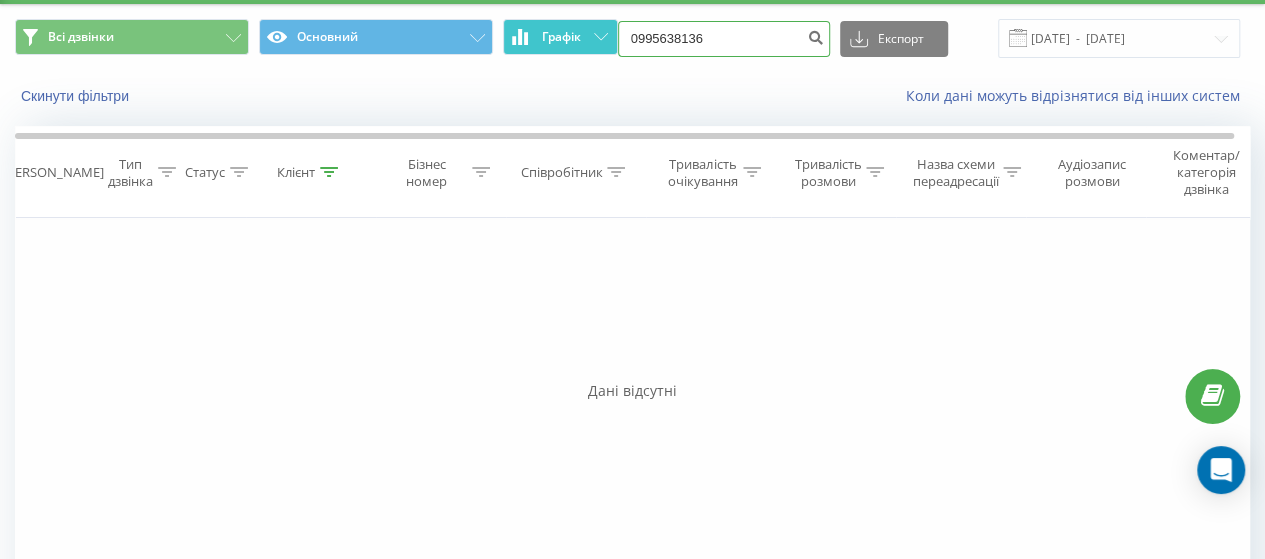 drag, startPoint x: 724, startPoint y: 31, endPoint x: 584, endPoint y: 41, distance: 140.35669 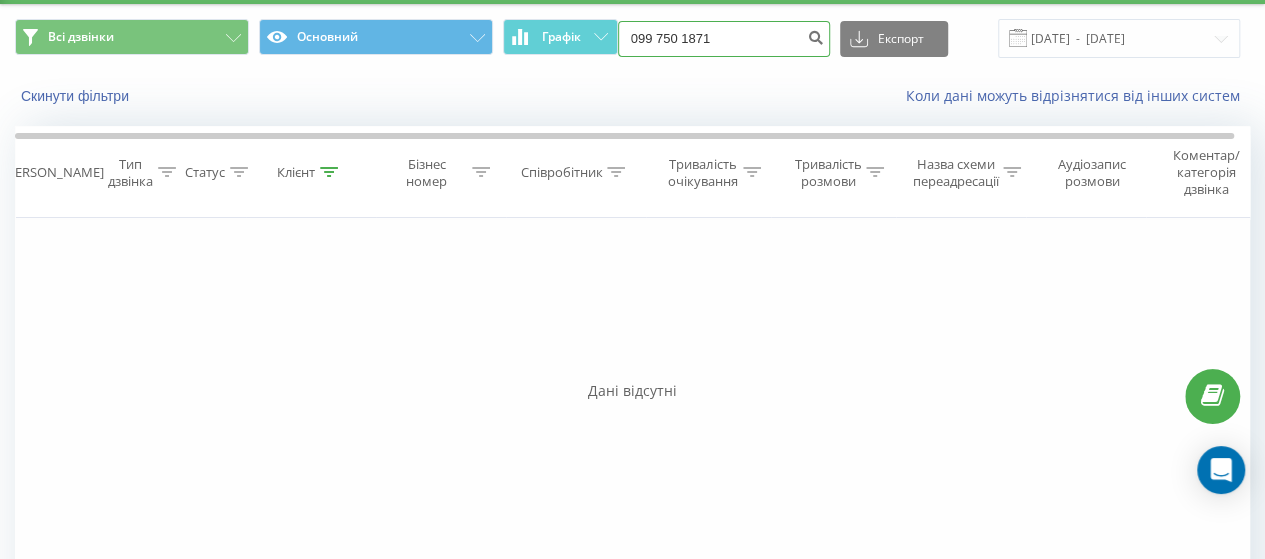 type on "099 750 1871" 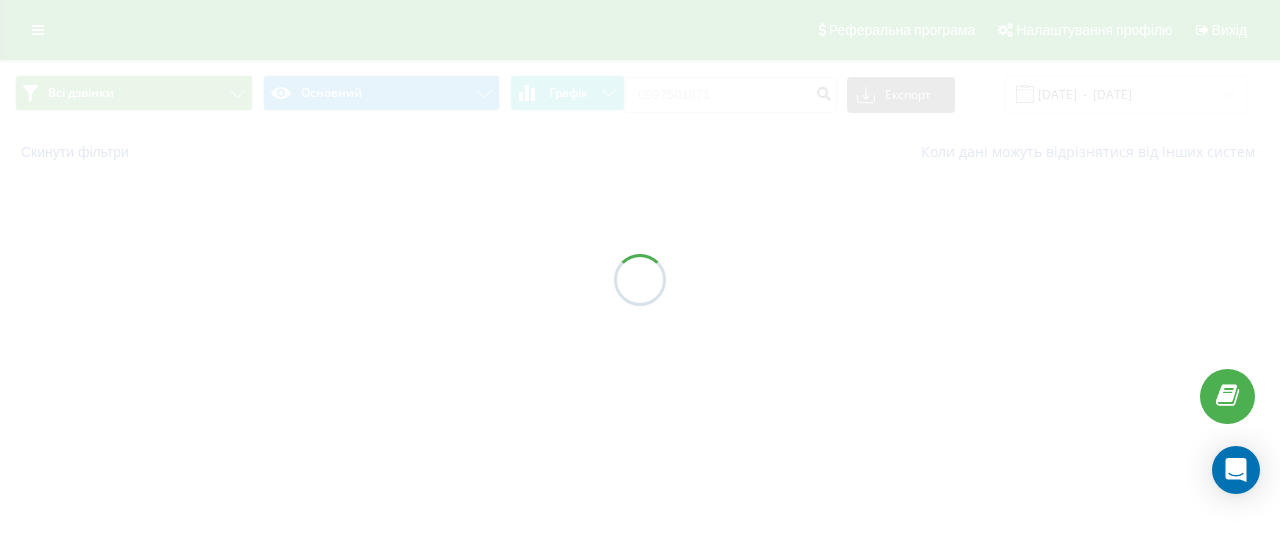 scroll, scrollTop: 0, scrollLeft: 0, axis: both 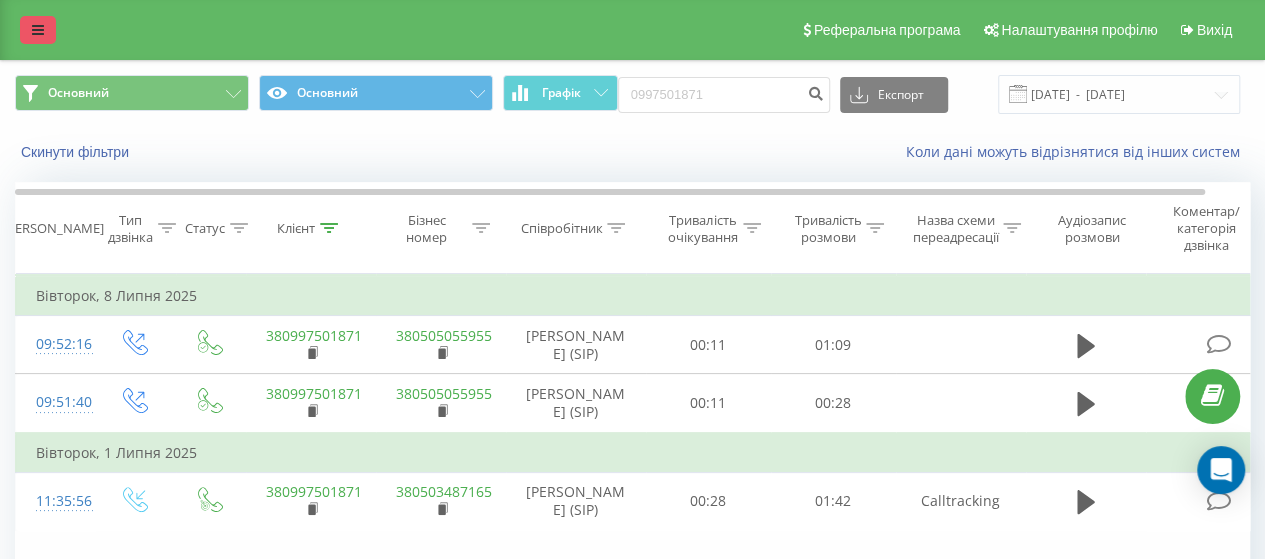 click at bounding box center (38, 30) 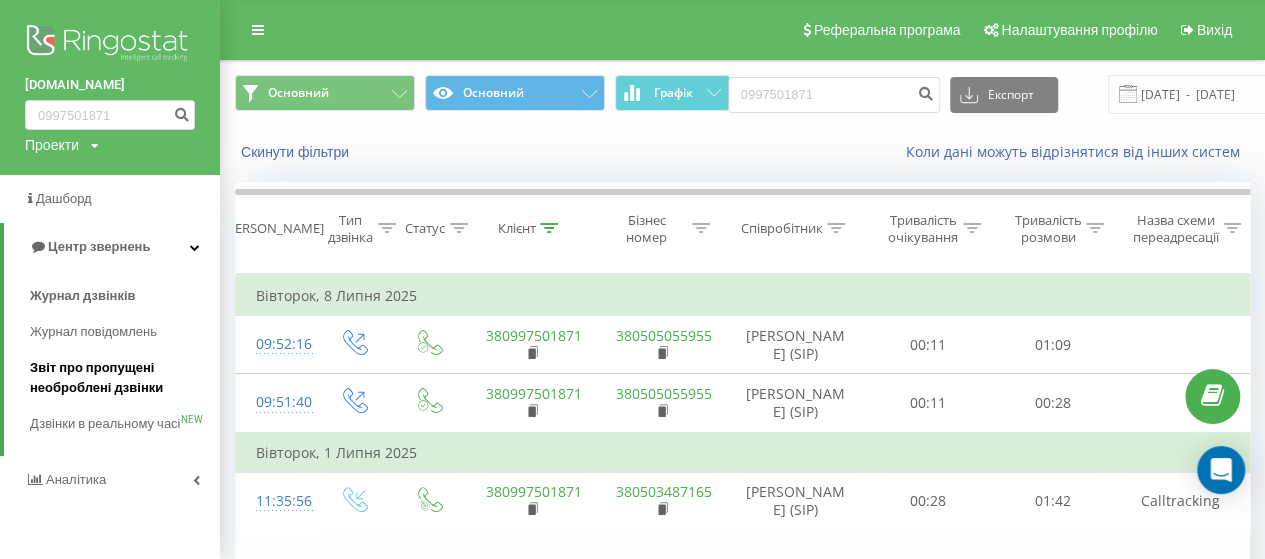 click on "Звіт про пропущені необроблені дзвінки" at bounding box center (120, 378) 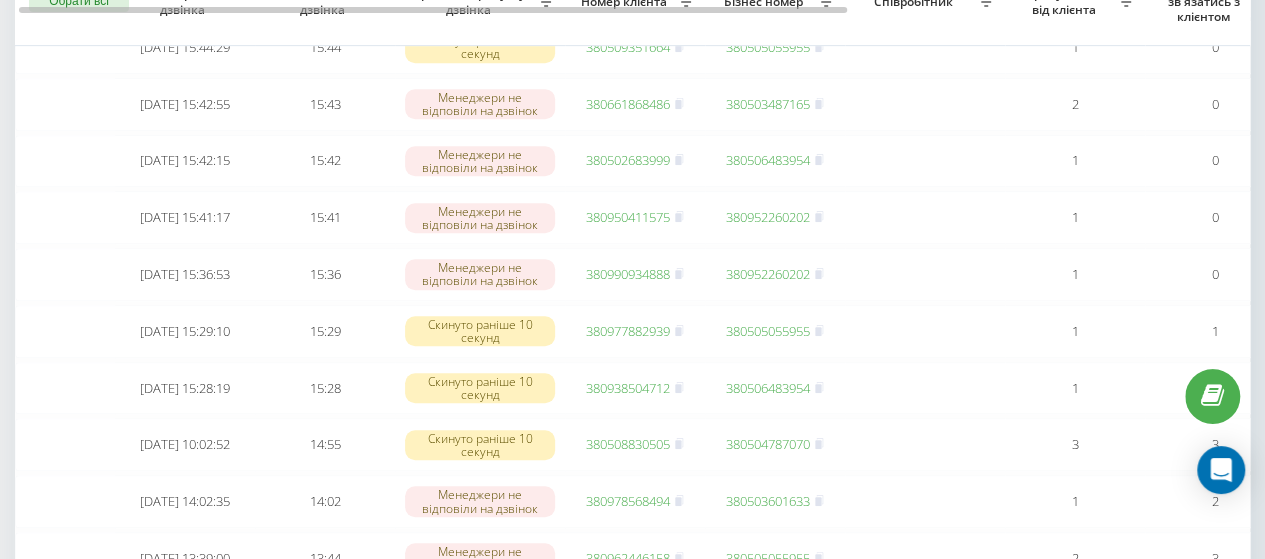 scroll, scrollTop: 0, scrollLeft: 0, axis: both 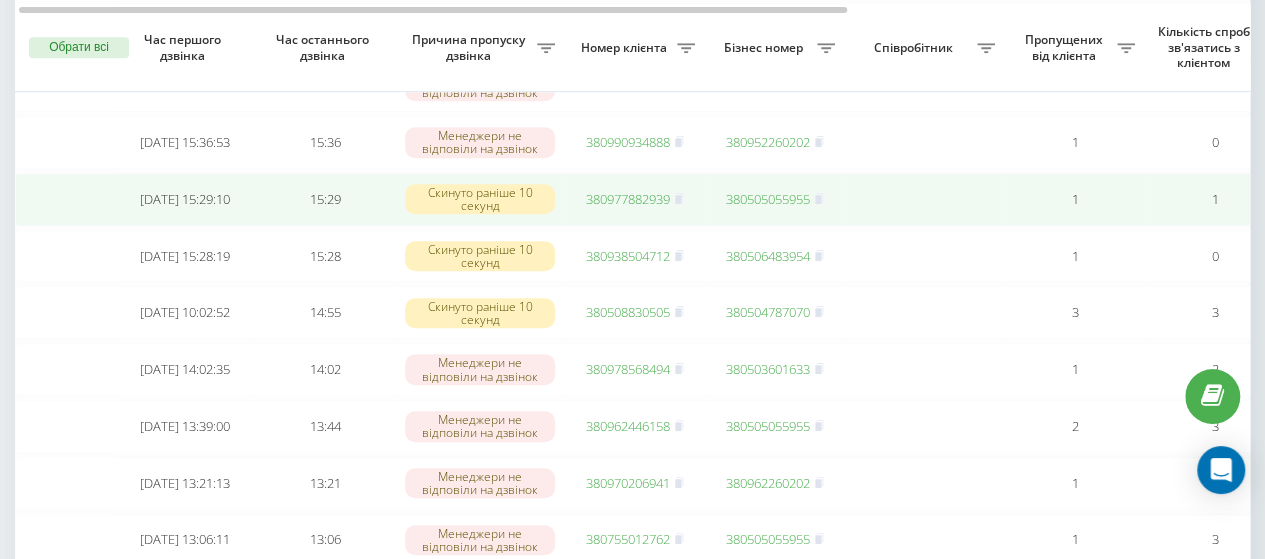 click on "380977882939" at bounding box center [628, 199] 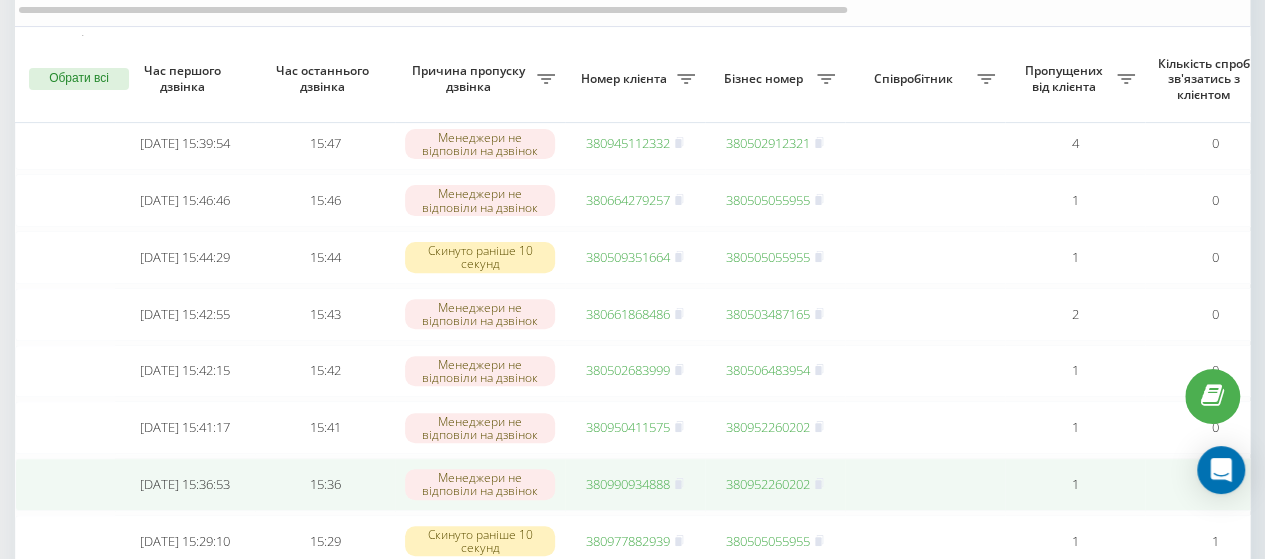 scroll, scrollTop: 178, scrollLeft: 0, axis: vertical 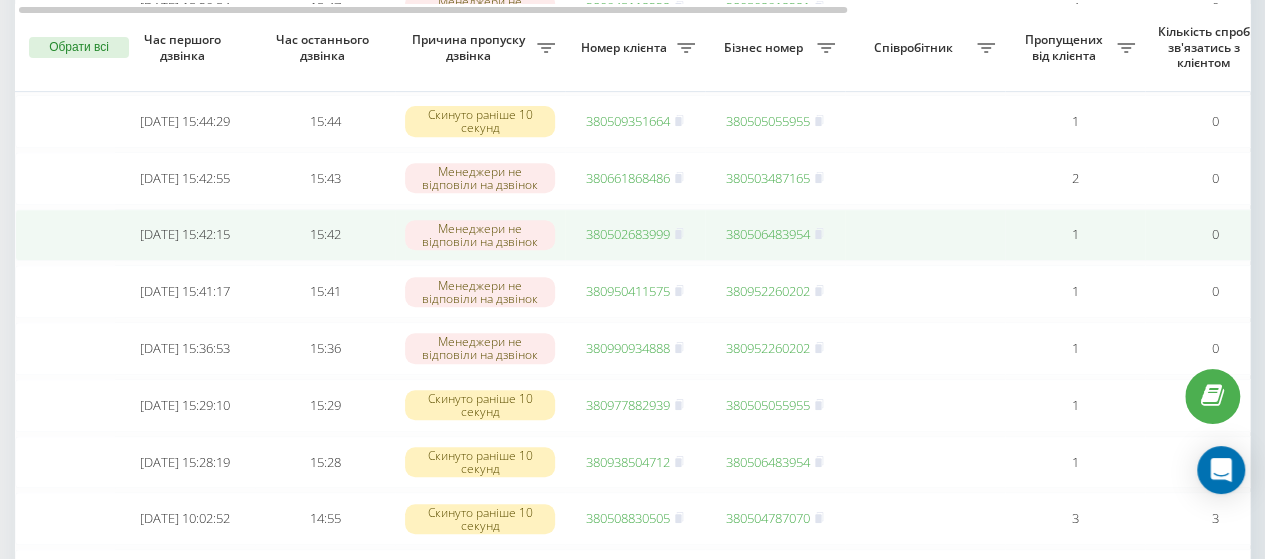 click on "380502683999" at bounding box center (628, 234) 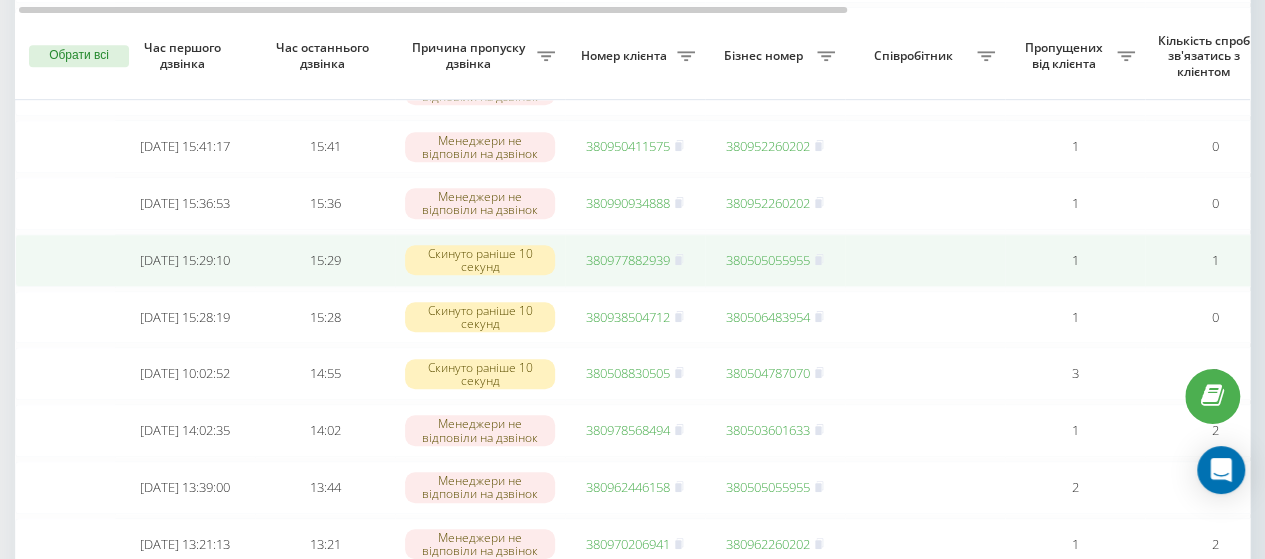 scroll, scrollTop: 505, scrollLeft: 0, axis: vertical 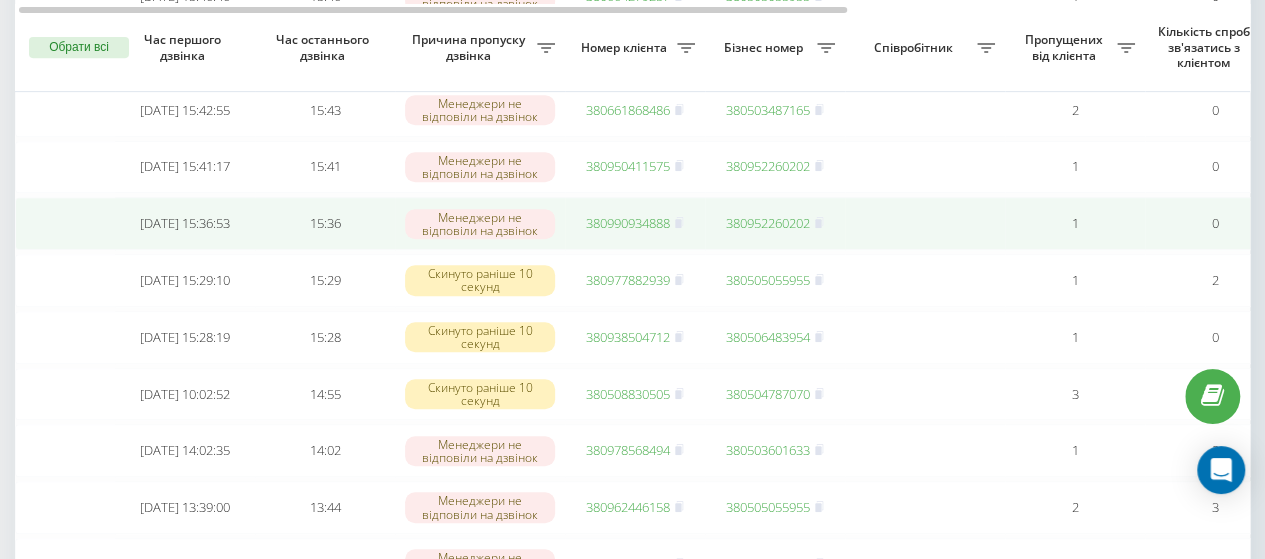 click on "380990934888" at bounding box center [628, 223] 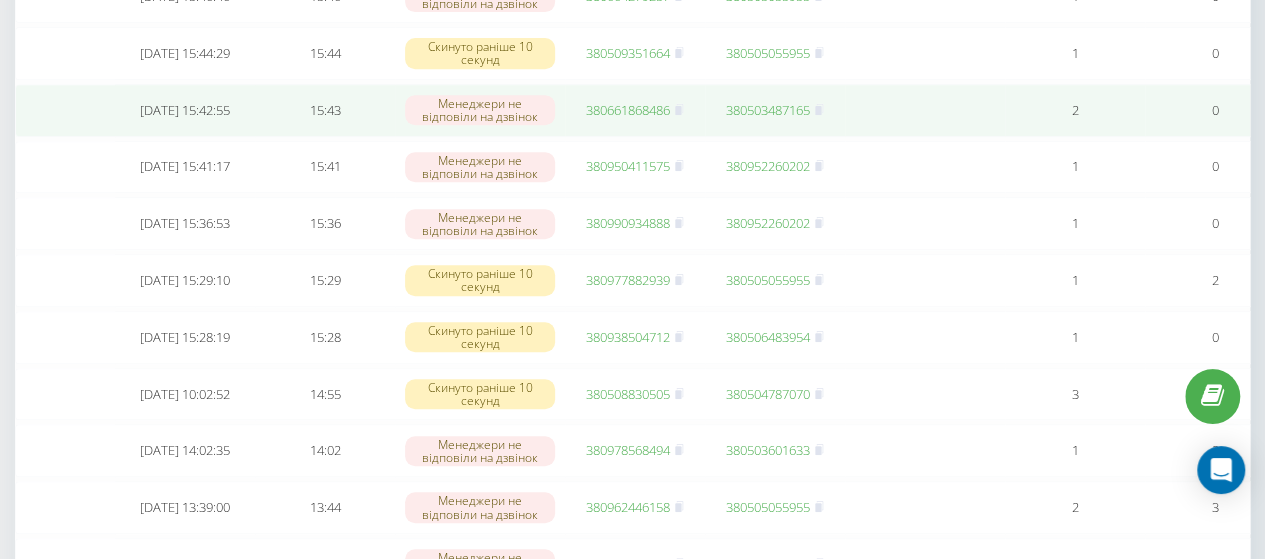 scroll, scrollTop: 0, scrollLeft: 0, axis: both 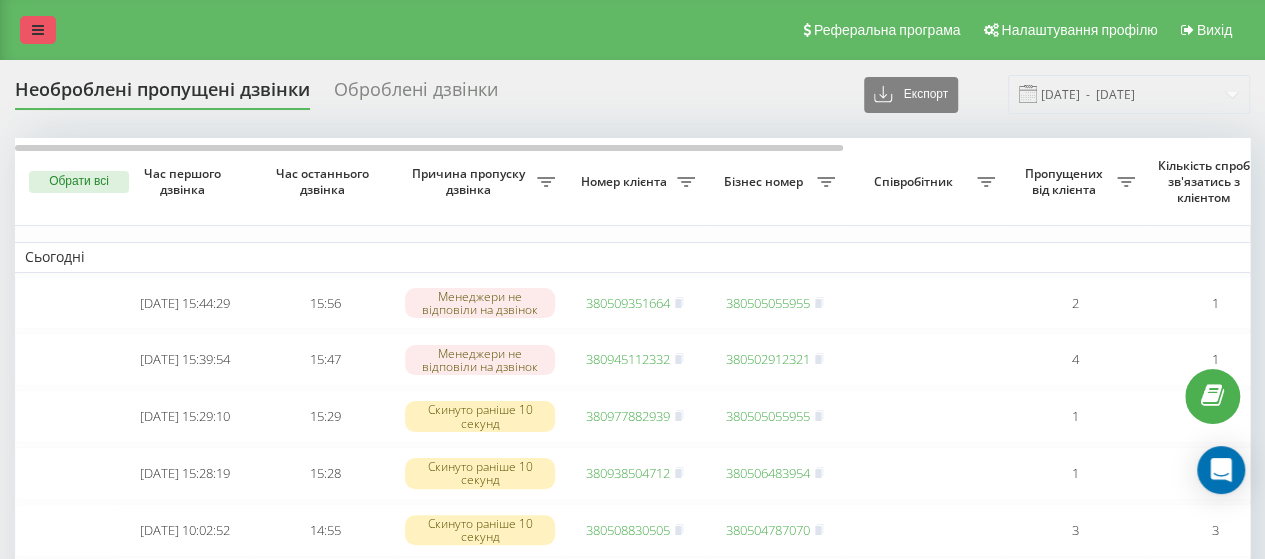 click at bounding box center (38, 30) 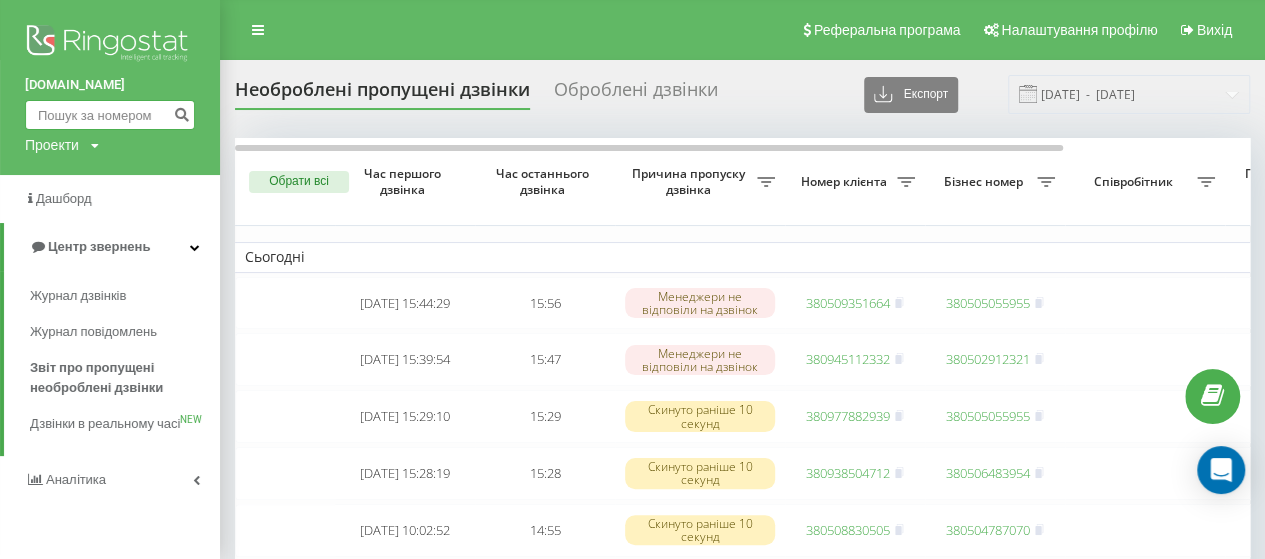 paste on "099 750 1871" 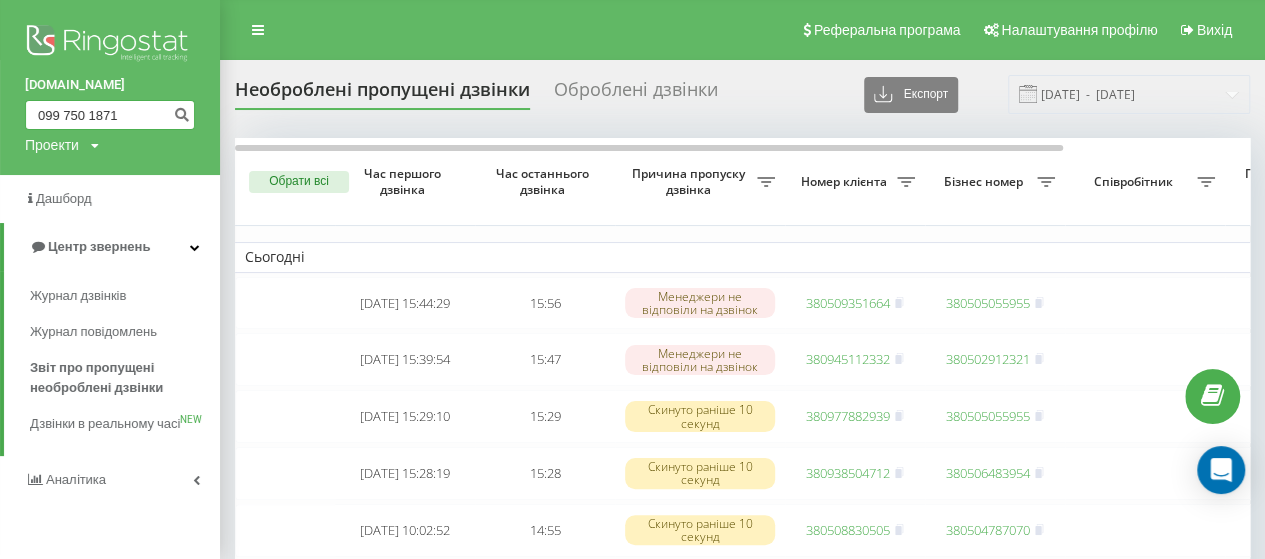 type on "099 750 1871" 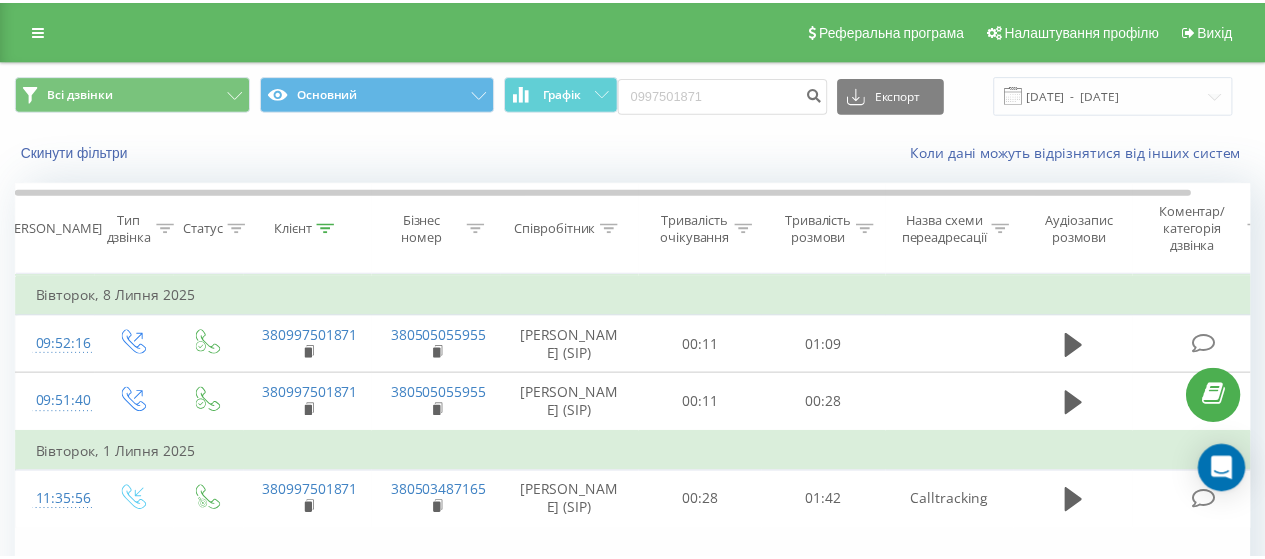 scroll, scrollTop: 0, scrollLeft: 0, axis: both 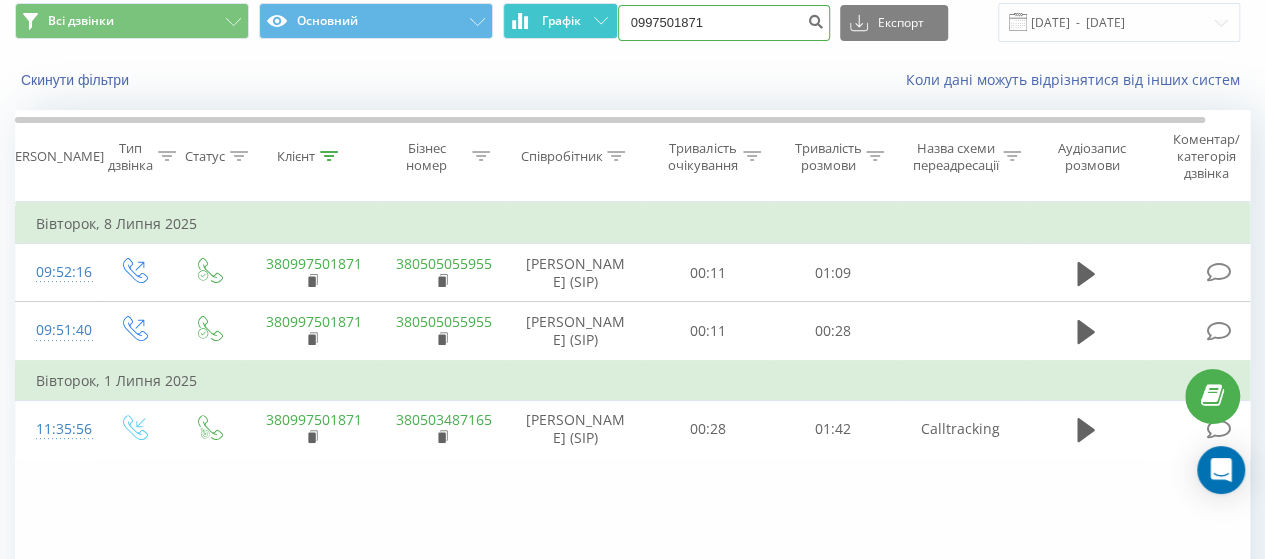 drag, startPoint x: 763, startPoint y: 15, endPoint x: 557, endPoint y: 17, distance: 206.0097 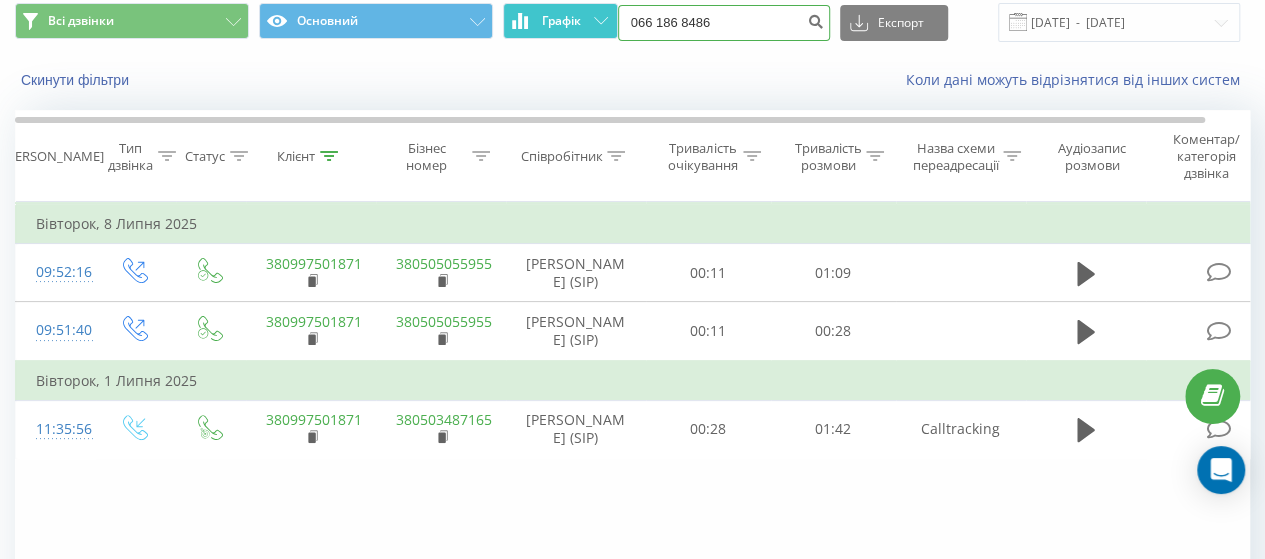 type on "066 186 8486" 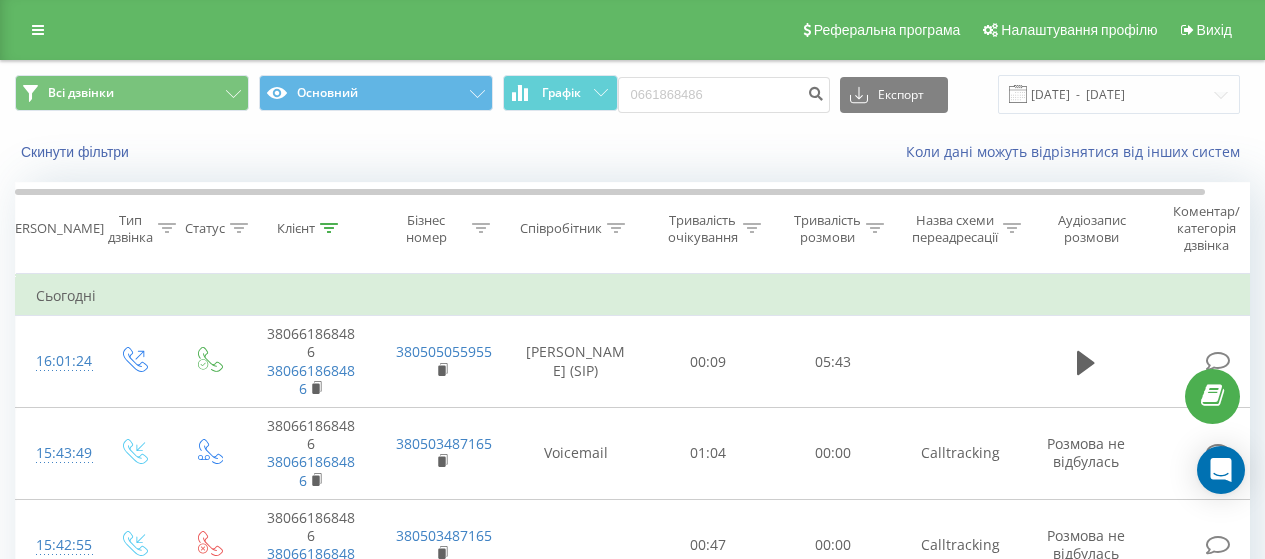 scroll, scrollTop: 0, scrollLeft: 0, axis: both 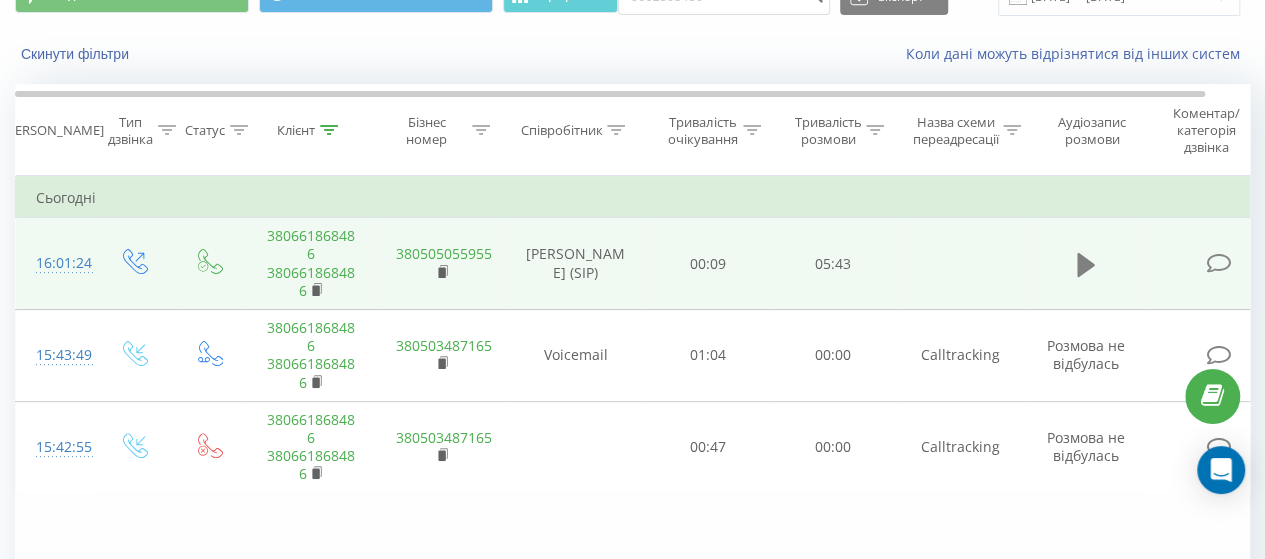 click 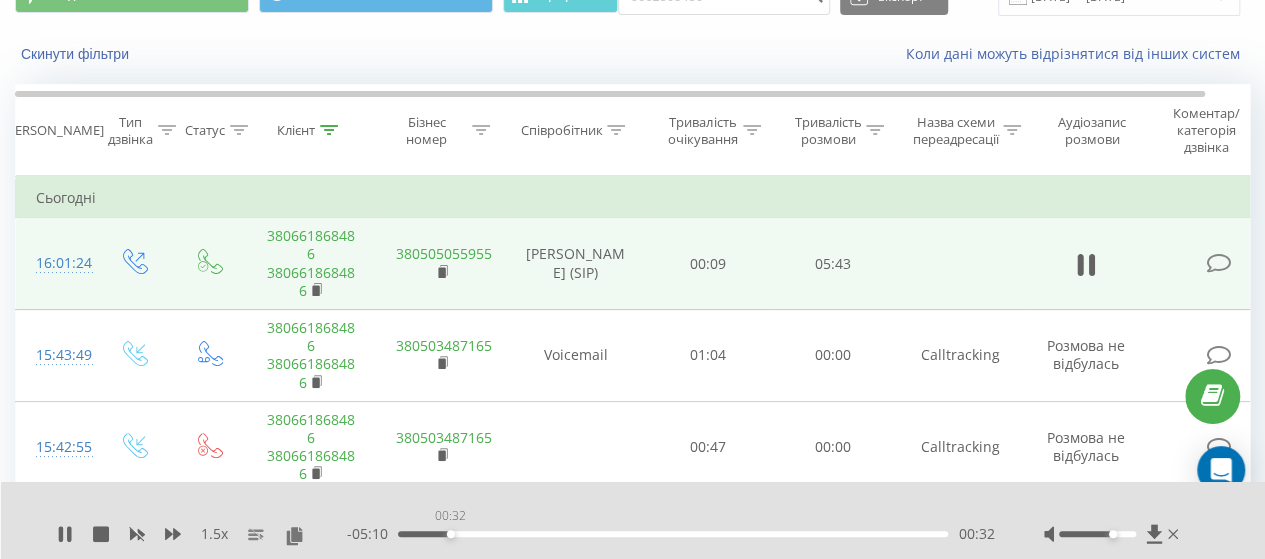 click on "00:32" at bounding box center (673, 534) 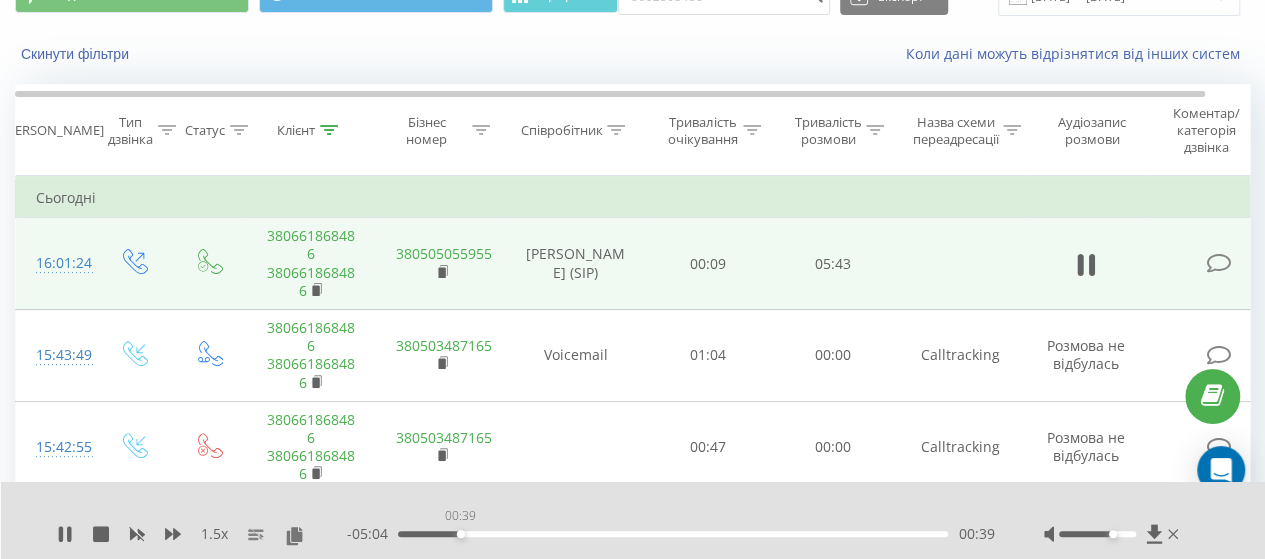 click on "00:39" at bounding box center (461, 534) 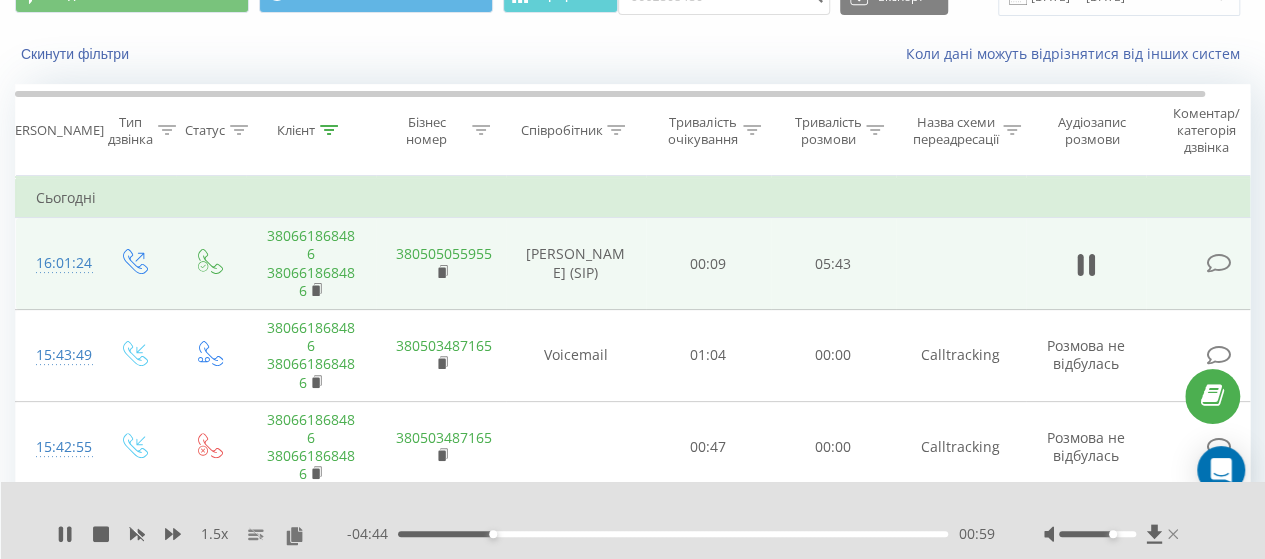 click 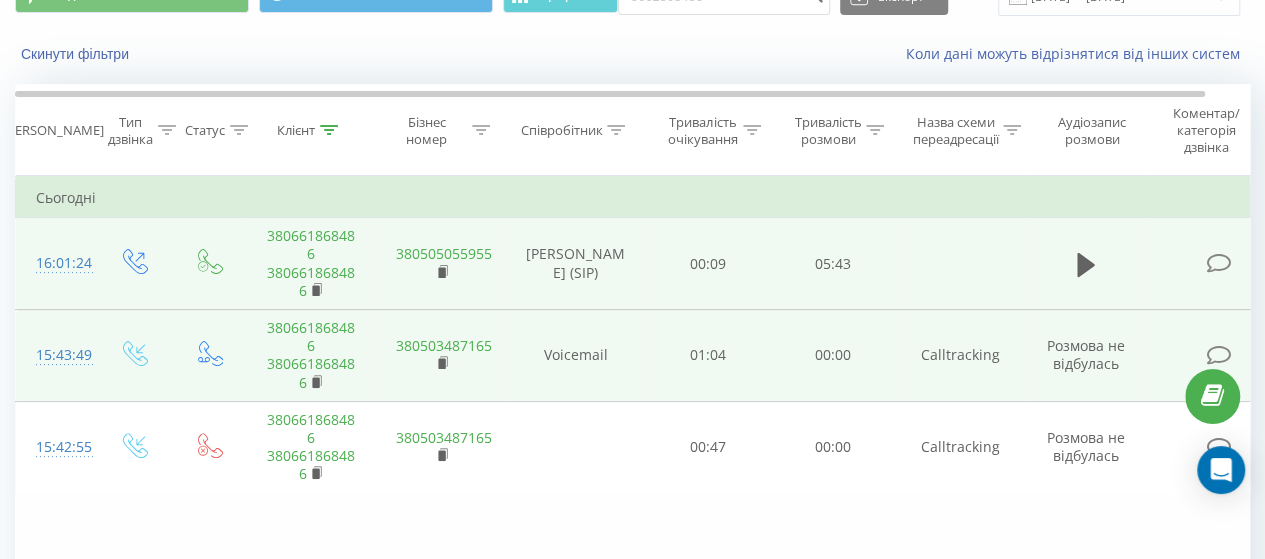 scroll, scrollTop: 0, scrollLeft: 0, axis: both 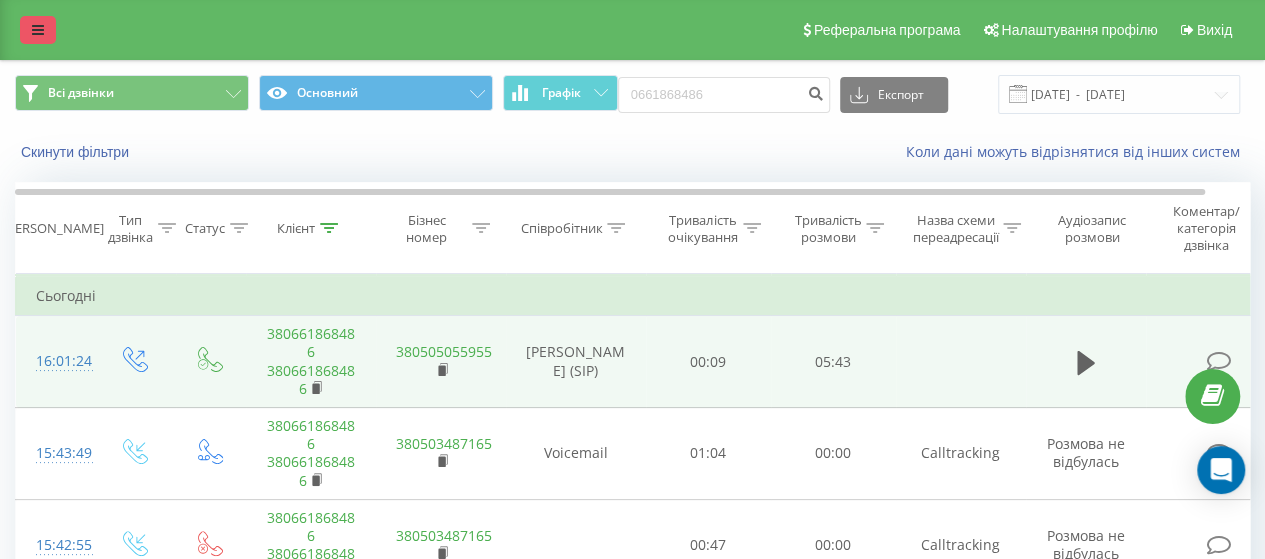 click at bounding box center (38, 30) 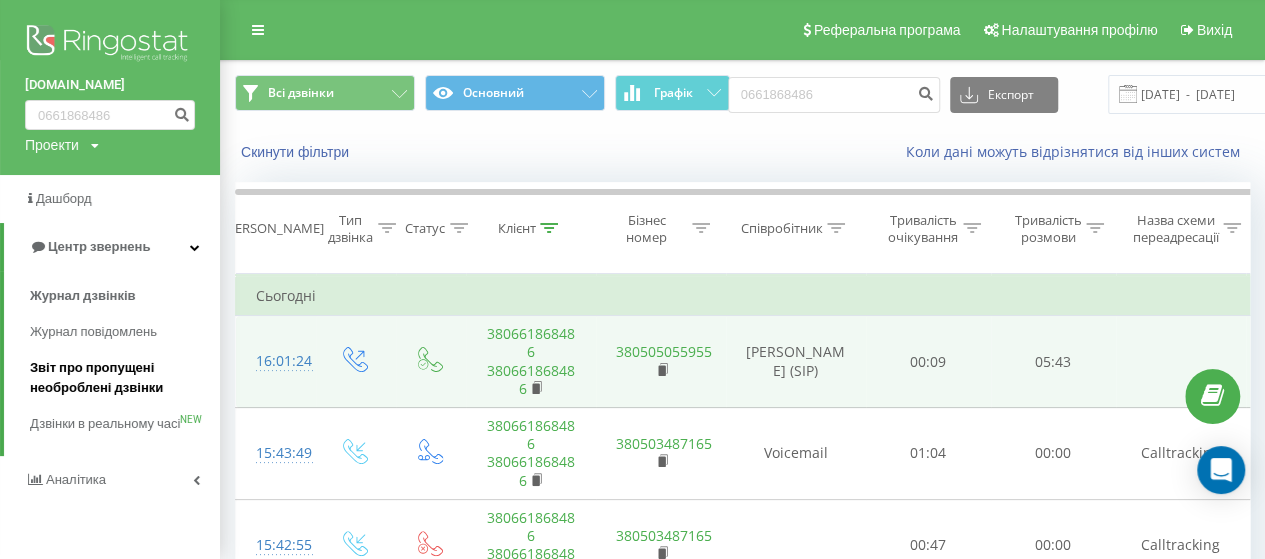 click on "Звіт про пропущені необроблені дзвінки" at bounding box center [120, 378] 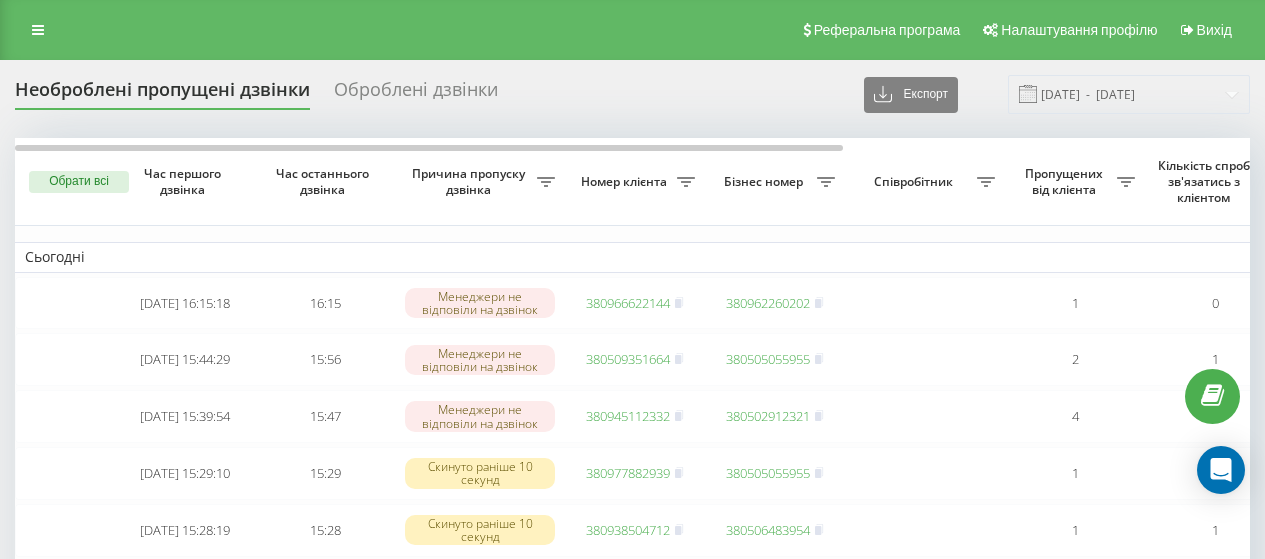 scroll, scrollTop: 0, scrollLeft: 0, axis: both 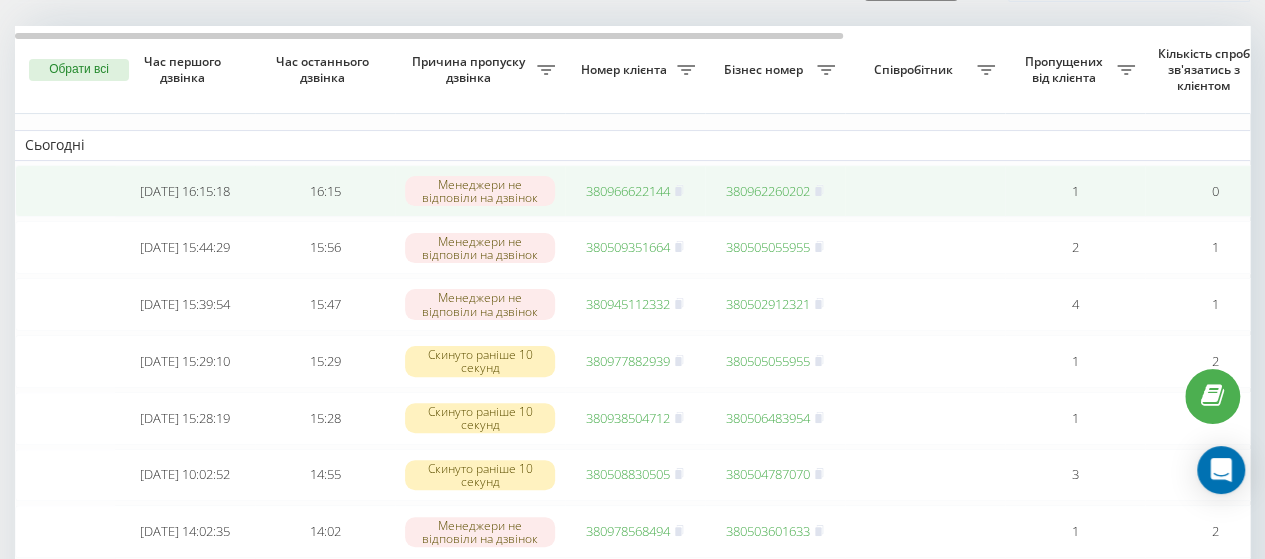 click on "380966622144" at bounding box center (628, 191) 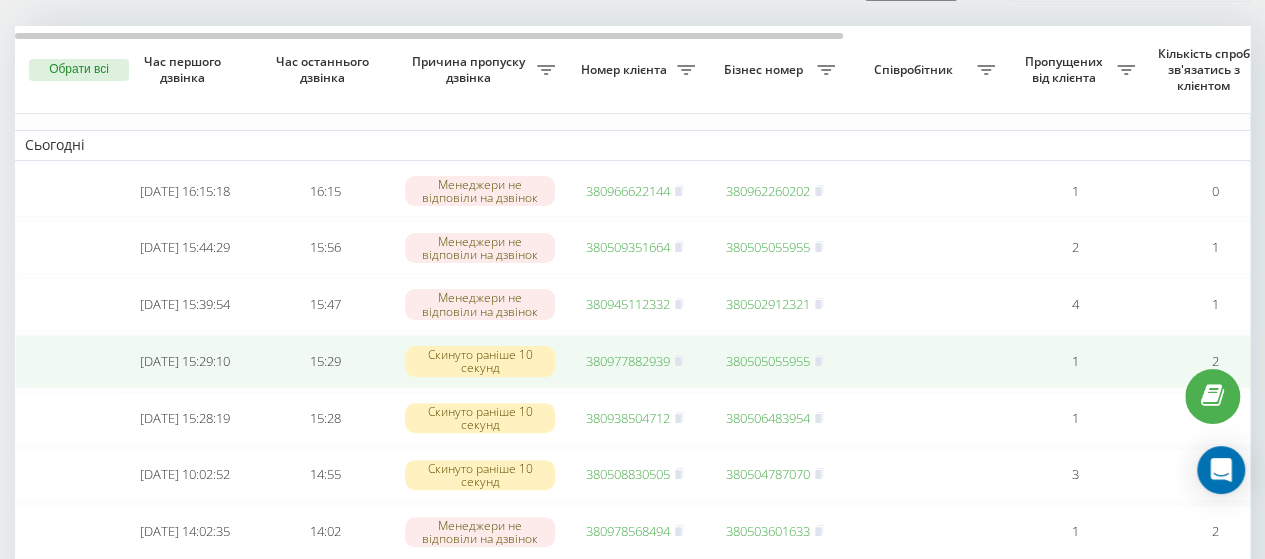scroll, scrollTop: 0, scrollLeft: 0, axis: both 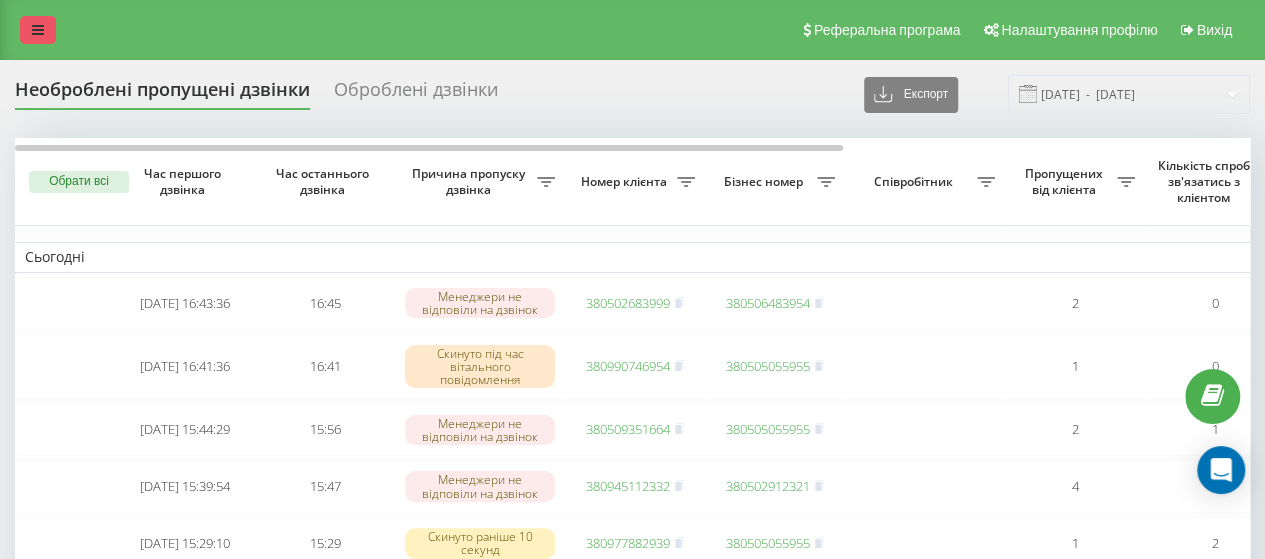 click at bounding box center (38, 30) 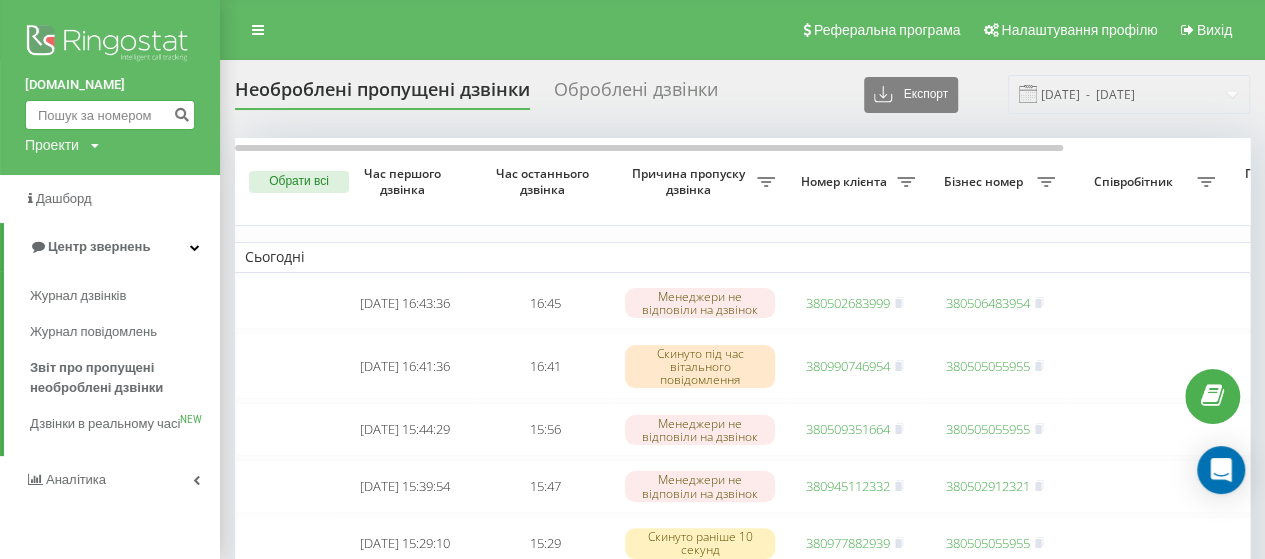 click at bounding box center [110, 115] 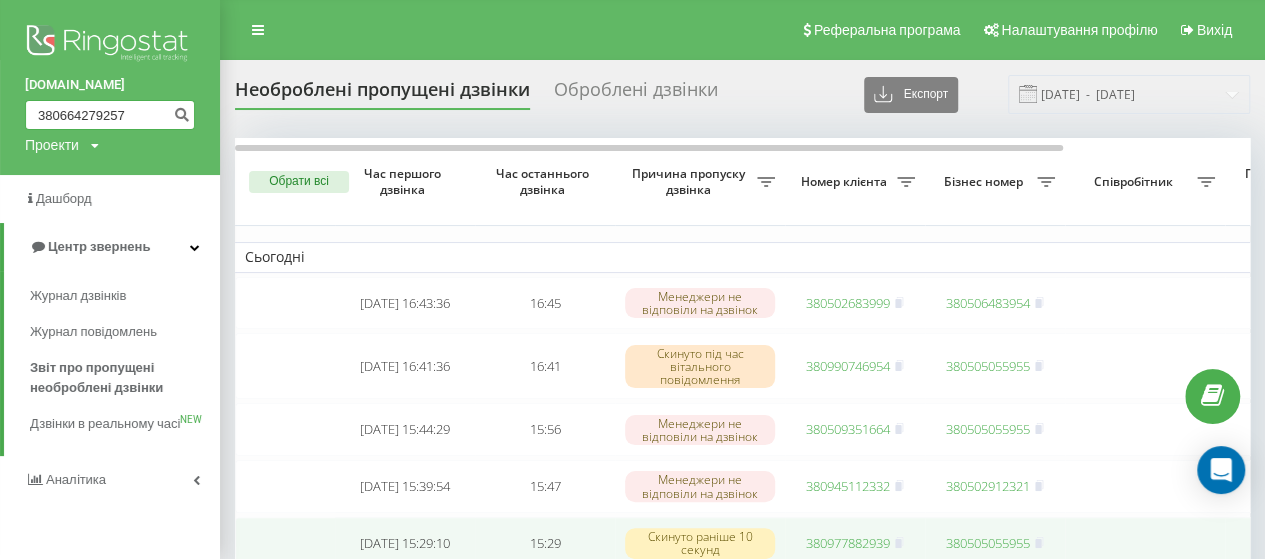 type on "380664279257" 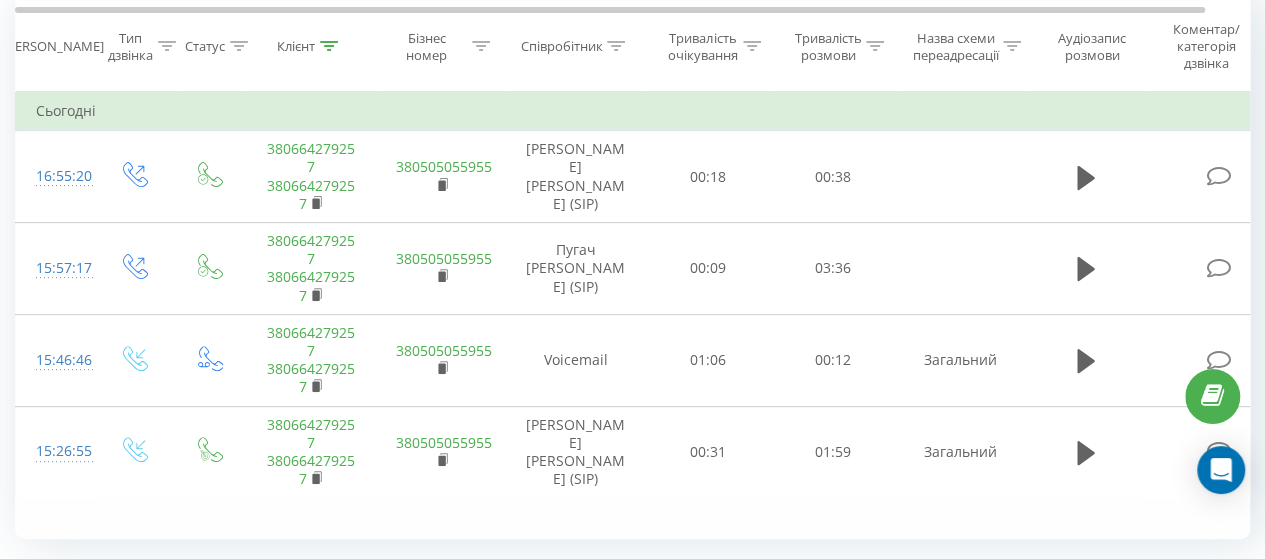 scroll, scrollTop: 185, scrollLeft: 0, axis: vertical 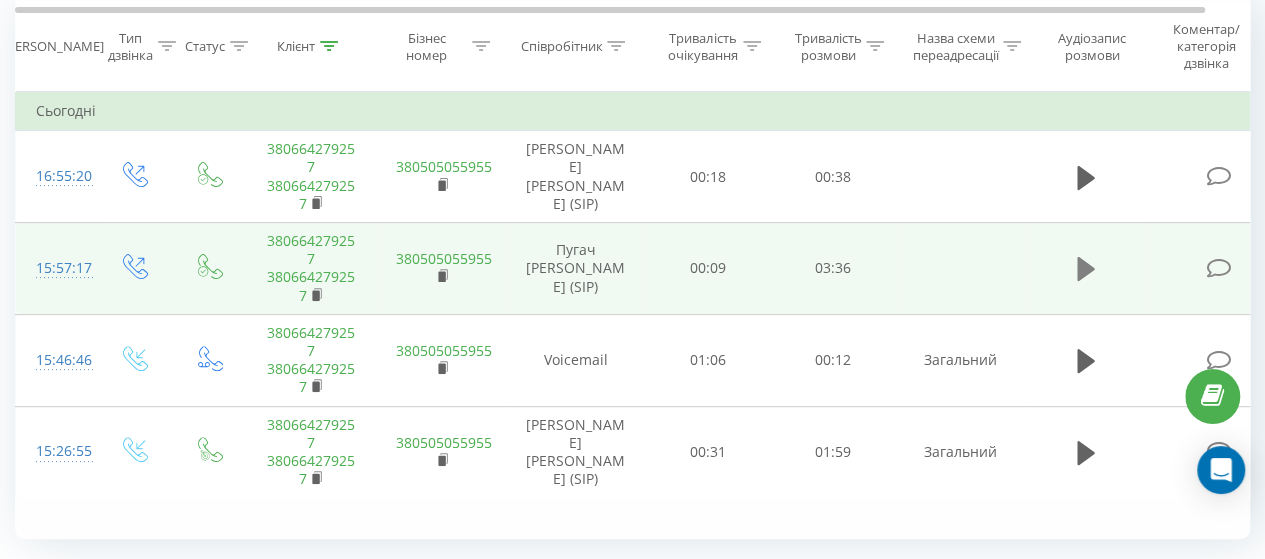 click 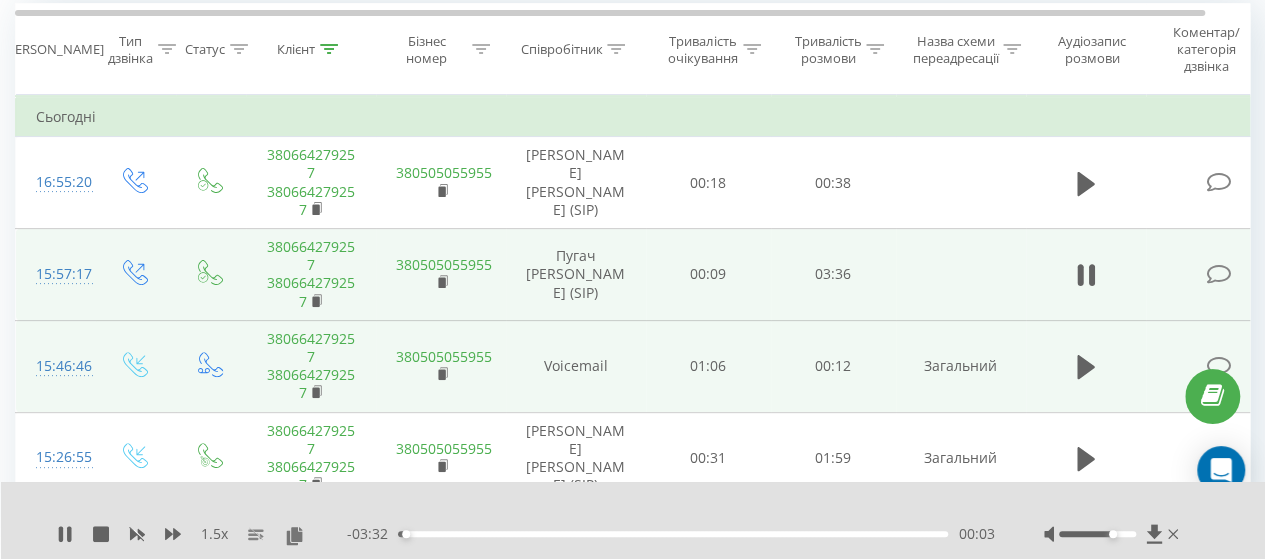 scroll, scrollTop: 135, scrollLeft: 0, axis: vertical 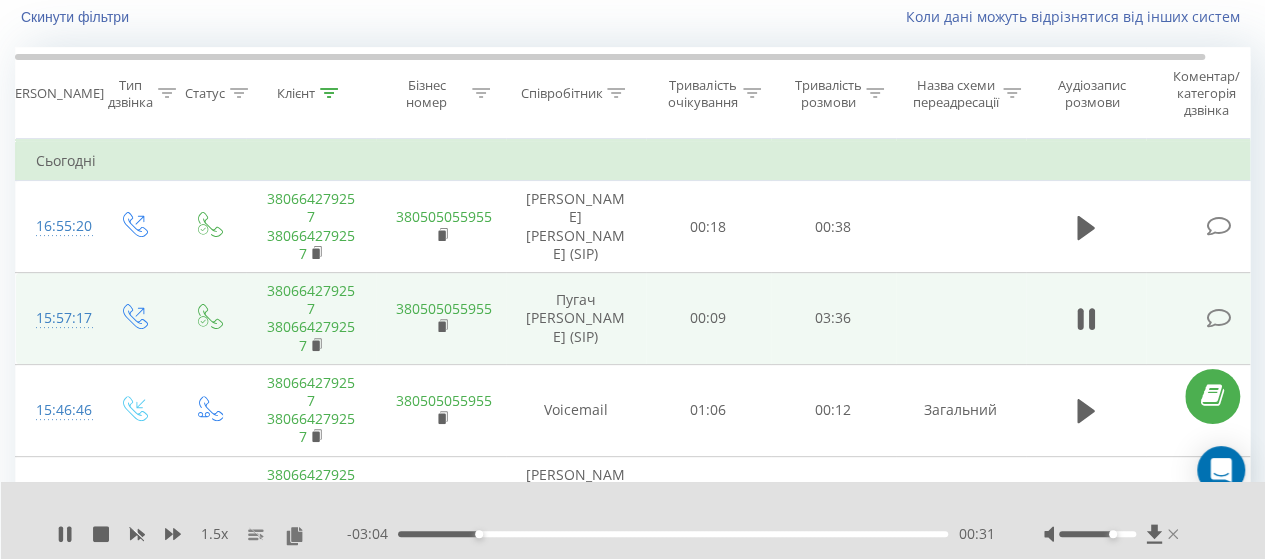 click 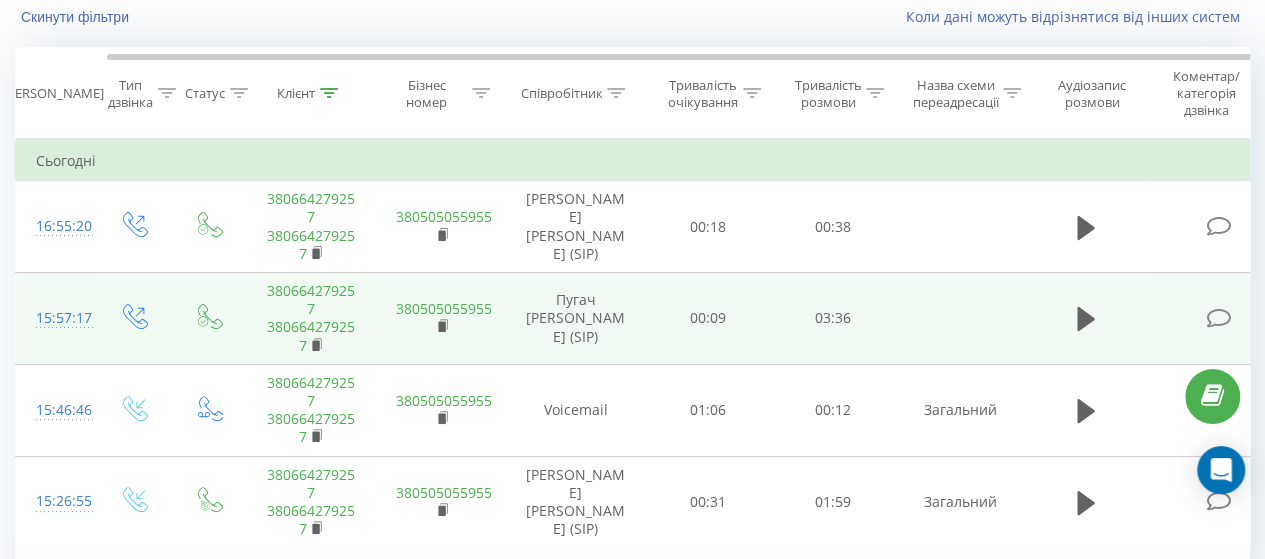 scroll, scrollTop: 0, scrollLeft: 0, axis: both 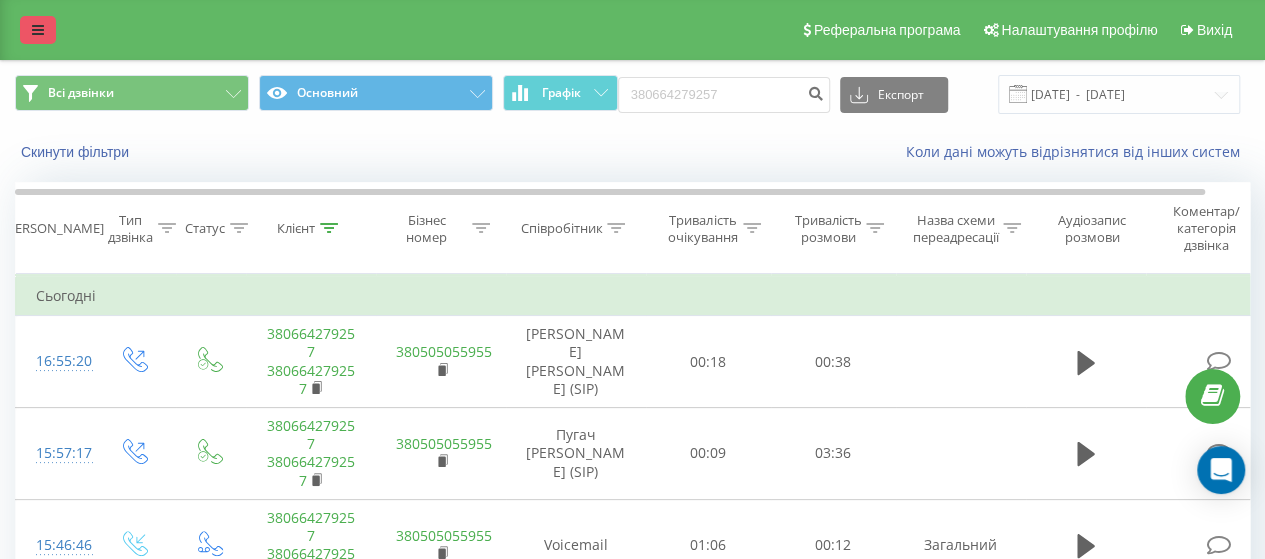 click at bounding box center [38, 30] 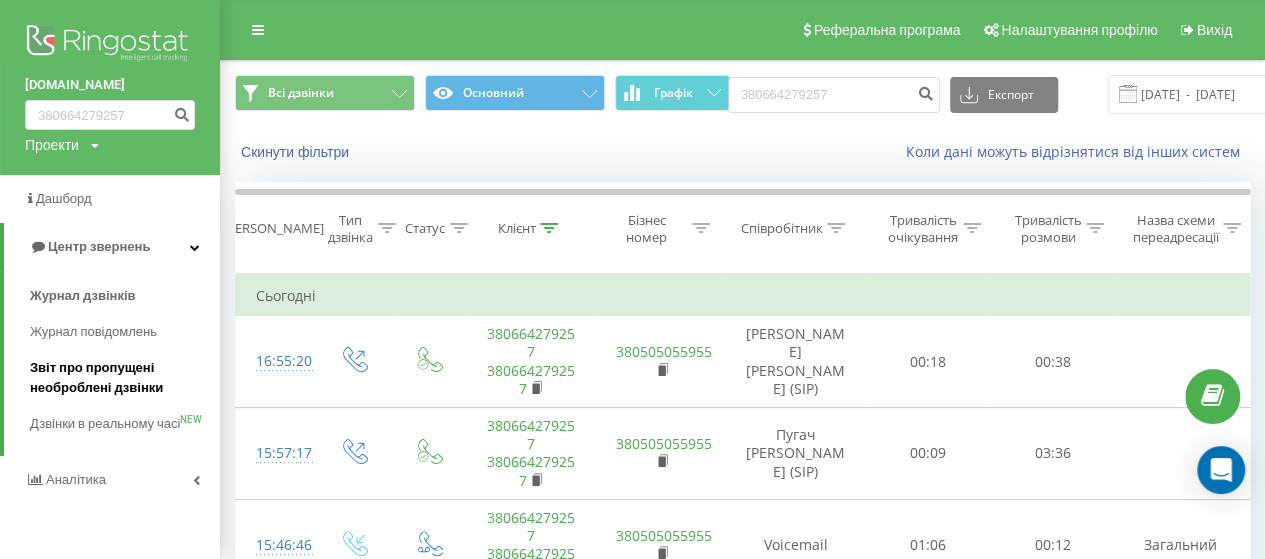 click on "Звіт про пропущені необроблені дзвінки" at bounding box center [120, 378] 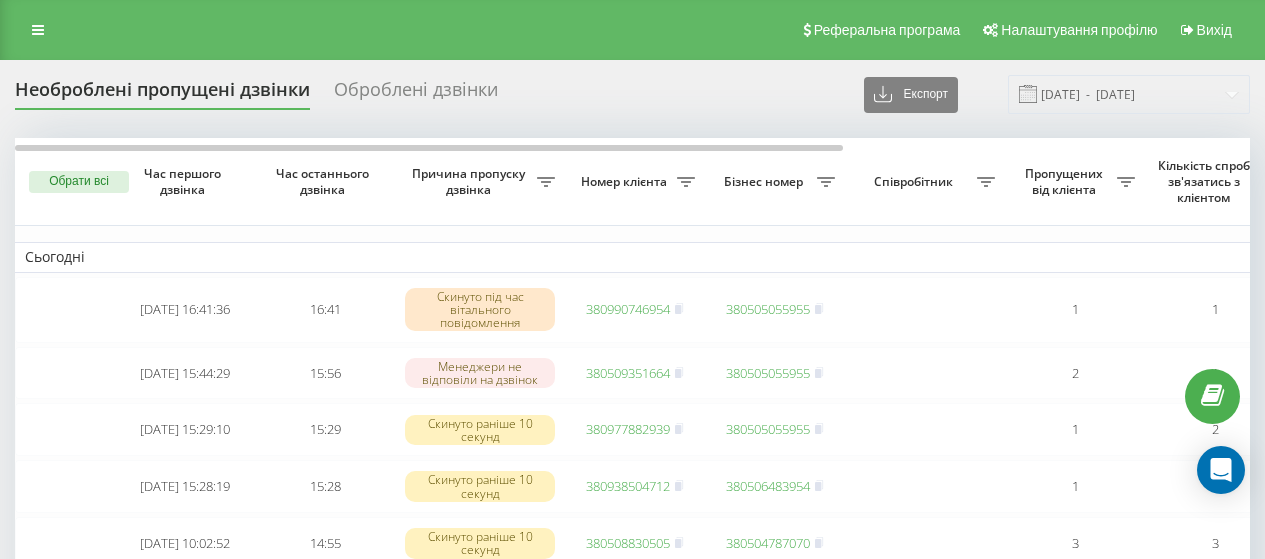 scroll, scrollTop: 0, scrollLeft: 0, axis: both 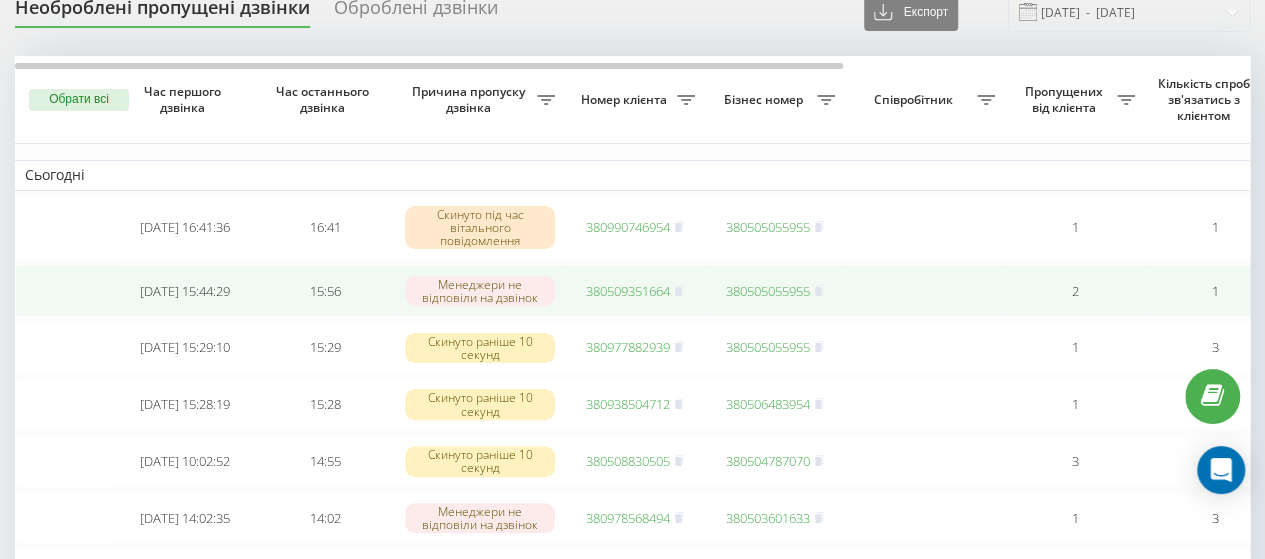 click on "380509351664" at bounding box center (628, 291) 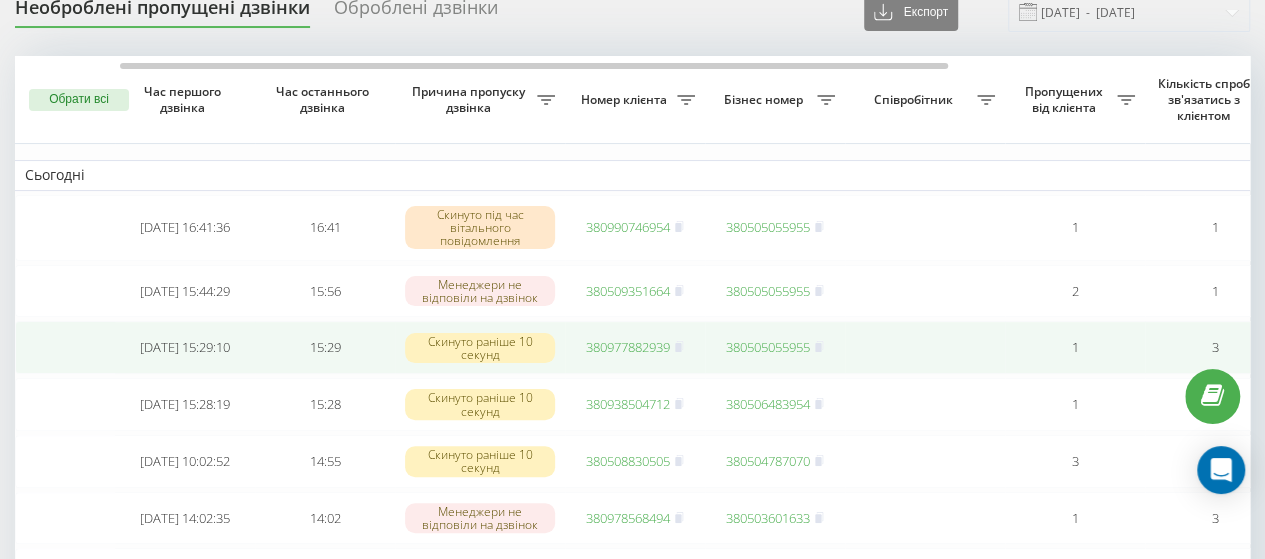 scroll, scrollTop: 0, scrollLeft: 340, axis: horizontal 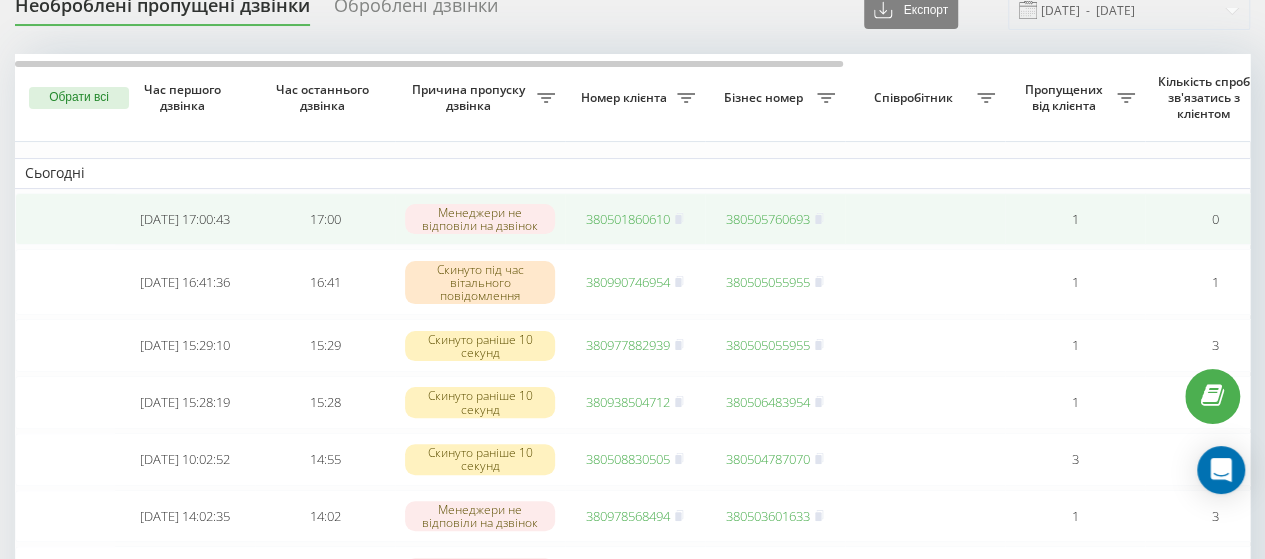 click on "380501860610" at bounding box center [635, 219] 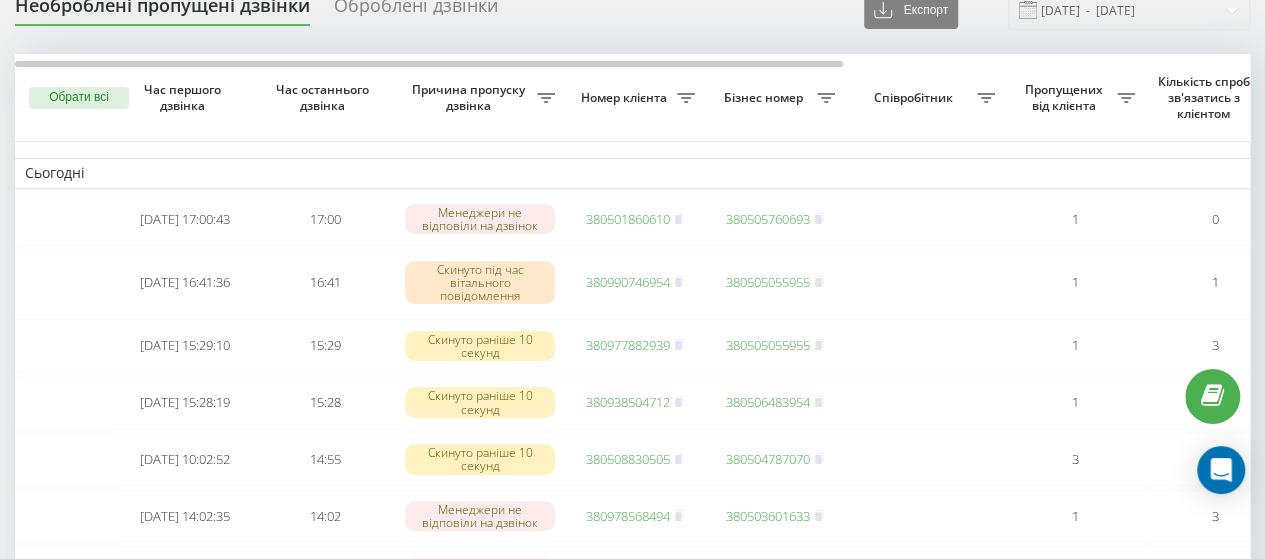 scroll, scrollTop: 0, scrollLeft: 0, axis: both 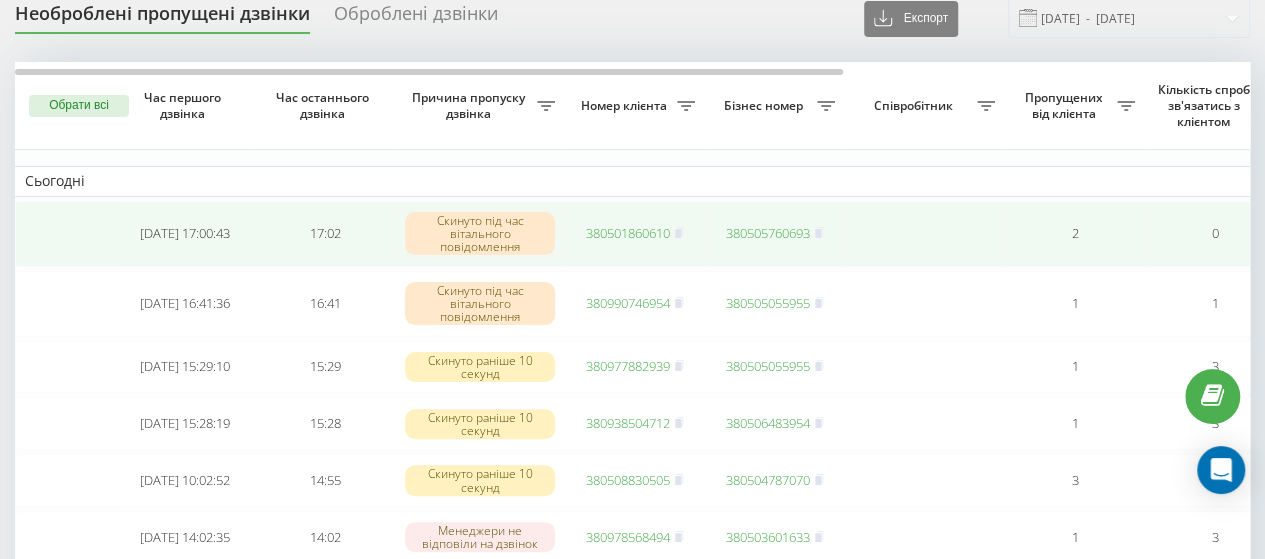 click on "380501860610" at bounding box center (628, 233) 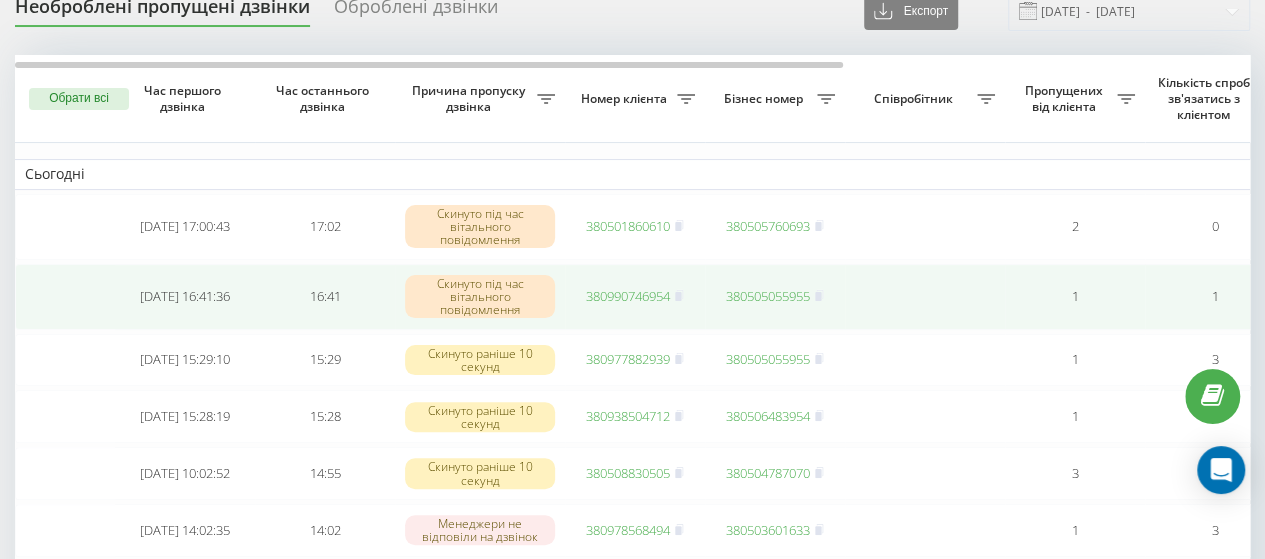 scroll, scrollTop: 0, scrollLeft: 0, axis: both 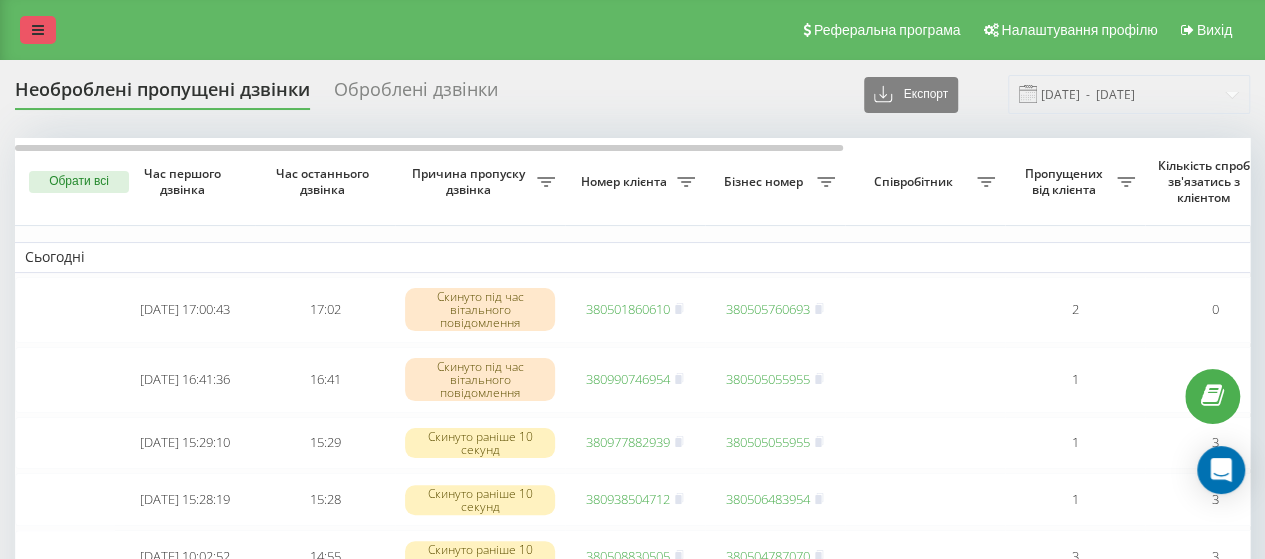 click at bounding box center (38, 30) 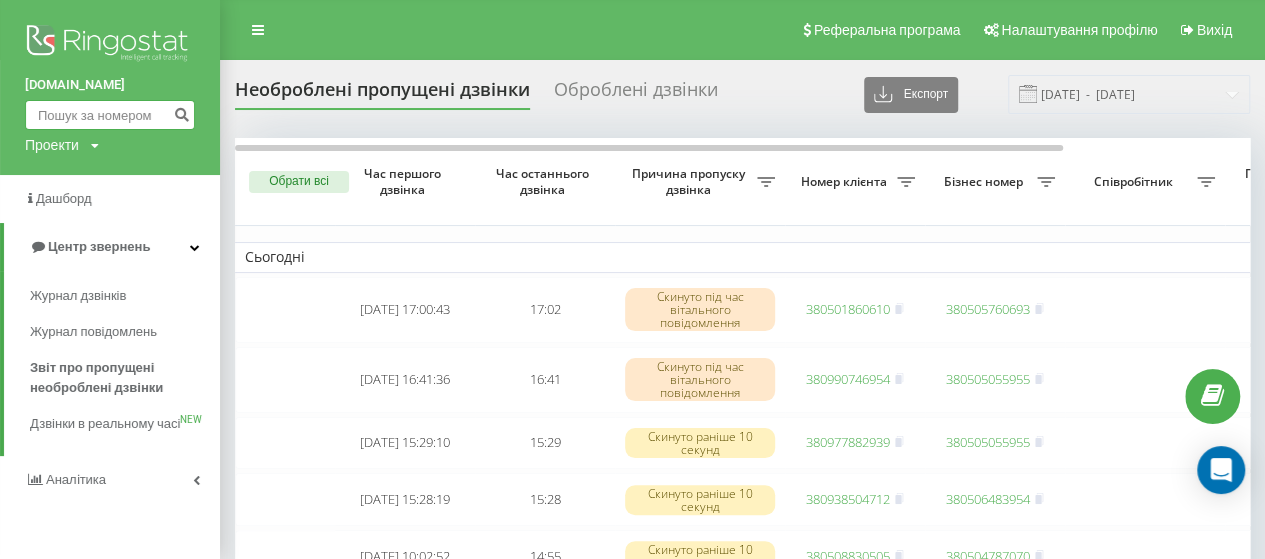 paste on "0 (99) 297-27-54" 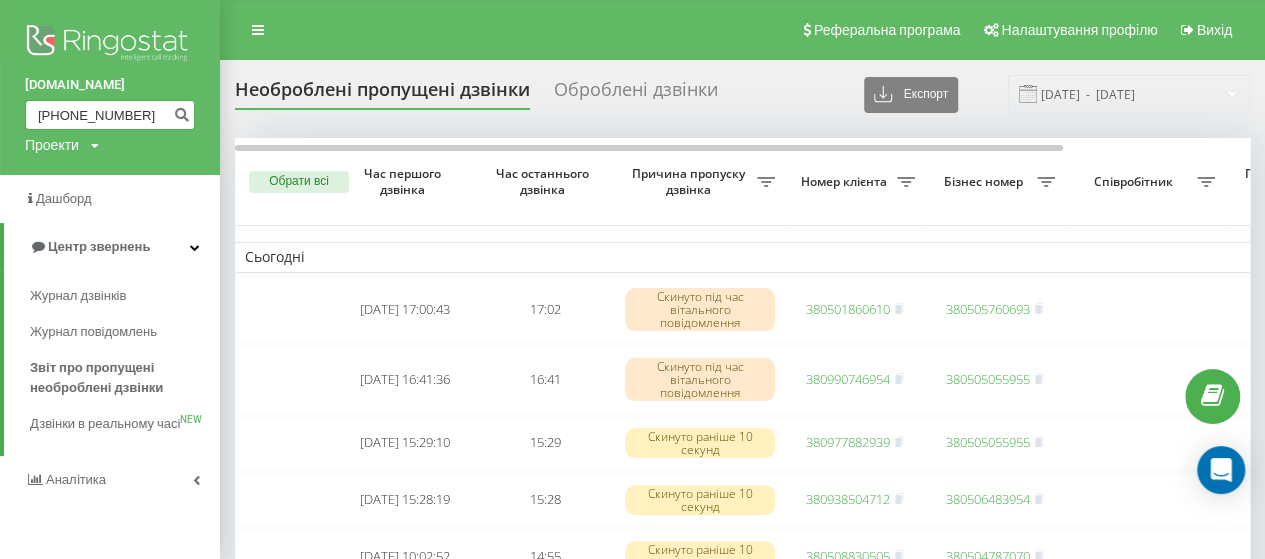 click on "0 (99) 297-27-54" at bounding box center (110, 115) 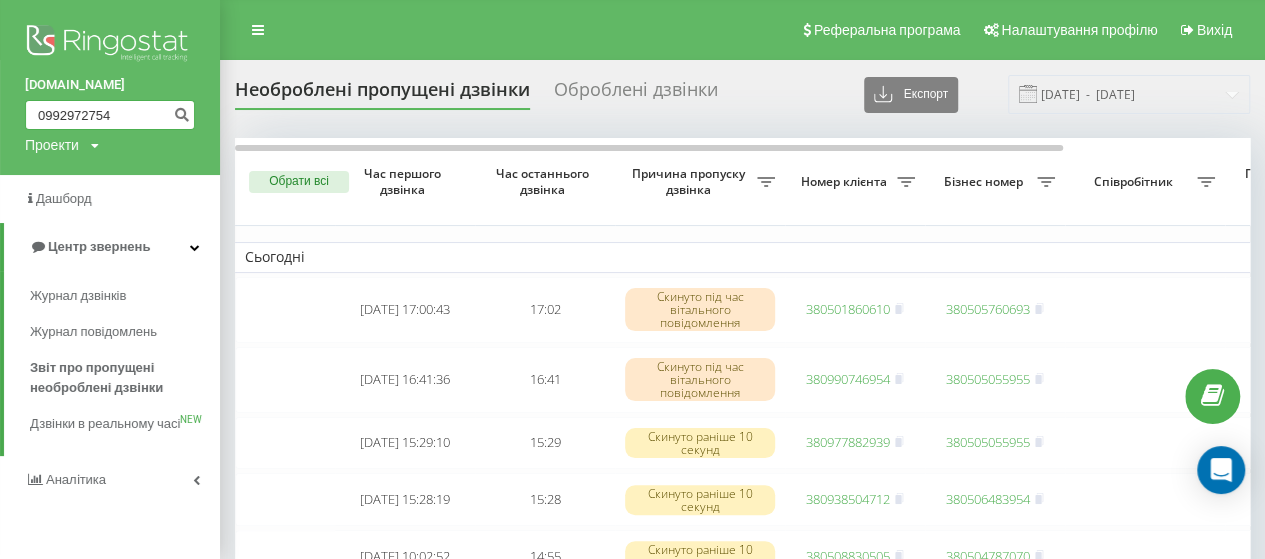 type on "0992972754" 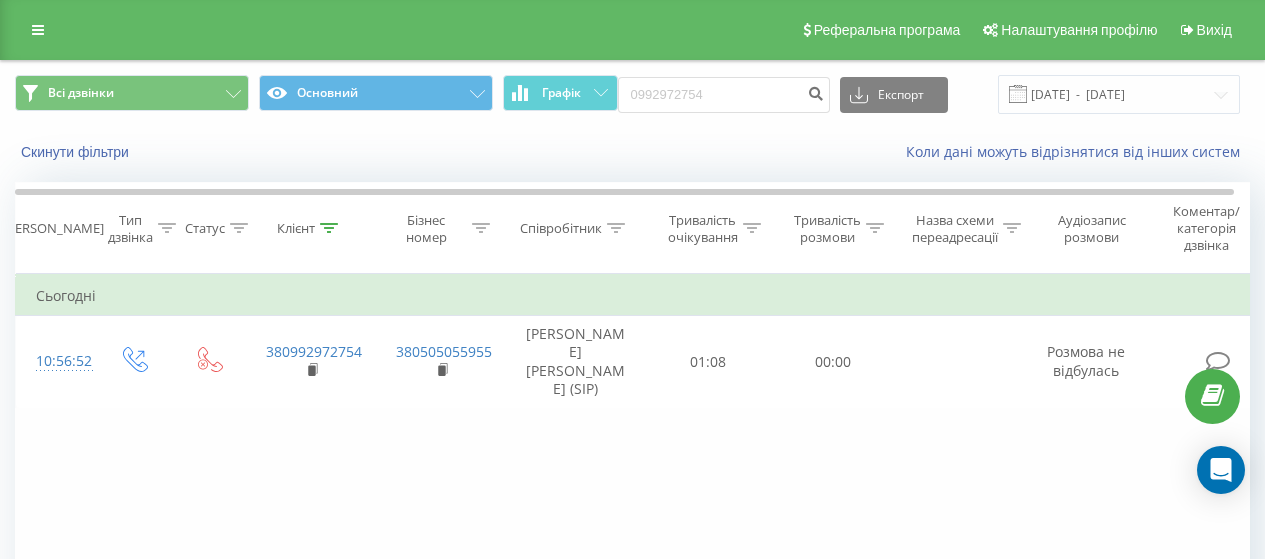 scroll, scrollTop: 0, scrollLeft: 0, axis: both 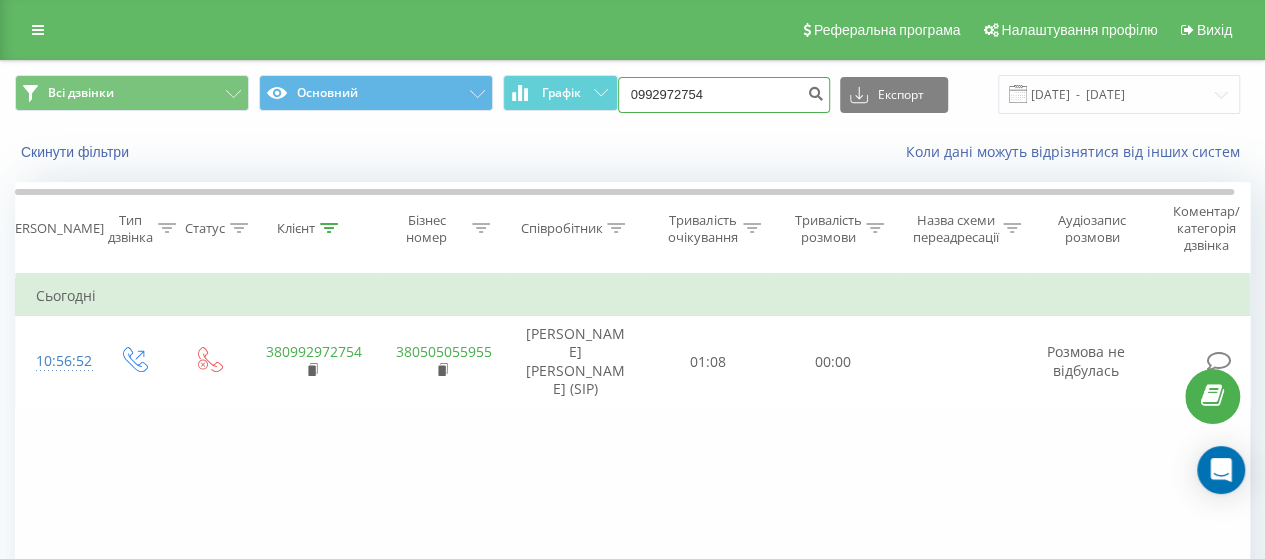 drag, startPoint x: 743, startPoint y: 89, endPoint x: 632, endPoint y: 88, distance: 111.0045 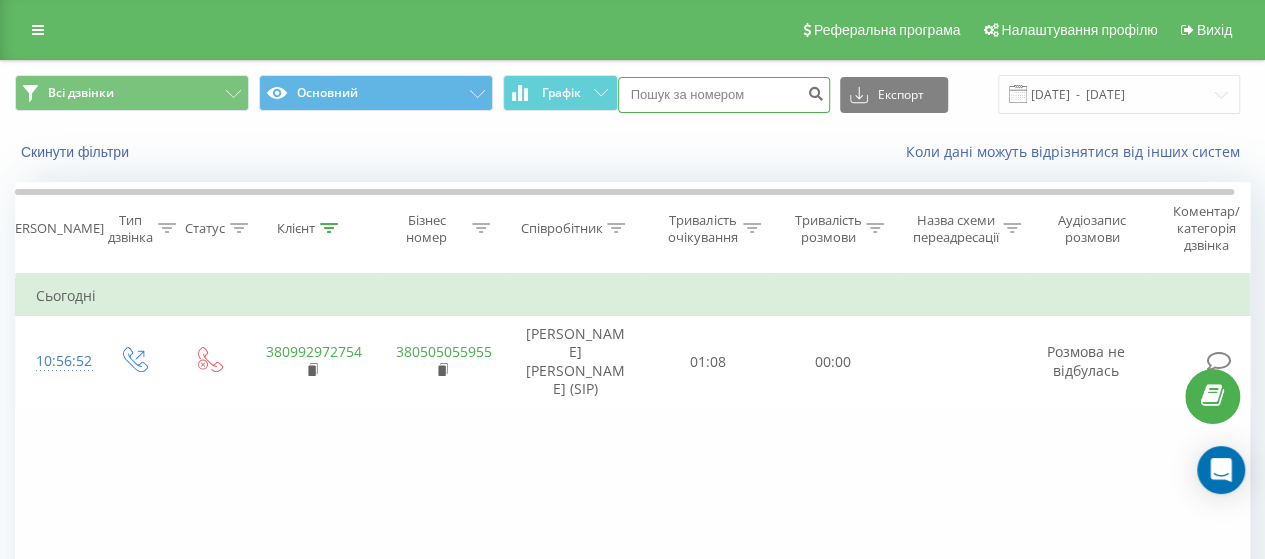 paste on "[PHONE_NUMBER]" 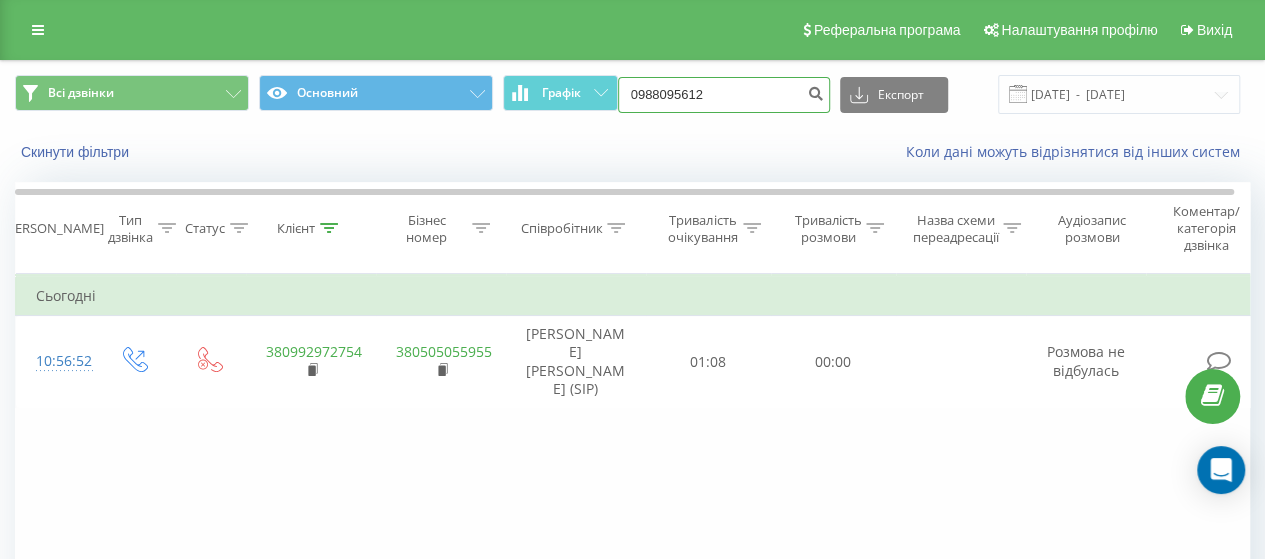 type on "0988095612" 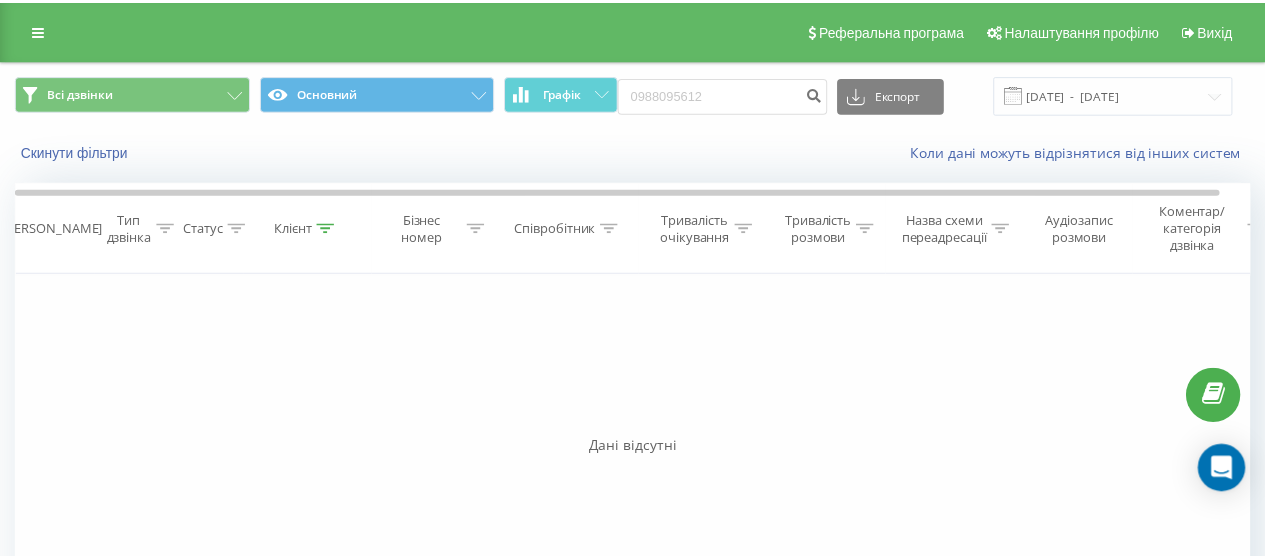 scroll, scrollTop: 0, scrollLeft: 0, axis: both 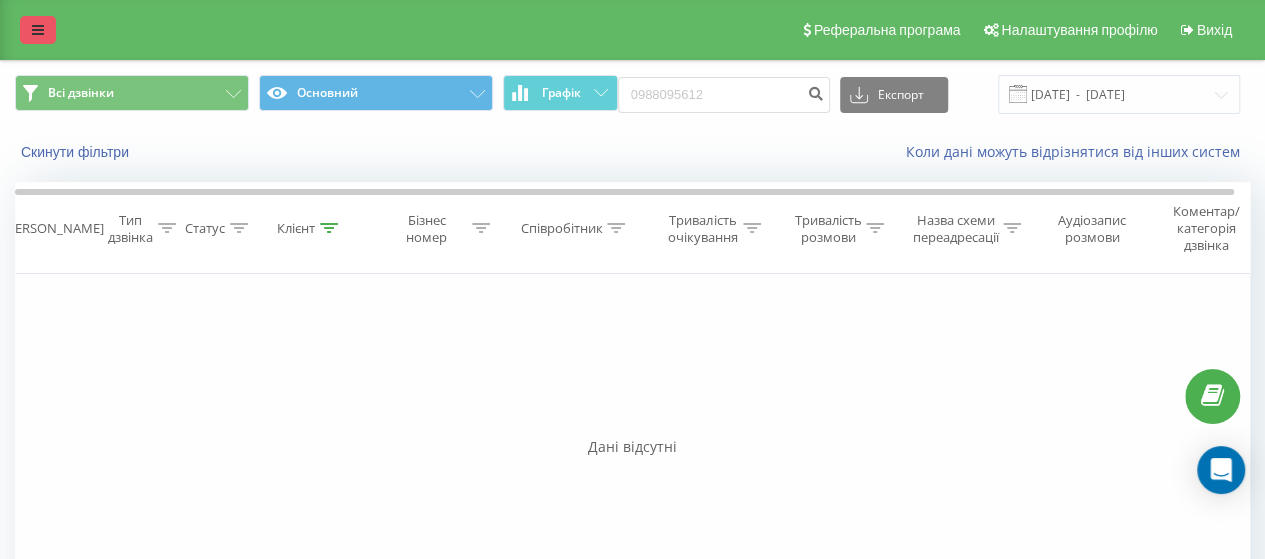 click at bounding box center [38, 30] 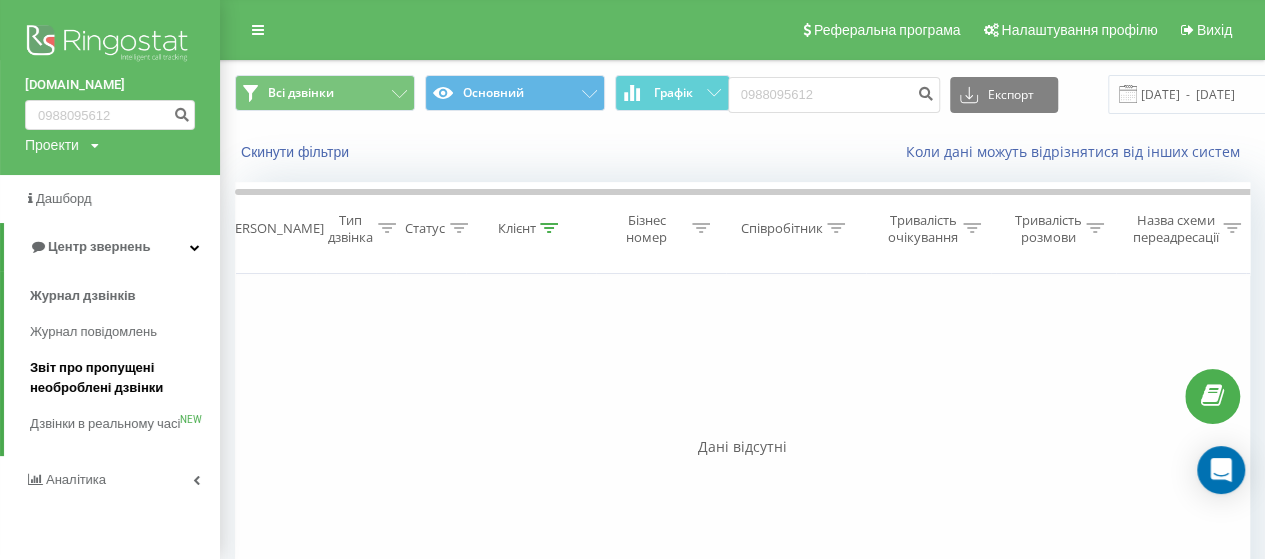 click on "Звіт про пропущені необроблені дзвінки" at bounding box center [120, 378] 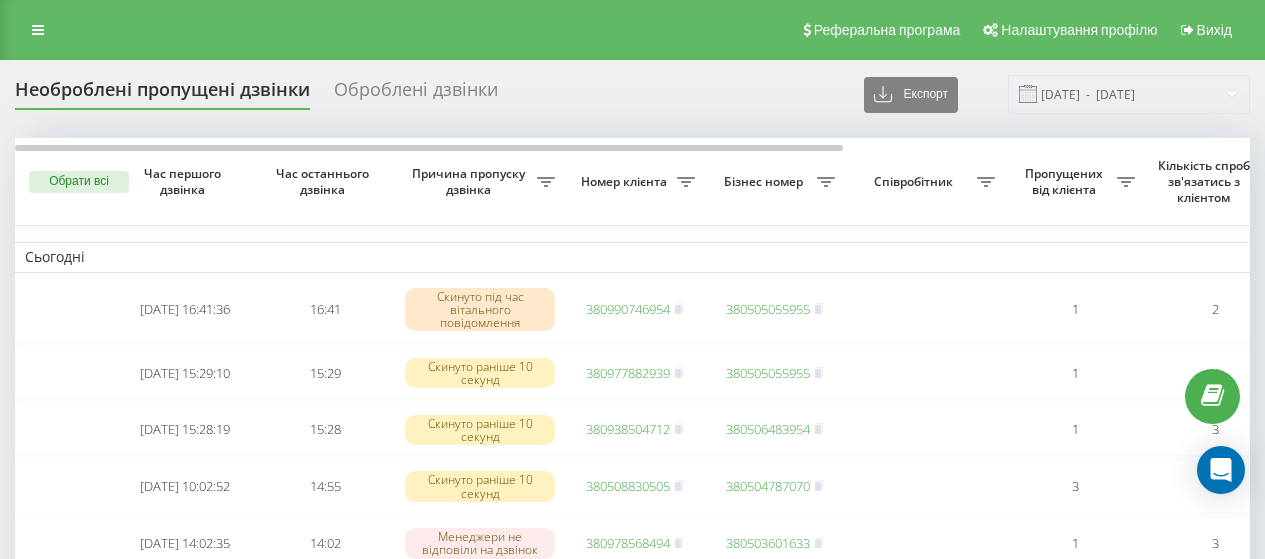 scroll, scrollTop: 0, scrollLeft: 0, axis: both 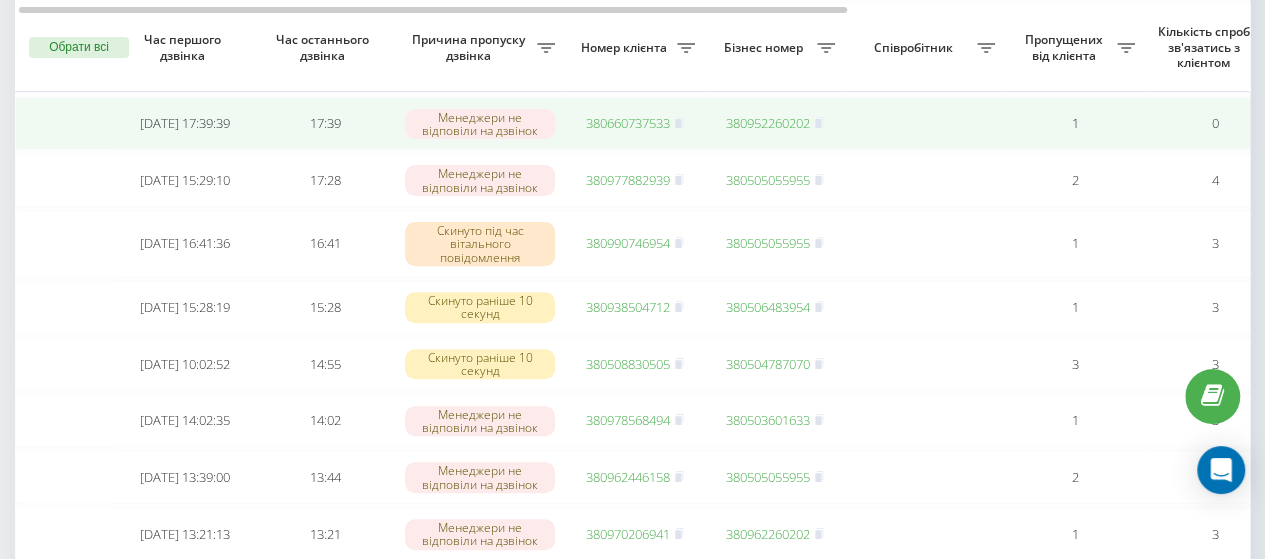 click on "380660737533" at bounding box center (628, 123) 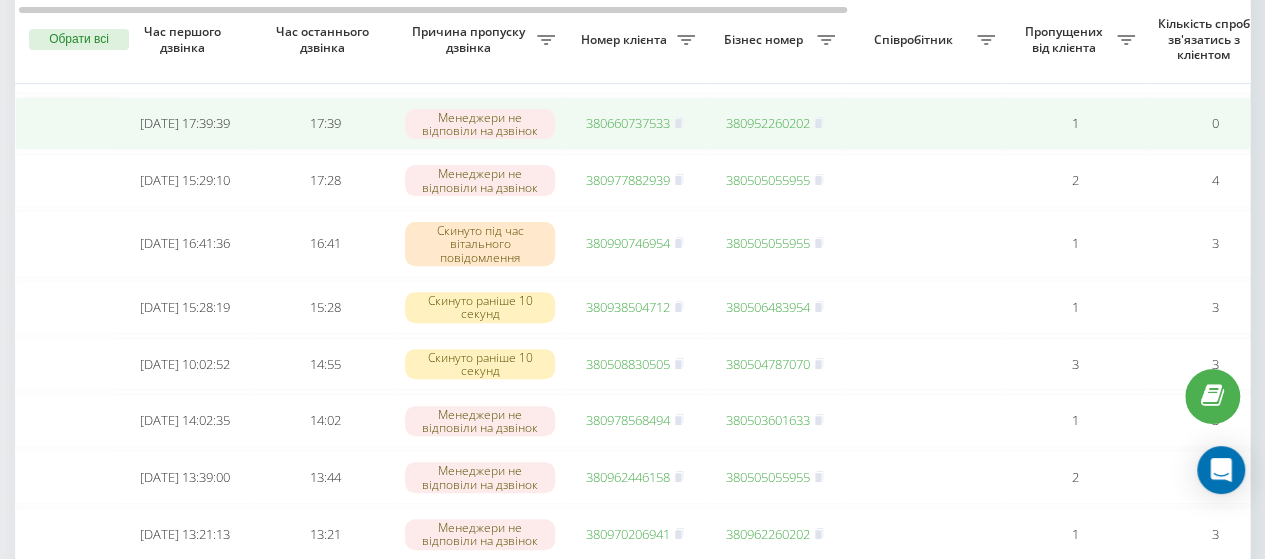 scroll, scrollTop: 116, scrollLeft: 0, axis: vertical 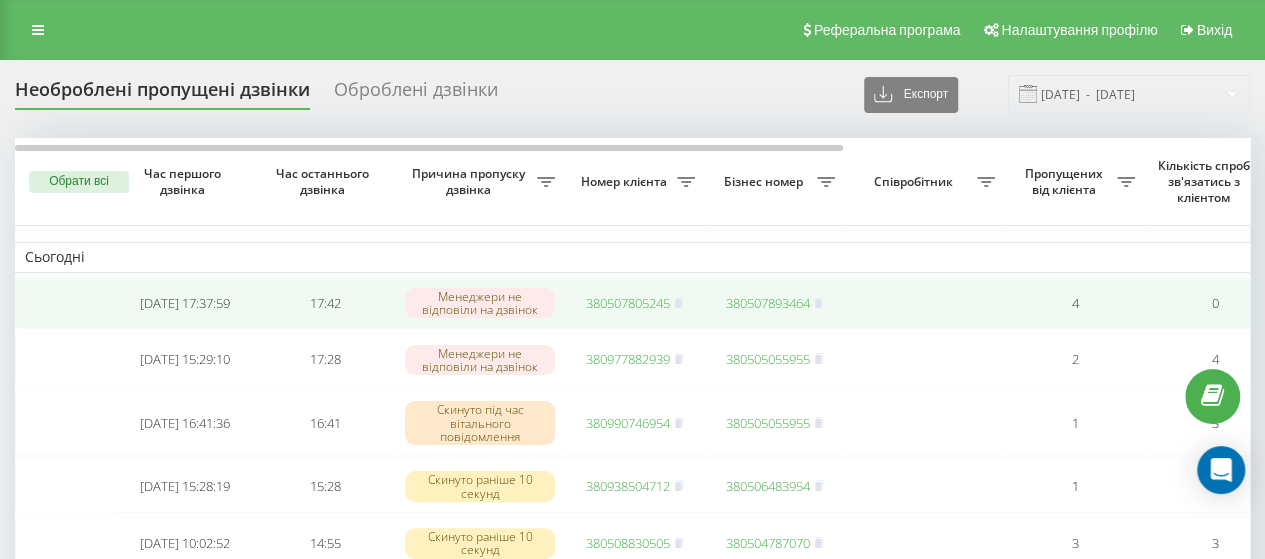 click on "380507805245" at bounding box center [628, 303] 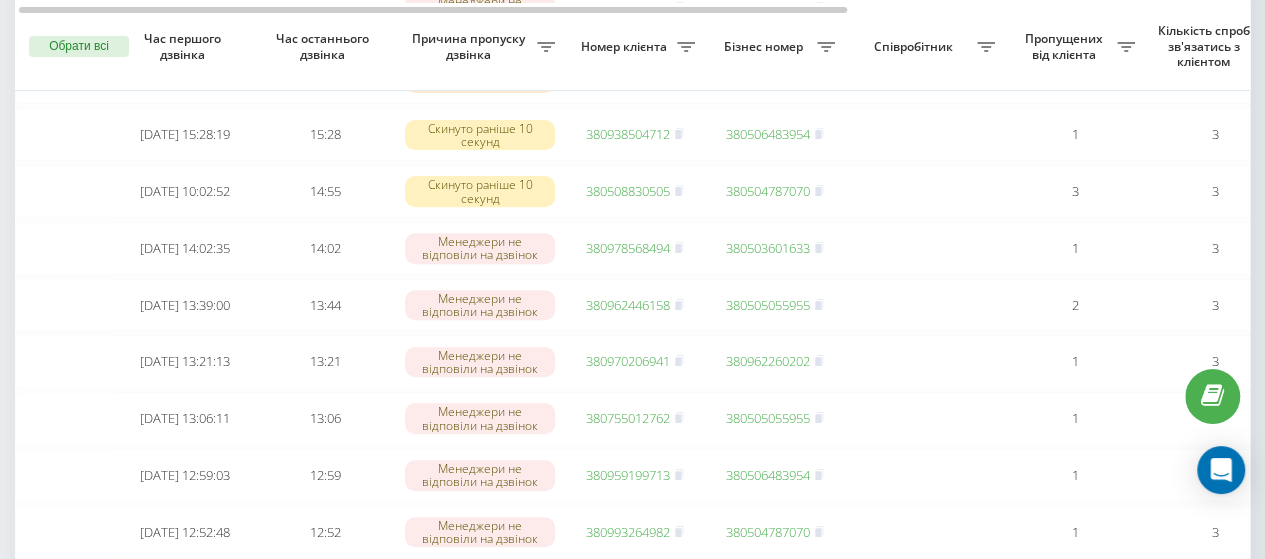 scroll, scrollTop: 294, scrollLeft: 0, axis: vertical 